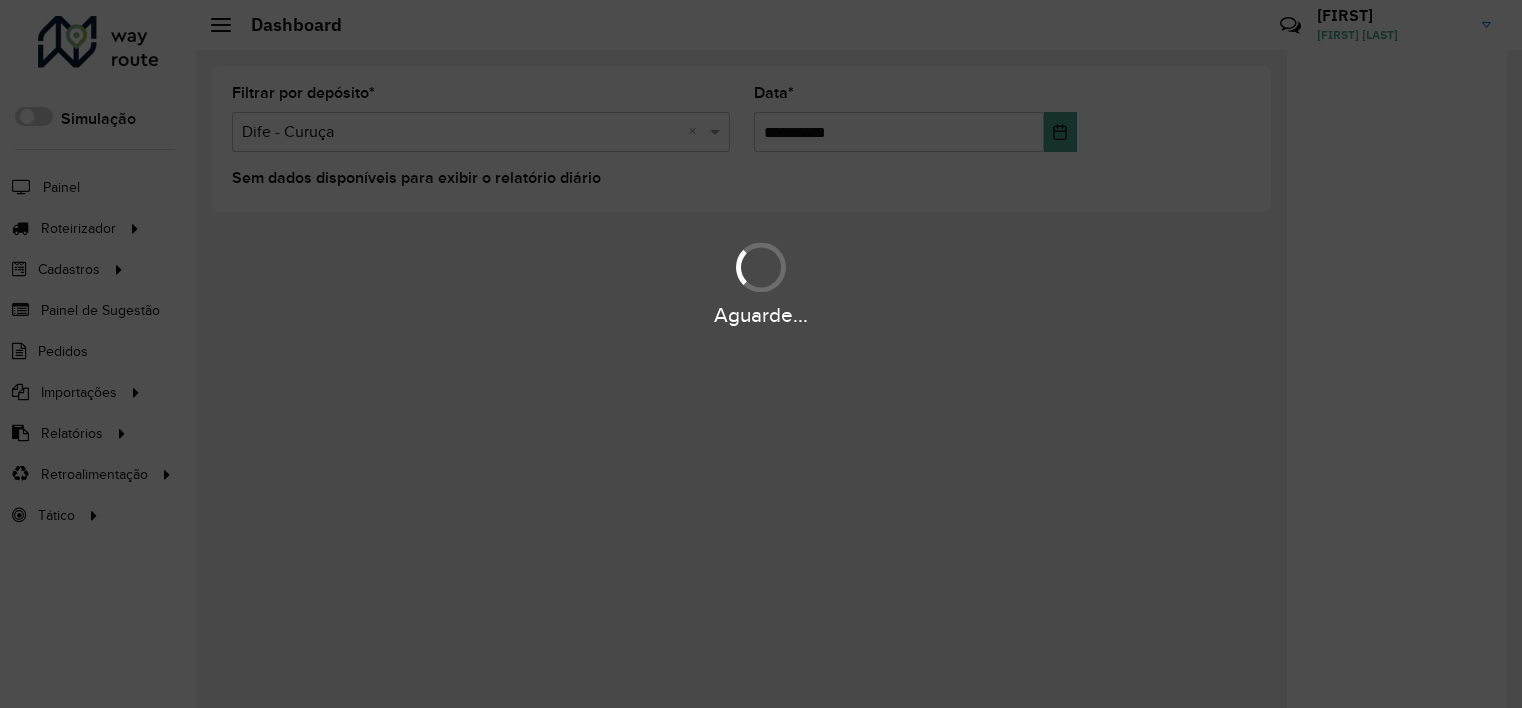 scroll, scrollTop: 0, scrollLeft: 0, axis: both 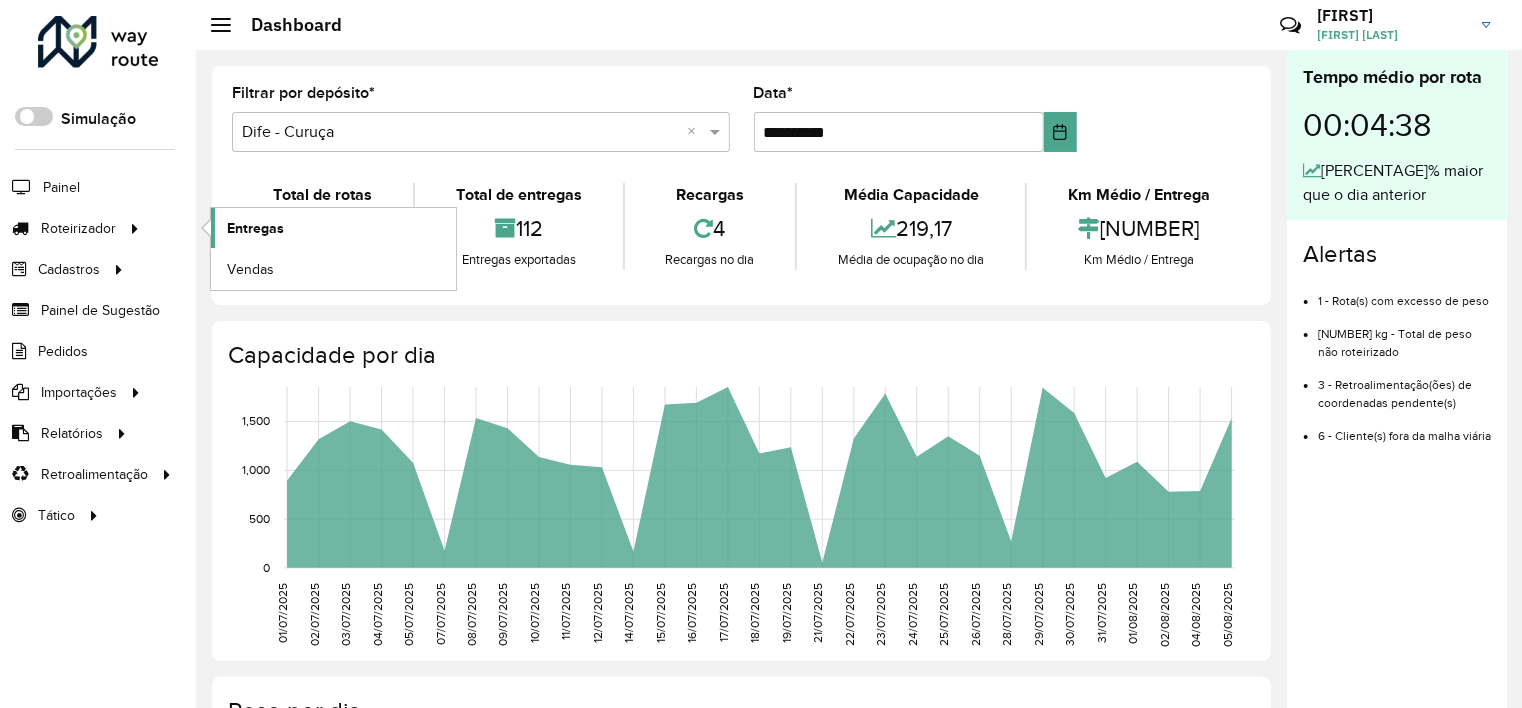 click on "Entregas" 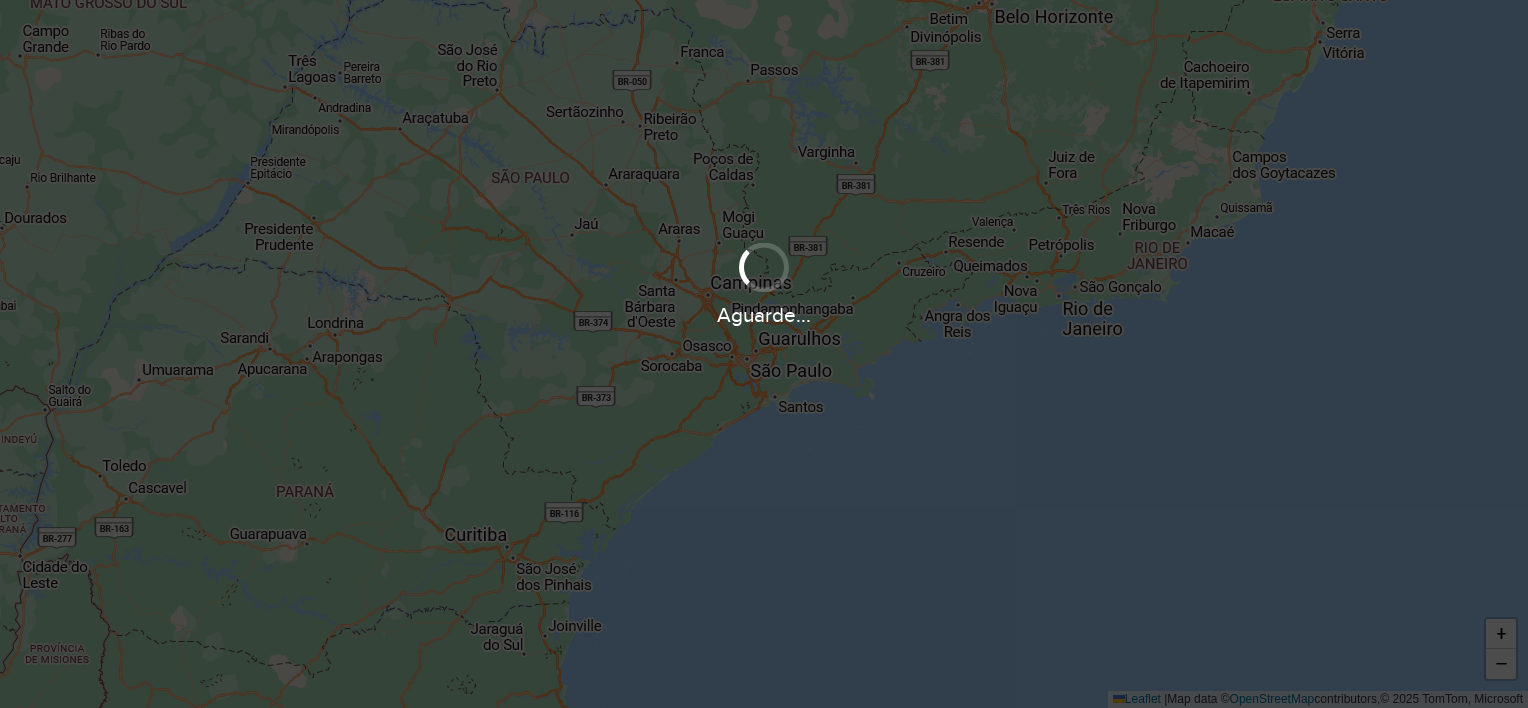 scroll, scrollTop: 0, scrollLeft: 0, axis: both 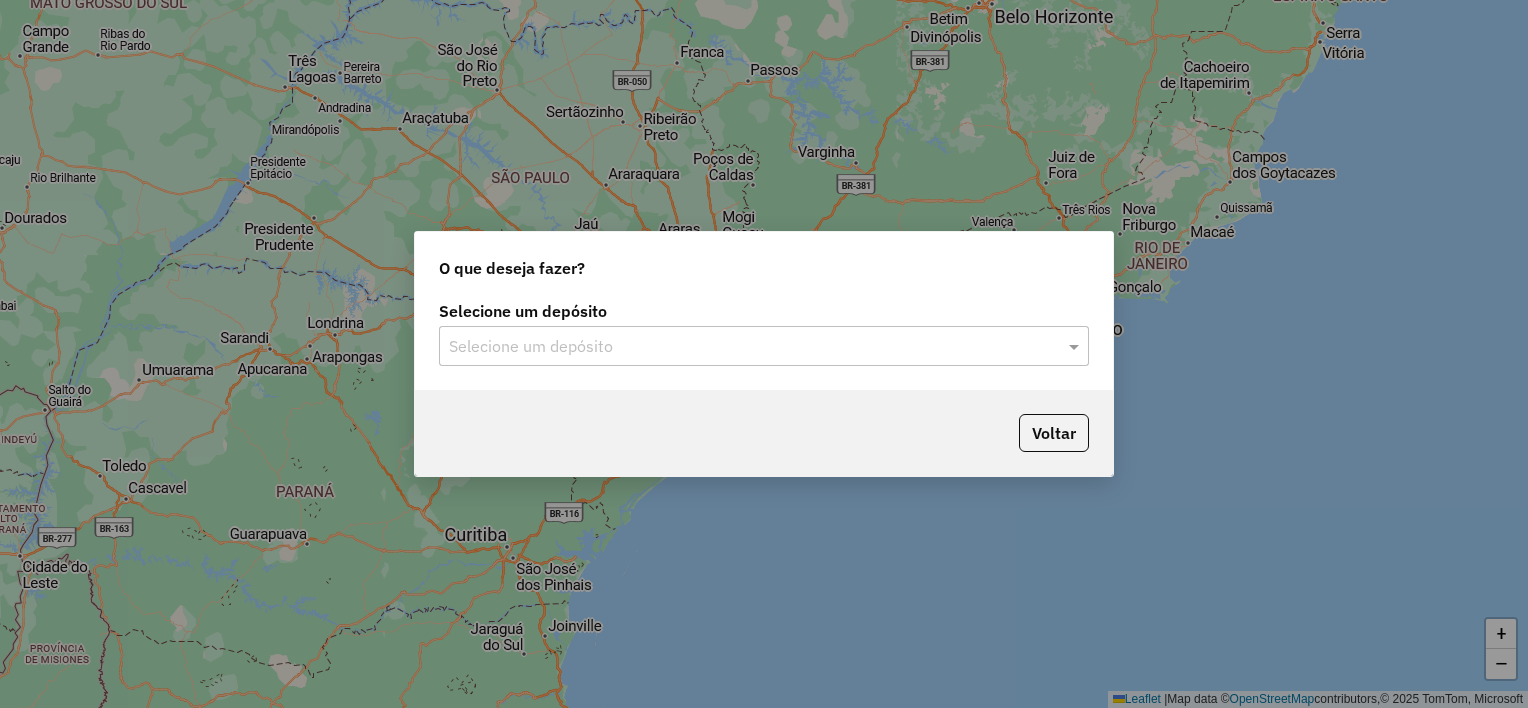 click 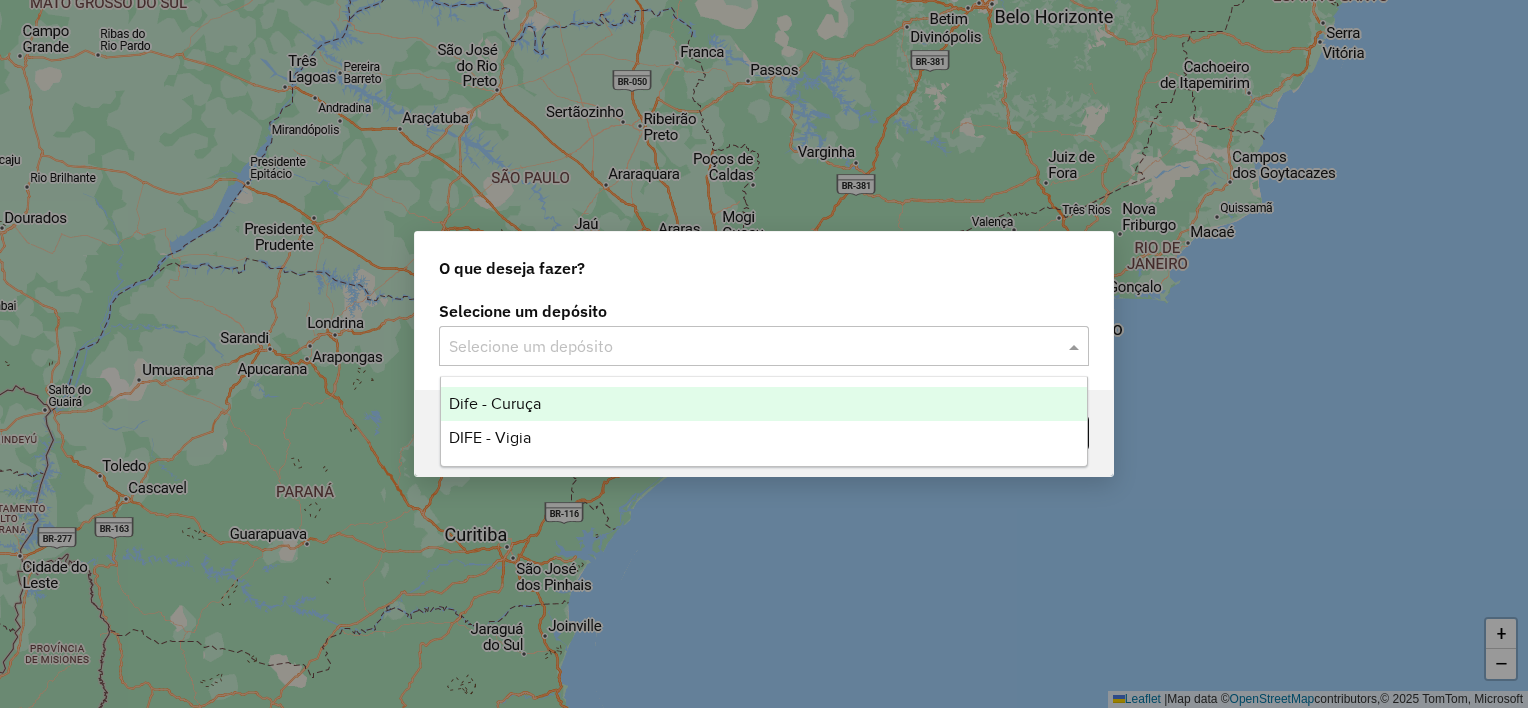 click on "Dife - Curuça" at bounding box center (764, 404) 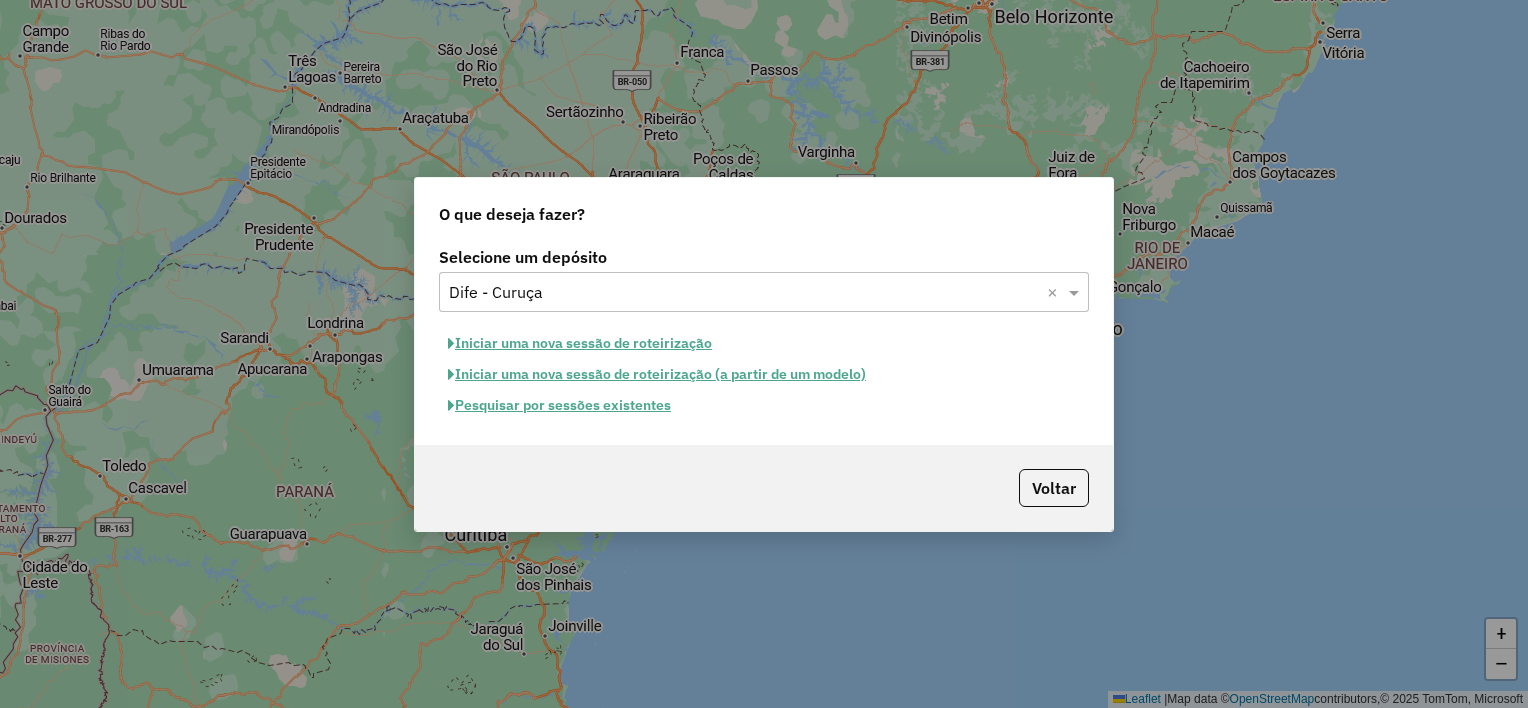 click on "Iniciar uma nova sessão de roteirização" 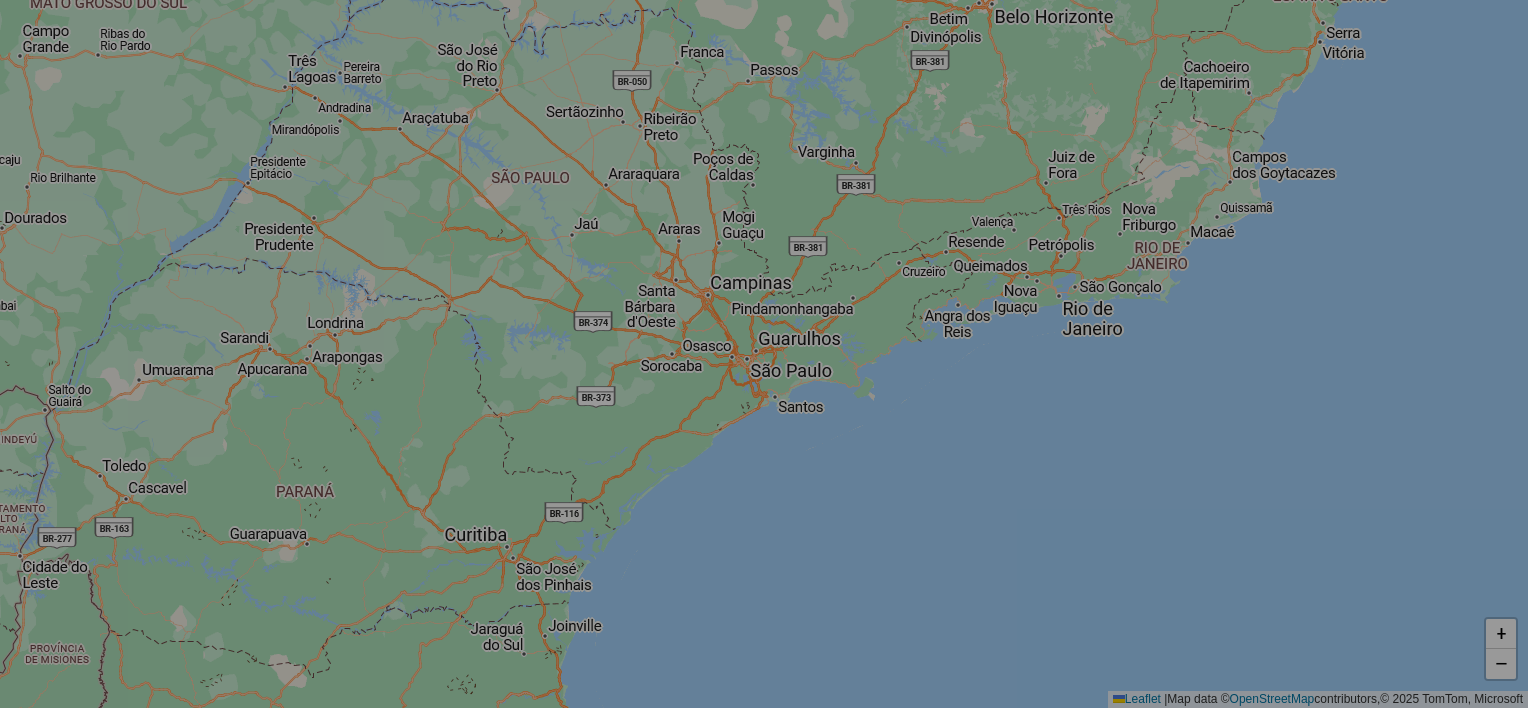 select on "*" 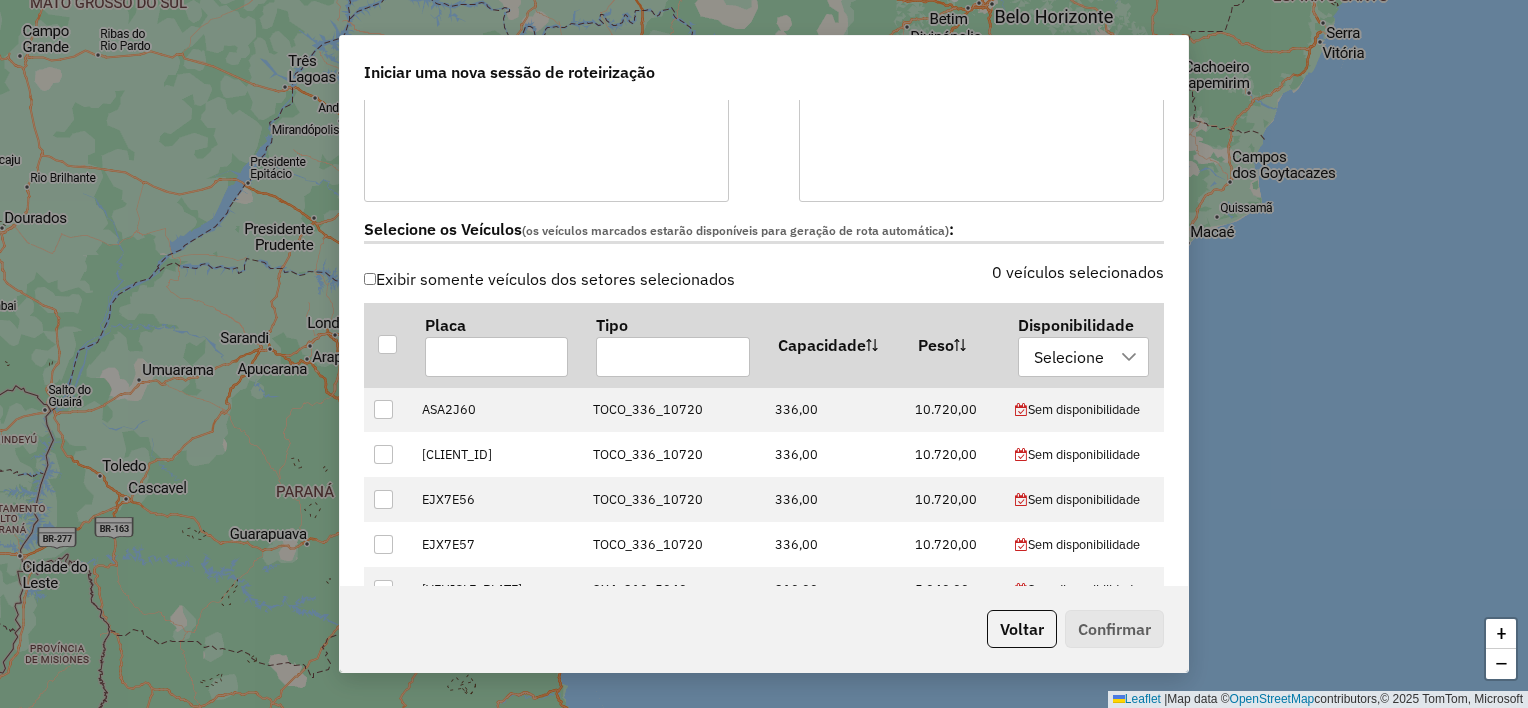 scroll, scrollTop: 600, scrollLeft: 0, axis: vertical 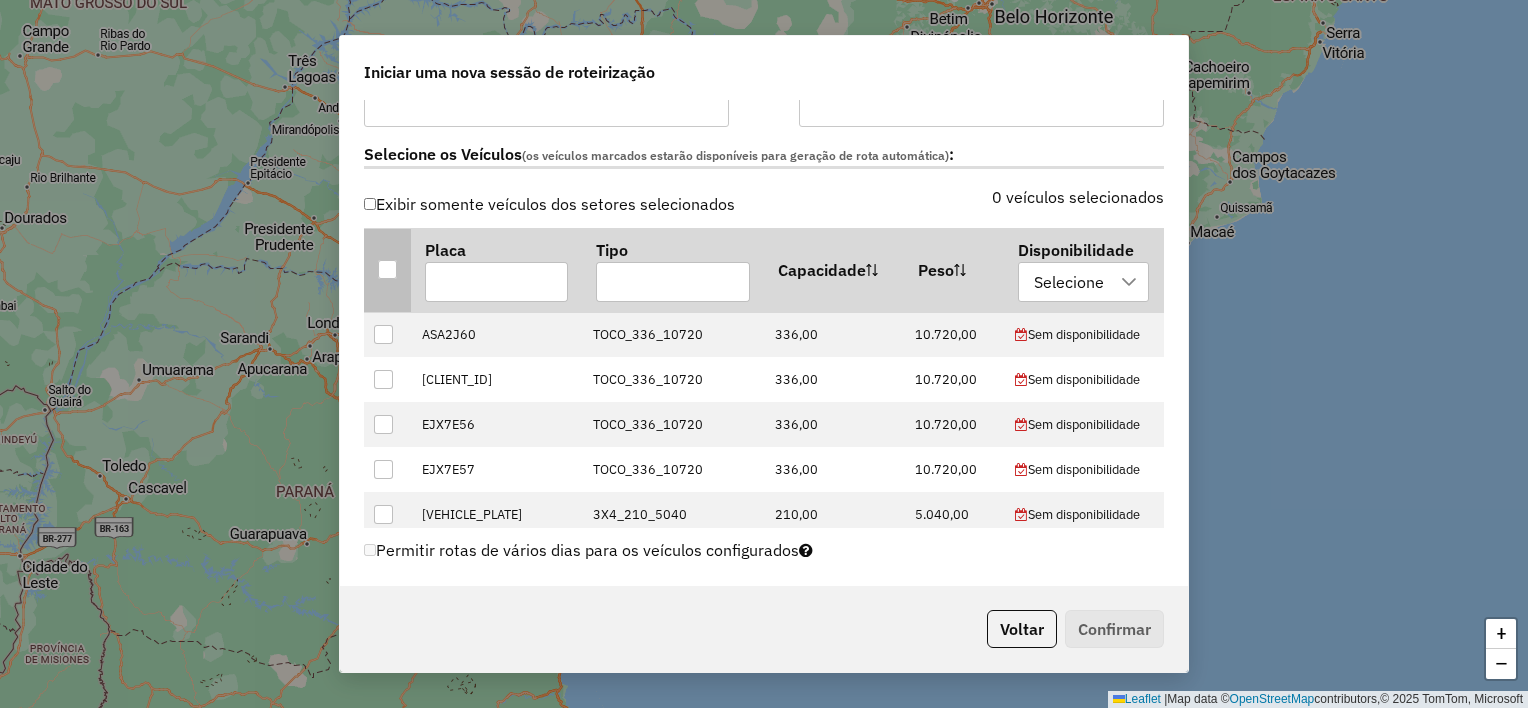 click at bounding box center (387, 269) 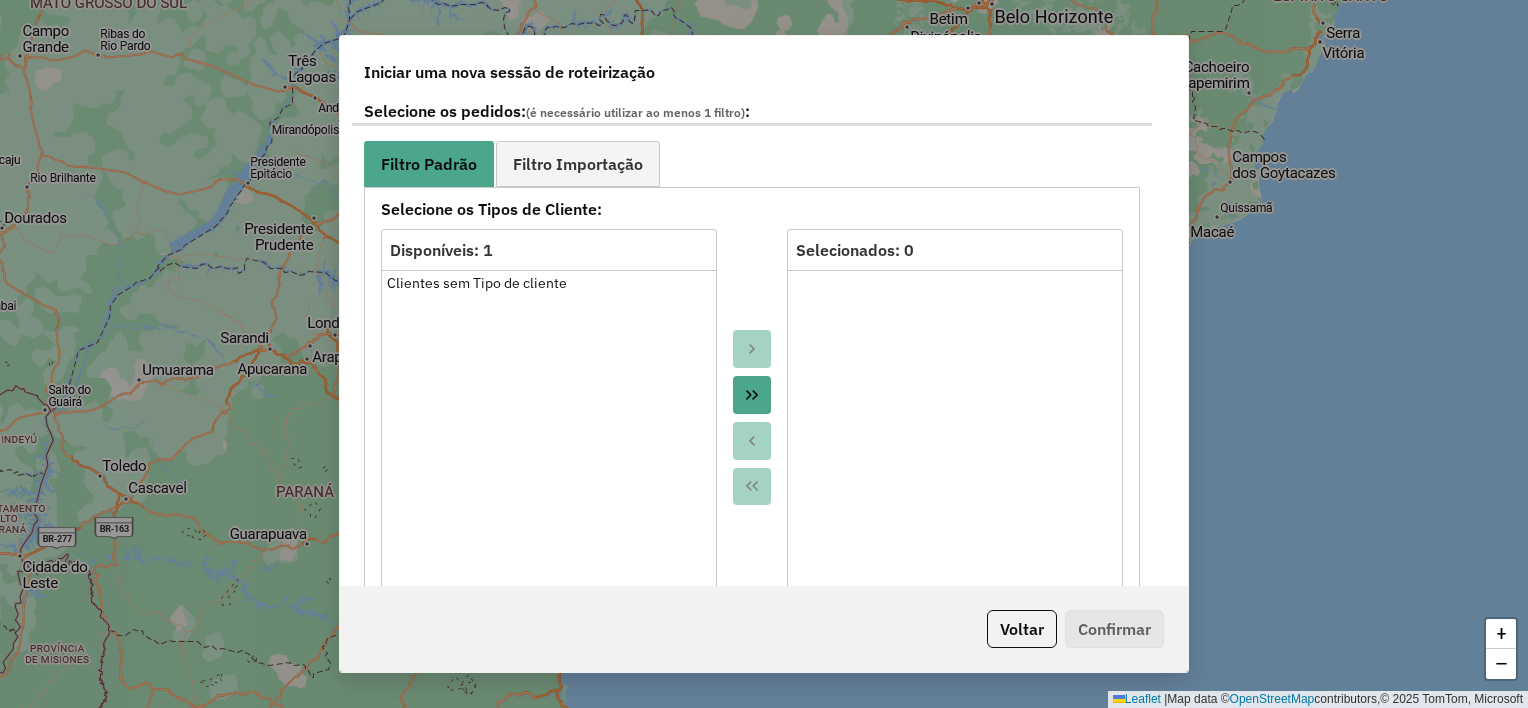 scroll, scrollTop: 1100, scrollLeft: 0, axis: vertical 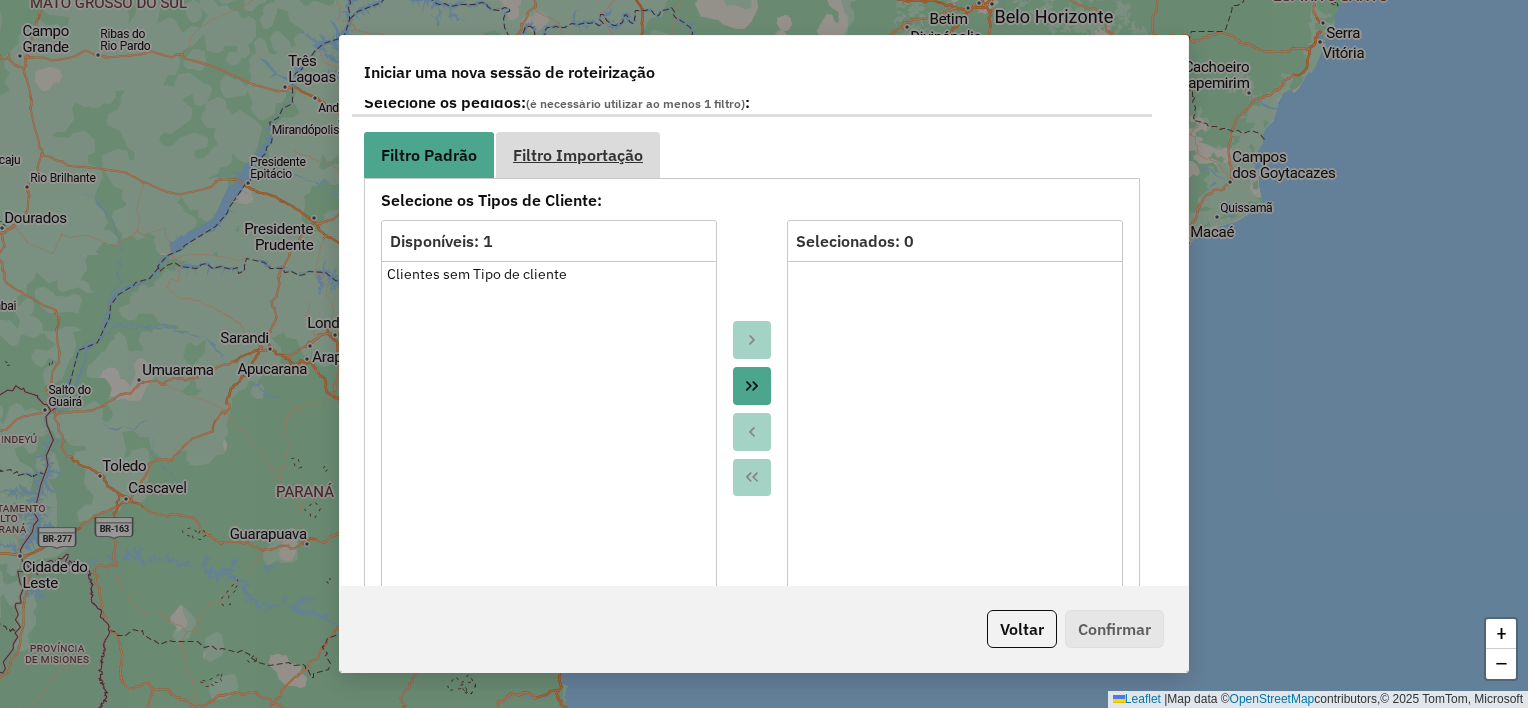 click on "Filtro Importação" at bounding box center [578, 155] 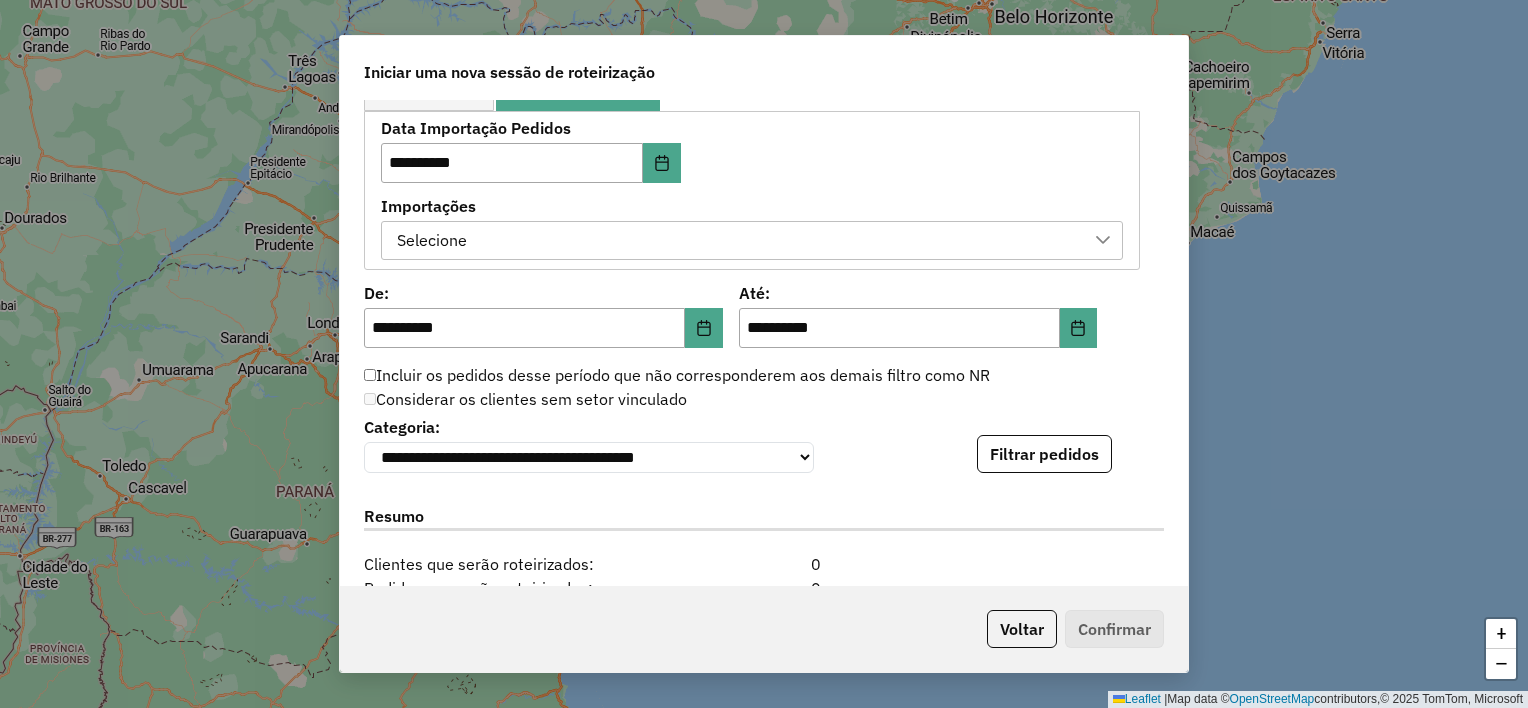 scroll, scrollTop: 1200, scrollLeft: 0, axis: vertical 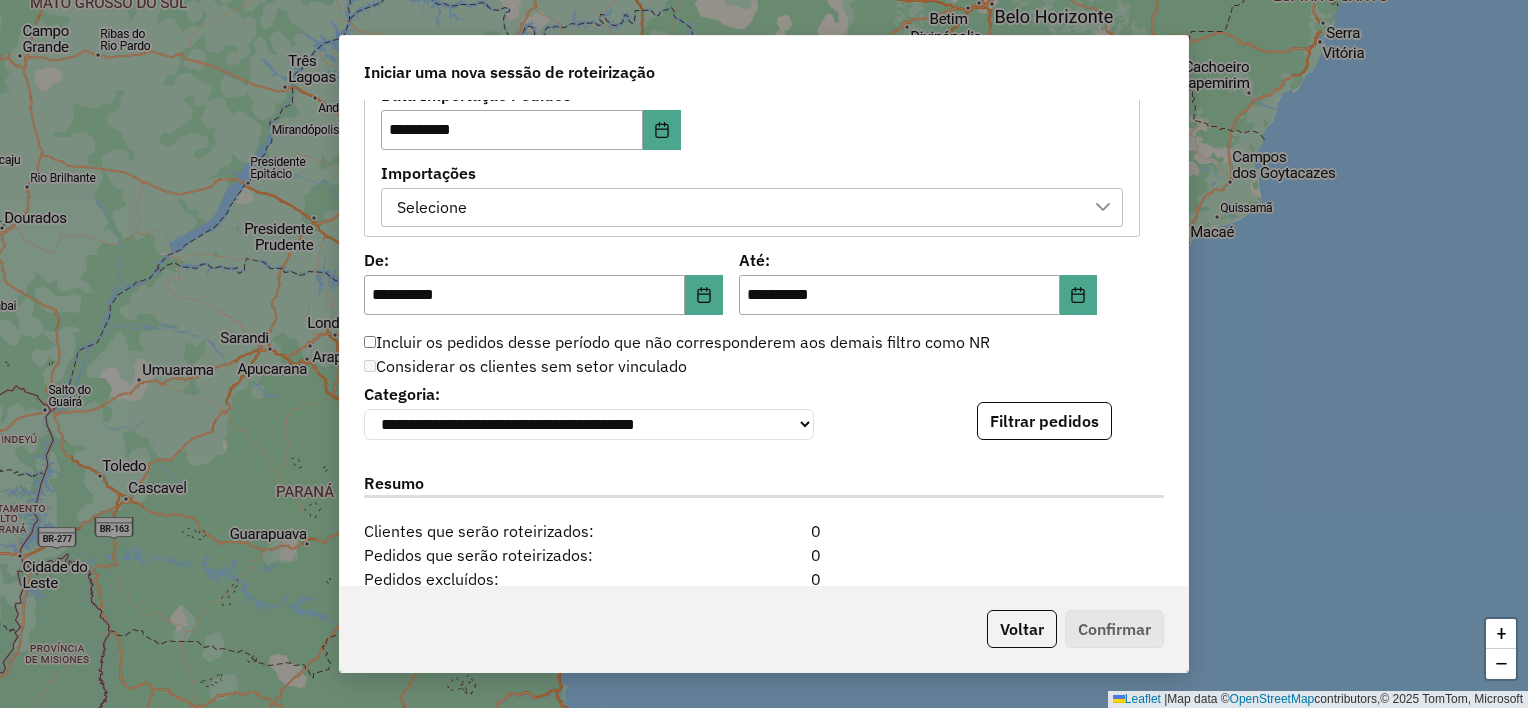 click on "Selecione" at bounding box center (737, 208) 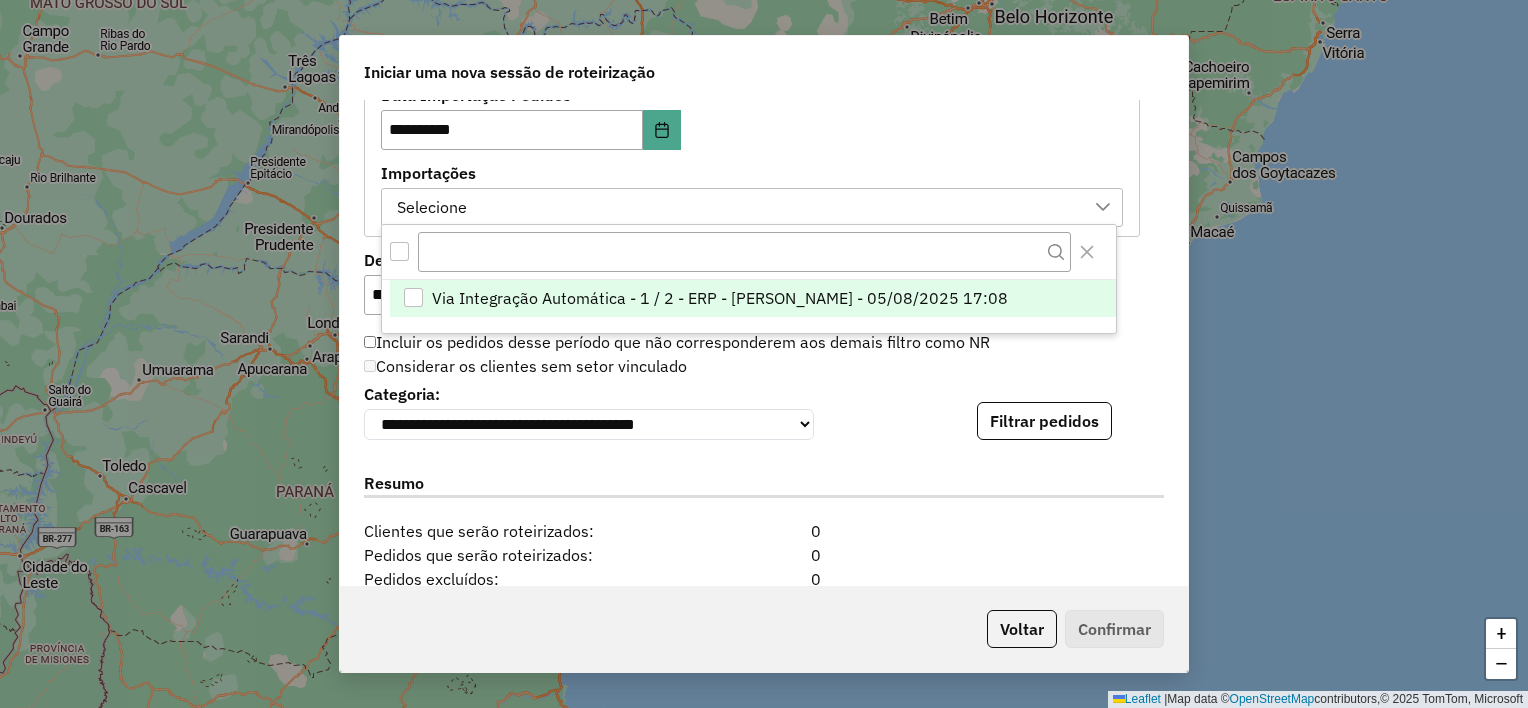 click on "Via Integração Automática - 1 / 2 - ERP - [PERSON_NAME] - 05/08/2025 17:08" at bounding box center [753, 299] 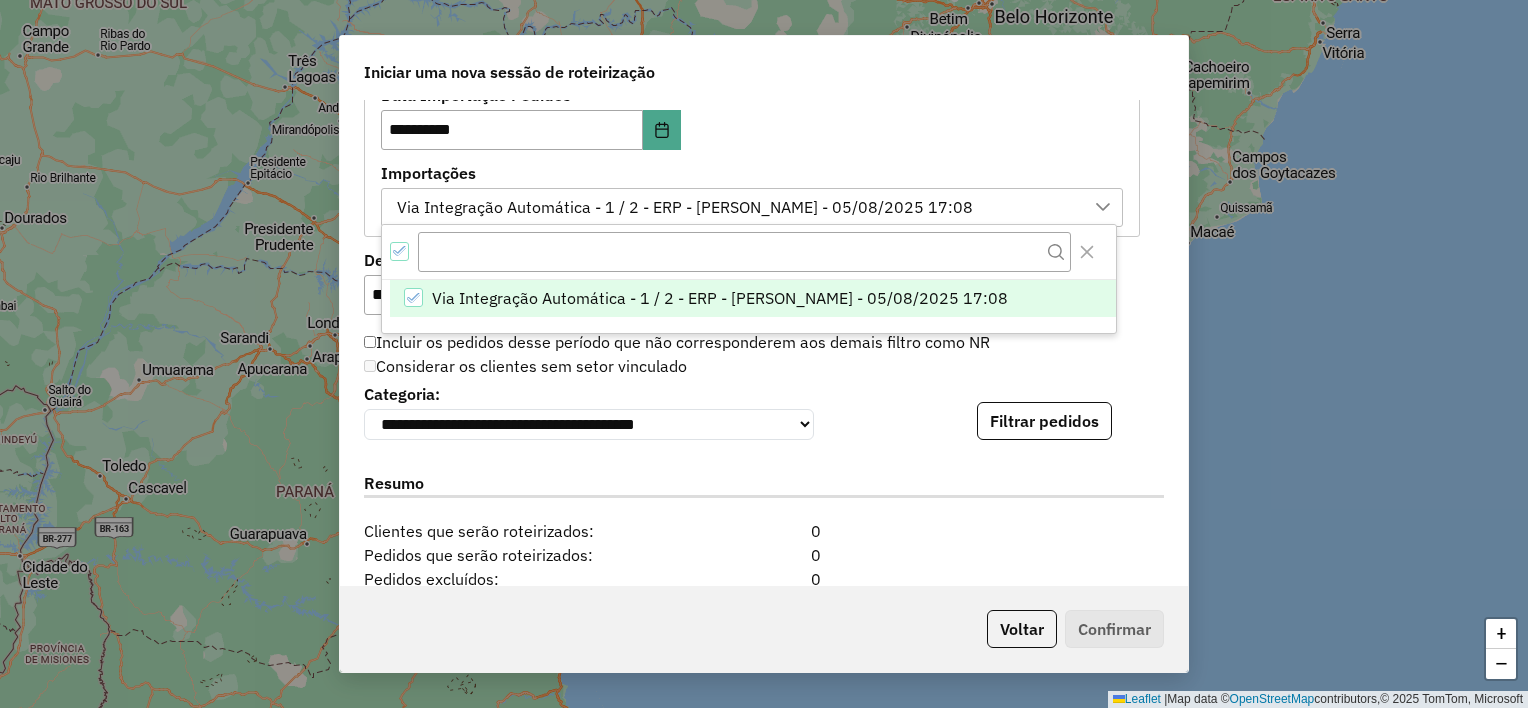 click on "Considerar os clientes sem setor vinculado" 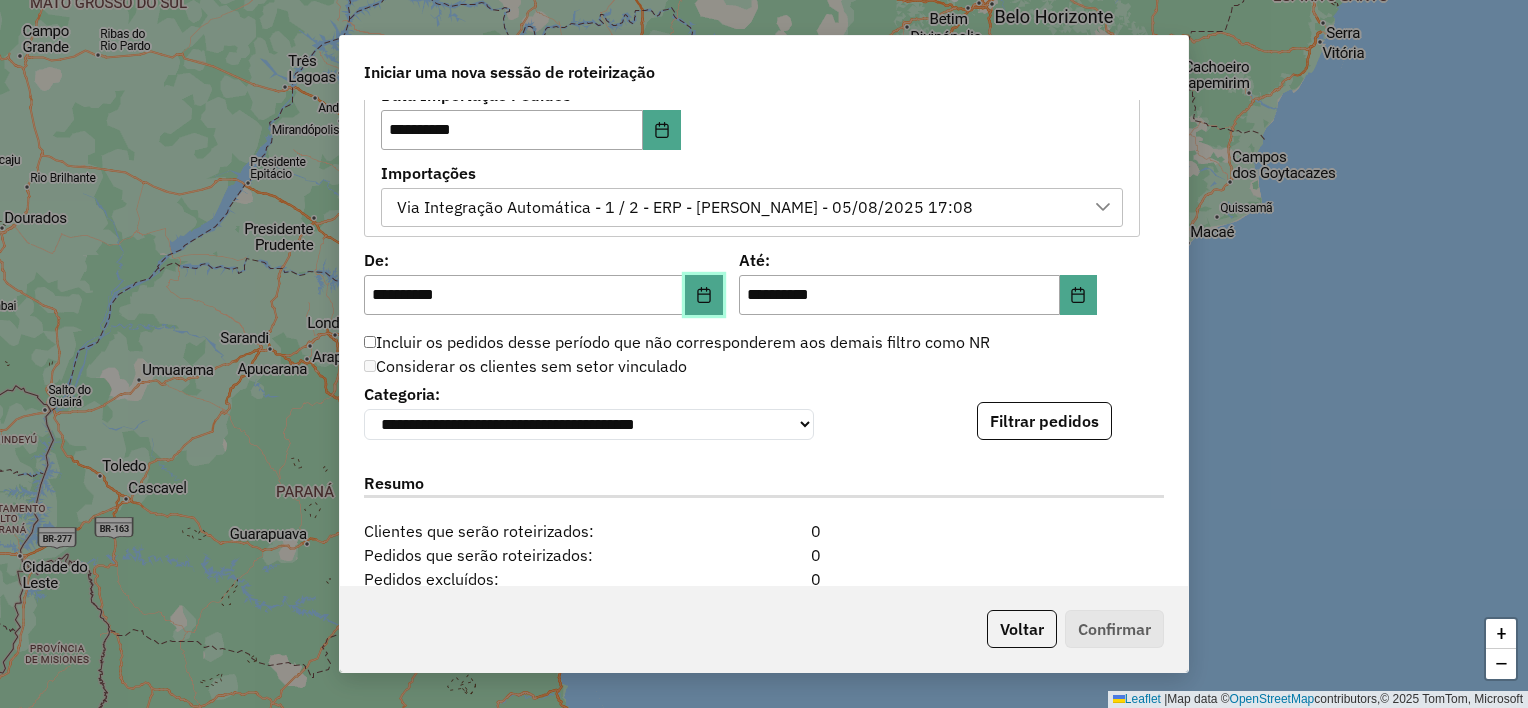 click 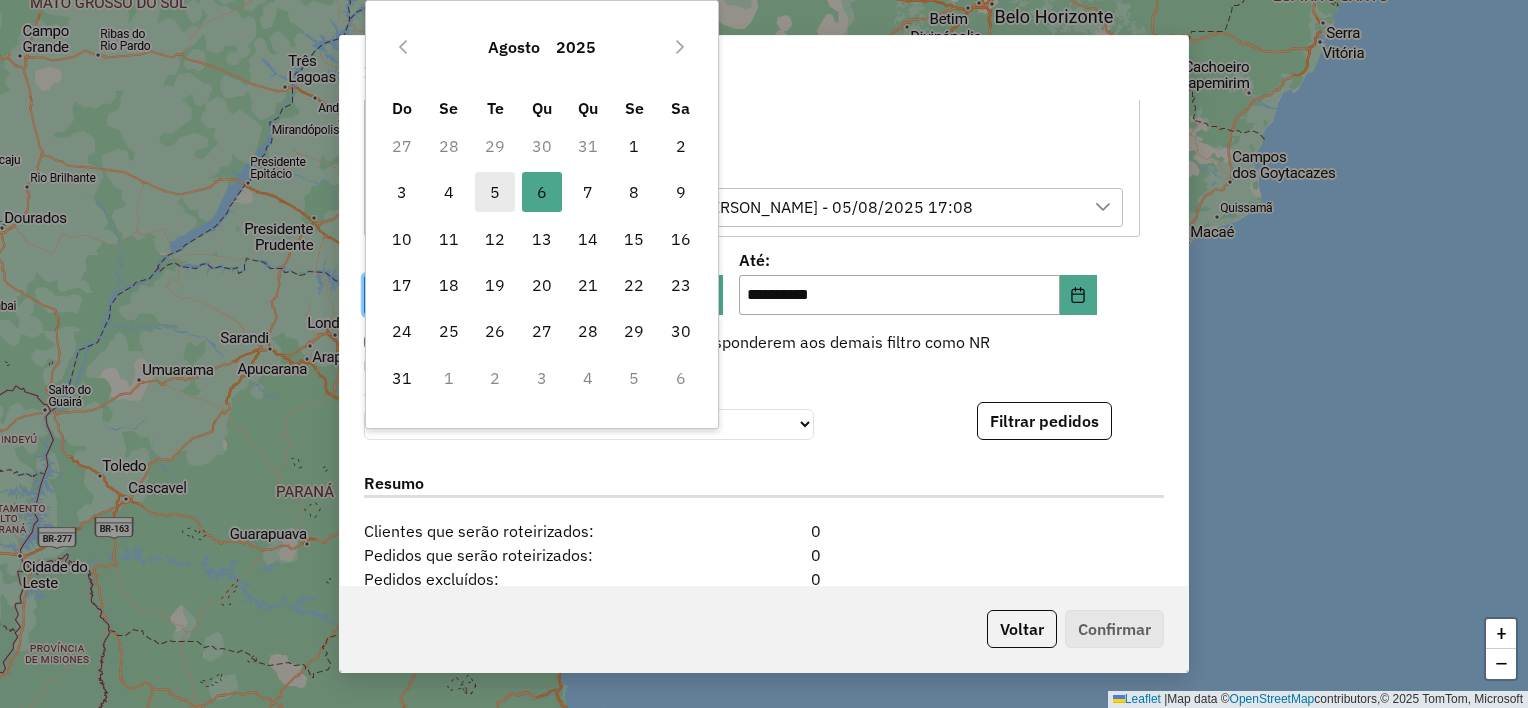 click on "5" at bounding box center [495, 192] 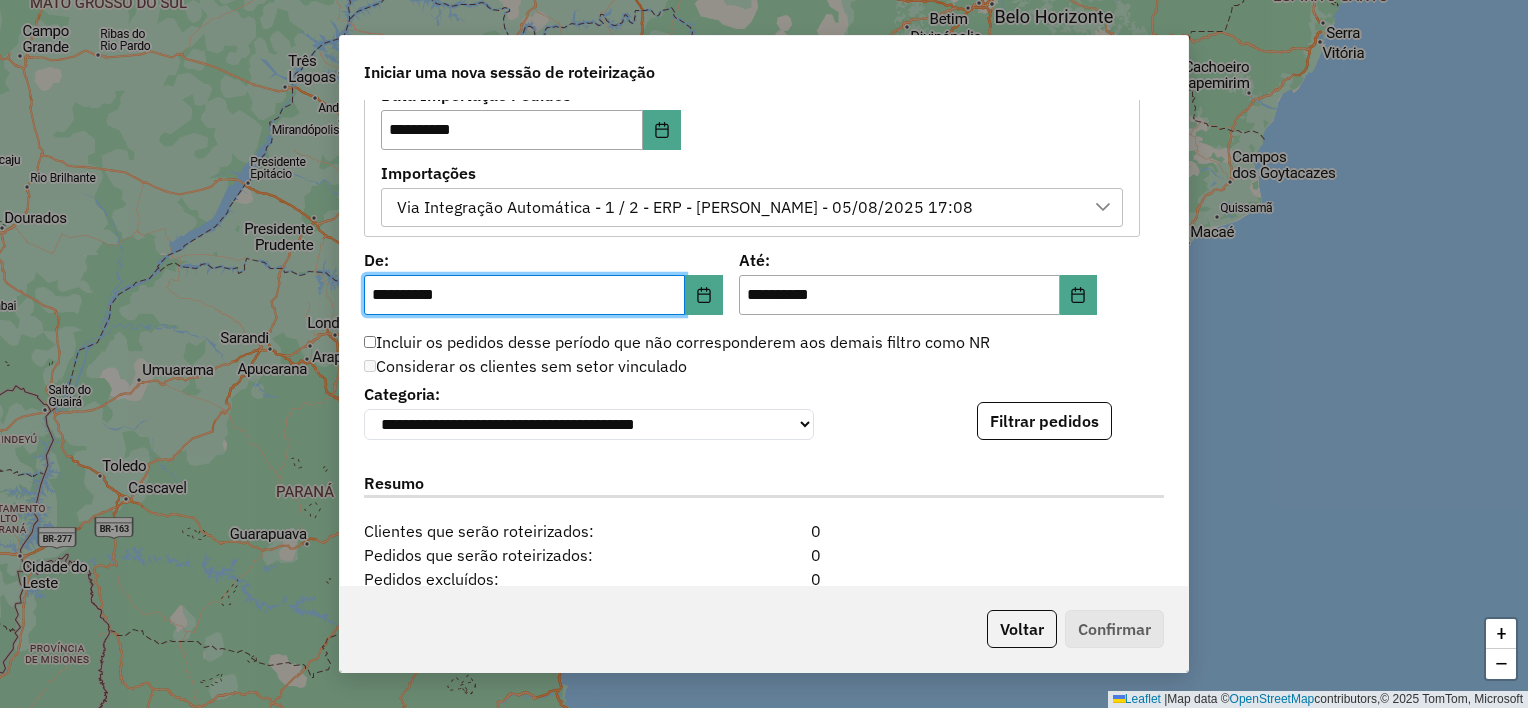 click on "**********" 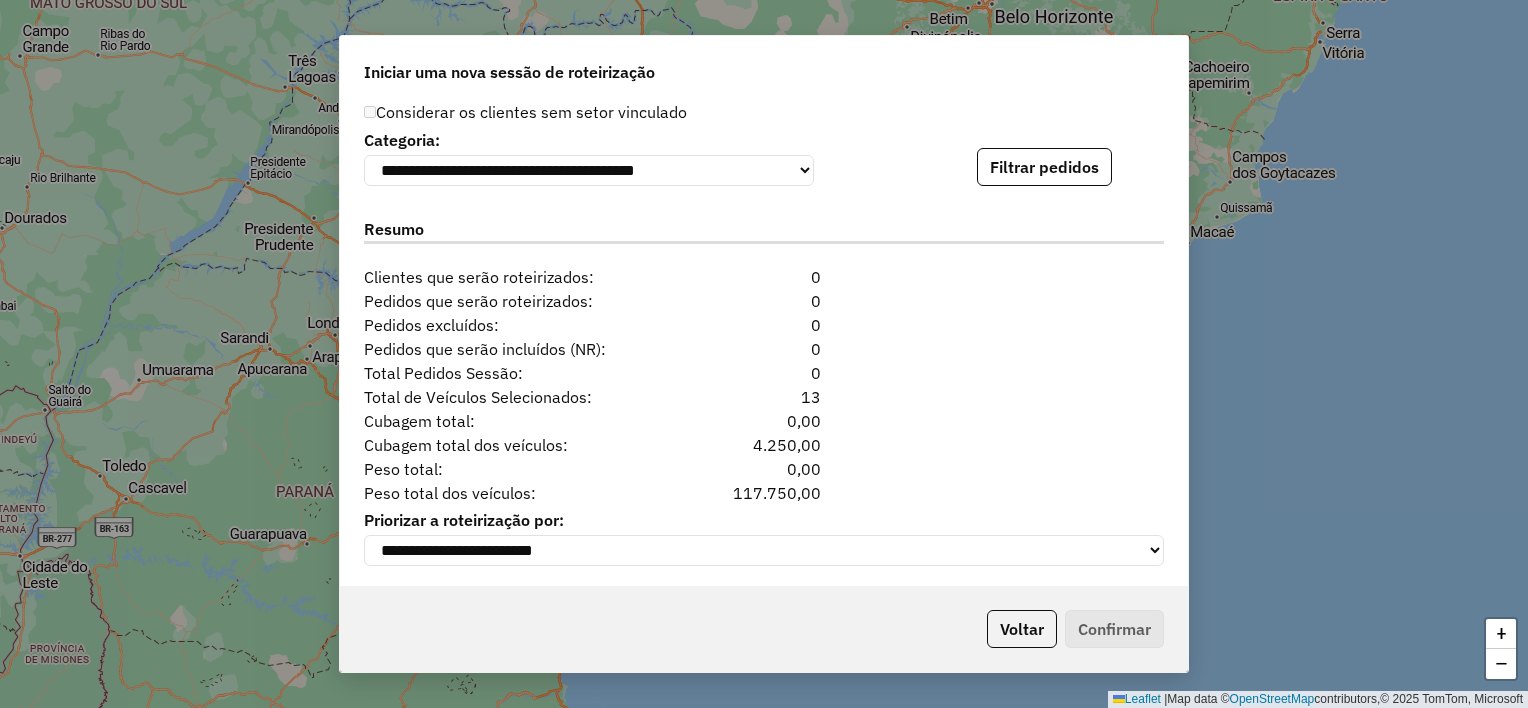 scroll, scrollTop: 1466, scrollLeft: 0, axis: vertical 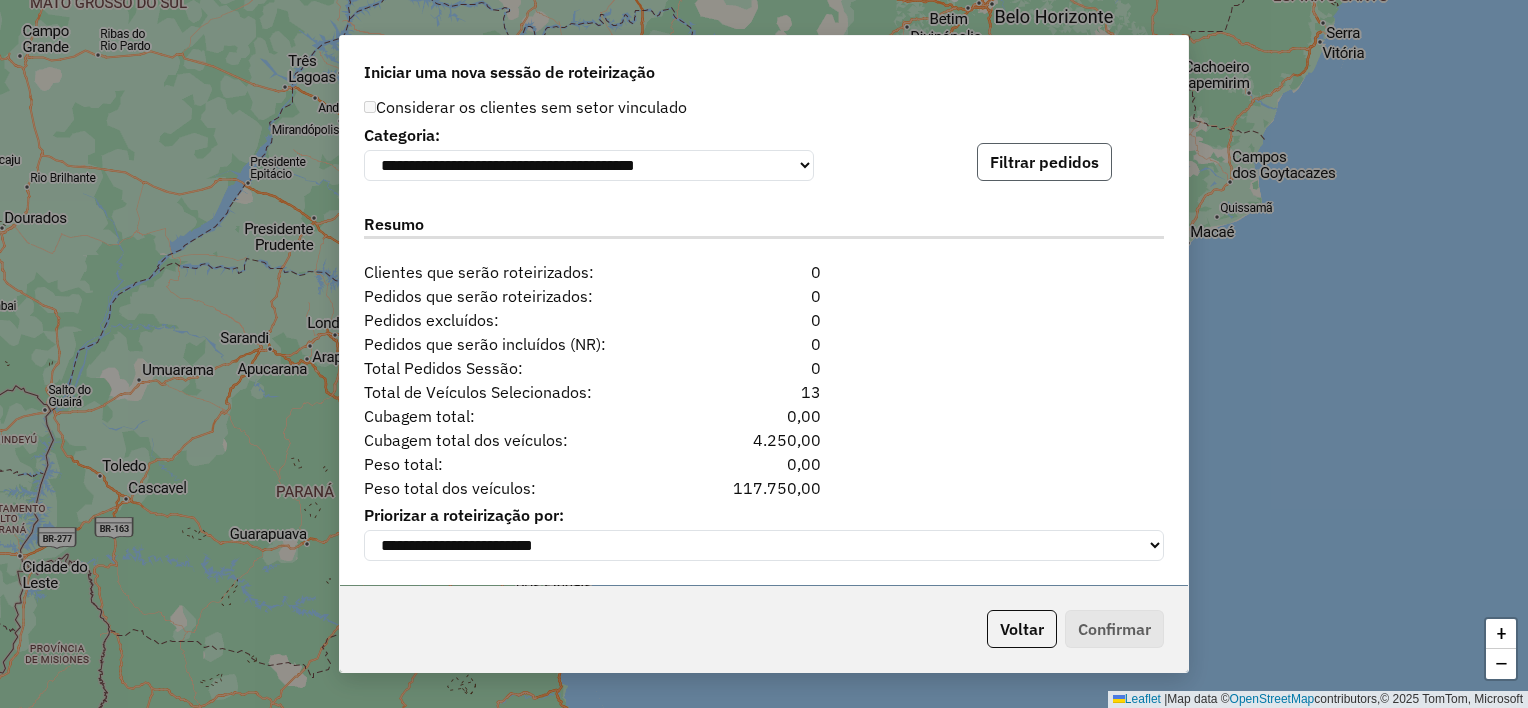 click on "Filtrar pedidos" 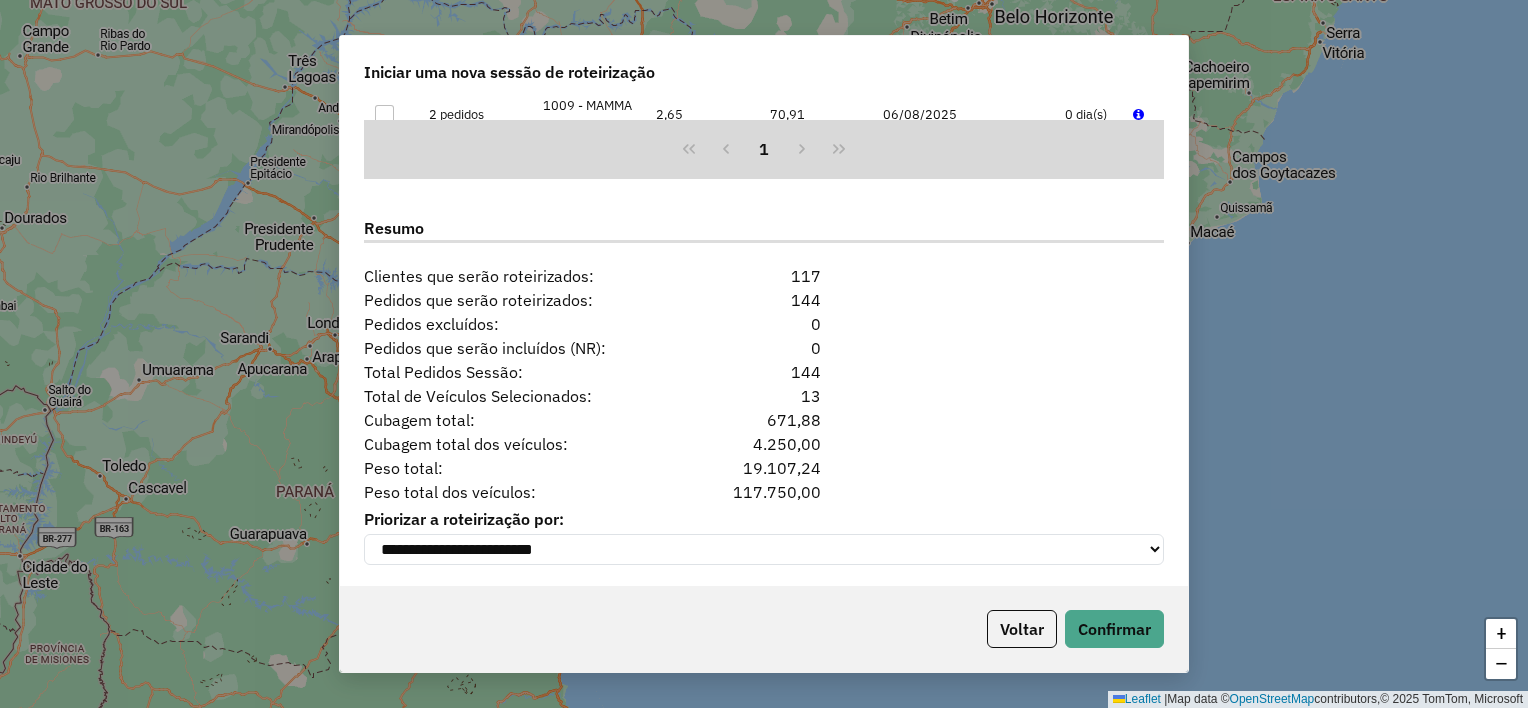 scroll, scrollTop: 1878, scrollLeft: 0, axis: vertical 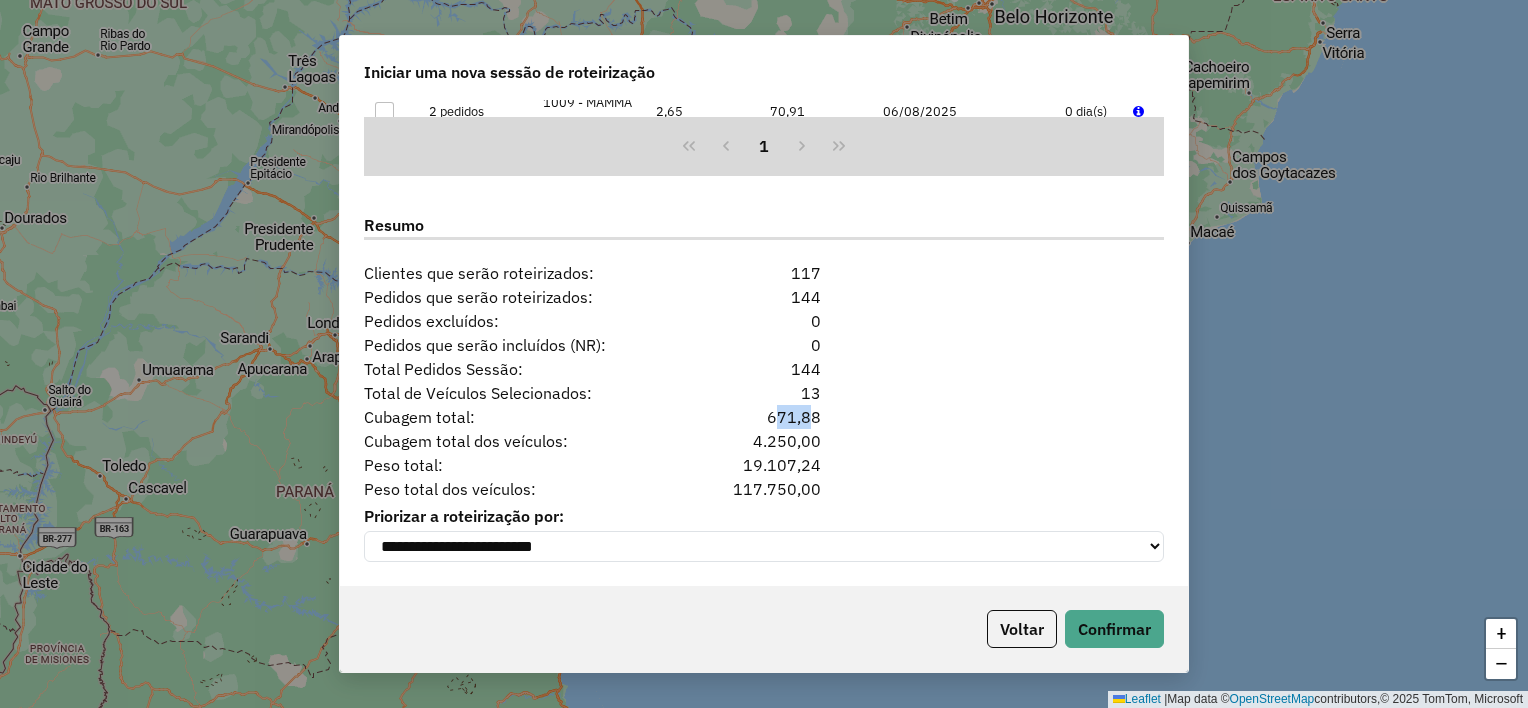 drag, startPoint x: 764, startPoint y: 408, endPoint x: 800, endPoint y: 408, distance: 36 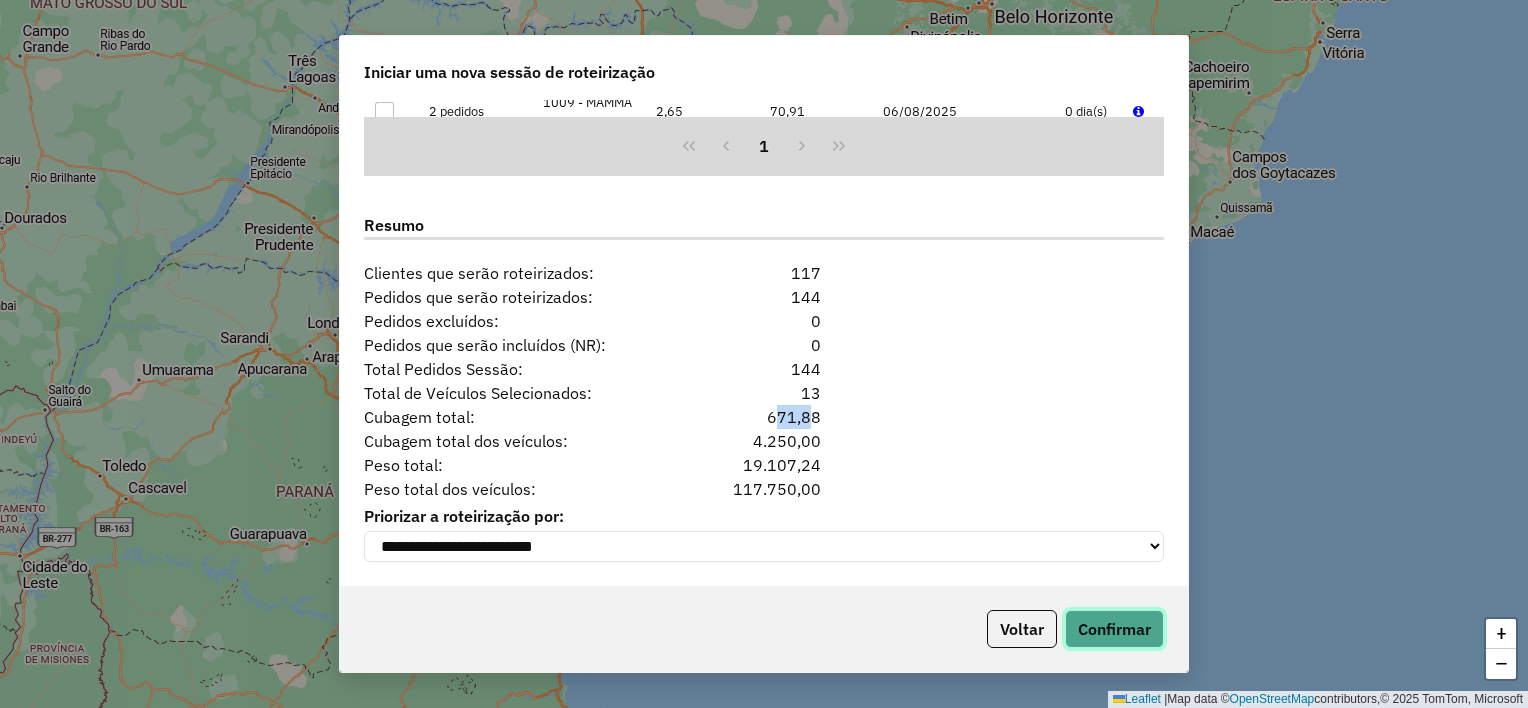 click on "Confirmar" 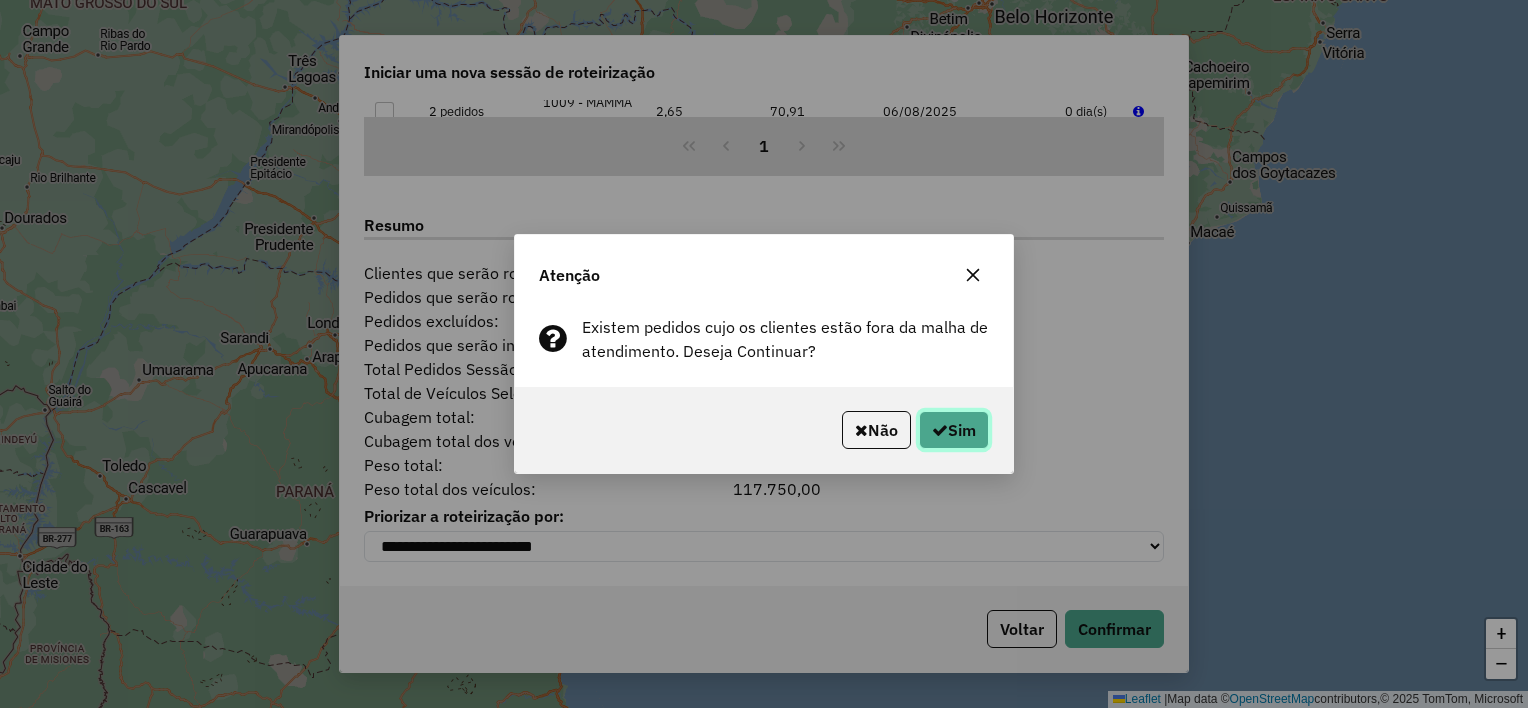 click on "Sim" 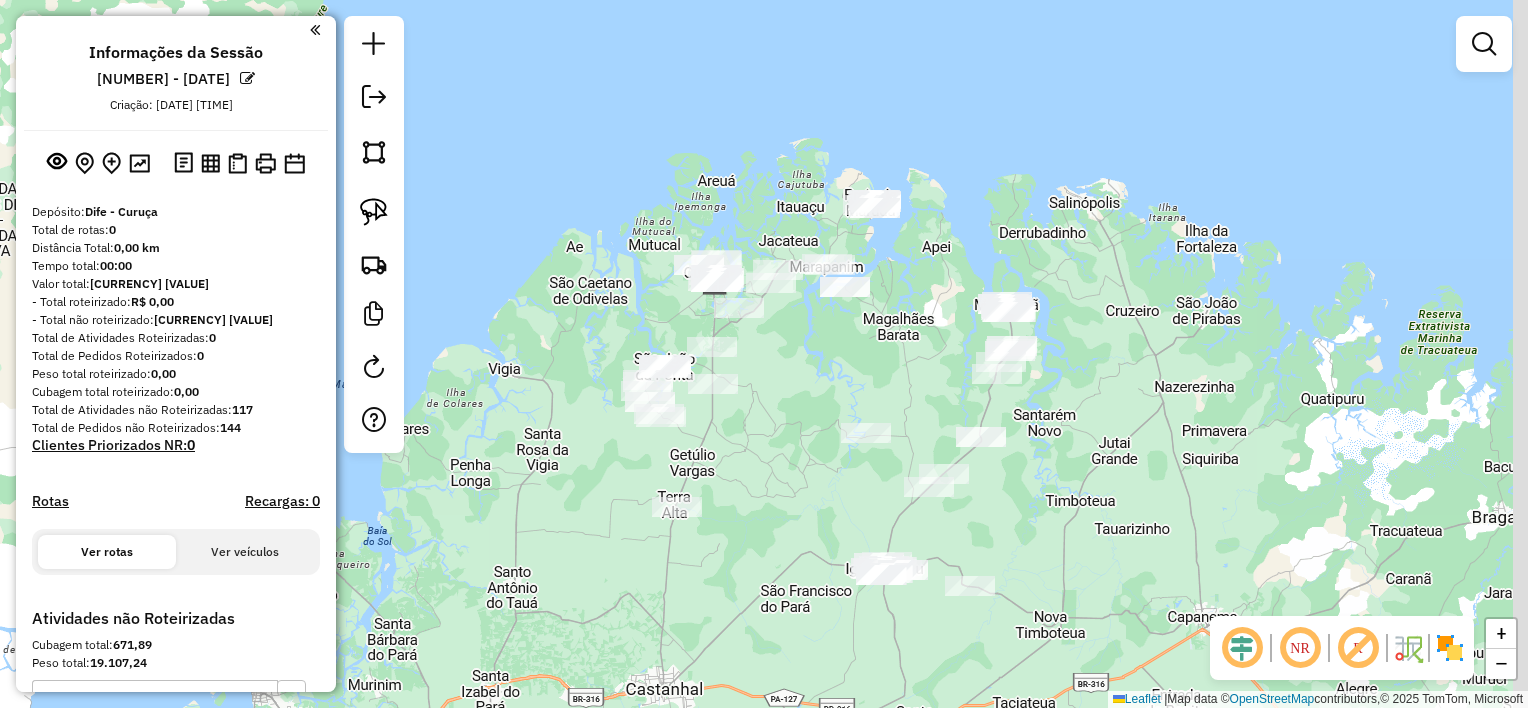 drag, startPoint x: 968, startPoint y: 444, endPoint x: 896, endPoint y: 337, distance: 128.969 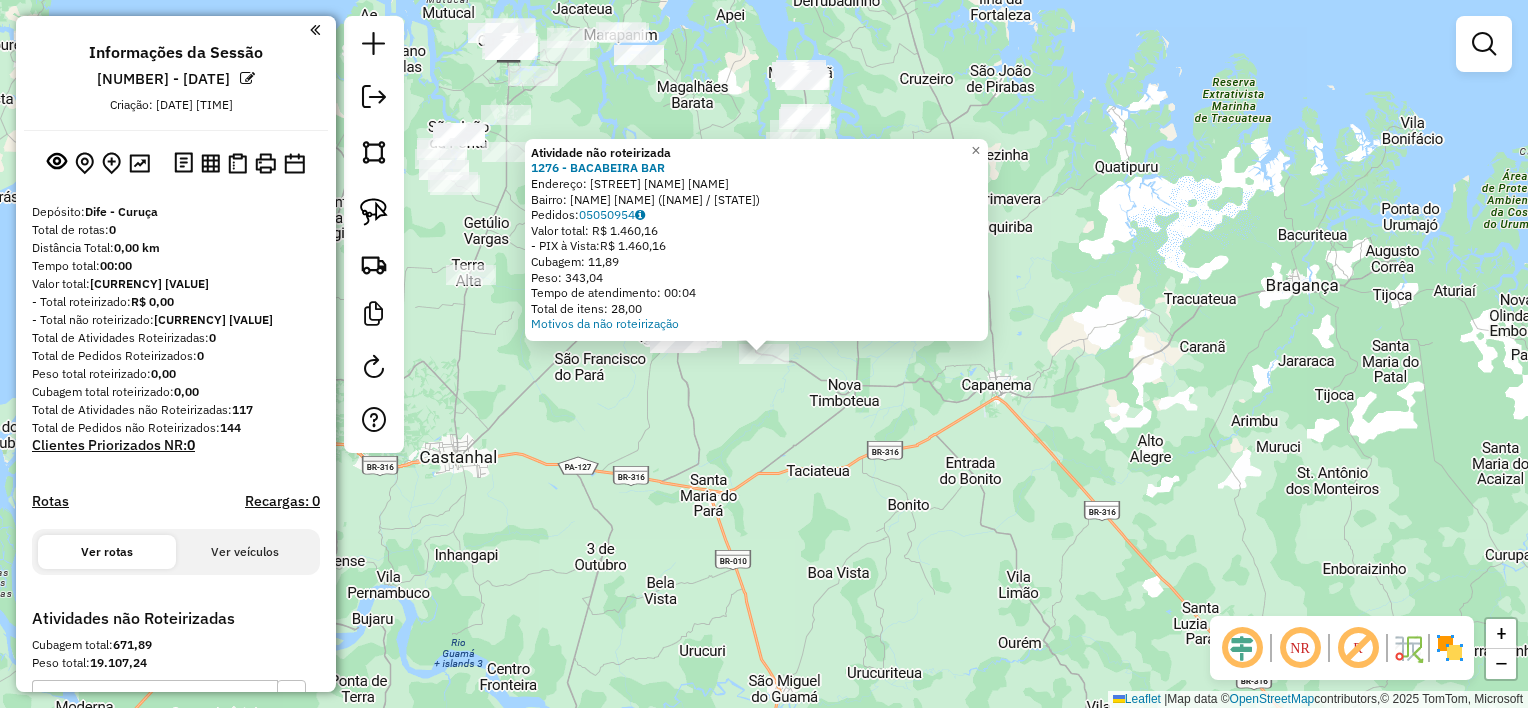 click on "Atividade não roteirizada [NUMBER] - [NAME]  Endereço:  [STREET] [NUMBER]   Bairro: [NEIGHBORHOOD] ([CITY] / [STATE])   Pedidos:  [ORDER_ID]   Valor total: R$ 1.460,16   - PIX à Vista:  R$ 1.460,16   Cubagem: 11,89   Peso: 343,04   Tempo de atendimento: 00:04   Total de itens: 28,00  Motivos da não roteirização × Janela de atendimento Grade de atendimento Capacidade Transportadoras Veículos Cliente Pedidos  Rotas Selecione os dias de semana para filtrar as janelas de atendimento  Seg   Ter   Qua   Qui   Sex   Sáb   Dom  Informe o período da janela de atendimento: De: Até:  Filtrar exatamente a janela do cliente  Considerar janela de atendimento padrão  Selecione os dias de semana para filtrar as grades de atendimento  Seg   Ter   Qua   Qui   Sex   Sáb   Dom   Considerar clientes sem dia de atendimento cadastrado  Clientes fora do dia de atendimento selecionado Filtrar as atividades entre os valores definidos abaixo:  Peso mínimo:   Peso máximo:   Cubagem mínima:   Cubagem máxima:   De:" 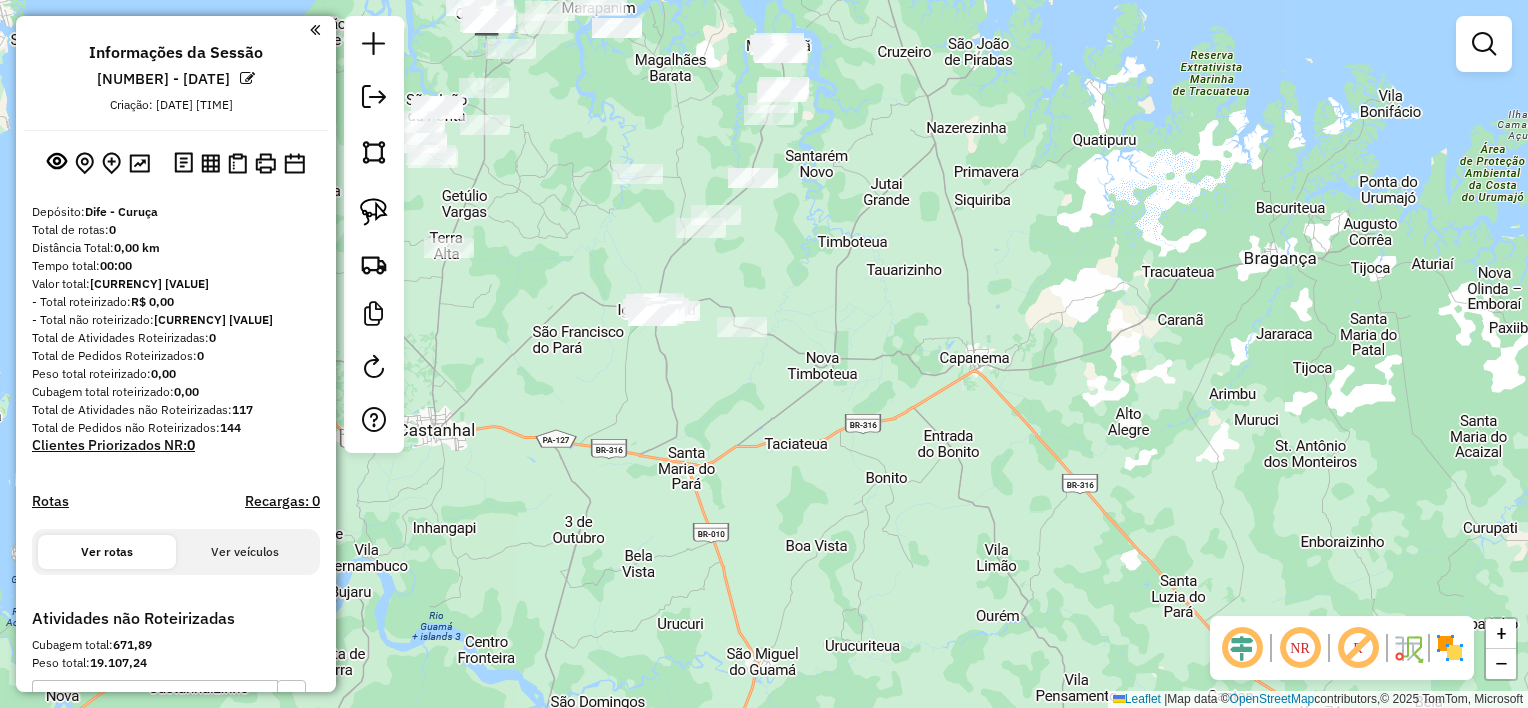 drag, startPoint x: 823, startPoint y: 472, endPoint x: 800, endPoint y: 416, distance: 60.53924 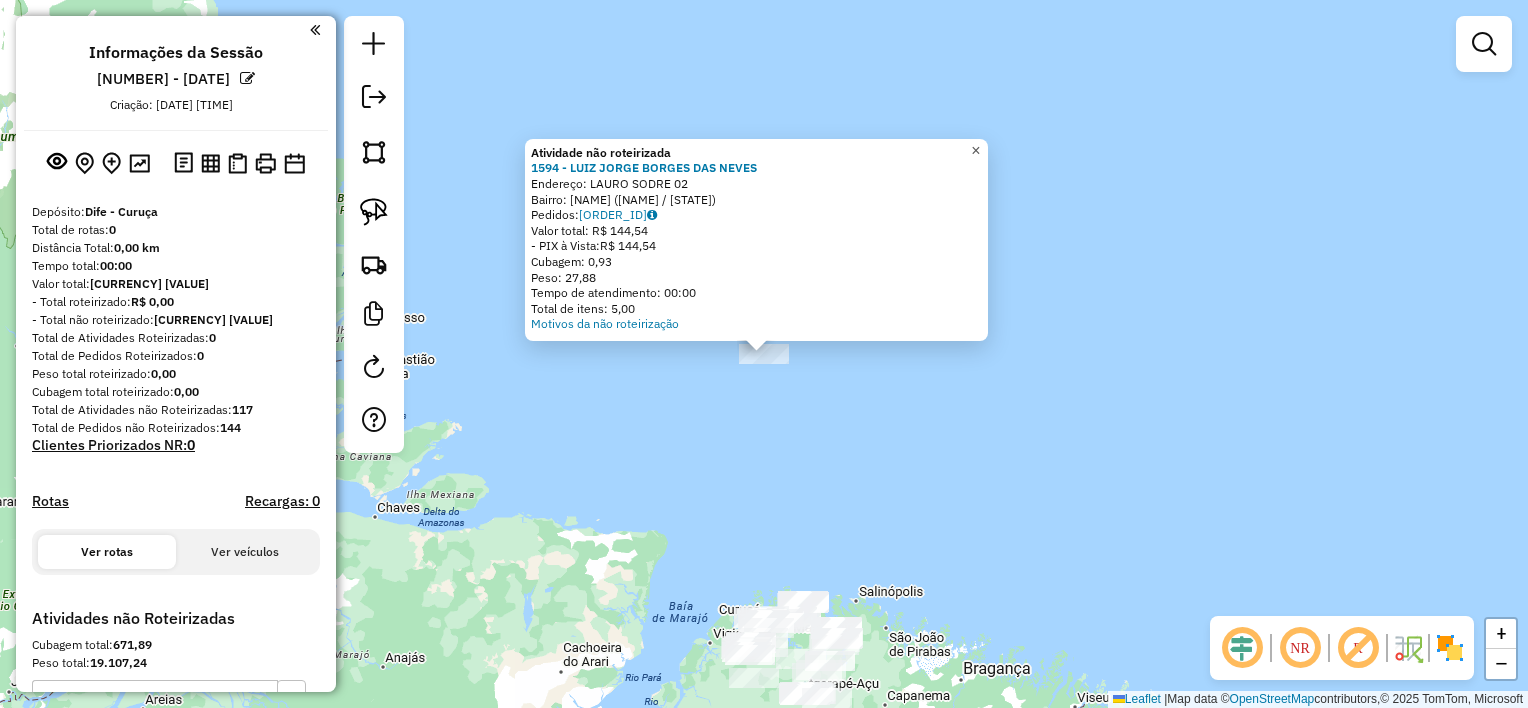 click on "×" 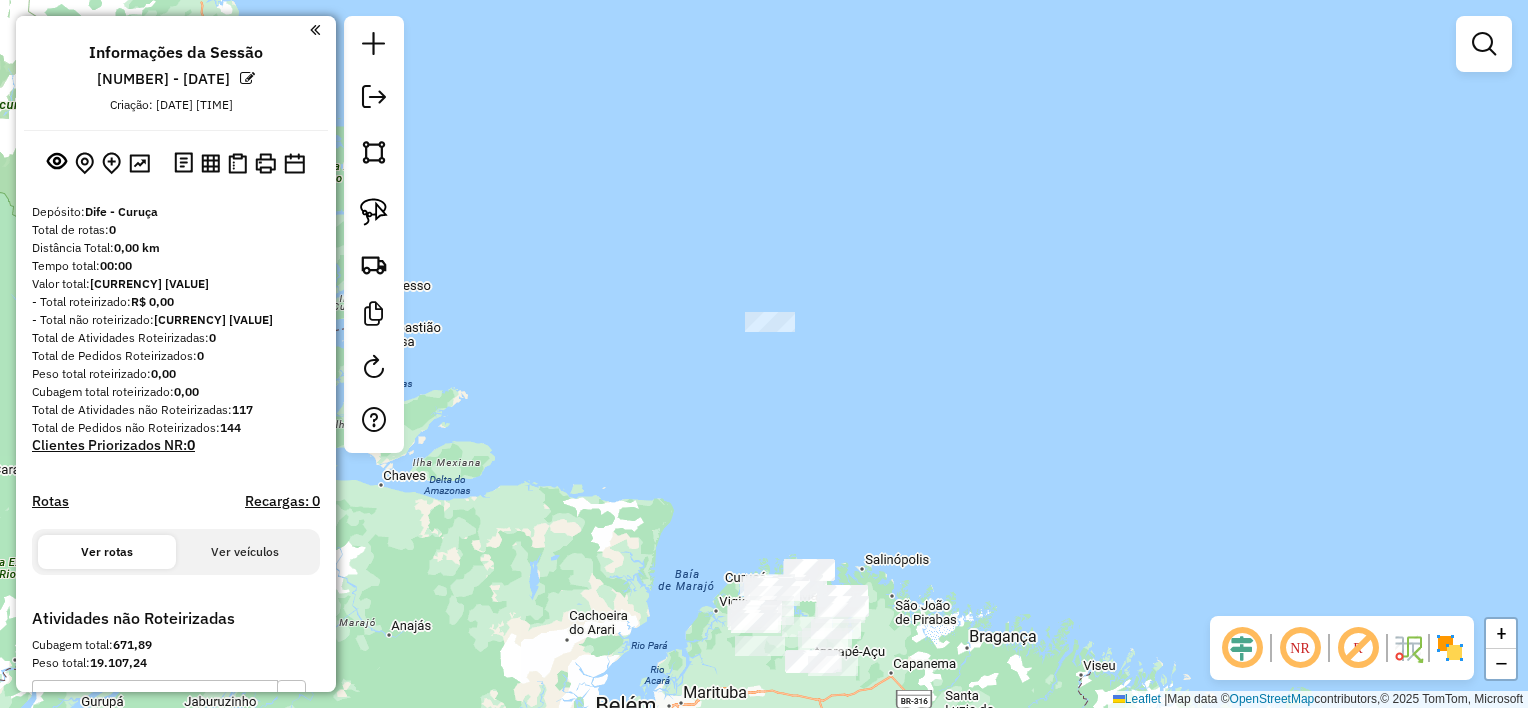 drag, startPoint x: 904, startPoint y: 456, endPoint x: 906, endPoint y: 327, distance: 129.0155 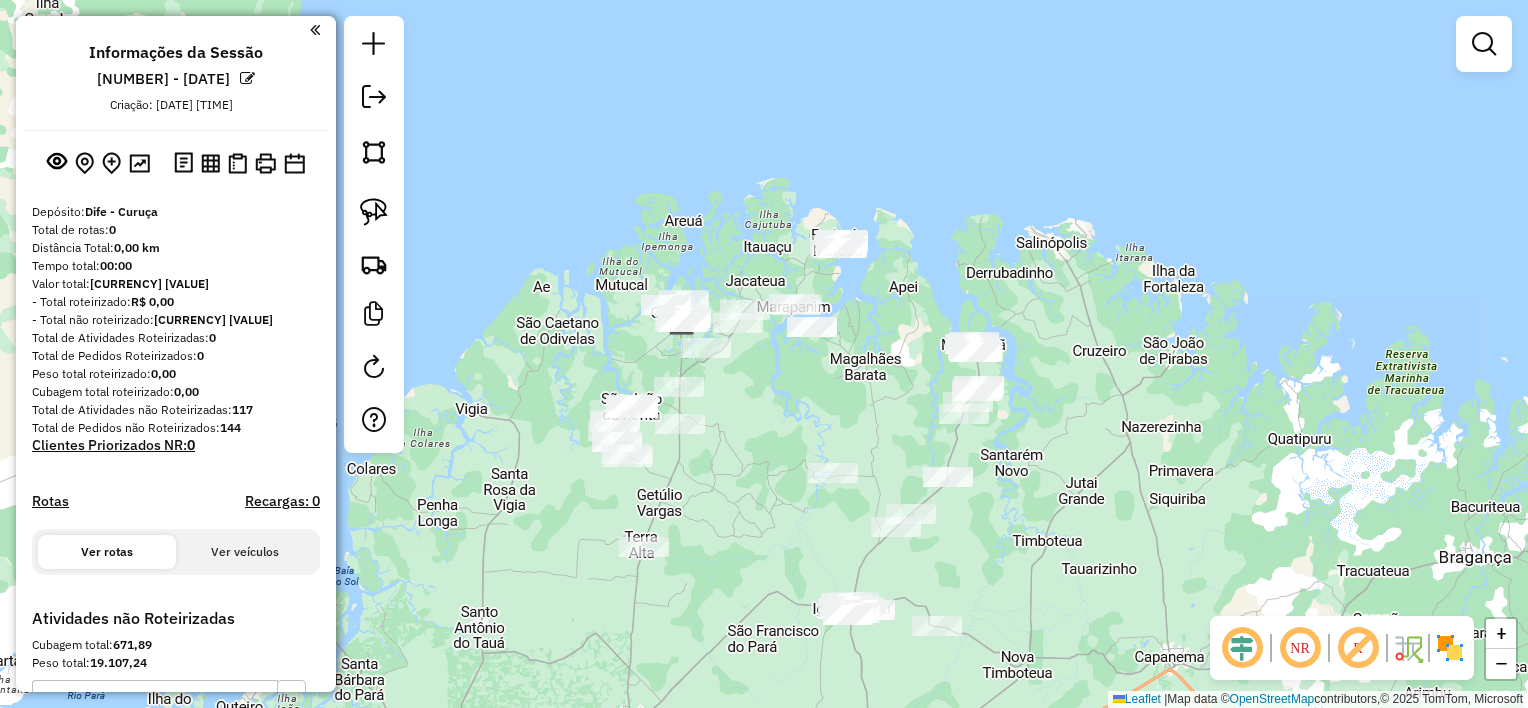 drag, startPoint x: 862, startPoint y: 400, endPoint x: 856, endPoint y: 336, distance: 64.28063 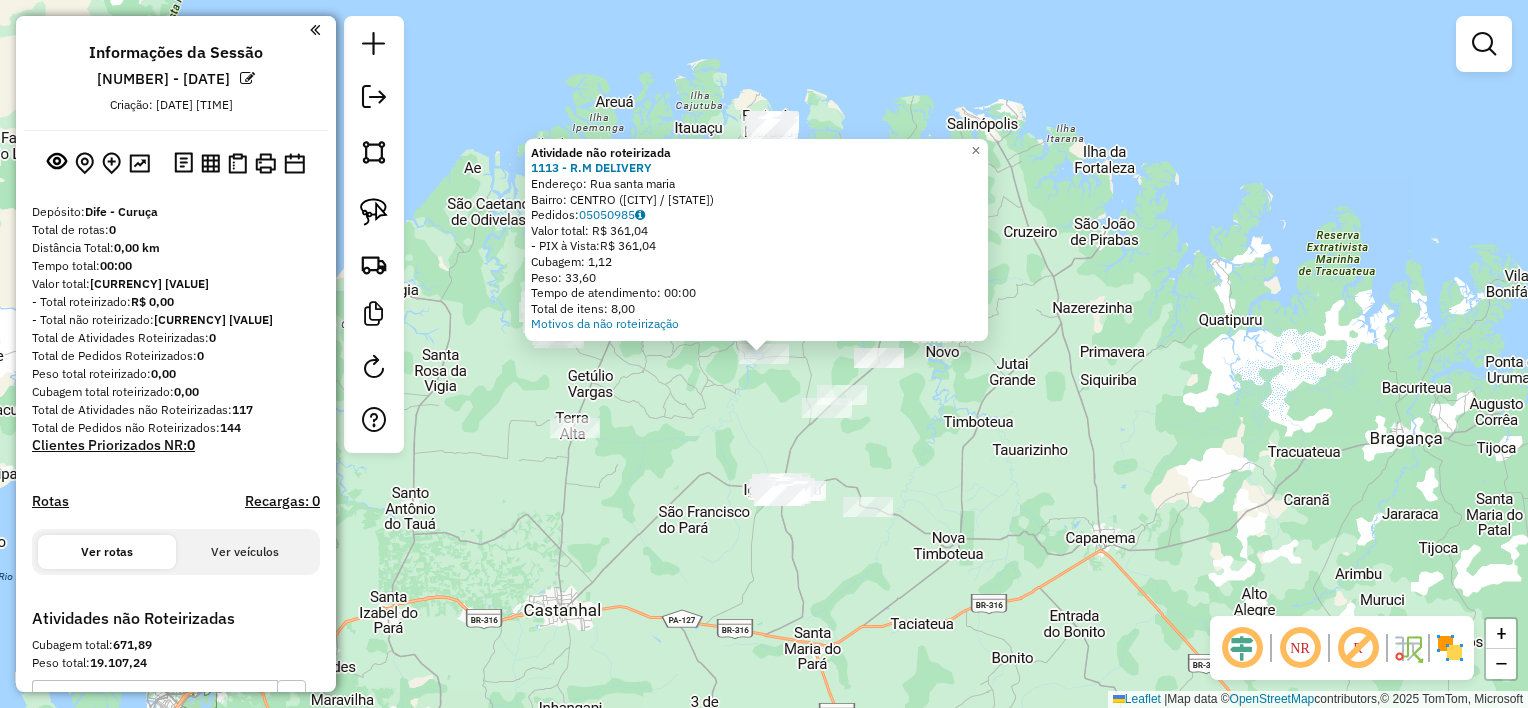 click on "Atividade não roteirizada [NUMBER] - [NAME]  Endereço: [STREET]   Bairro: [NEIGHBORHOOD] ([CITY] / [STATE])   Pedidos:  [ORDER_ID]   Valor total: R$ 361,04   - PIX à Vista:  R$ 361,04   Cubagem: 1,12   Peso: 33,60   Tempo de atendimento: 00:00   Total de itens: 8,00  Motivos da não roteirização × Janela de atendimento Grade de atendimento Capacidade Transportadoras Veículos Cliente Pedidos  Rotas Selecione os dias de semana para filtrar as janelas de atendimento  Seg   Ter   Qua   Qui   Sex   Sáb   Dom  Informe o período da janela de atendimento: De: Até:  Filtrar exatamente a janela do cliente  Considerar janela de atendimento padrão  Selecione os dias de semana para filtrar as grades de atendimento  Seg   Ter   Qua   Qui   Sex   Sáb   Dom   Considerar clientes sem dia de atendimento cadastrado  Clientes fora do dia de atendimento selecionado Filtrar as atividades entre os valores definidos abaixo:  Peso mínimo:   Peso máximo:   Cubagem mínima:   Cubagem máxima:   De:   Até:  De:" 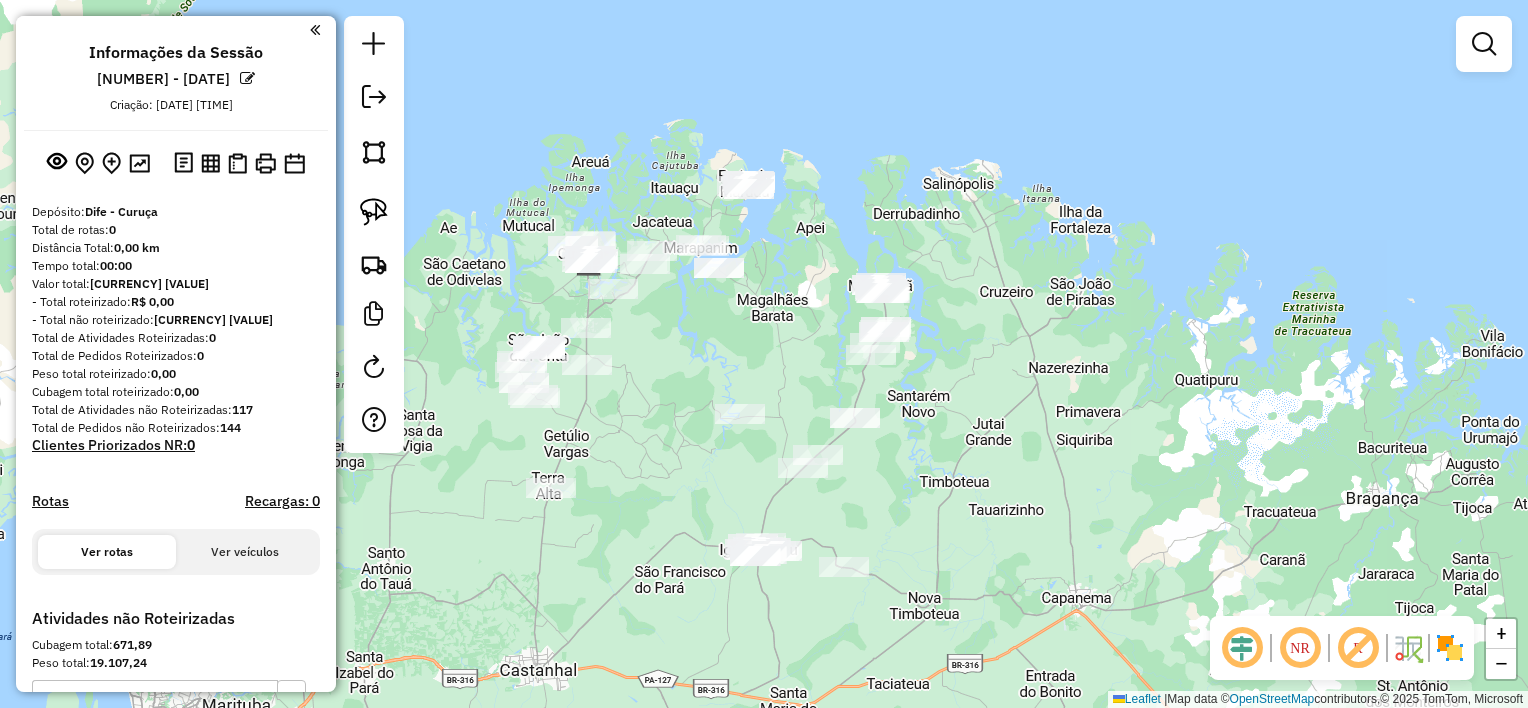 drag, startPoint x: 925, startPoint y: 431, endPoint x: 879, endPoint y: 477, distance: 65.053825 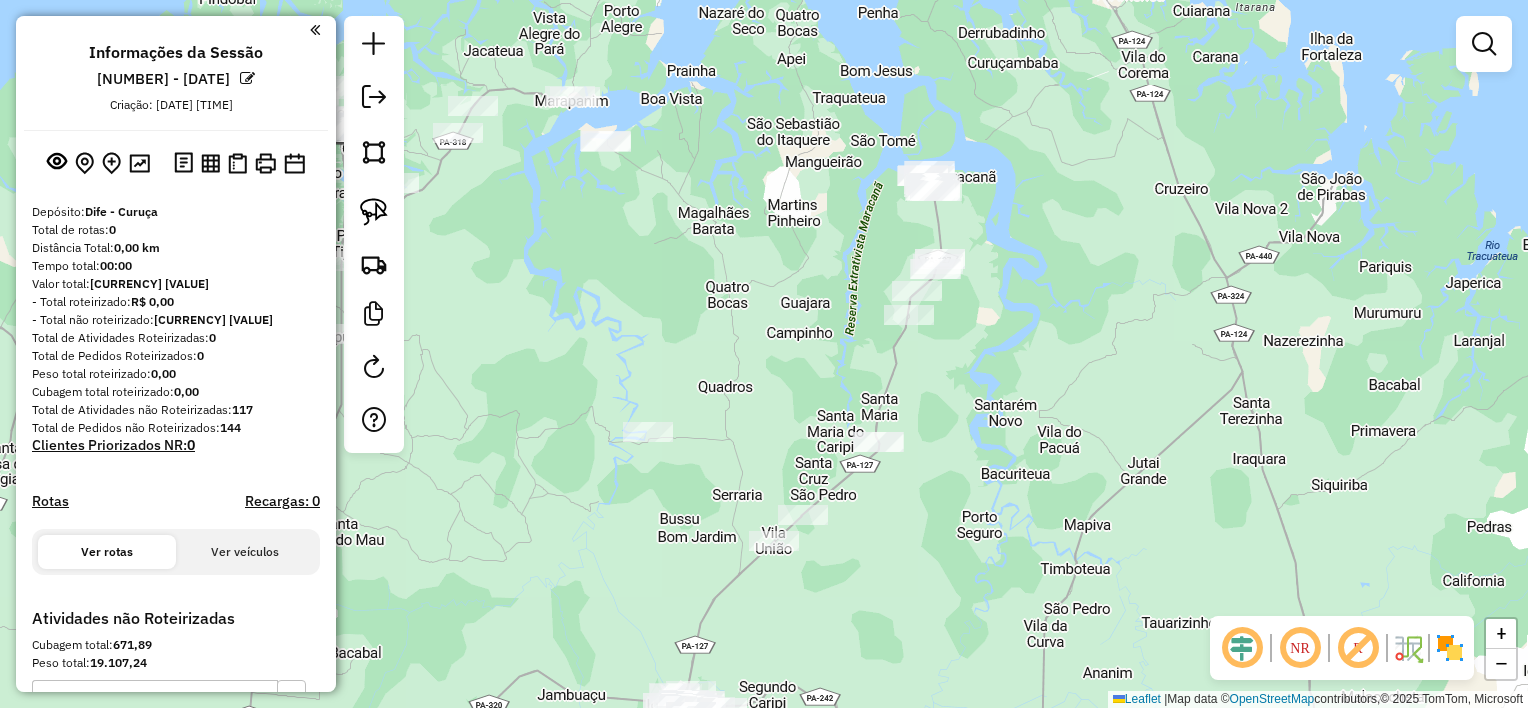 drag, startPoint x: 988, startPoint y: 356, endPoint x: 991, endPoint y: 411, distance: 55.081757 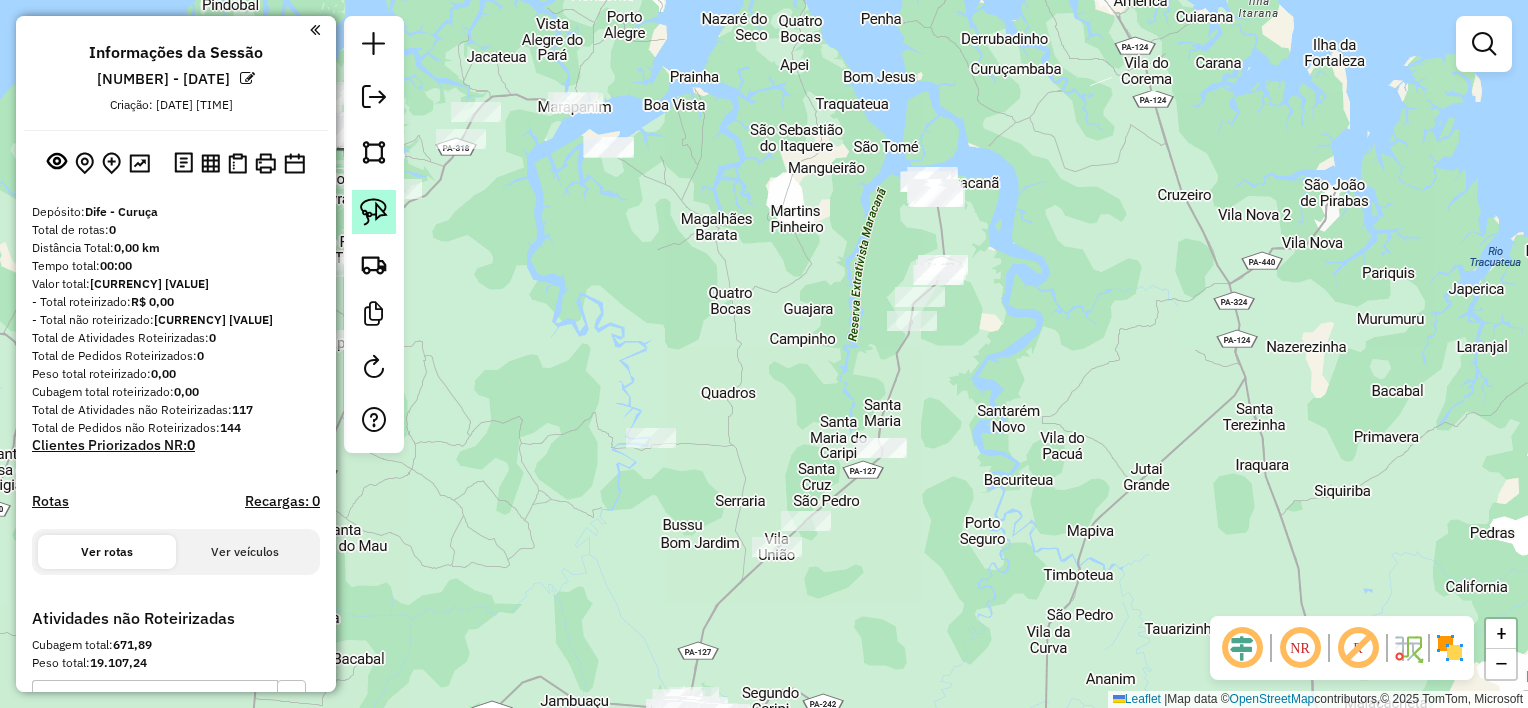 click 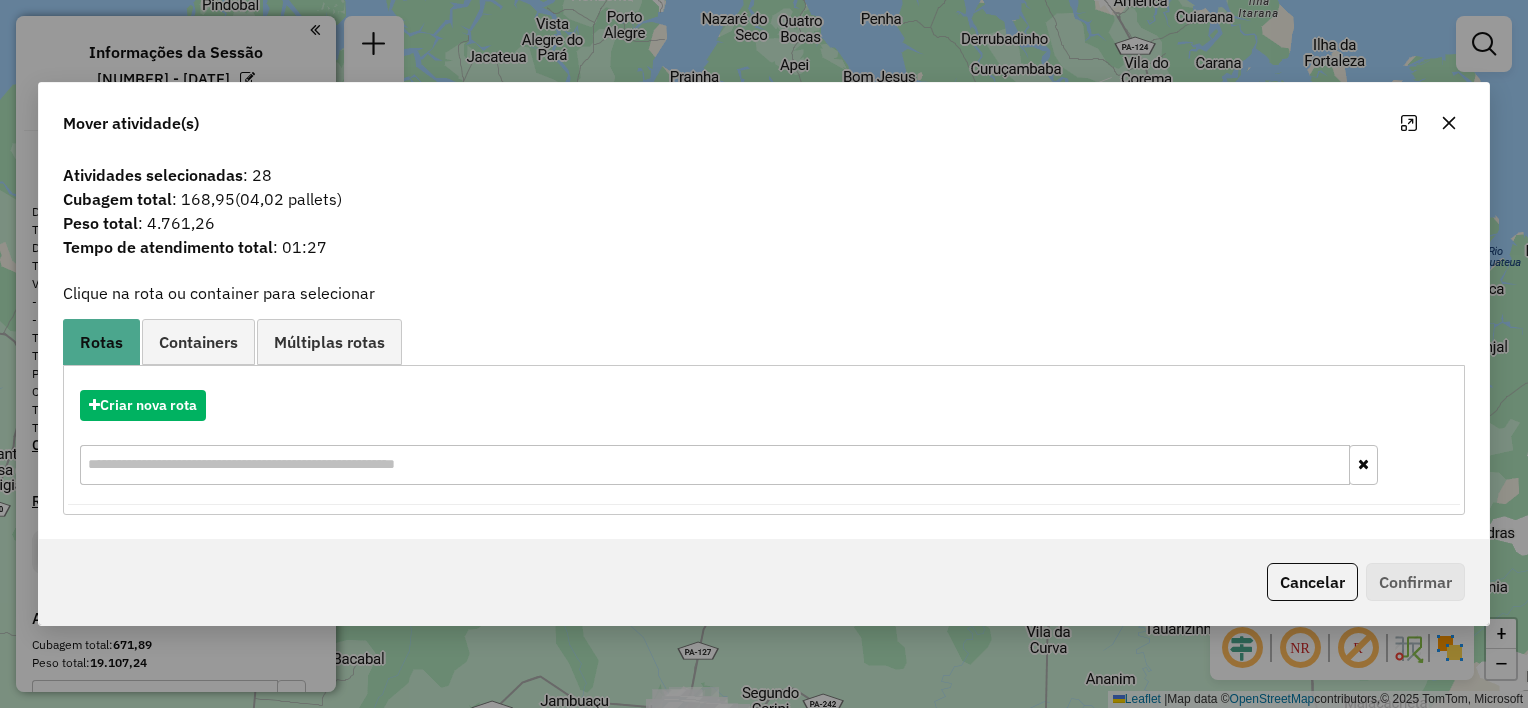 click 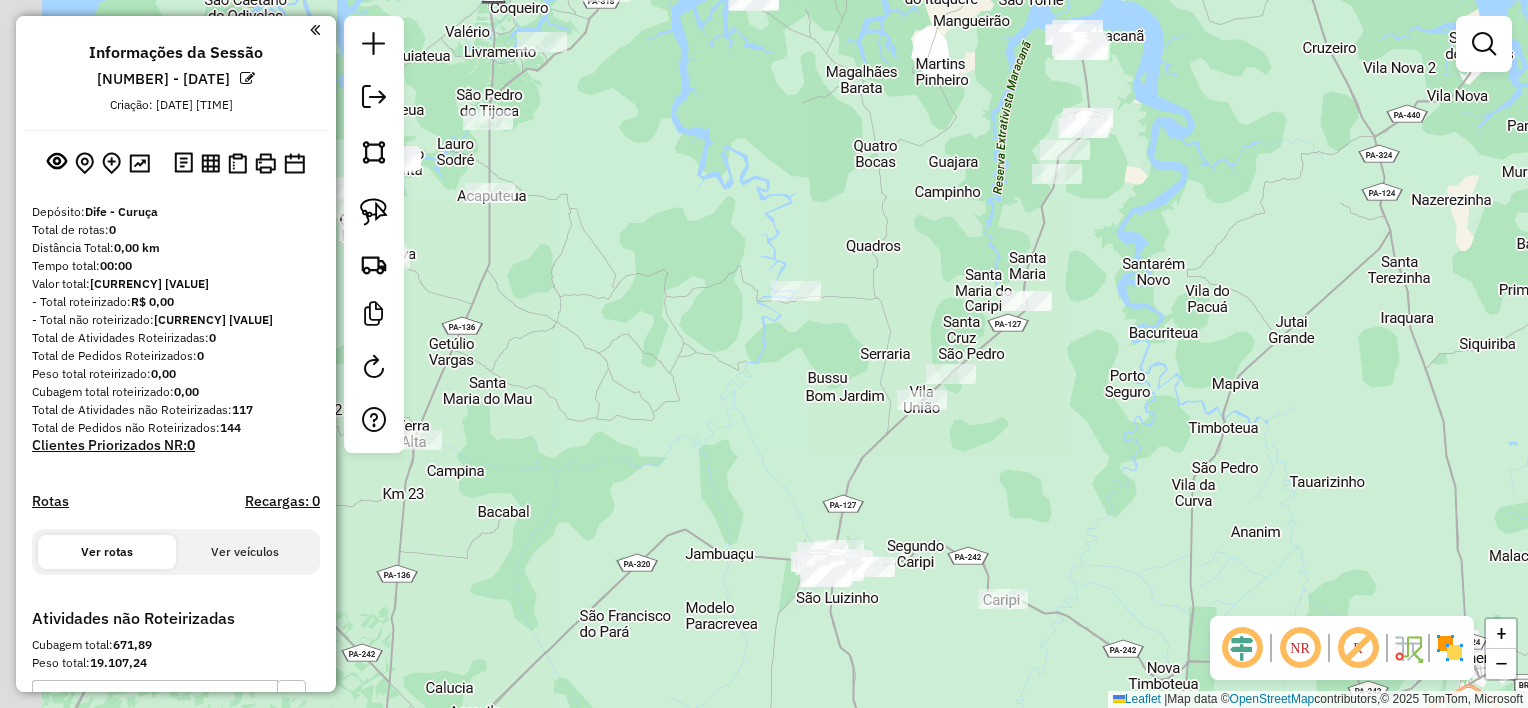 drag, startPoint x: 963, startPoint y: 601, endPoint x: 1164, endPoint y: 394, distance: 288.53076 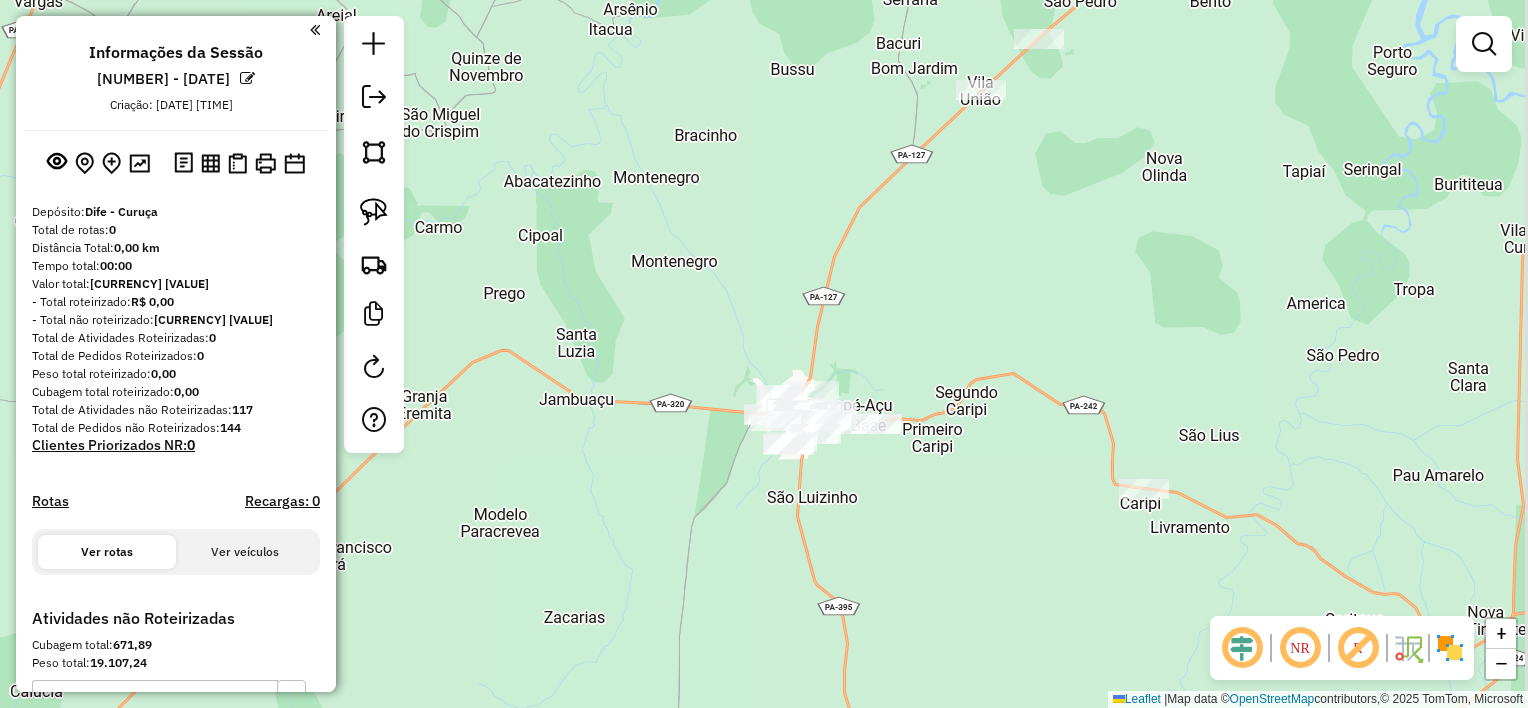 drag, startPoint x: 1053, startPoint y: 580, endPoint x: 971, endPoint y: 495, distance: 118.10589 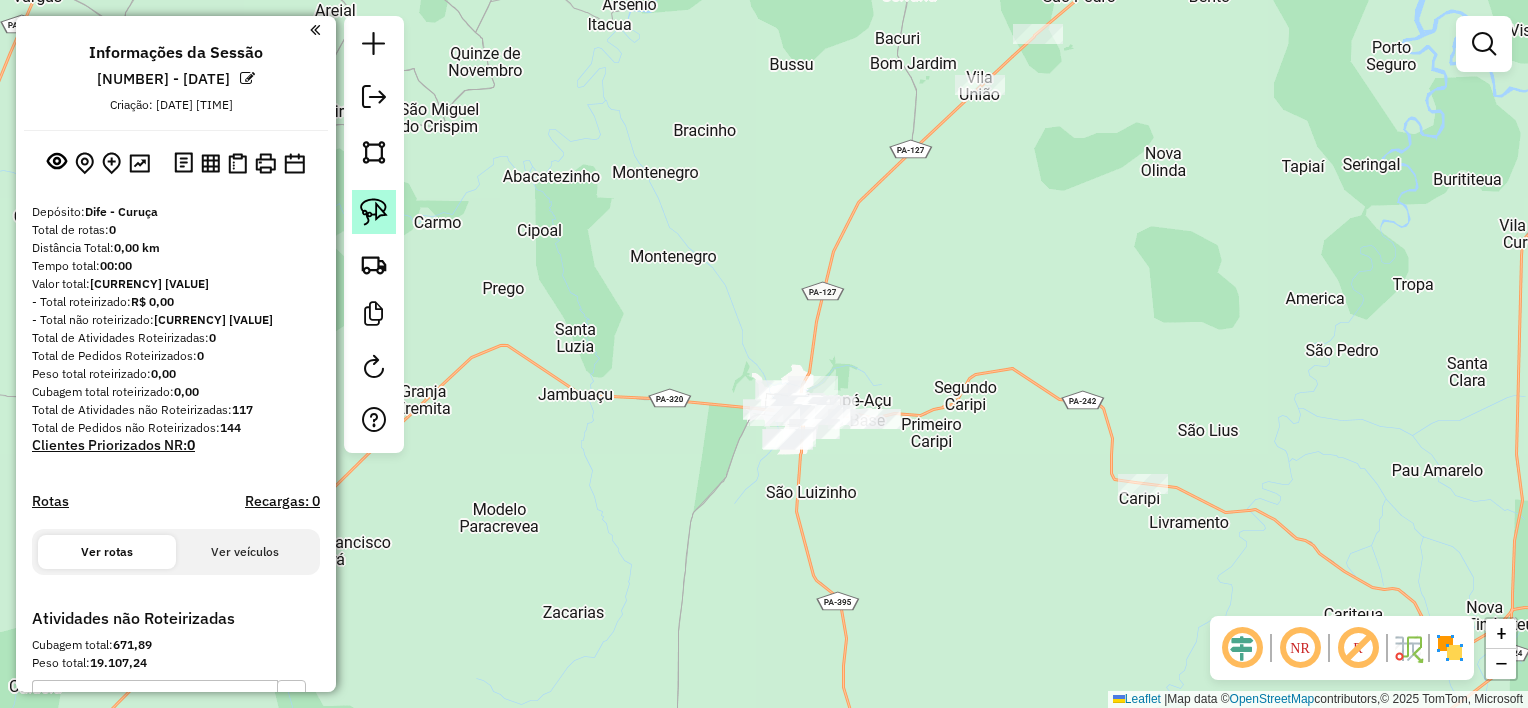 click 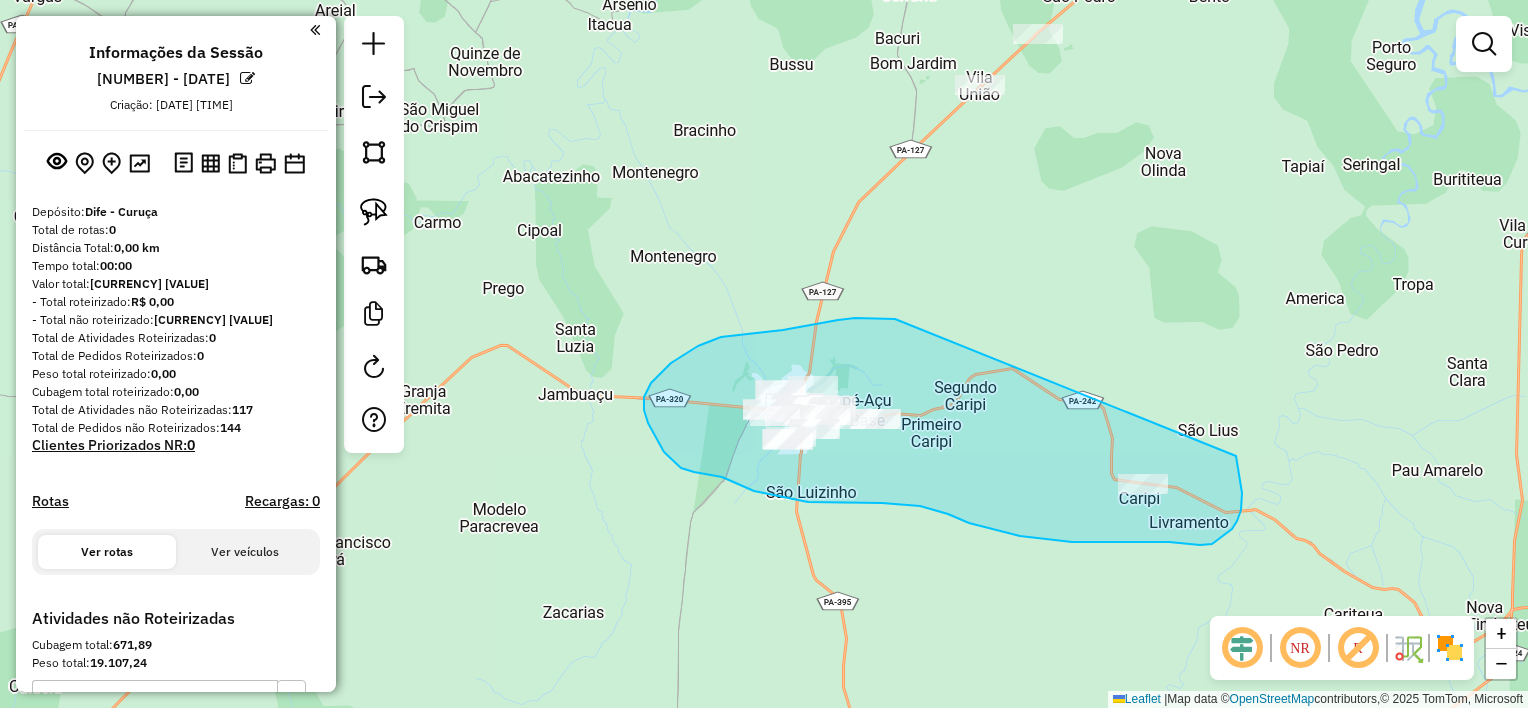 drag, startPoint x: 867, startPoint y: 318, endPoint x: 1228, endPoint y: 418, distance: 374.59445 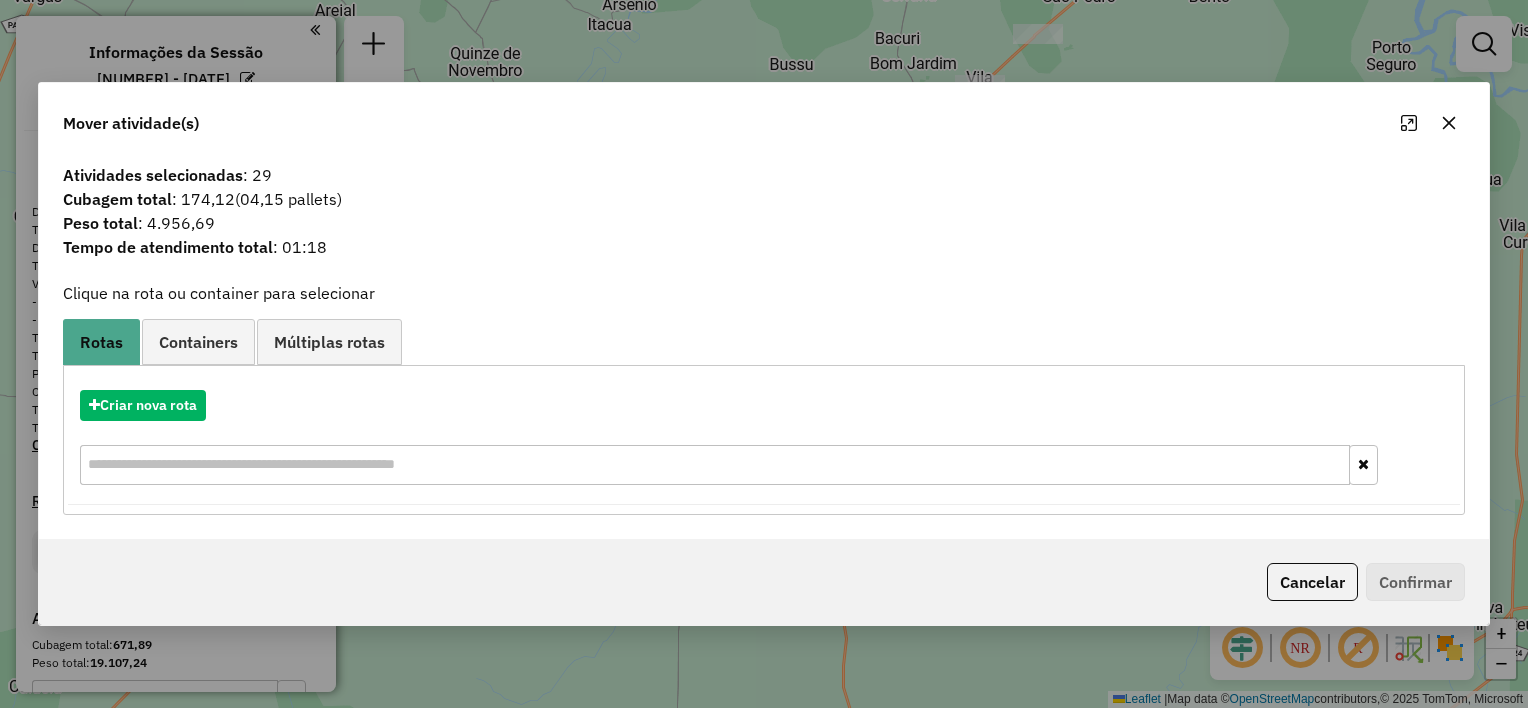 drag, startPoint x: 1446, startPoint y: 120, endPoint x: 1318, endPoint y: 151, distance: 131.70042 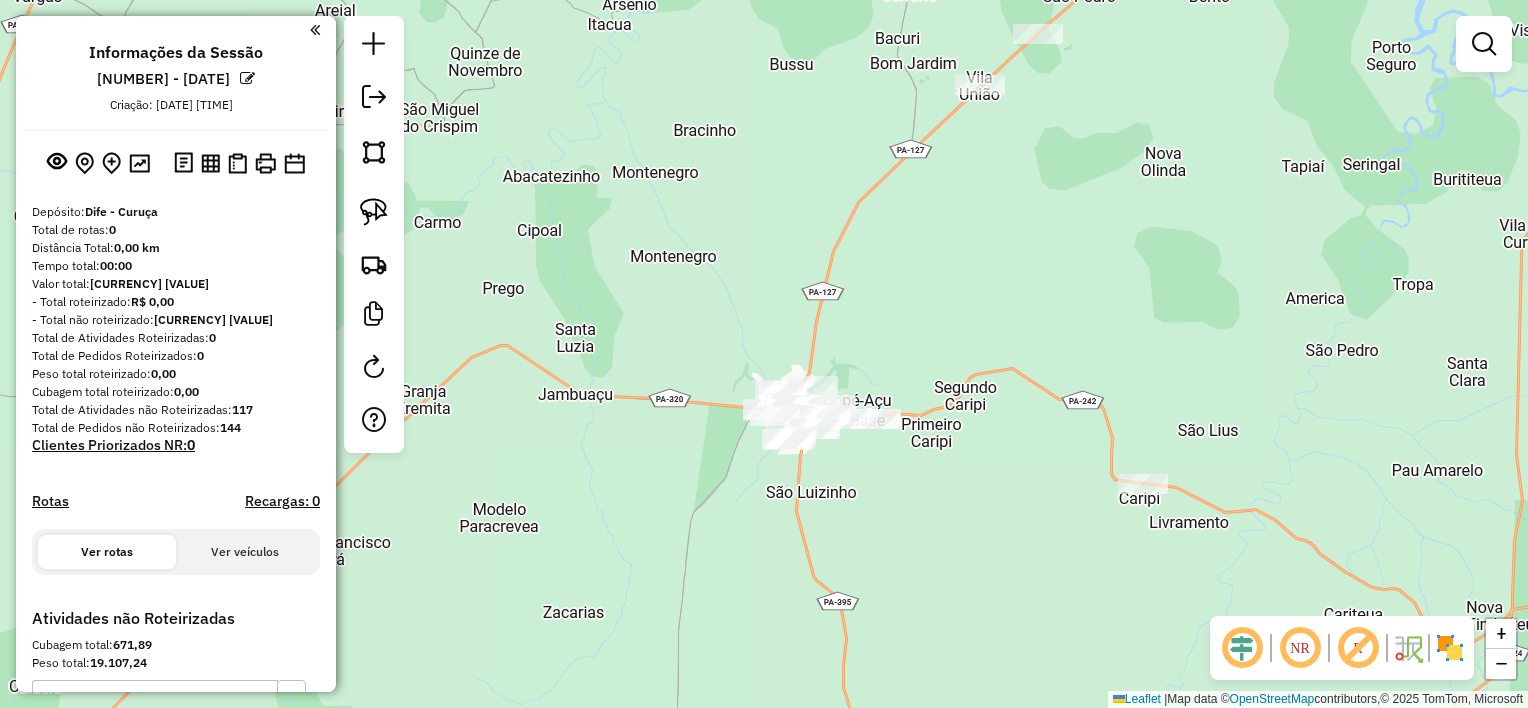 drag, startPoint x: 745, startPoint y: 274, endPoint x: 1066, endPoint y: 448, distance: 365.126 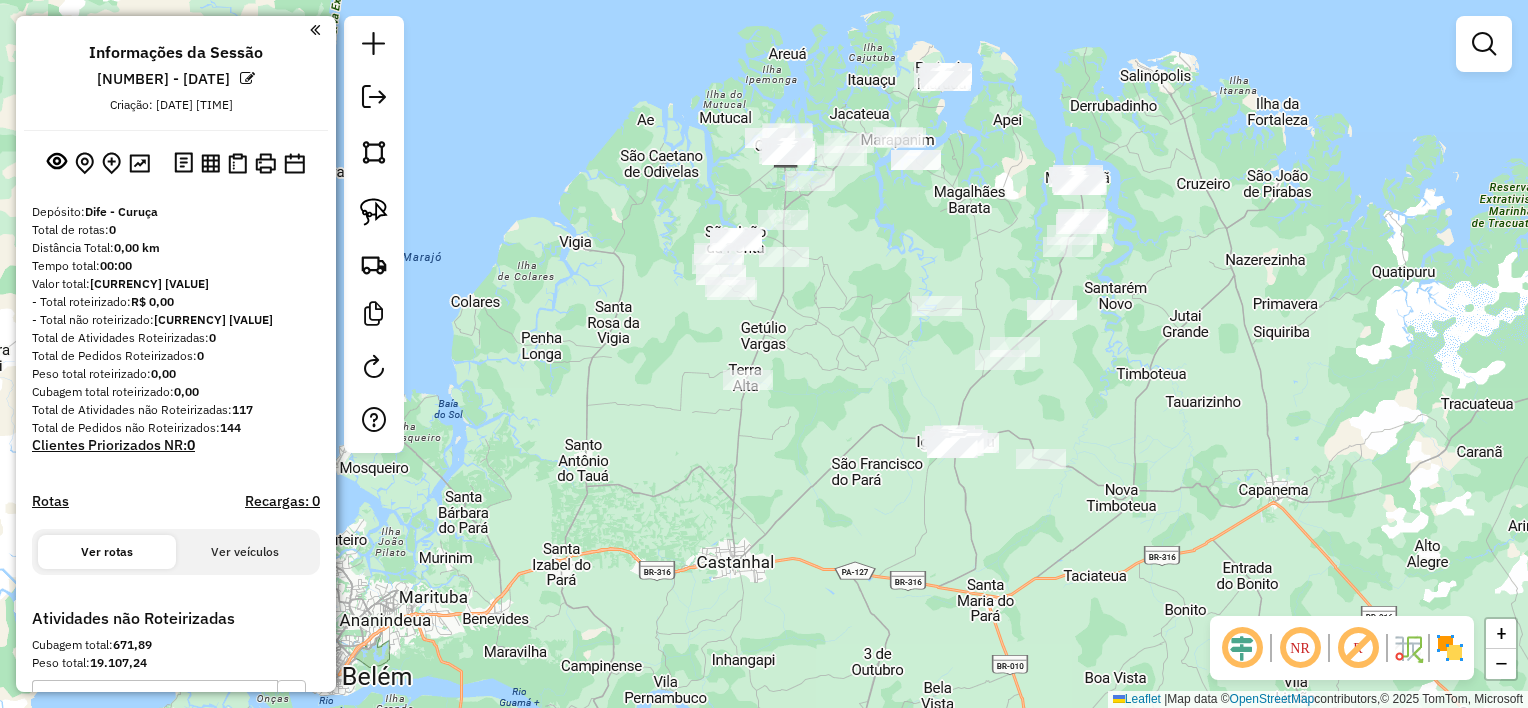 drag, startPoint x: 860, startPoint y: 312, endPoint x: 828, endPoint y: 437, distance: 129.031 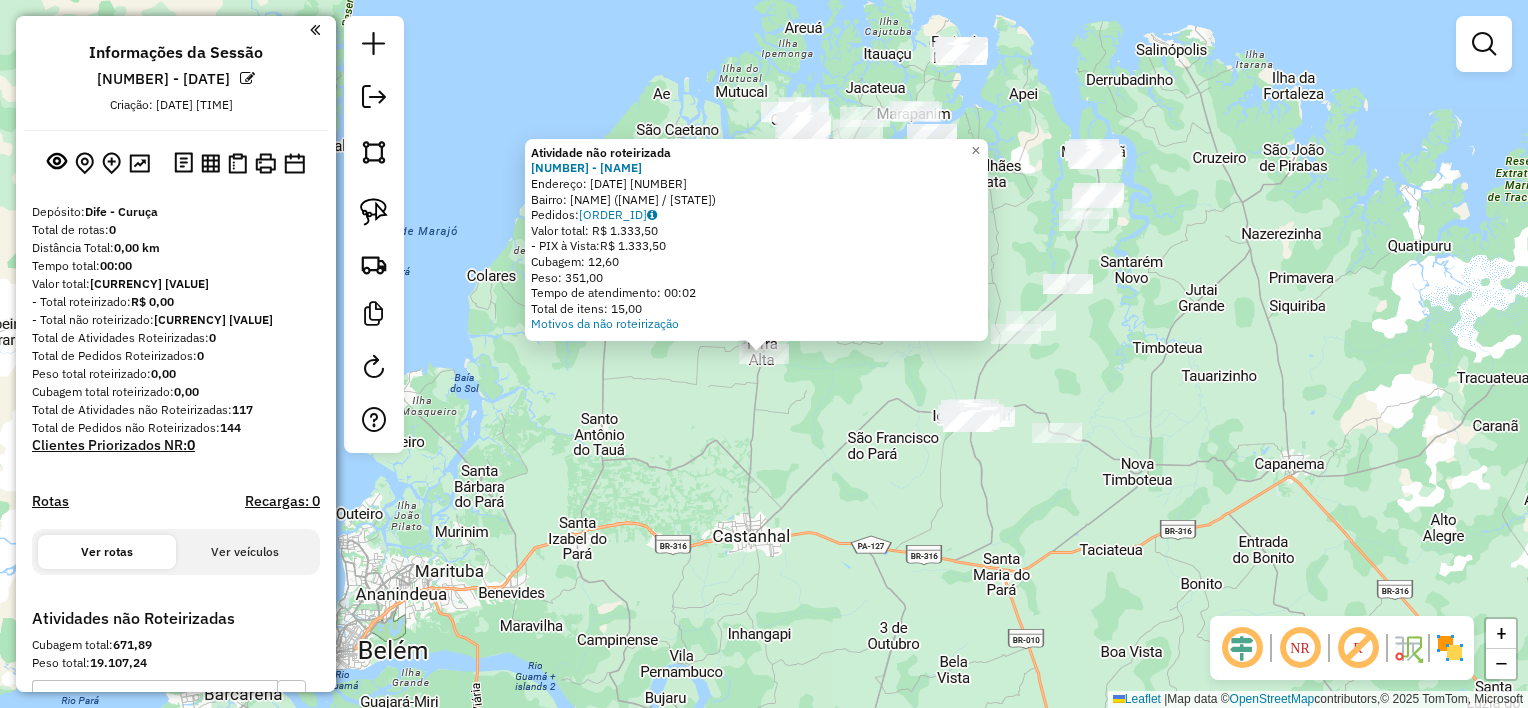 click on "Atividade não roteirizada 130 - POINT DO JUCELINO  Endereço:  31 de marco 110   Bairro: Centro ([CITY] / [STATE])   Pedidos:  [ORDER_ID]   Valor total: R$ 1.333,50   - PIX à Vista:  R$ 1.333,50   Cubagem: 12,60   Peso: 351,00   Tempo de atendimento: 00:02   Total de itens: 15,00  Motivos da não roteirização × Janela de atendimento Grade de atendimento Capacidade Transportadoras Veículos Cliente Pedidos  Rotas Selecione os dias de semana para filtrar as janelas de atendimento  Seg   Ter   Qua   Qui   Sex   Sáb   Dom  Informe o período da janela de atendimento: De: Até:  Filtrar exatamente a janela do cliente  Considerar janela de atendimento padrão  Selecione os dias de semana para filtrar as grades de atendimento  Seg   Ter   Qua   Qui   Sex   Sáb   Dom   Considerar clientes sem dia de atendimento cadastrado  Clientes fora do dia de atendimento selecionado Filtrar as atividades entre os valores definidos abaixo:  Peso mínimo:   Peso máximo:   Cubagem mínima:   Cubagem máxima:   De:   Até:  De:" 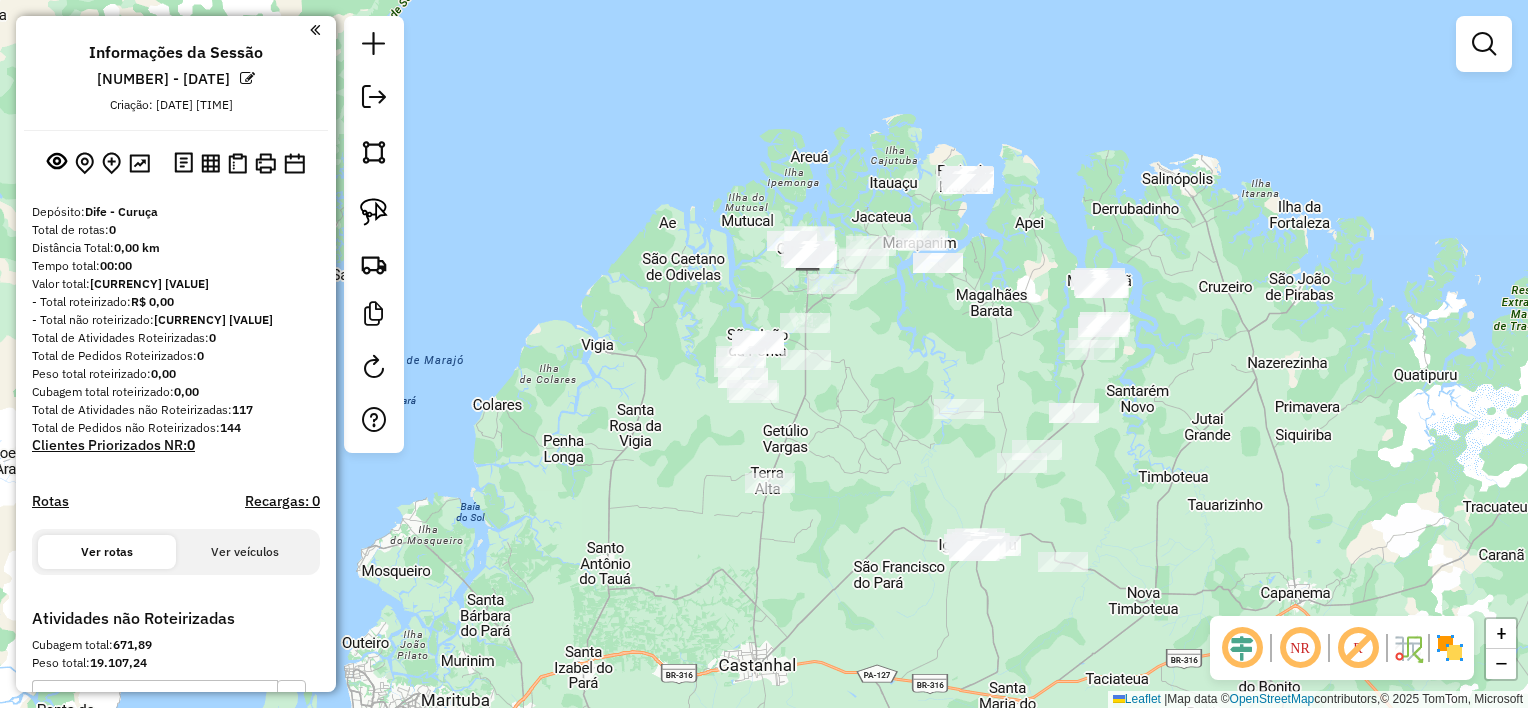 drag, startPoint x: 822, startPoint y: 378, endPoint x: 803, endPoint y: 399, distance: 28.319605 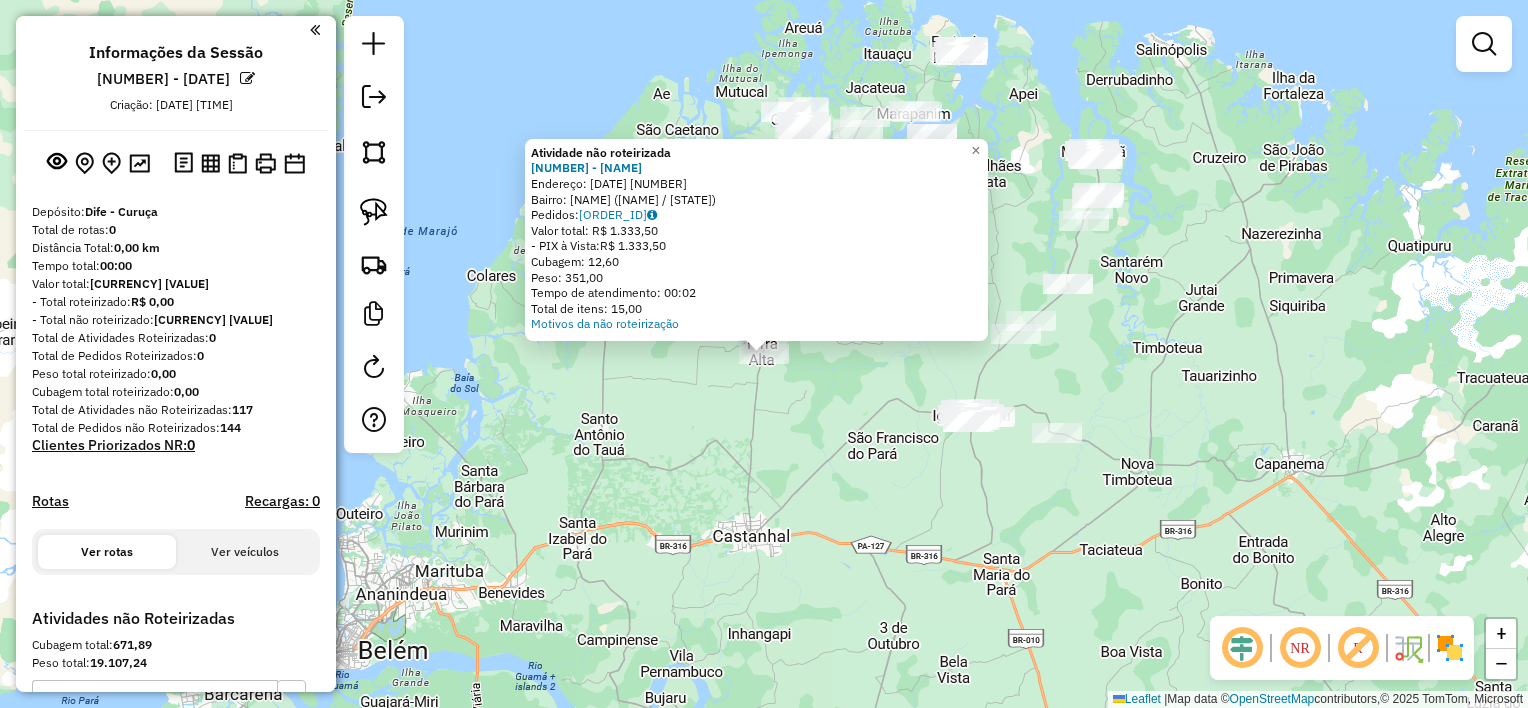 drag, startPoint x: 851, startPoint y: 403, endPoint x: 853, endPoint y: 388, distance: 15.132746 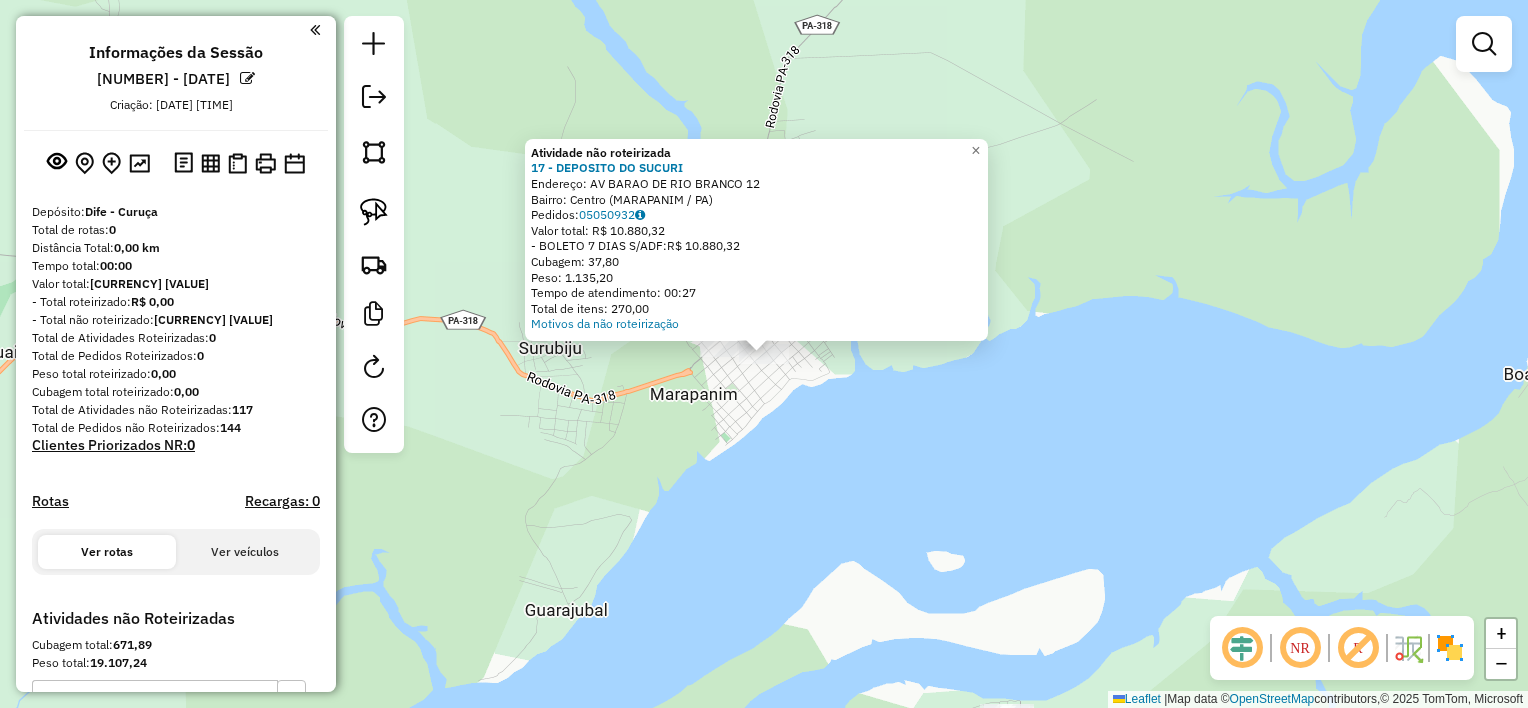 click on "Atividade não roteirizada [NUMBER] - [NAME]  Endereço:  [STREET] [NUMBER]   Bairro: [NEIGHBORHOOD] ([CITY] / [STATE])   Pedidos:  [ORDER_ID]   Valor total: R$ 10.880,32   - BOLETO 7 DIAS S/ADF:  R$ 10.880,32   Cubagem: 37,80   Peso: 1.135,20   Tempo de atendimento: 00:27   Total de itens: 270,00  Motivos da não roteirização × Janela de atendimento Grade de atendimento Capacidade Transportadoras Veículos Cliente Pedidos  Rotas Selecione os dias de semana para filtrar as janelas de atendimento  Seg   Ter   Qua   Qui   Sex   Sáb   Dom  Informe o período da janela de atendimento: De: Até:  Filtrar exatamente a janela do cliente  Considerar janela de atendimento padrão  Selecione os dias de semana para filtrar as grades de atendimento  Seg   Ter   Qua   Qui   Sex   Sáb   Dom   Considerar clientes sem dia de atendimento cadastrado  Clientes fora do dia de atendimento selecionado Filtrar as atividades entre os valores definidos abaixo:  Peso mínimo:   Peso máximo:   Cubagem mínima:   De:   Até:  +" 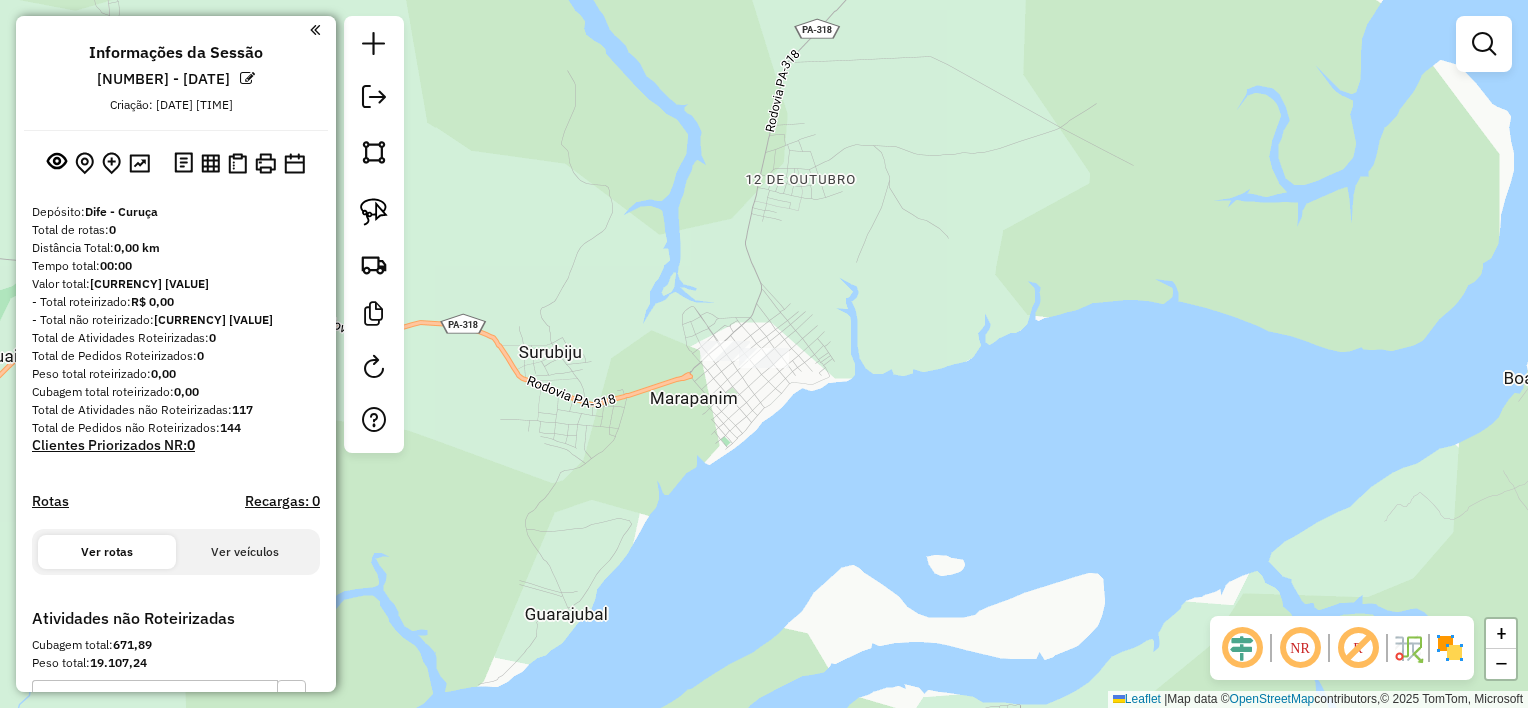 click on "Janela de atendimento Grade de atendimento Capacidade Transportadoras Veículos Cliente Pedidos  Rotas Selecione os dias de semana para filtrar as janelas de atendimento  Seg   Ter   Qua   Qui   Sex   Sáb   Dom  Informe o período da janela de atendimento: De: Até:  Filtrar exatamente a janela do cliente  Considerar janela de atendimento padrão  Selecione os dias de semana para filtrar as grades de atendimento  Seg   Ter   Qua   Qui   Sex   Sáb   Dom   Considerar clientes sem dia de atendimento cadastrado  Clientes fora do dia de atendimento selecionado Filtrar as atividades entre os valores definidos abaixo:  Peso mínimo:   Peso máximo:   Cubagem mínima:   Cubagem máxima:   De:   Até:  Filtrar as atividades entre o tempo de atendimento definido abaixo:  De:   Até:   Considerar capacidade total dos clientes não roteirizados Transportadora: Selecione um ou mais itens Tipo de veículo: Selecione um ou mais itens Veículo: Selecione um ou mais itens Motorista: Selecione um ou mais itens Nome: Rótulo:" 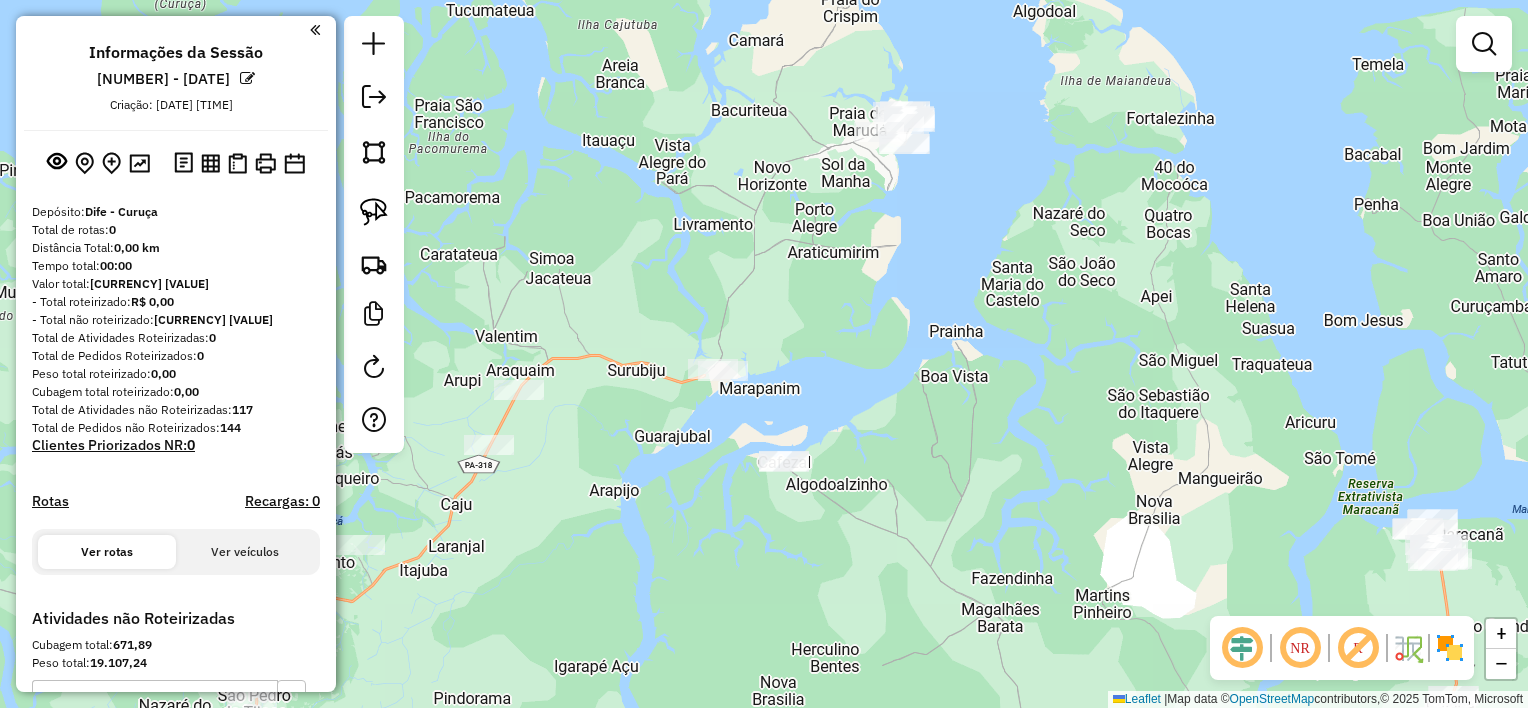 drag, startPoint x: 934, startPoint y: 217, endPoint x: 977, endPoint y: 200, distance: 46.238514 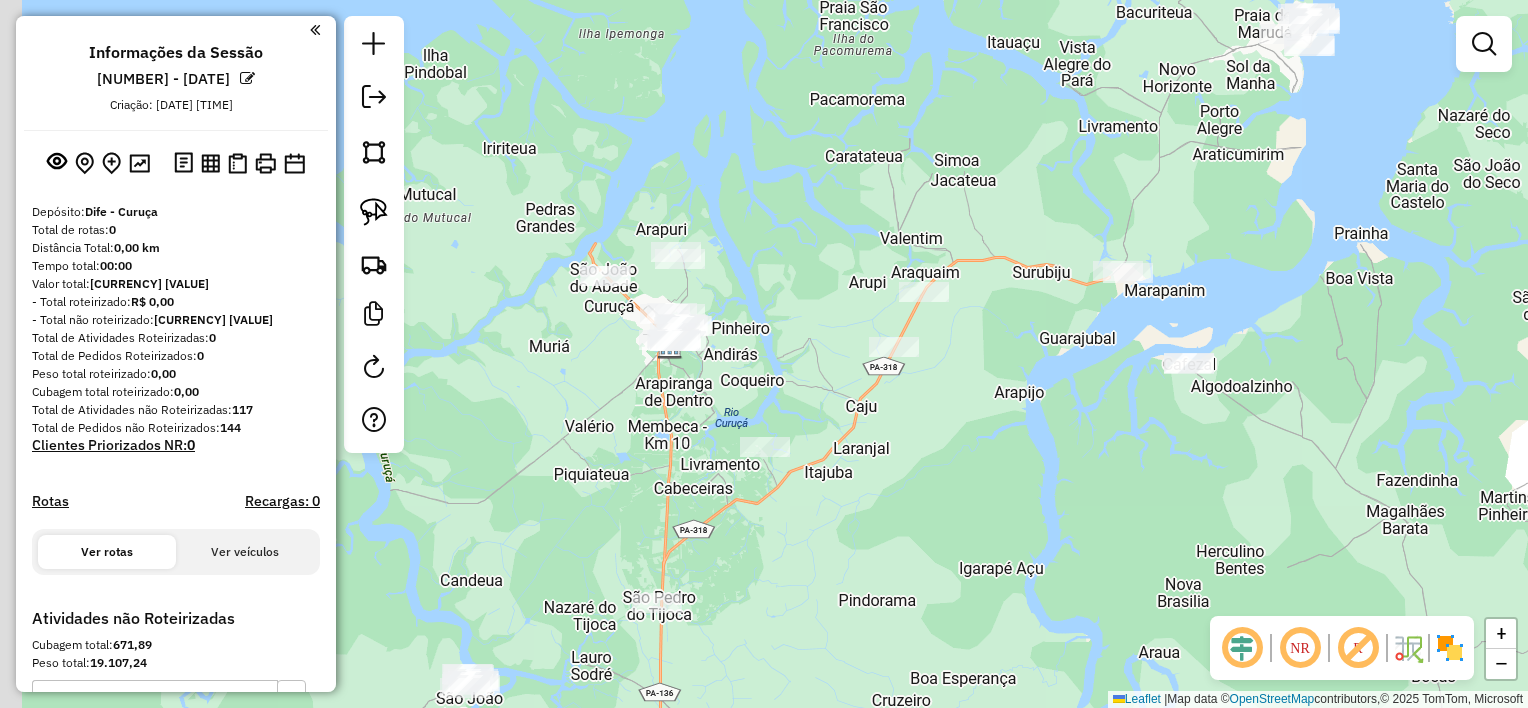 drag, startPoint x: 767, startPoint y: 490, endPoint x: 1048, endPoint y: 424, distance: 288.64685 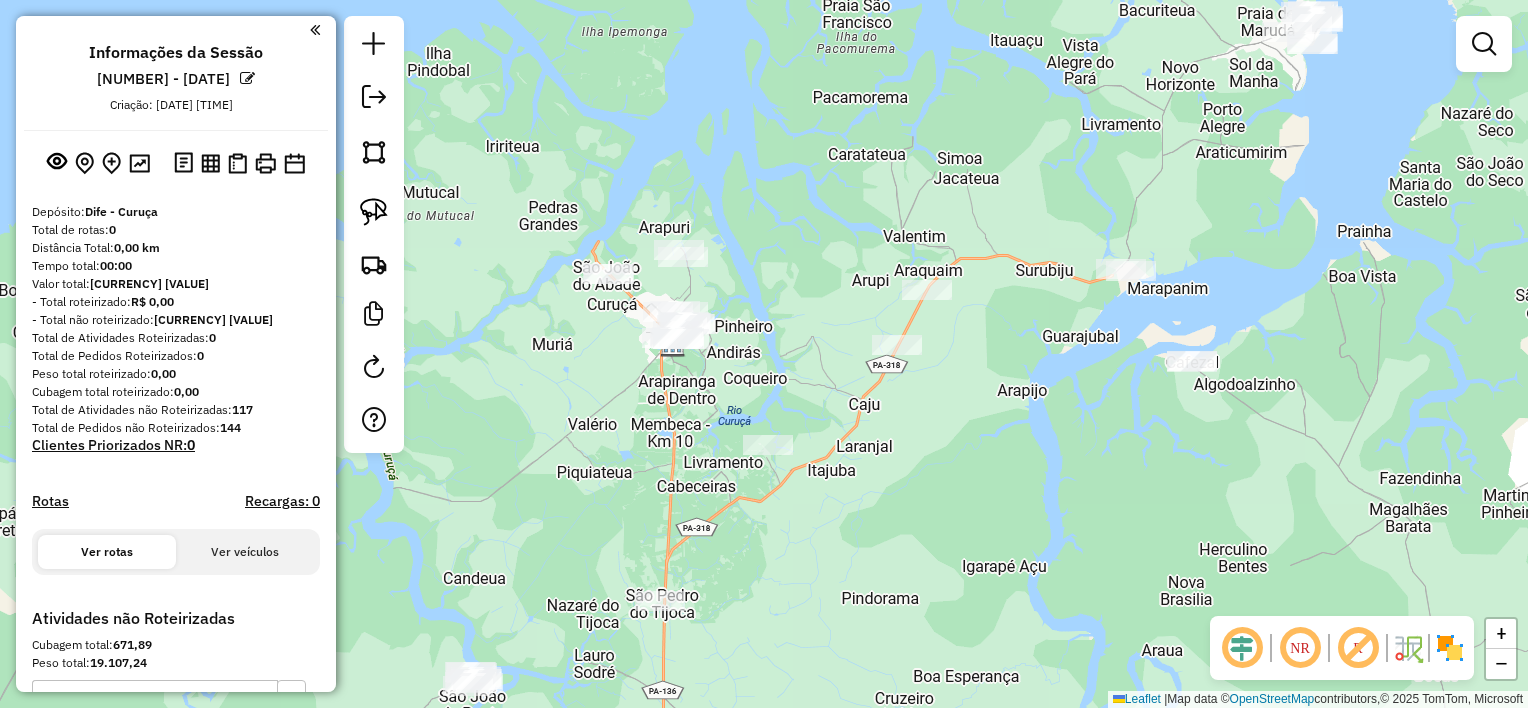 drag, startPoint x: 964, startPoint y: 460, endPoint x: 928, endPoint y: 392, distance: 76.941536 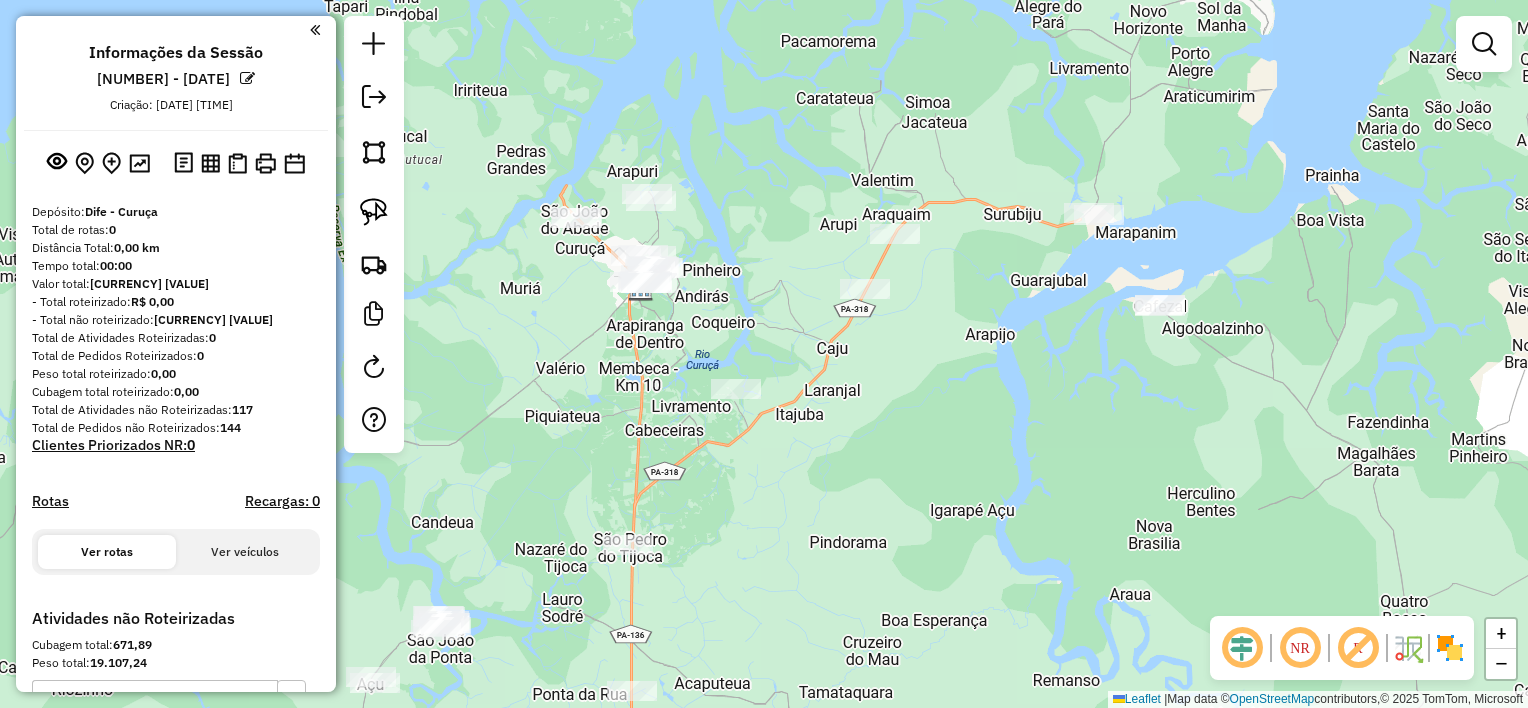 drag, startPoint x: 984, startPoint y: 397, endPoint x: 1012, endPoint y: 277, distance: 123.22337 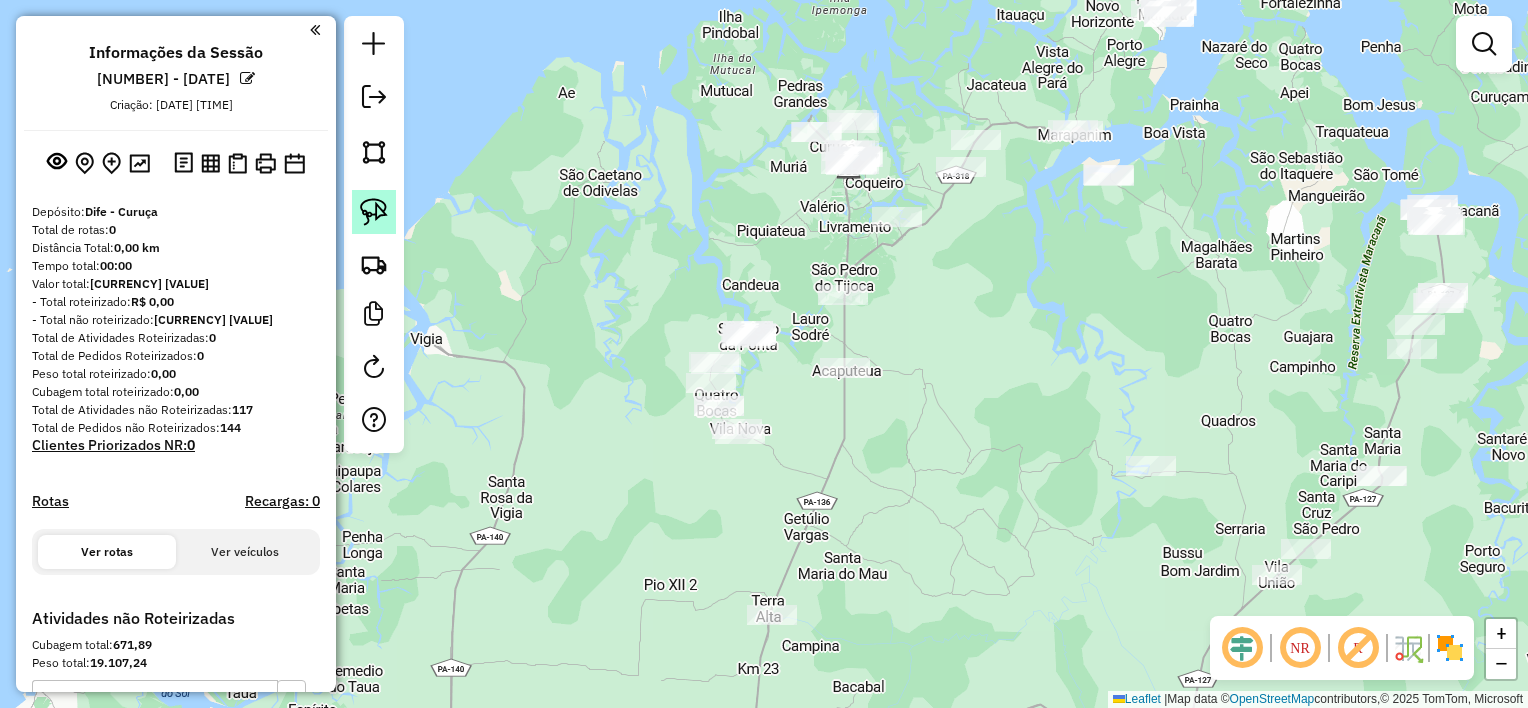click 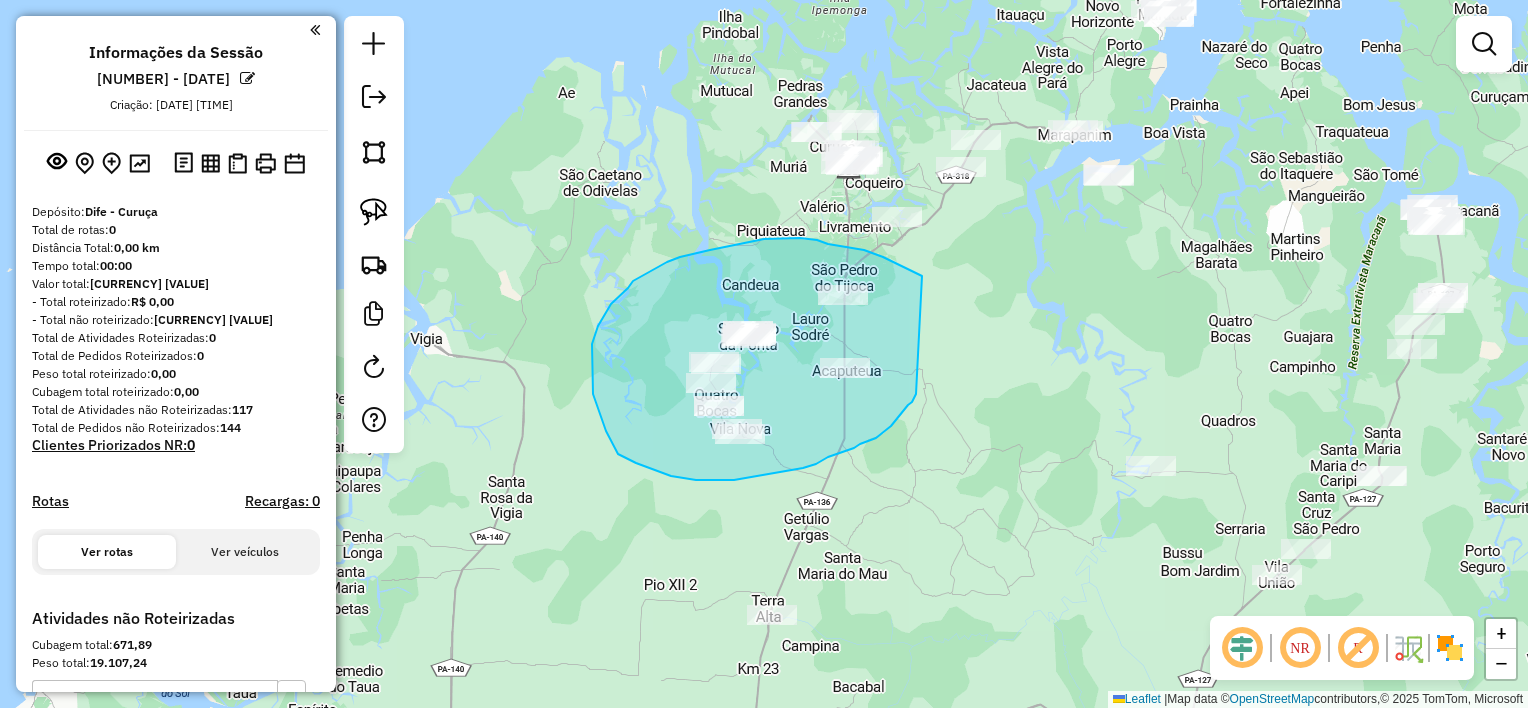 drag, startPoint x: 896, startPoint y: 263, endPoint x: 916, endPoint y: 394, distance: 132.51793 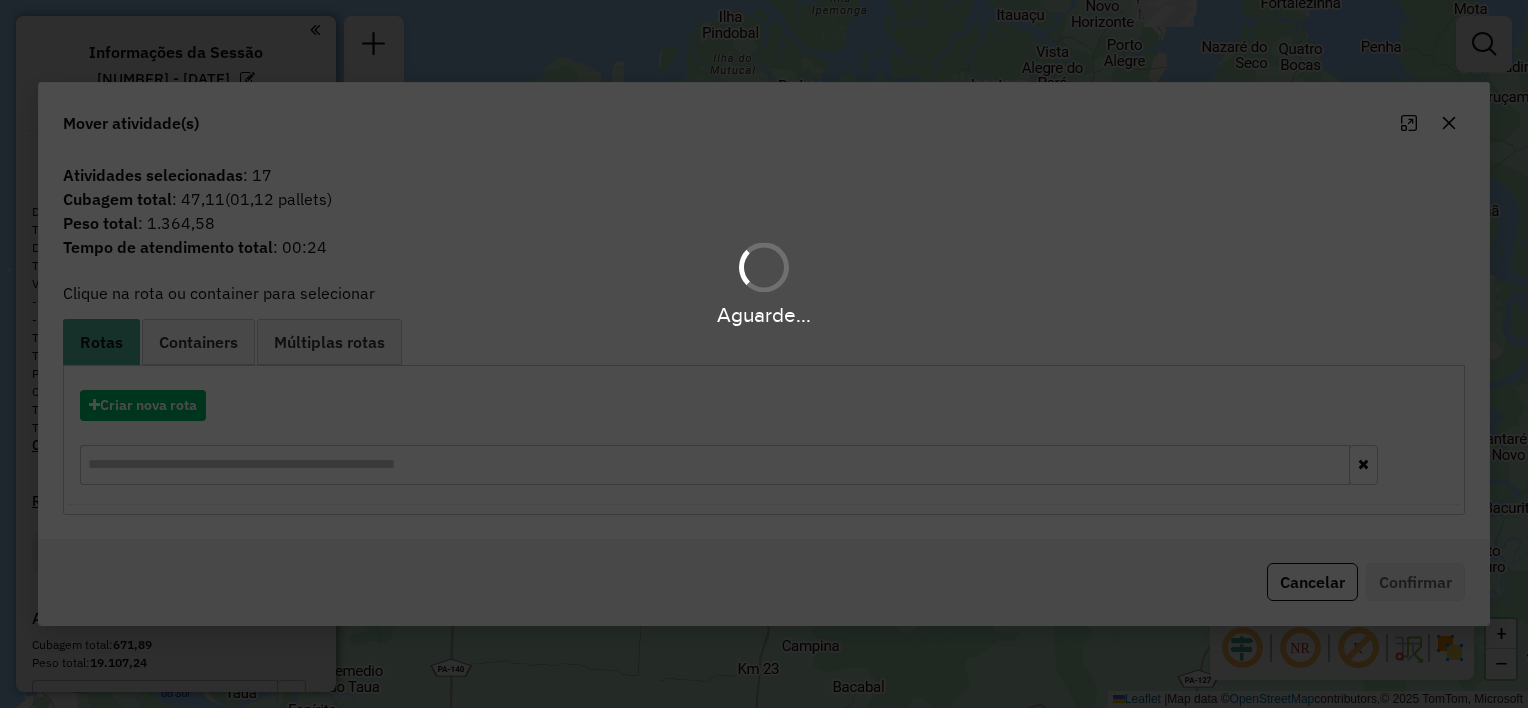 click 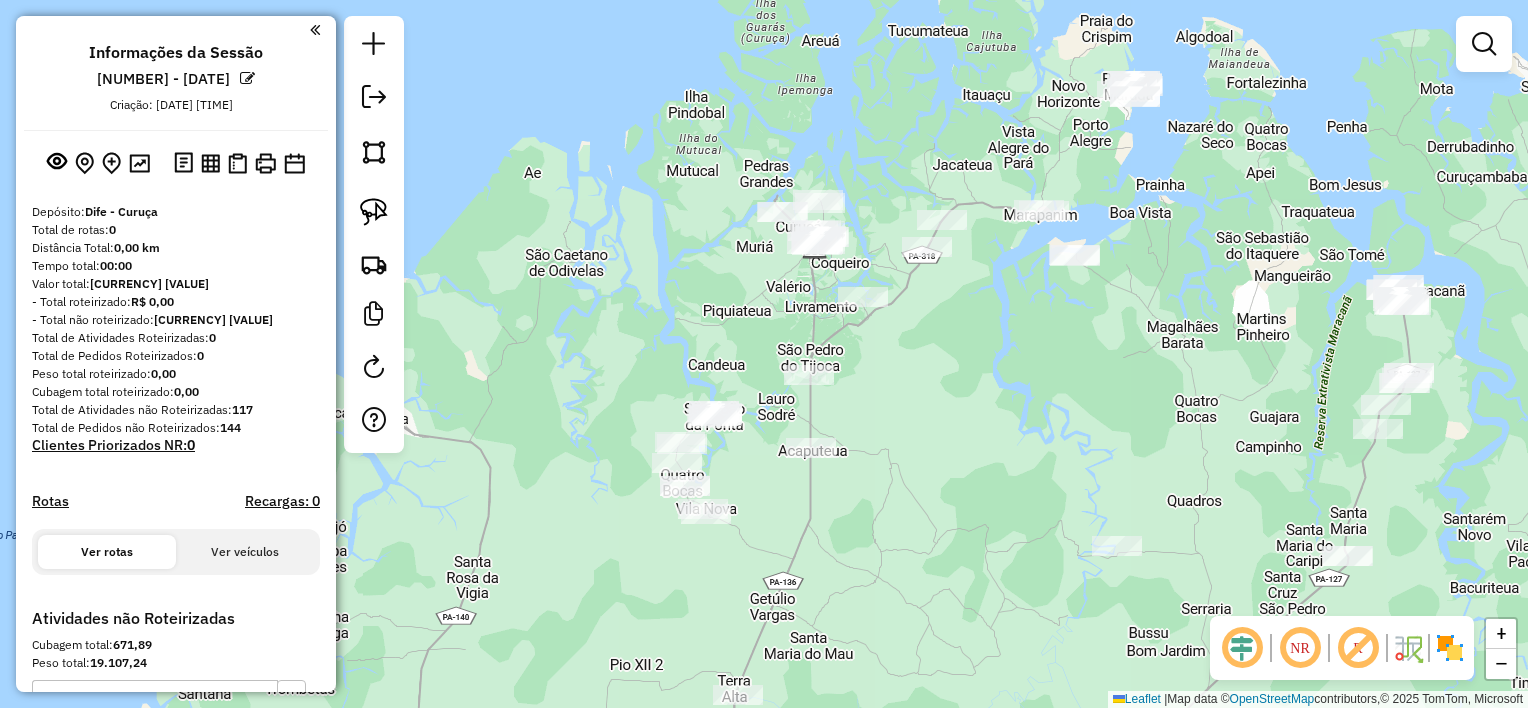 drag, startPoint x: 1004, startPoint y: 336, endPoint x: 972, endPoint y: 411, distance: 81.5414 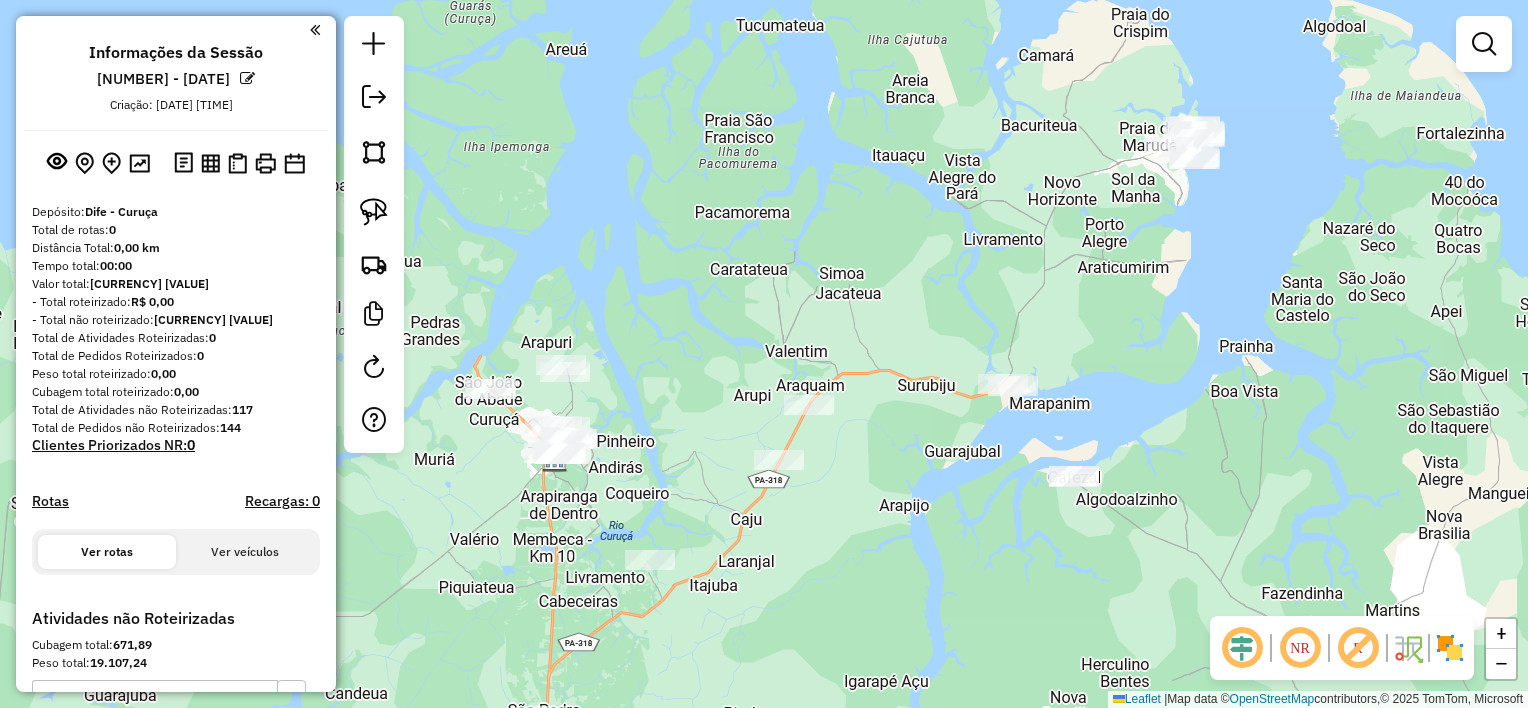 drag, startPoint x: 1021, startPoint y: 224, endPoint x: 1020, endPoint y: 288, distance: 64.00781 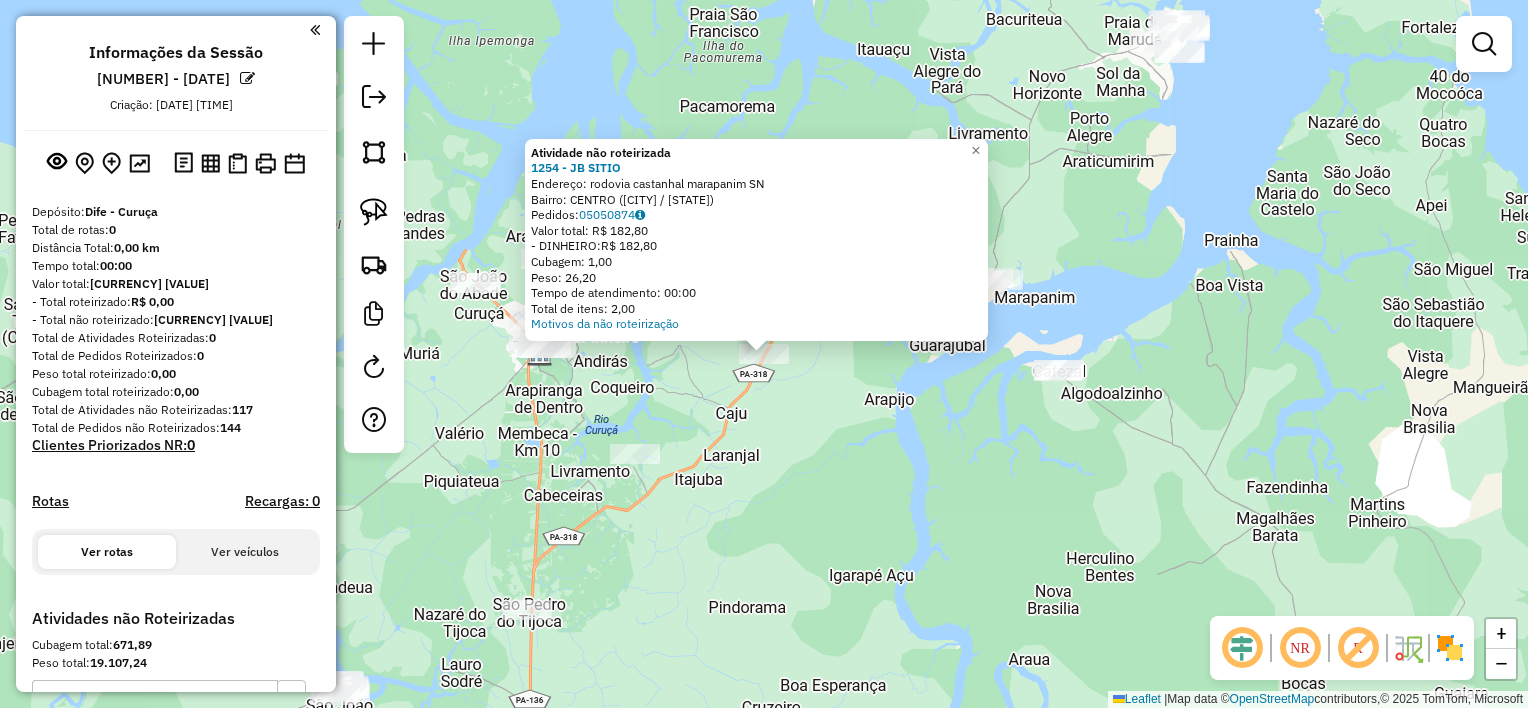 click on "Atividade não roteirizada [NUMBER] - [NAME] [NAME]  Endereço:  [STREET] [NAME] [NAME]   Bairro: [NAME] ([NAME] / [STATE])   Pedidos:  [ORDER_ID]   Valor total: R$ [AMOUNT]   - DINHEIRO:  R$ [AMOUNT]   Cubagem: [NUMBER]   Peso: [NUMBER]   Tempo de atendimento: [TIME]   Total de itens: [NUMBER]  Motivos da não roteirização × Janela de atendimento Grade de atendimento Capacidade Transportadoras Veículos Cliente Pedidos  Rotas Selecione os dias de semana para filtrar as janelas de atendimento  Seg   Ter   Qua   Qui   Sex   Sáb   Dom  Informe o período da janela de atendimento: De: Até:  Filtrar exatamente a janela do cliente  Considerar janela de atendimento padrão  Selecione os dias de semana para filtrar as grades de atendimento  Seg   Ter   Qua   Qui   Sex   Sáb   Dom   Considerar clientes sem dia de atendimento cadastrado  Clientes fora do dia de atendimento selecionado Filtrar as atividades entre os valores definidos abaixo:  Peso mínimo:   Peso máximo:   Cubagem mínima:   Cubagem máxima:   De:   Até:  De:  De:" 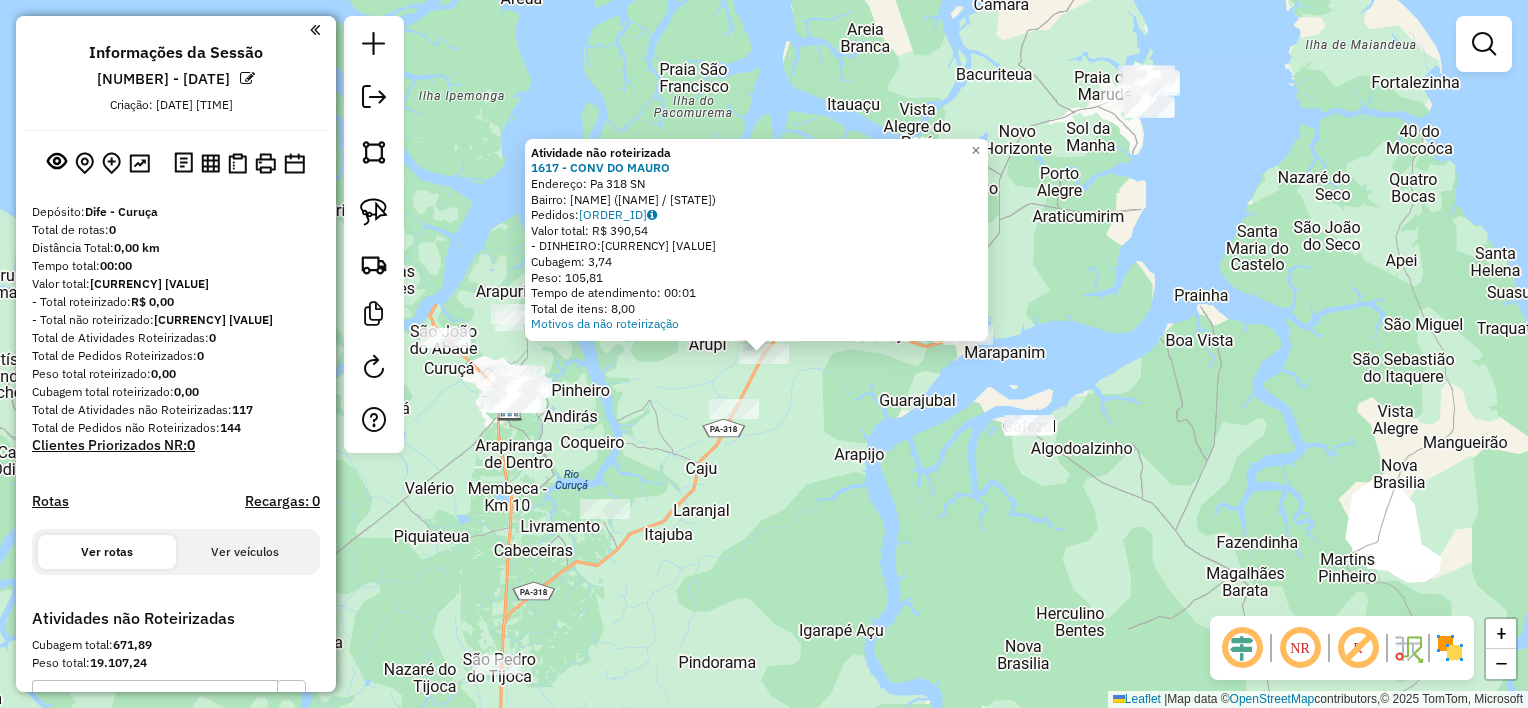 click on "Atividade não roteirizada 1617 - CONV DO MAURO Endereço: Pa 318 SN Bairro: CENTRO ([CITY] / [STATE]) Pedidos: 05050883 Valor total: R$ 390,54 - DINHEIRO: R$ 390,54 Cubagem: 3,74 Peso: 105,81 Tempo de atendimento: 00:01 Total de itens: 8,00 Motivos da não roteirização × Janela de atendimento Grade de atendimento Capacidade Transportadoras Veículos Cliente Pedidos Rotas Selecione os dias de semana para filtrar as janelas de atendimento Seg Ter Qua Qui Sex Sáb Dom Informe o período da janela de atendimento: De: Até: Filtrar exatamente a janela do cliente Considerar janela de atendimento padrão Selecione os dias de semana para filtrar as grades de atendimento Seg Ter Qua Qui Sex Sáb Dom Considerar clientes sem dia de atendimento cadastrado Clientes fora do dia de atendimento selecionado Filtrar as atividades entre os valores definidos abaixo: Peso mínimo: Peso máximo: Cubagem mínima: Cubagem máxima: De: Até: De: Até: Veículo: De:" 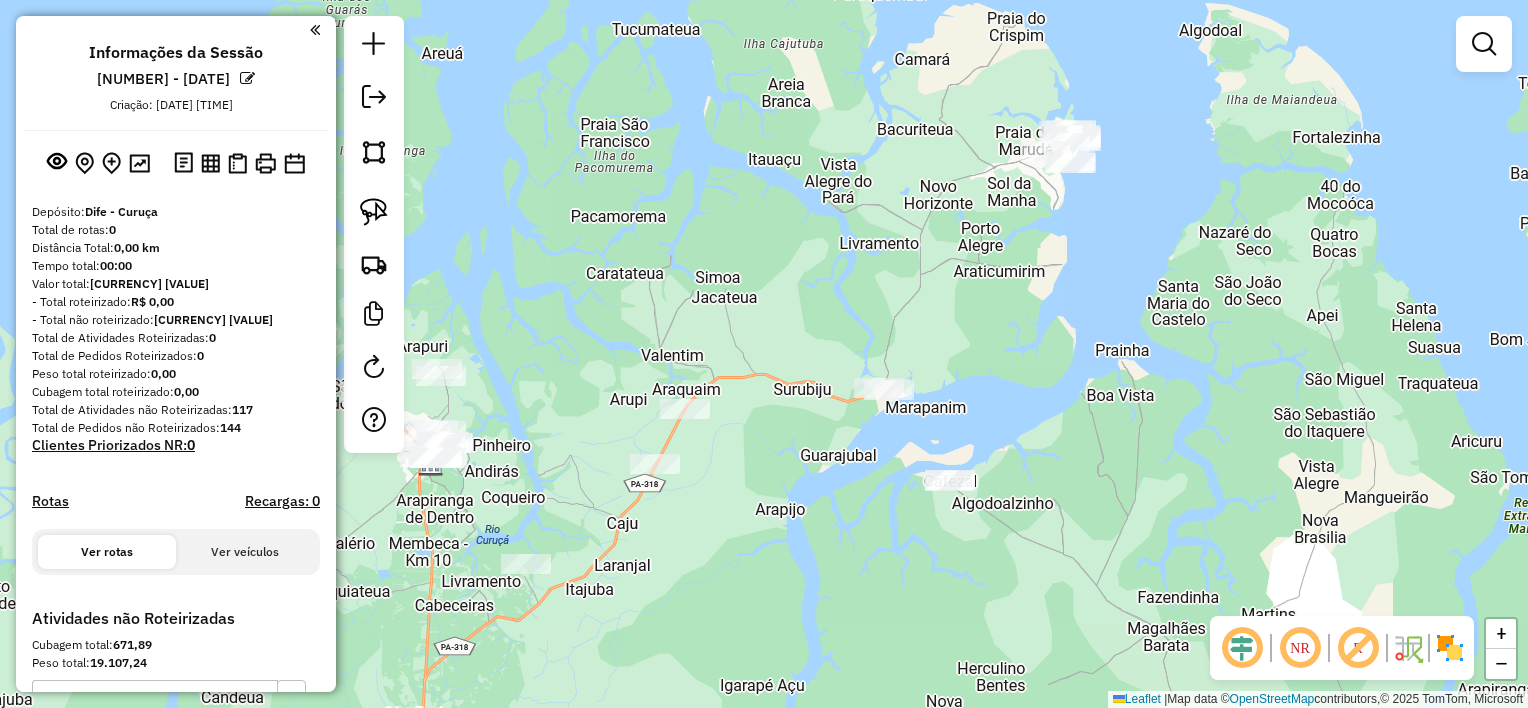 drag, startPoint x: 939, startPoint y: 245, endPoint x: 823, endPoint y: 318, distance: 137.05838 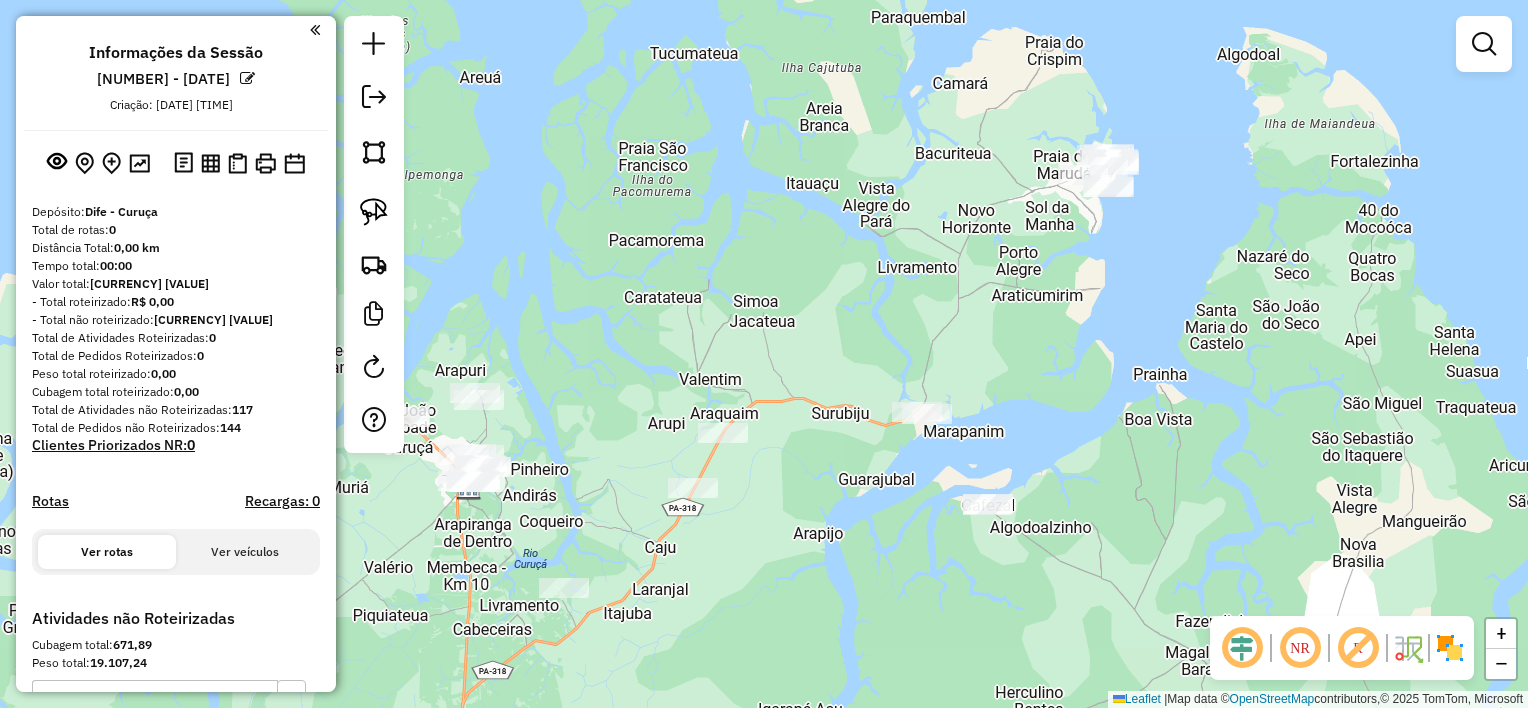 drag, startPoint x: 812, startPoint y: 305, endPoint x: 859, endPoint y: 319, distance: 49.0408 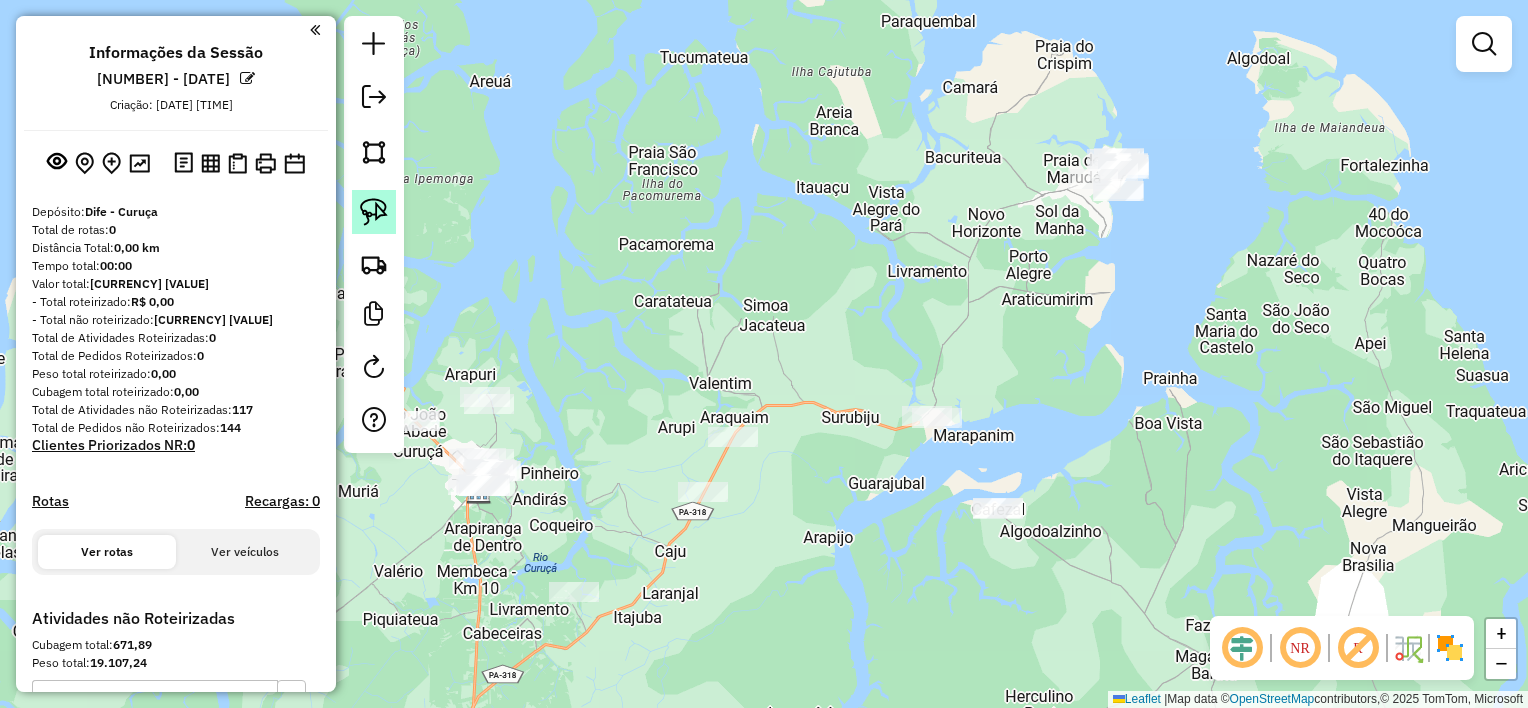 click 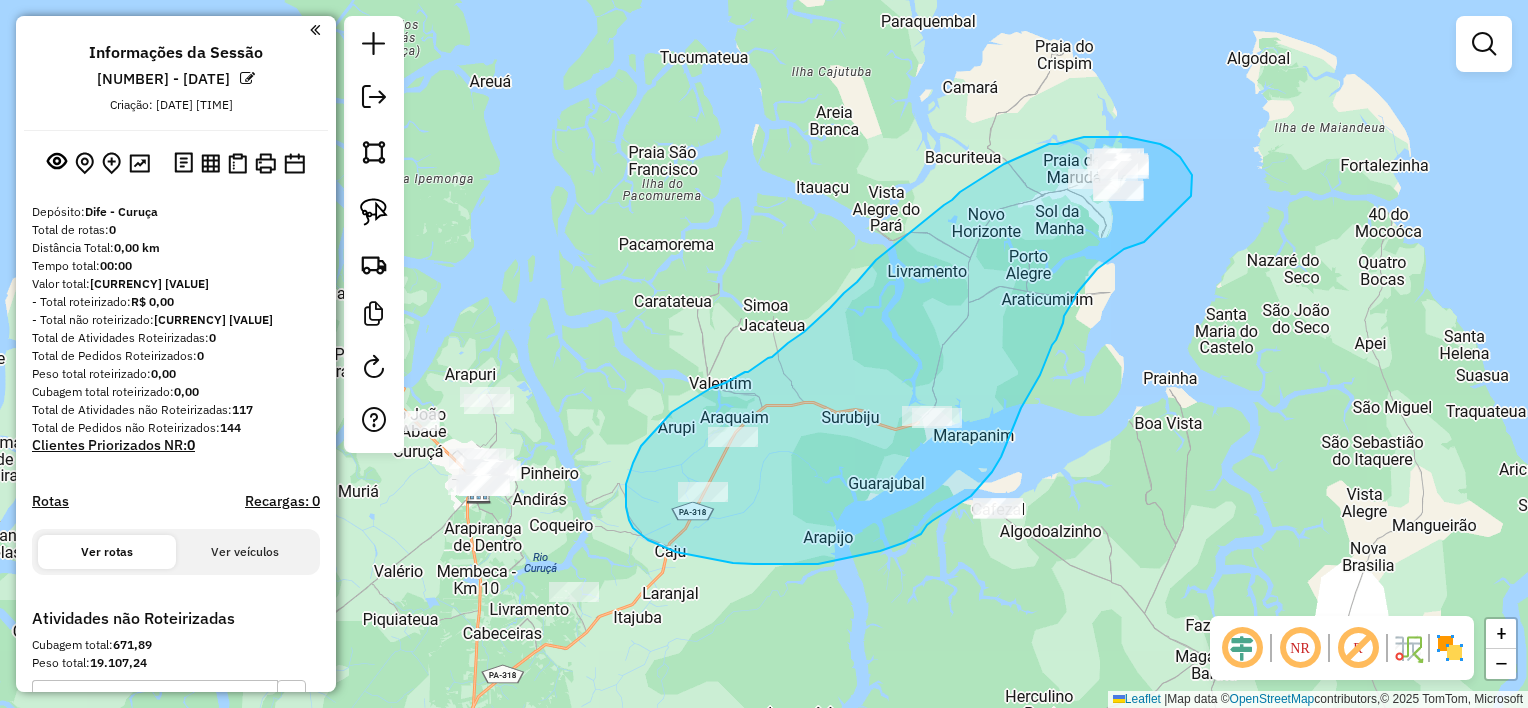 drag, startPoint x: 1191, startPoint y: 196, endPoint x: 1165, endPoint y: 236, distance: 47.707443 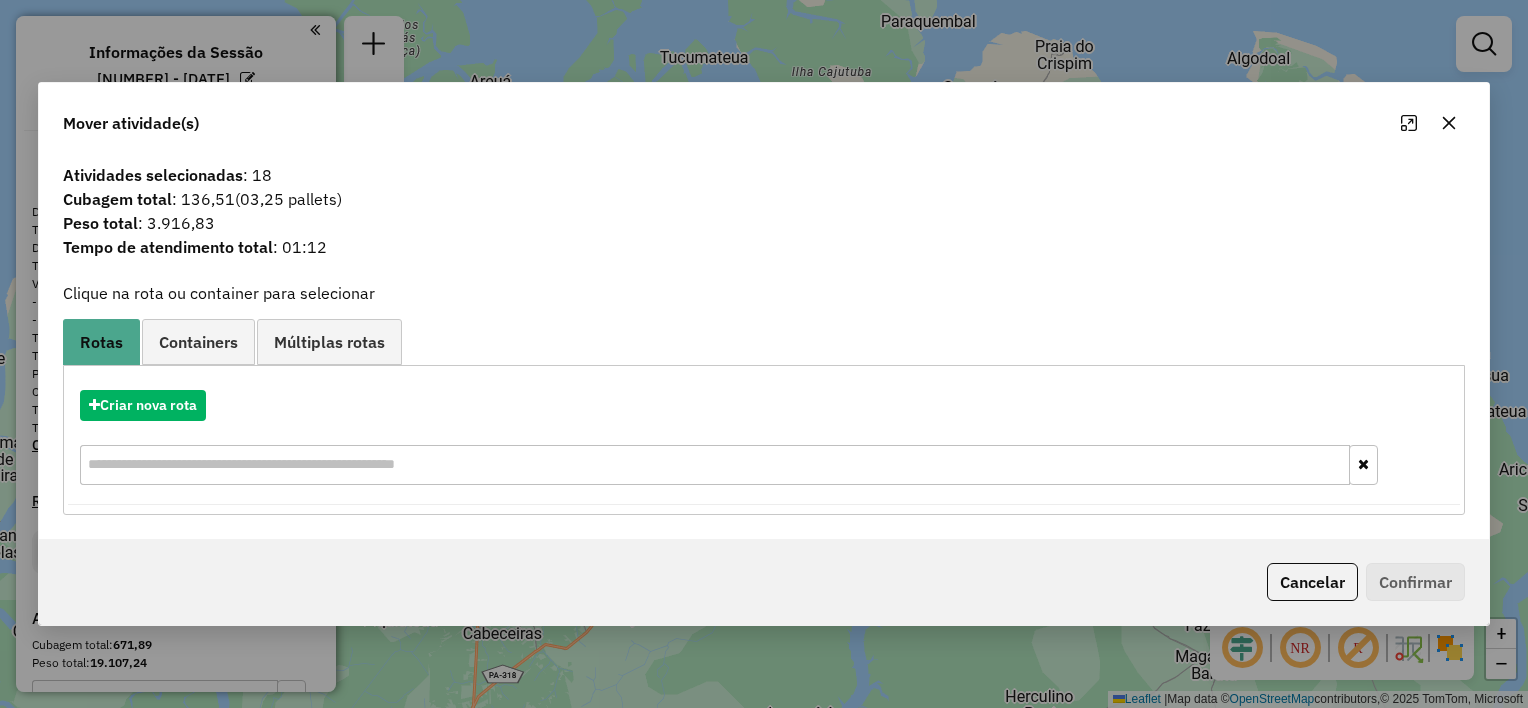 click 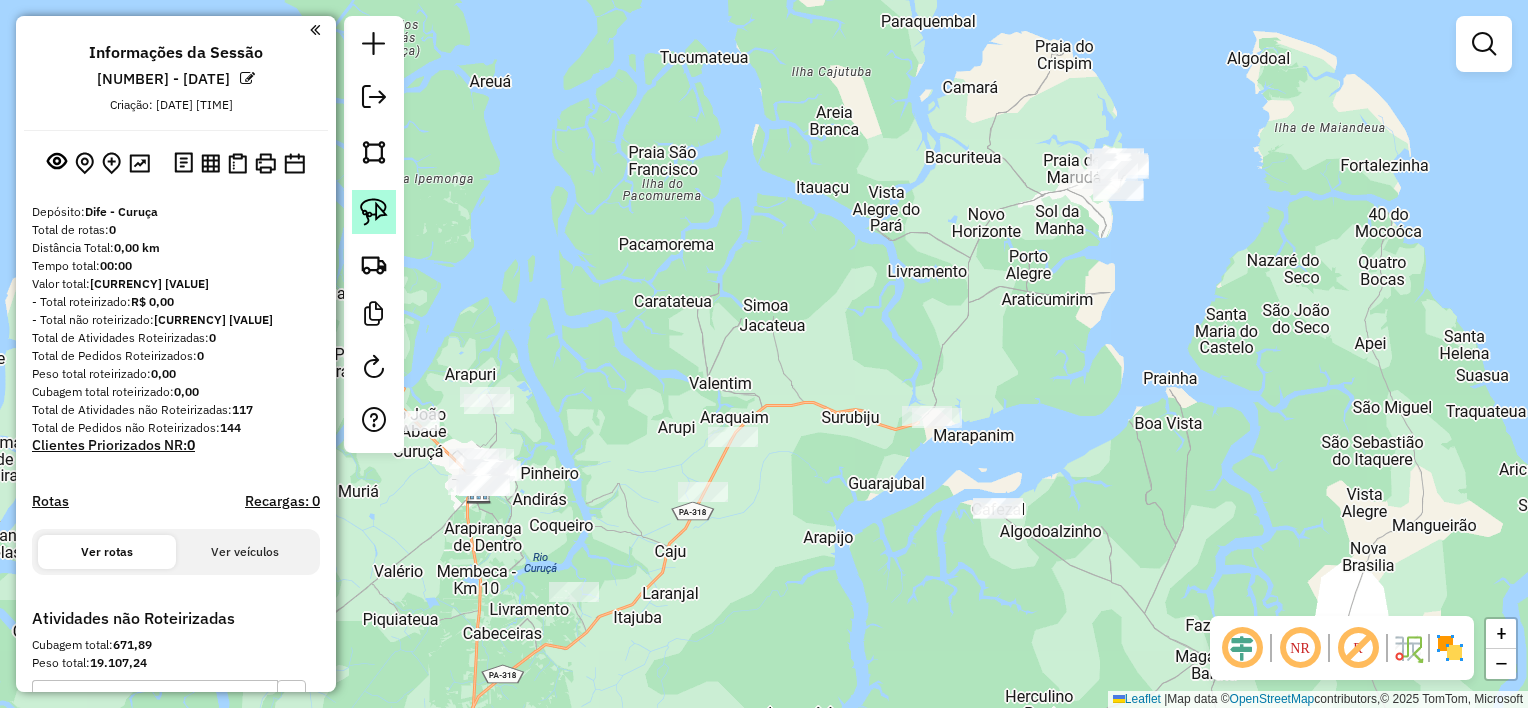 click 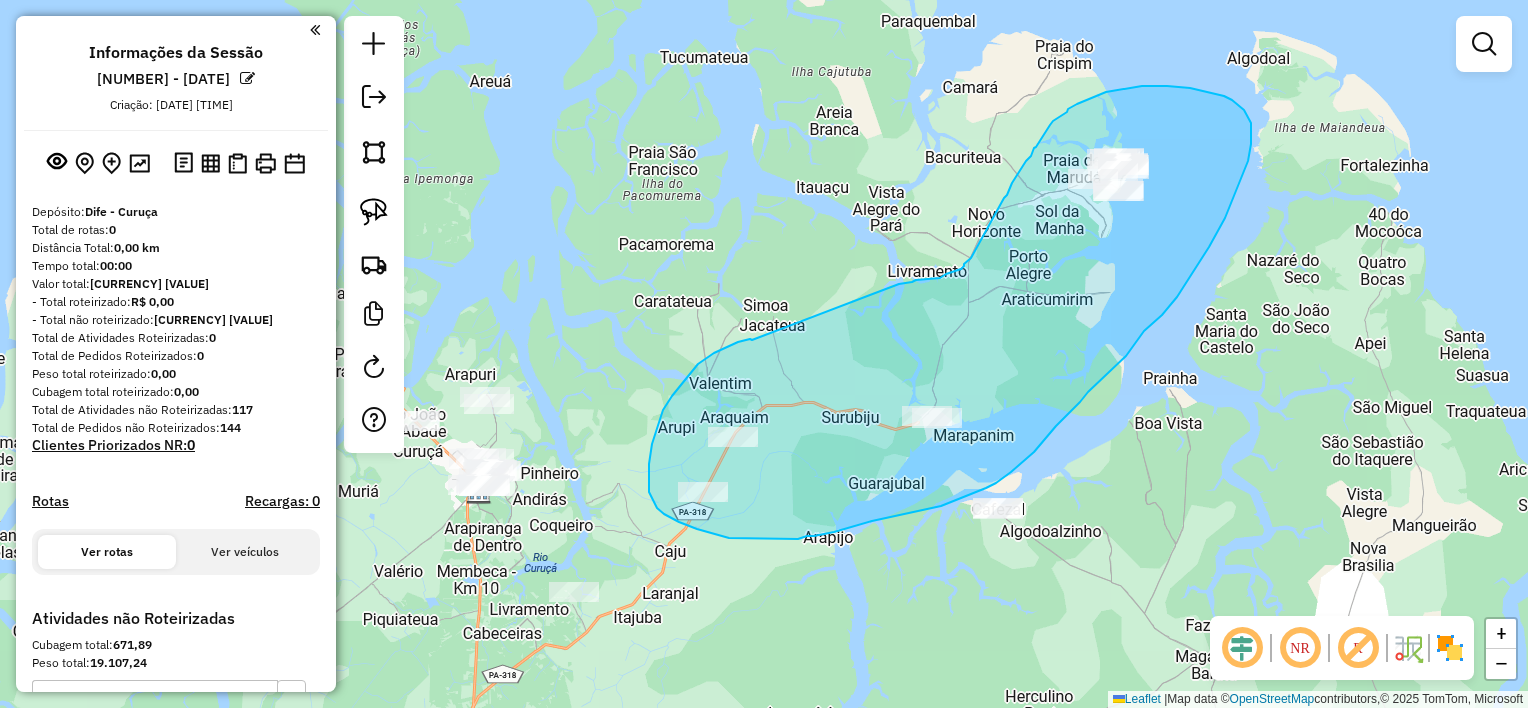 drag, startPoint x: 752, startPoint y: 340, endPoint x: 899, endPoint y: 284, distance: 157.30544 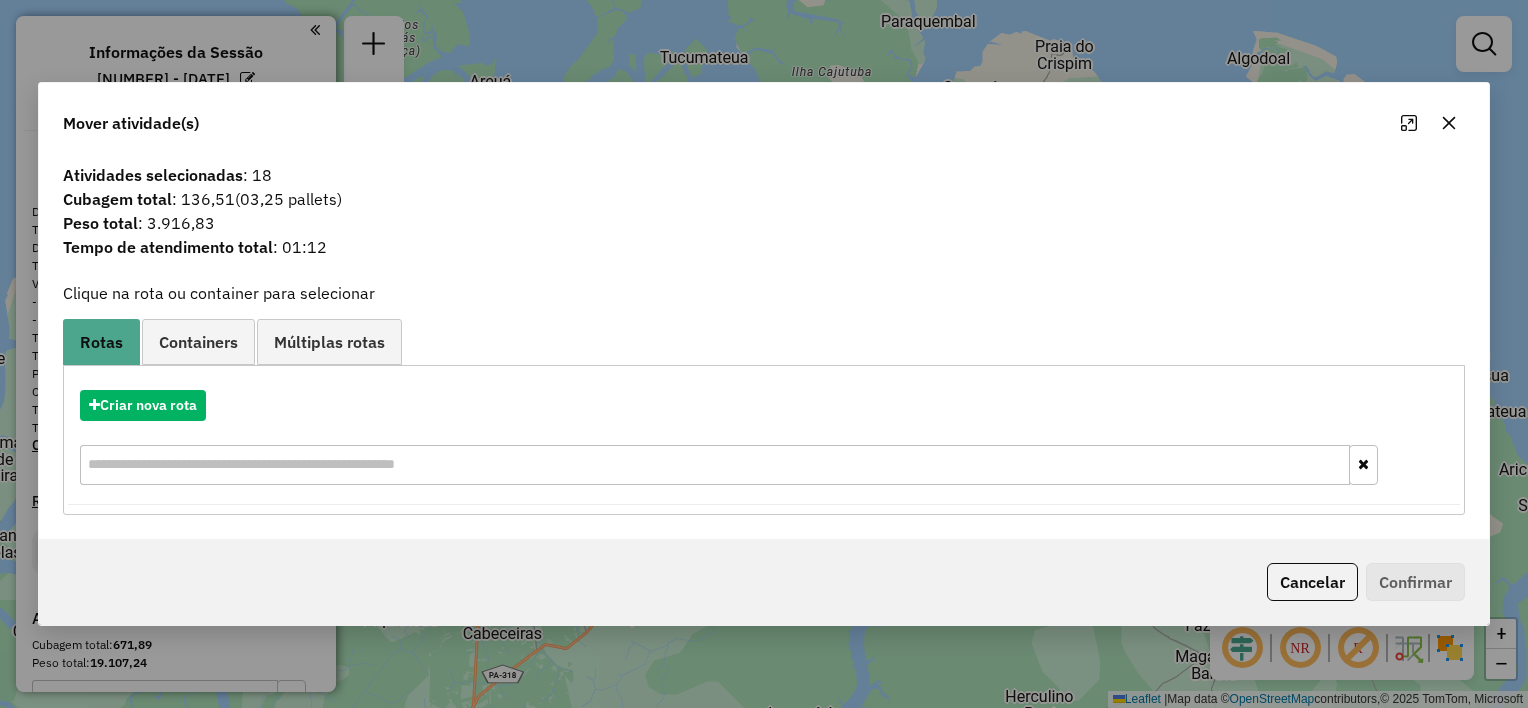 click 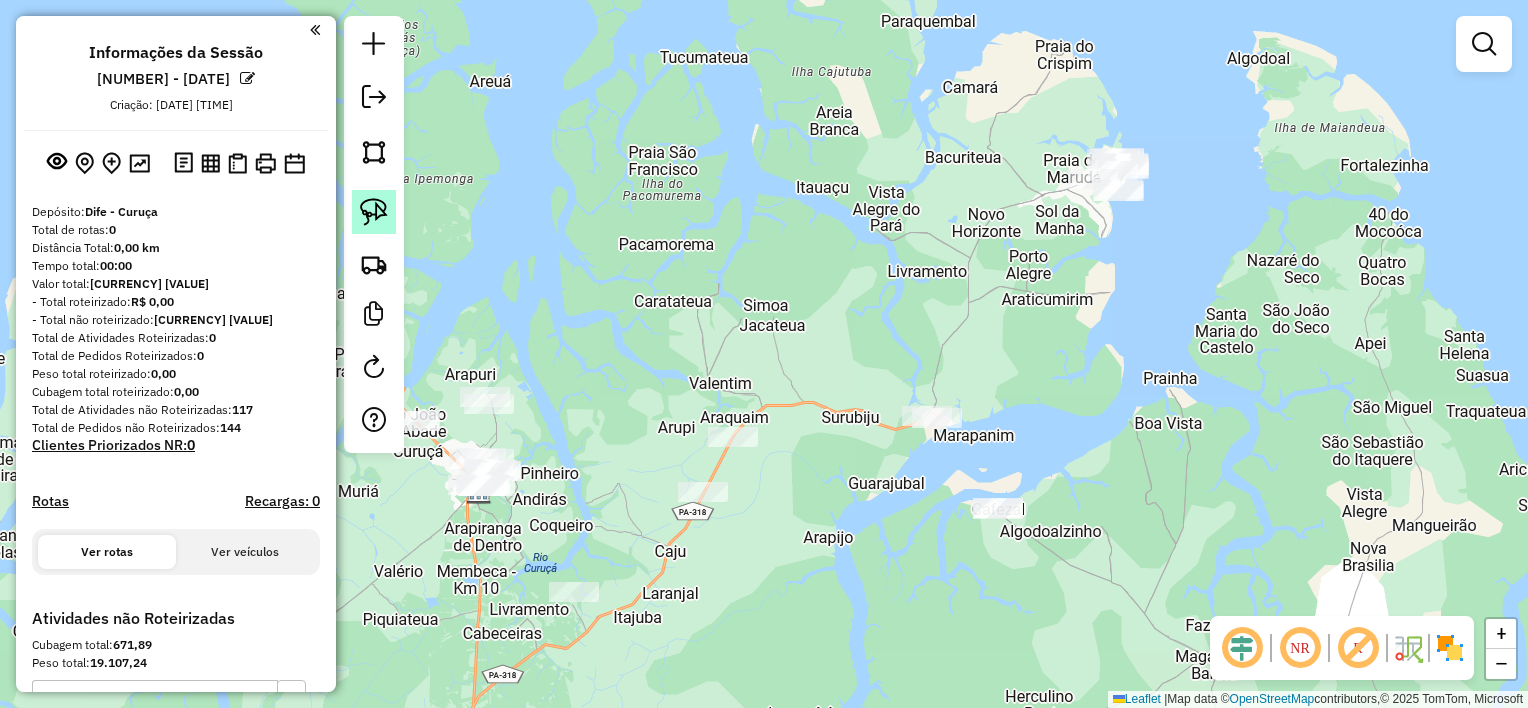 drag, startPoint x: 373, startPoint y: 214, endPoint x: 385, endPoint y: 204, distance: 15.6205 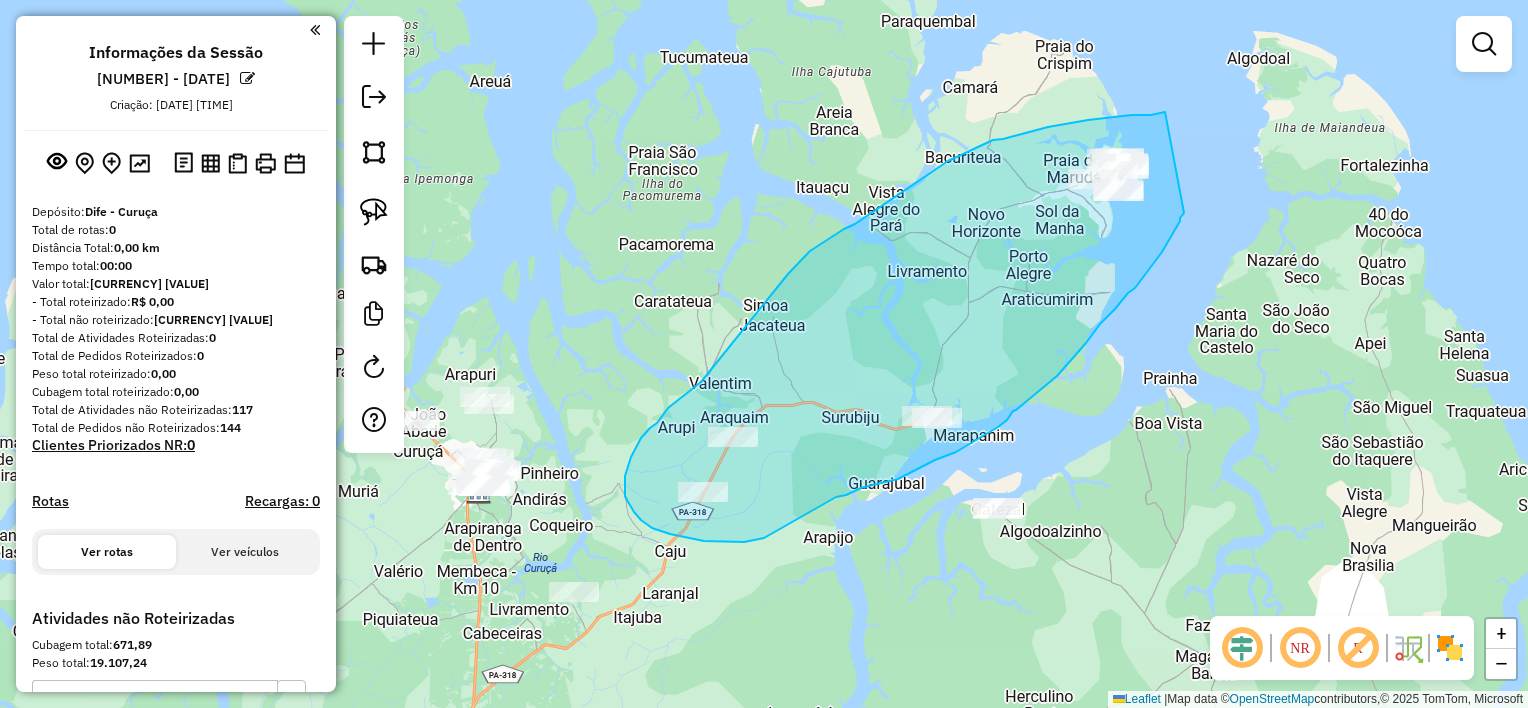 drag, startPoint x: 1165, startPoint y: 112, endPoint x: 1184, endPoint y: 212, distance: 101.788994 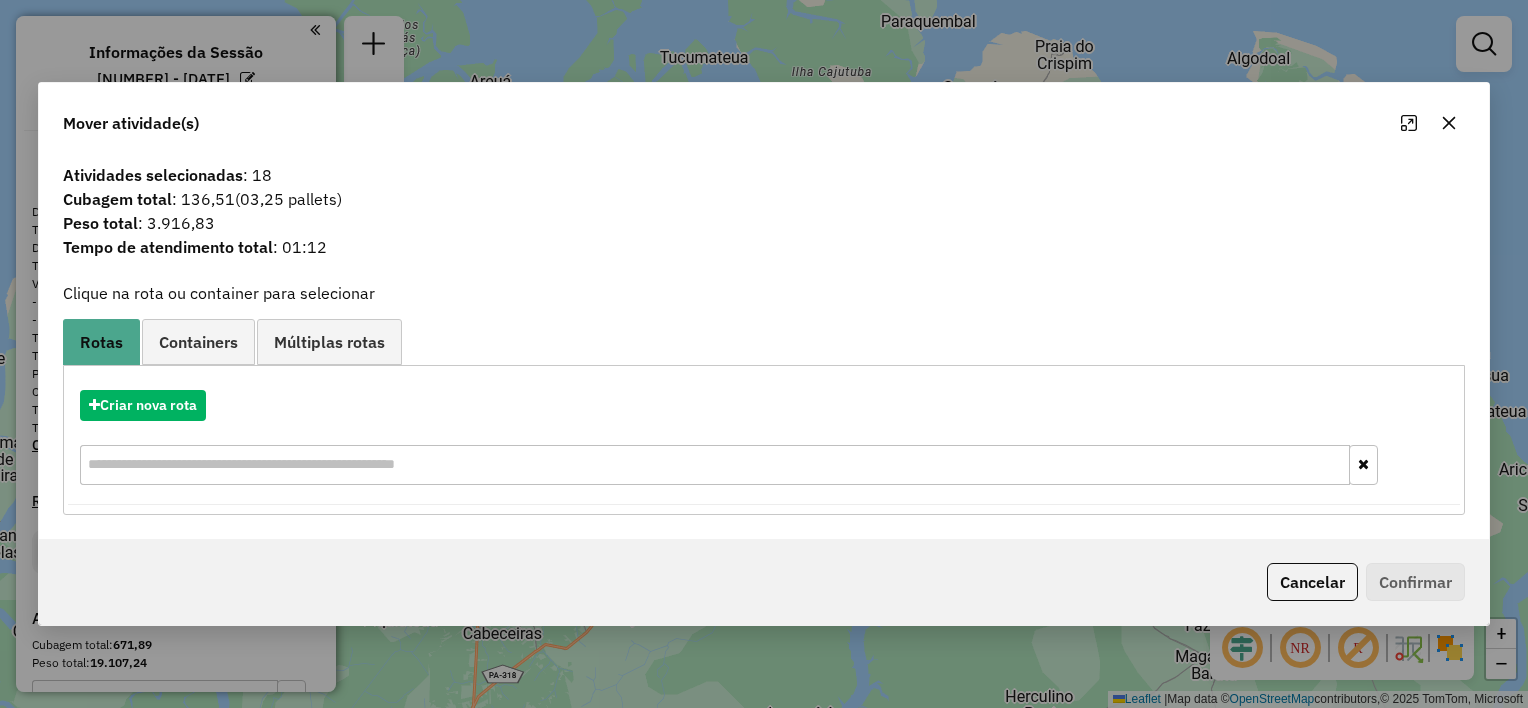click 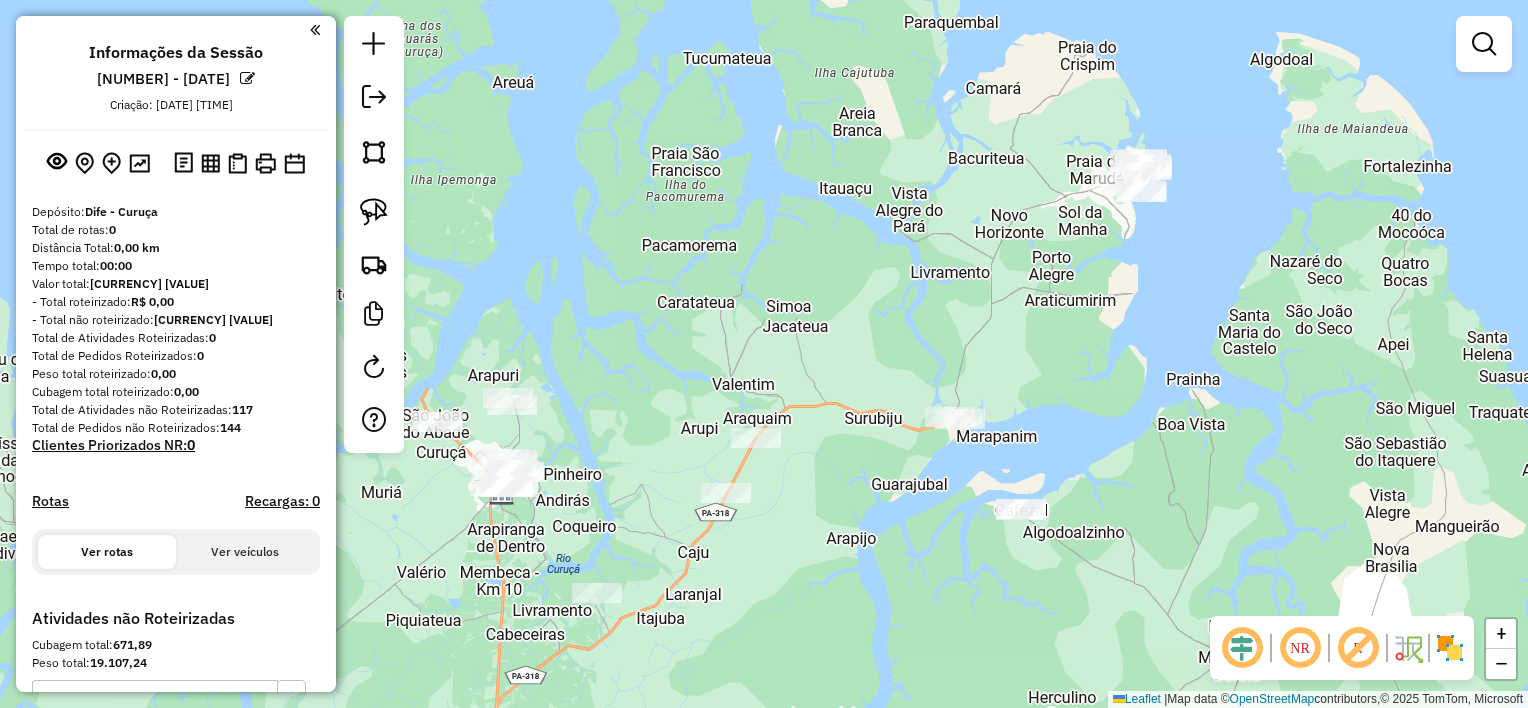 drag, startPoint x: 763, startPoint y: 298, endPoint x: 987, endPoint y: 295, distance: 224.0201 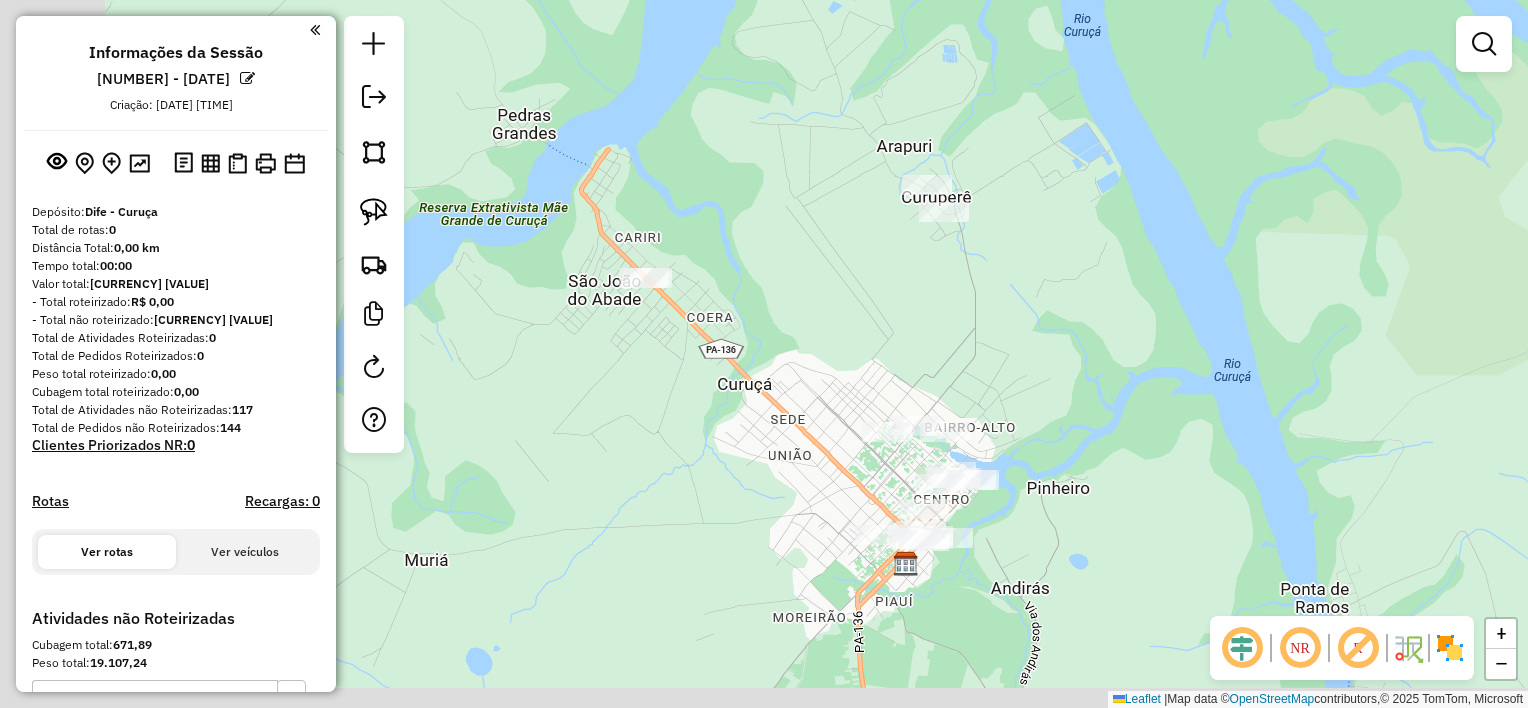 drag, startPoint x: 1009, startPoint y: 357, endPoint x: 1028, endPoint y: 353, distance: 19.416489 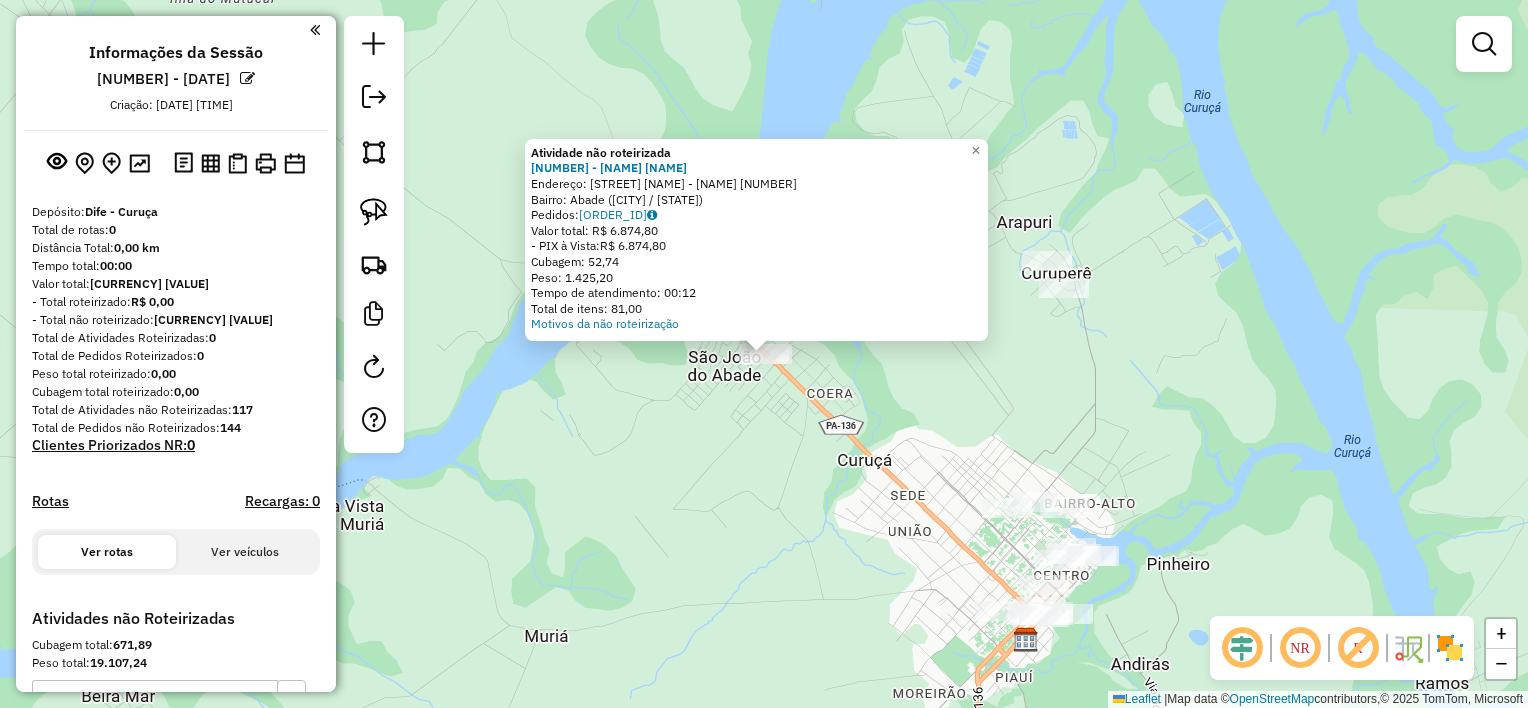 click on "Atividade não roteirizada [ORDER_ID] - [STORE_NAME]  Endereço:  [STREET_NAME] [NUMBER]   Bairro: [NEIGHBORHOOD] ([CITY] / [STATE])   Pedidos:  [ORDER_ID]   Valor total: [CURRENCY] [VALUE]   - PIX à Vista:  [CURRENCY] [VALUE]   Cubagem: [VALUE]   Peso: [VALUE]   Tempo de atendimento: [TIME]   Total de itens: [VALUE]  Motivos da não roteirização × Janela de atendimento Grade de atendimento Capacidade Transportadoras Veículos Cliente Pedidos  Rotas Selecione os dias de semana para filtrar as janelas de atendimento  Seg   Ter   Qua   Qui   Sex   Sáb   Dom  Informe o período da janela de atendimento: De: Até:  Filtrar exatamente a janela do cliente  Considerar janela de atendimento padrão  Selecione os dias de semana para filtrar as grades de atendimento  Seg   Ter   Qua   Qui   Sex   Sáb   Dom   Considerar clientes sem dia de atendimento cadastrado  Clientes fora do dia de atendimento selecionado Filtrar as atividades entre os valores definidos abaixo:  Peso mínimo:   Peso máximo:   Cubagem mínima:   Cubagem máxima:   De:   Até:" 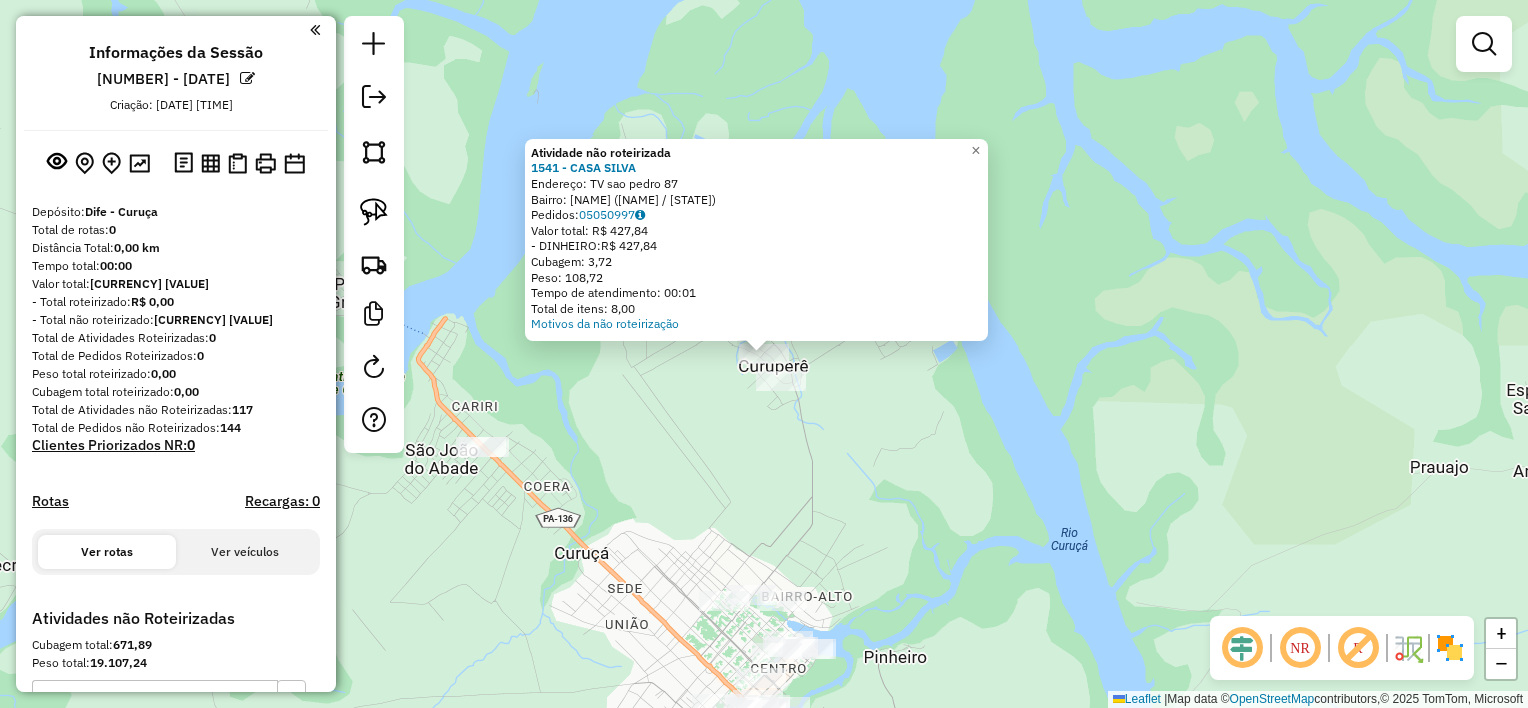 click on "Atividade não roteirizada [NUMBER] - [NAME] [NAME]  Endereço:  [STREET] [NUMBER]   Bairro: [NAME] ([NAME] / [STATE])   Pedidos:  [ORDER_ID]   Valor total: R$ [AMOUNT]   - DINHEIRO:  R$ [AMOUNT]   Cubagem: [NUMBER]   Peso: [NUMBER]   Tempo de atendimento: [TIME]   Total de itens: [NUMBER]  Motivos da não roteirização × Janela de atendimento Grade de atendimento Capacidade Transportadoras Veículos Cliente Pedidos  Rotas Selecione os dias de semana para filtrar as janelas de atendimento  Seg   Ter   Qua   Qui   Sex   Sáb   Dom  Informe o período da janela de atendimento: De: Até:  Filtrar exatamente a janela do cliente  Considerar janela de atendimento padrão  Selecione os dias de semana para filtrar as grades de atendimento  Seg   Ter   Qua   Qui   Sex   Sáb   Dom   Considerar clientes sem dia de atendimento cadastrado  Clientes fora do dia de atendimento selecionado Filtrar as atividades entre os valores definidos abaixo:  Peso mínimo:   Peso máximo:   Cubagem mínima:   Cubagem máxima:   De:   Até:  De:   Até:  Veículo:" 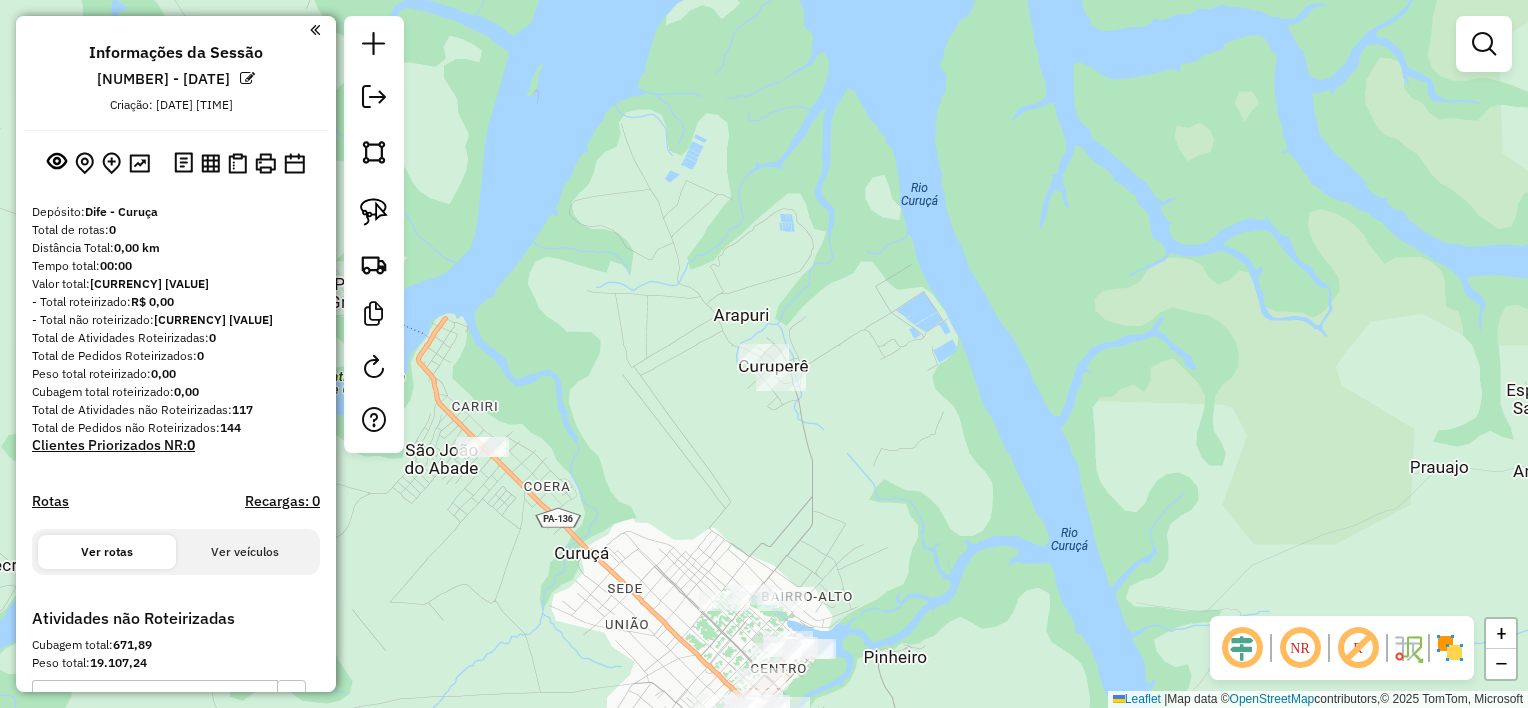 drag, startPoint x: 704, startPoint y: 487, endPoint x: 712, endPoint y: 302, distance: 185.1729 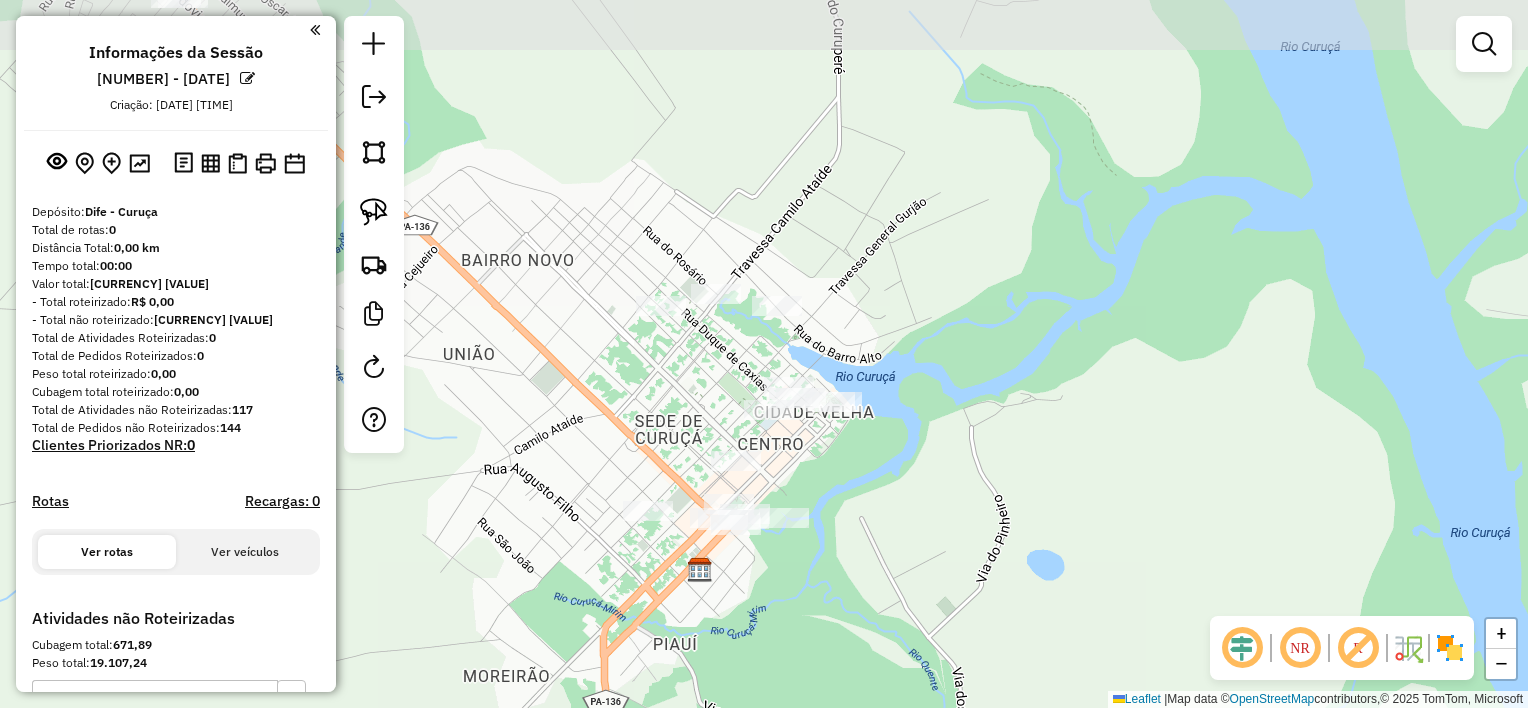 drag, startPoint x: 719, startPoint y: 352, endPoint x: 665, endPoint y: 431, distance: 95.692215 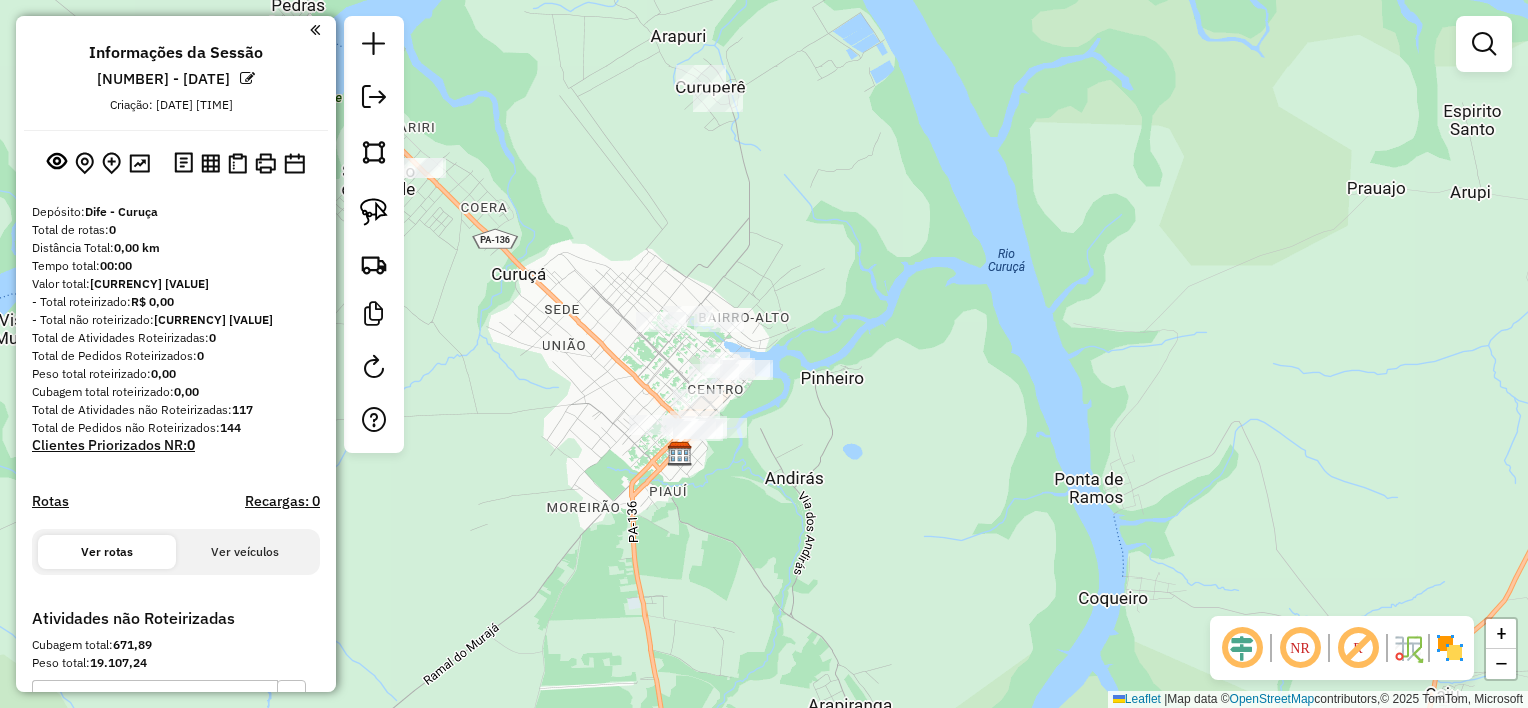 click on "Janela de atendimento Grade de atendimento Capacidade Transportadoras Veículos Cliente Pedidos  Rotas Selecione os dias de semana para filtrar as janelas de atendimento  Seg   Ter   Qua   Qui   Sex   Sáb   Dom  Informe o período da janela de atendimento: De: Até:  Filtrar exatamente a janela do cliente  Considerar janela de atendimento padrão  Selecione os dias de semana para filtrar as grades de atendimento  Seg   Ter   Qua   Qui   Sex   Sáb   Dom   Considerar clientes sem dia de atendimento cadastrado  Clientes fora do dia de atendimento selecionado Filtrar as atividades entre os valores definidos abaixo:  Peso mínimo:   Peso máximo:   Cubagem mínima:   Cubagem máxima:   De:   Até:  Filtrar as atividades entre o tempo de atendimento definido abaixo:  De:   Até:   Considerar capacidade total dos clientes não roteirizados Transportadora: Selecione um ou mais itens Tipo de veículo: Selecione um ou mais itens Veículo: Selecione um ou mais itens Motorista: Selecione um ou mais itens Nome: Rótulo:" 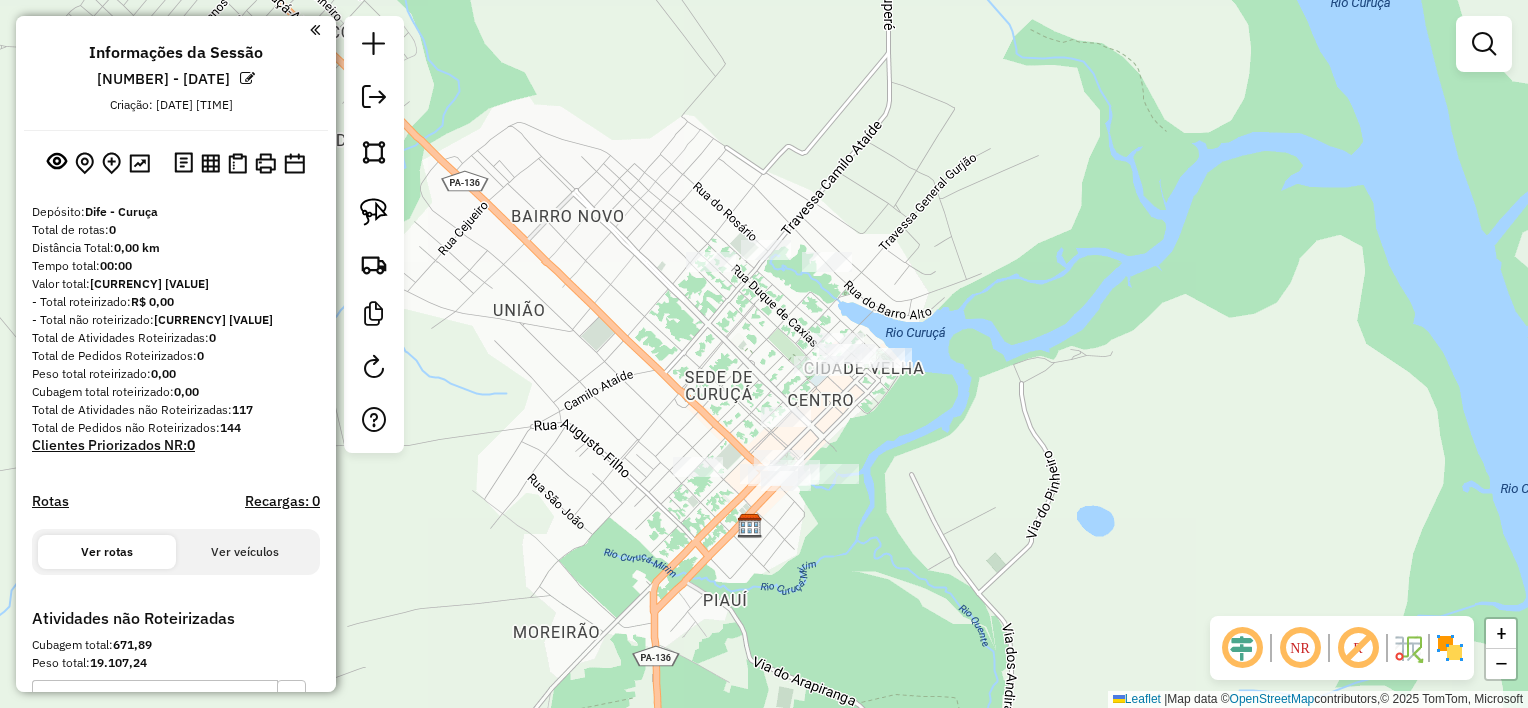 drag, startPoint x: 670, startPoint y: 303, endPoint x: 718, endPoint y: 208, distance: 106.437775 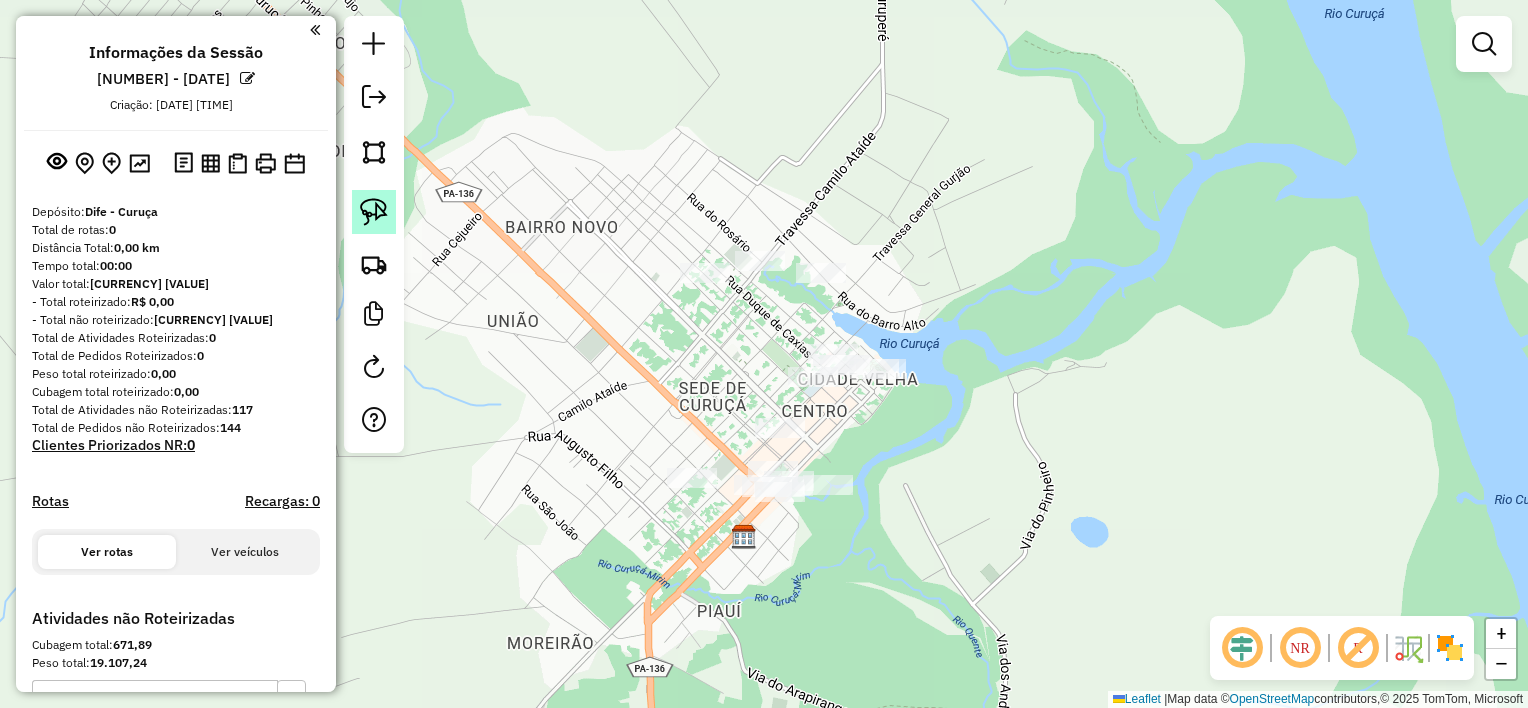 click 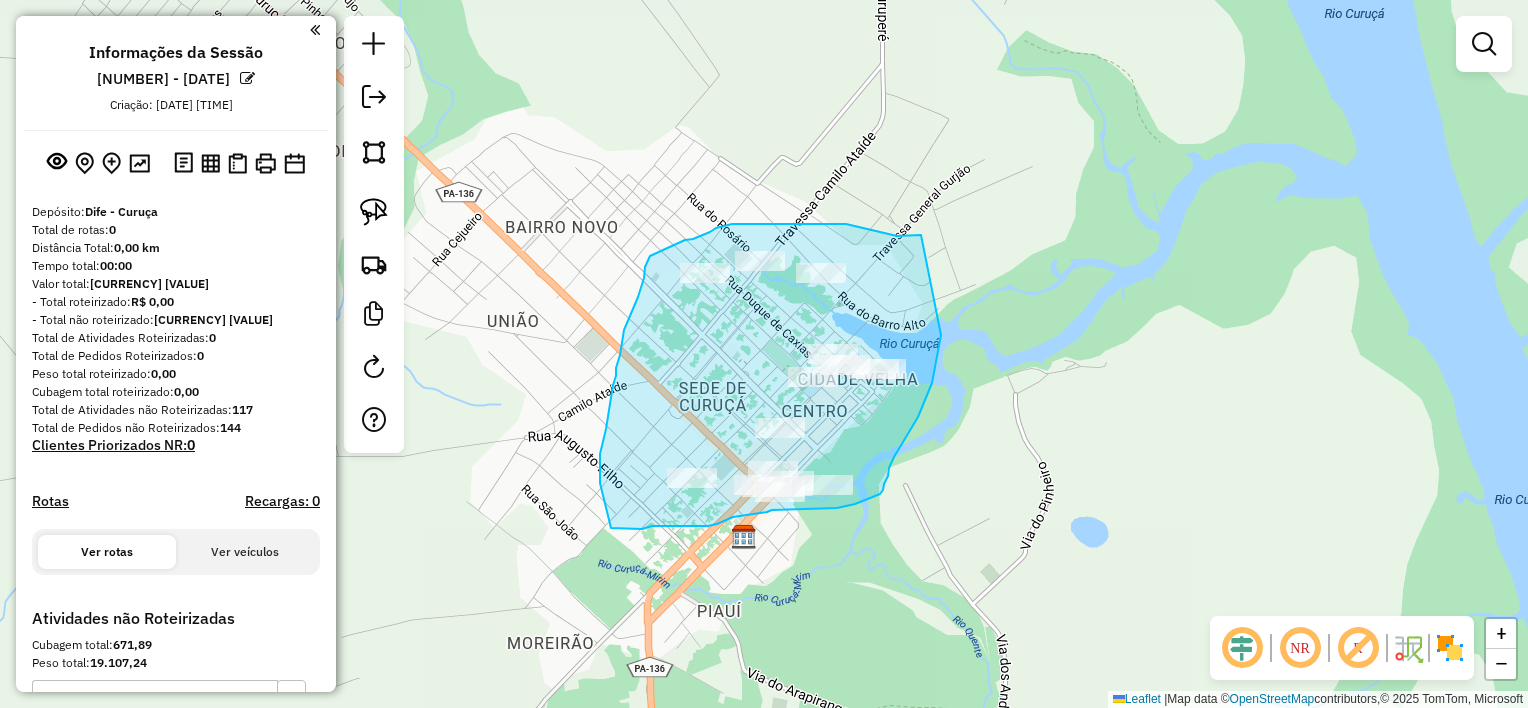 drag, startPoint x: 911, startPoint y: 236, endPoint x: 941, endPoint y: 332, distance: 100.57833 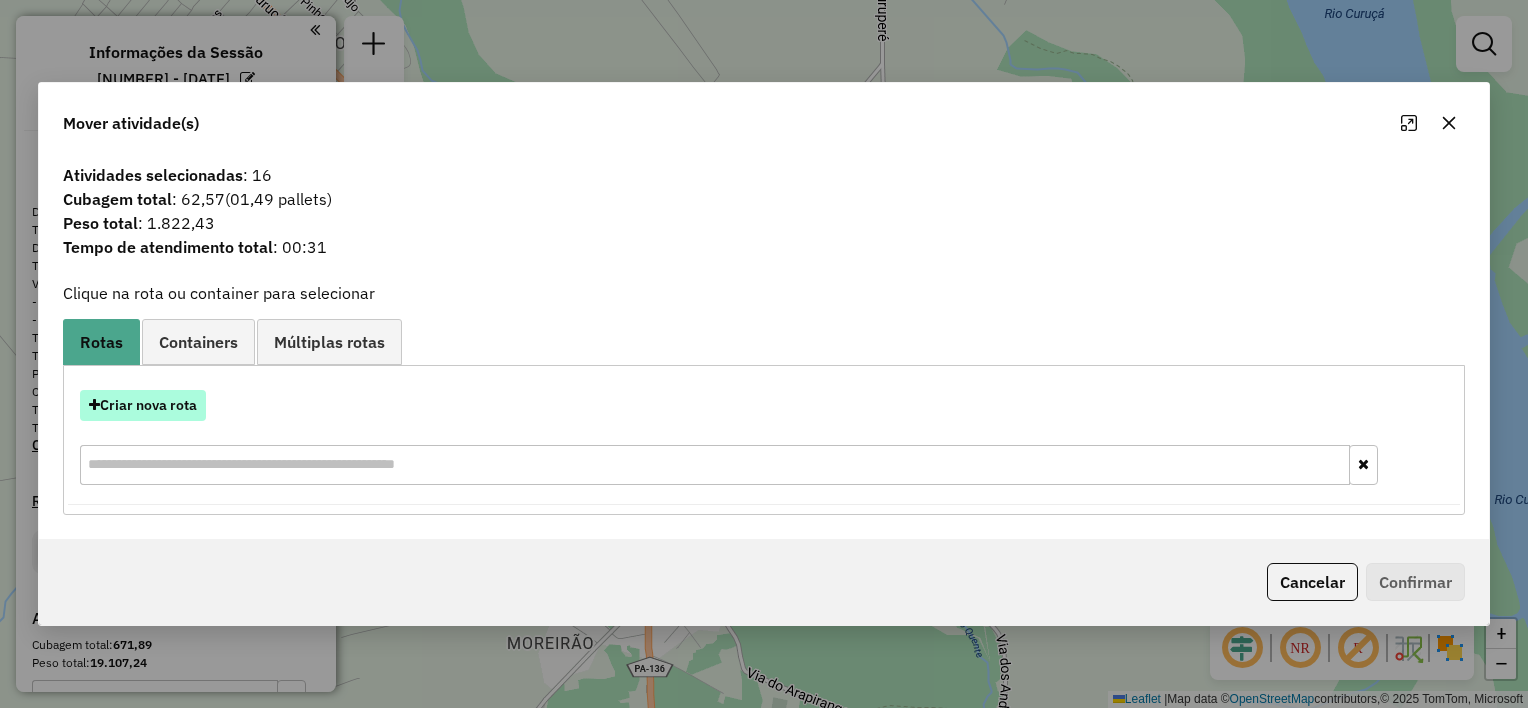 click on "Criar nova rota" at bounding box center (143, 405) 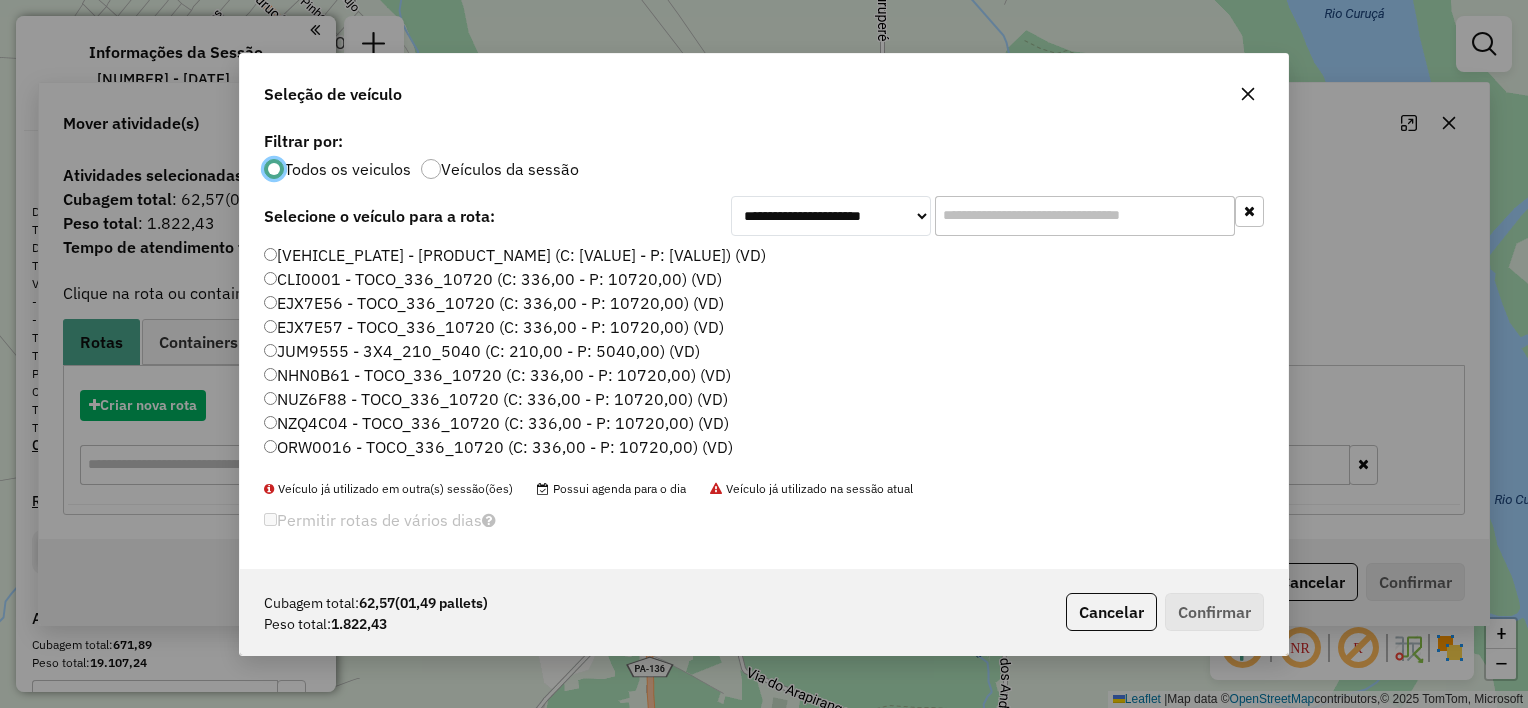 scroll, scrollTop: 10, scrollLeft: 6, axis: both 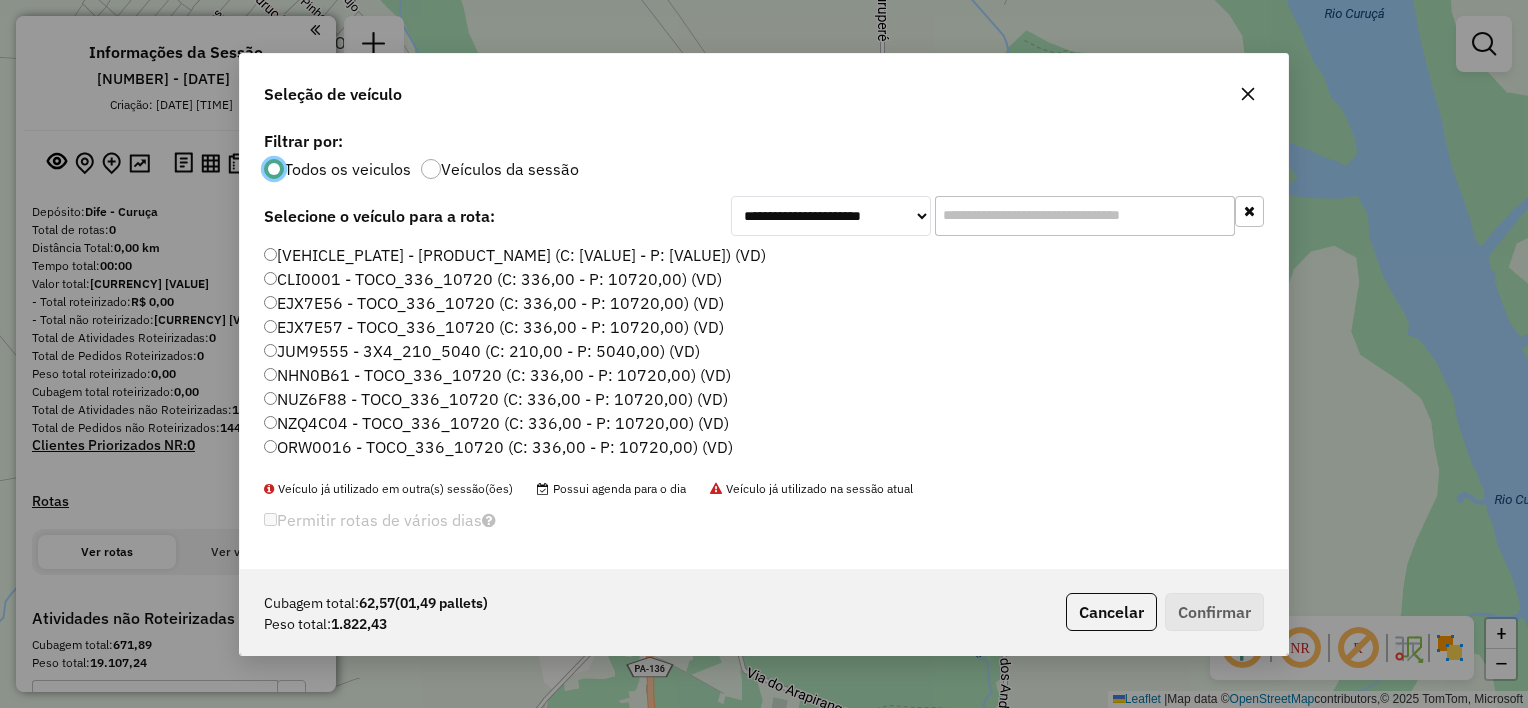 click 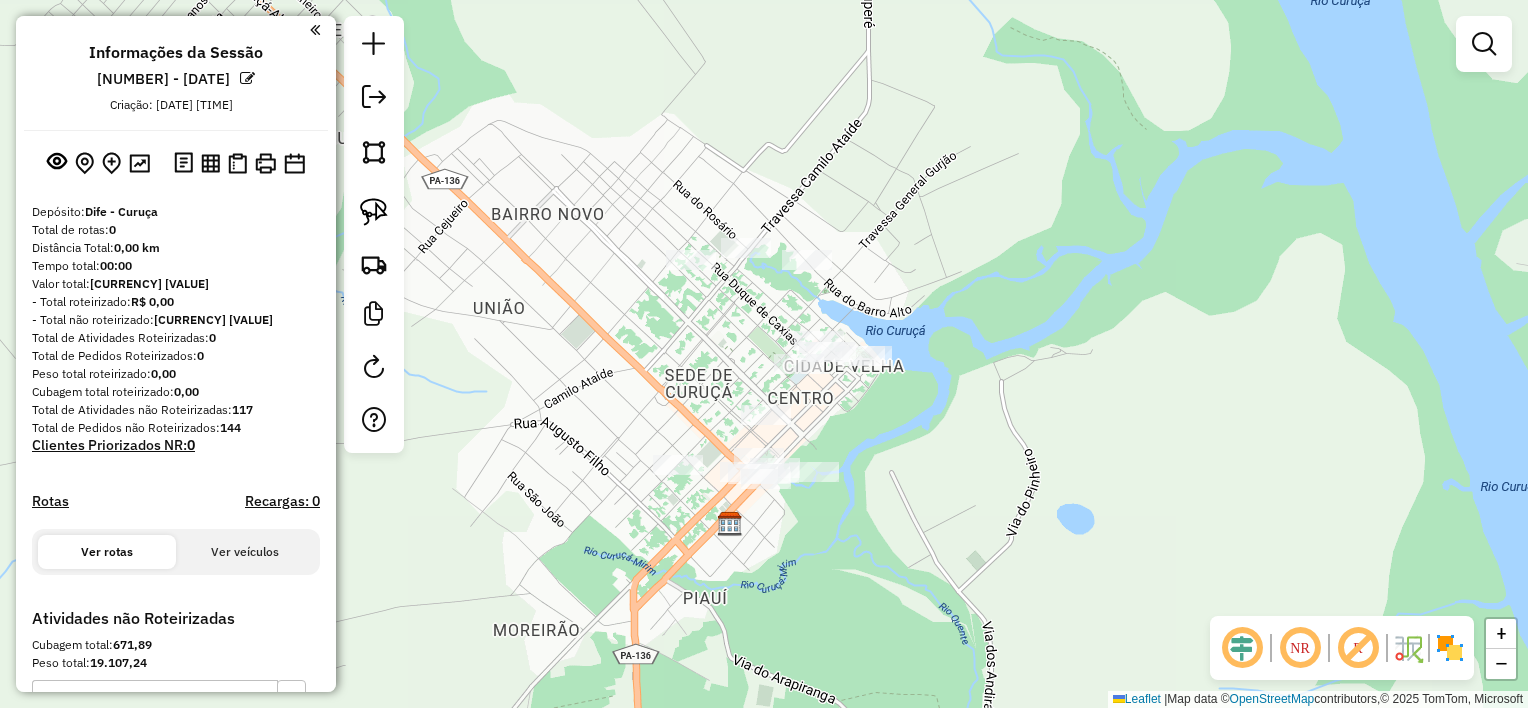 drag, startPoint x: 1092, startPoint y: 382, endPoint x: 958, endPoint y: 200, distance: 226.00885 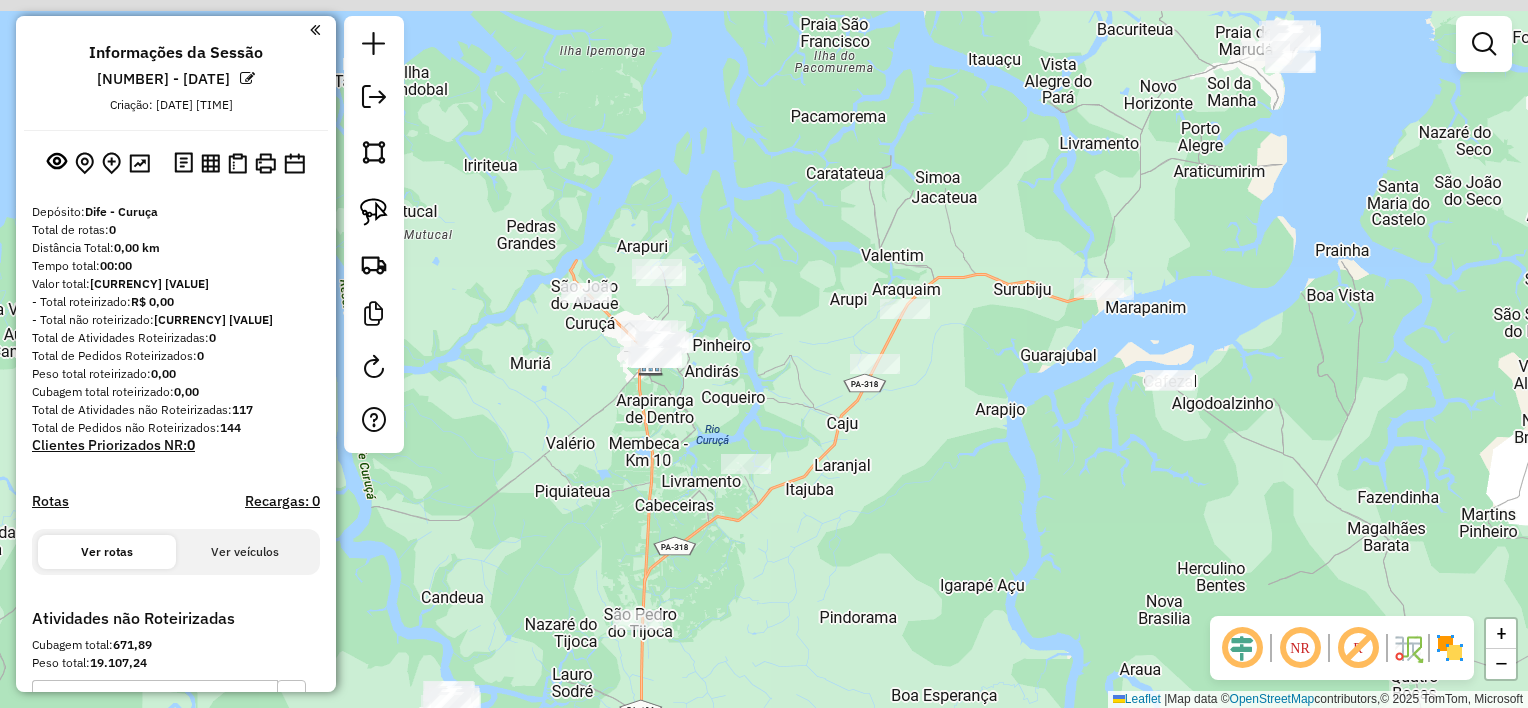 drag, startPoint x: 1112, startPoint y: 356, endPoint x: 840, endPoint y: 496, distance: 305.915 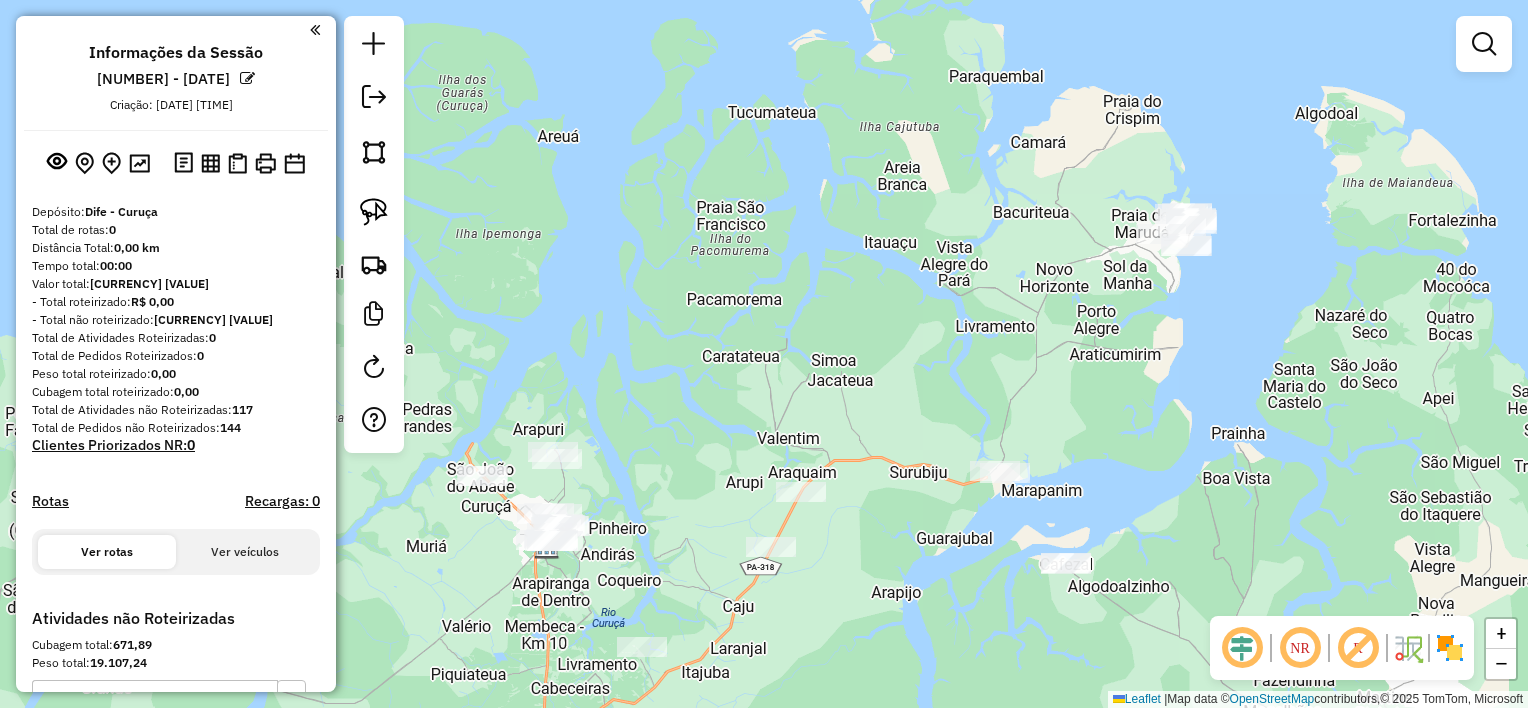 drag, startPoint x: 936, startPoint y: 241, endPoint x: 879, endPoint y: 405, distance: 173.62315 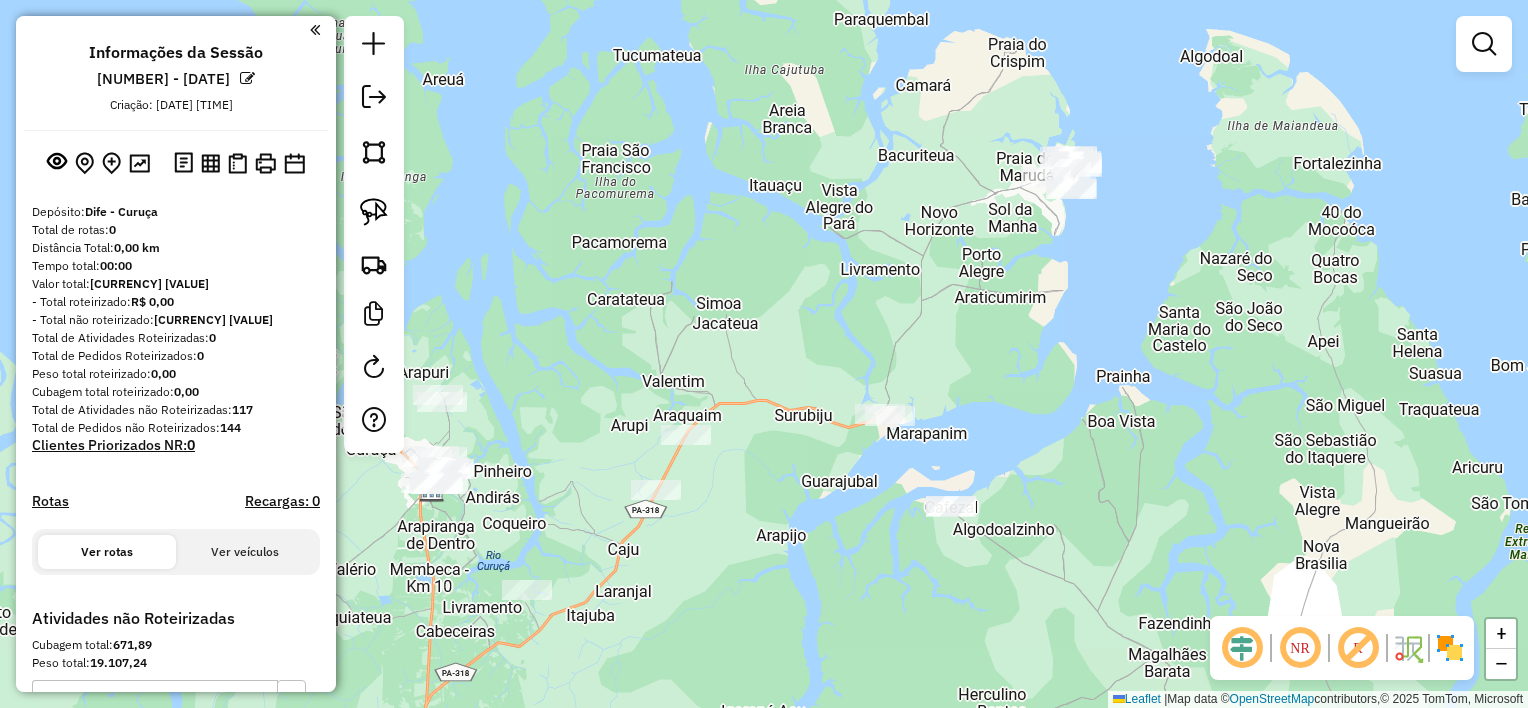 drag, startPoint x: 942, startPoint y: 334, endPoint x: 843, endPoint y: 260, distance: 123.60016 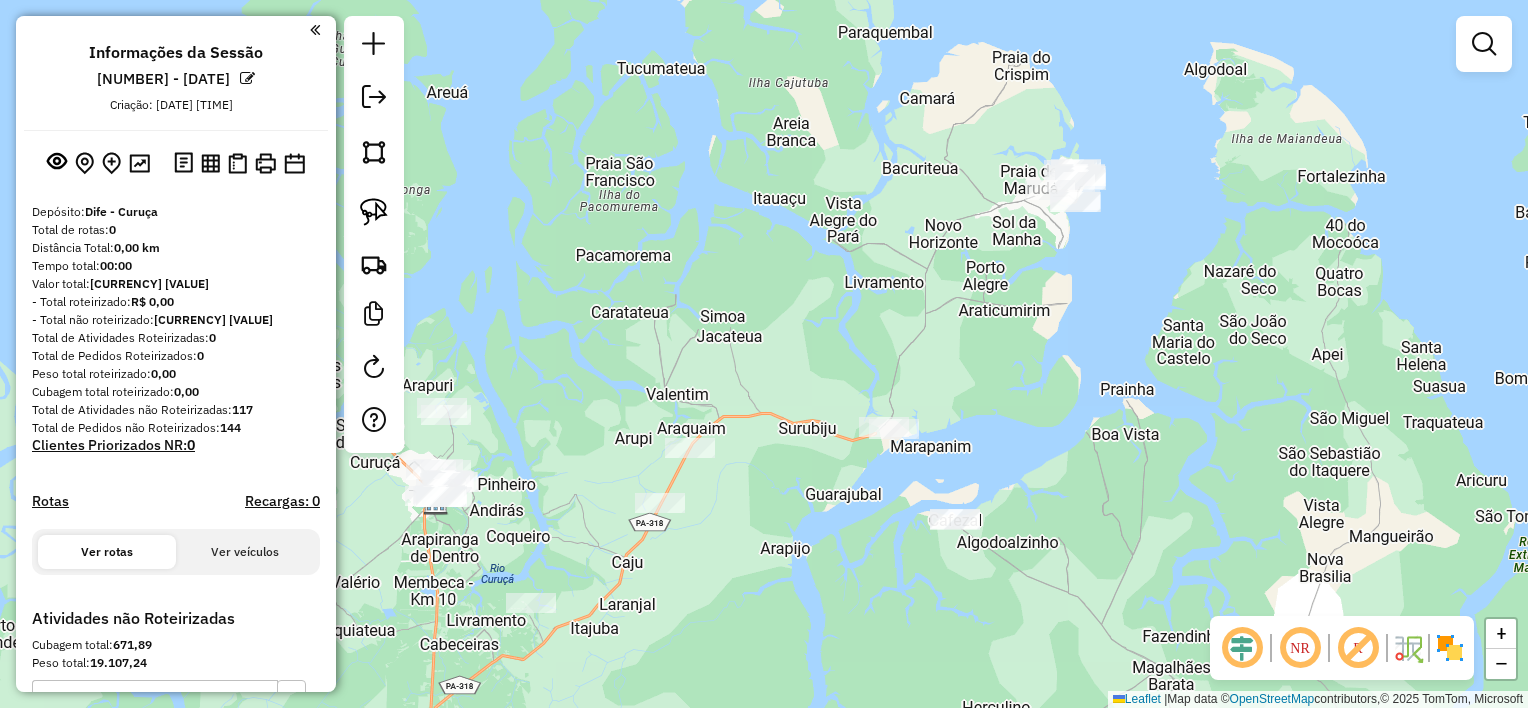 drag, startPoint x: 836, startPoint y: 238, endPoint x: 840, endPoint y: 280, distance: 42.190044 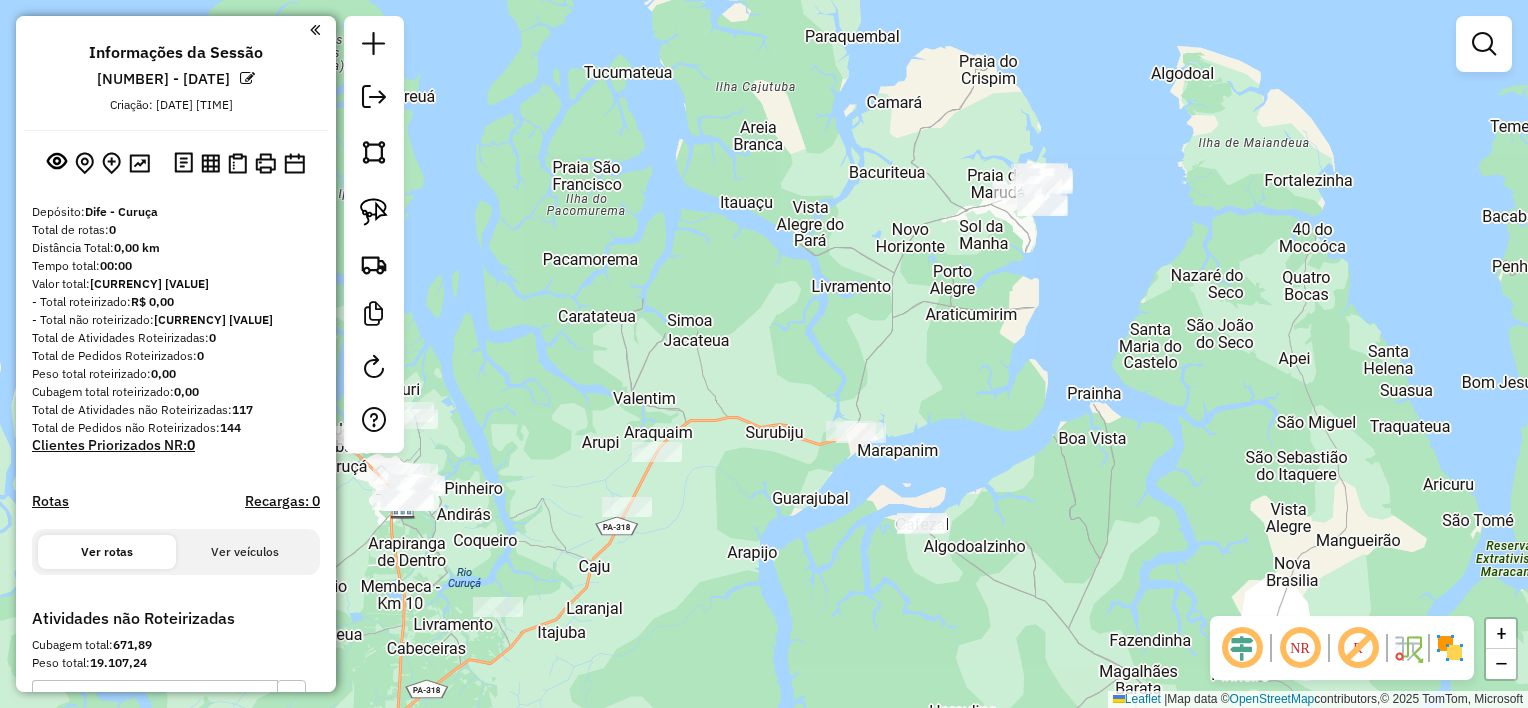 drag, startPoint x: 839, startPoint y: 292, endPoint x: 806, endPoint y: 296, distance: 33.24154 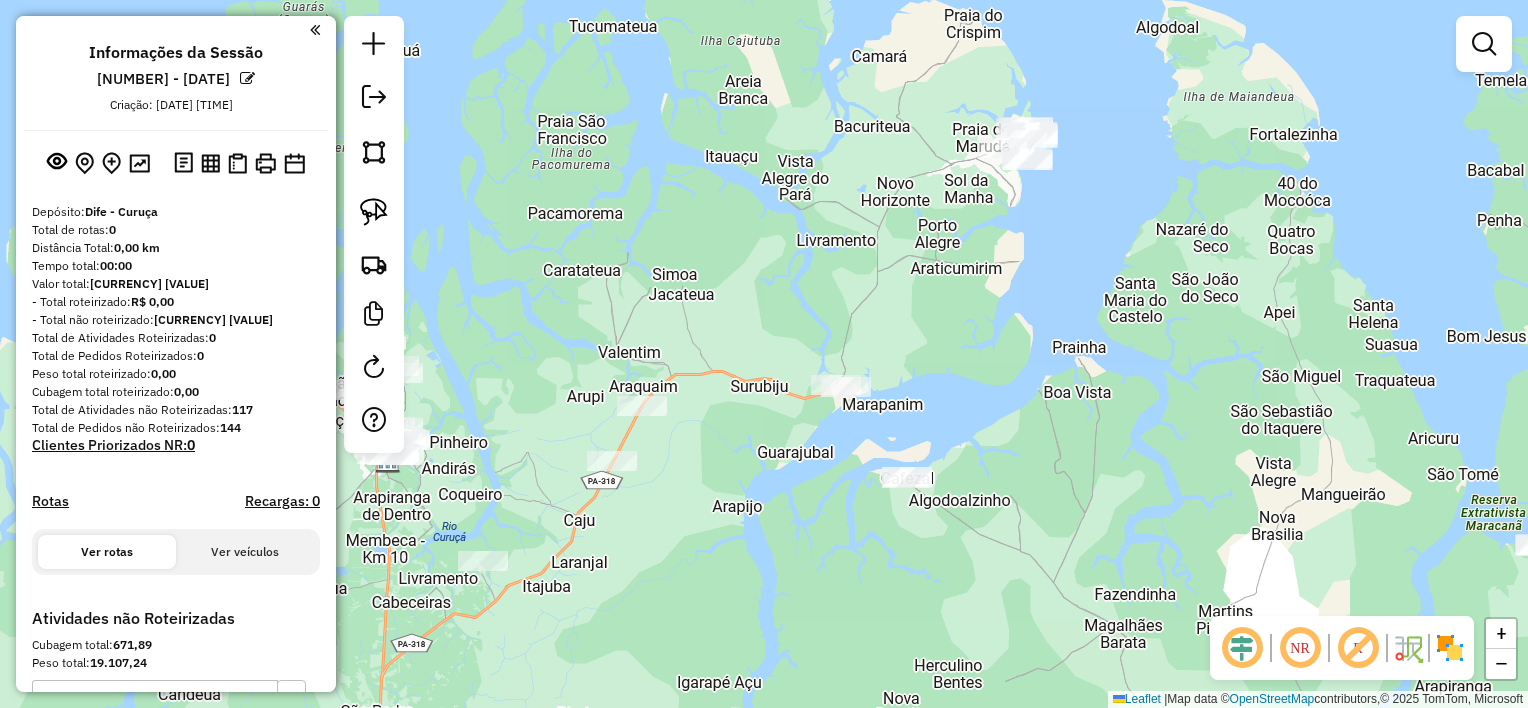 drag, startPoint x: 808, startPoint y: 261, endPoint x: 803, endPoint y: 233, distance: 28.442924 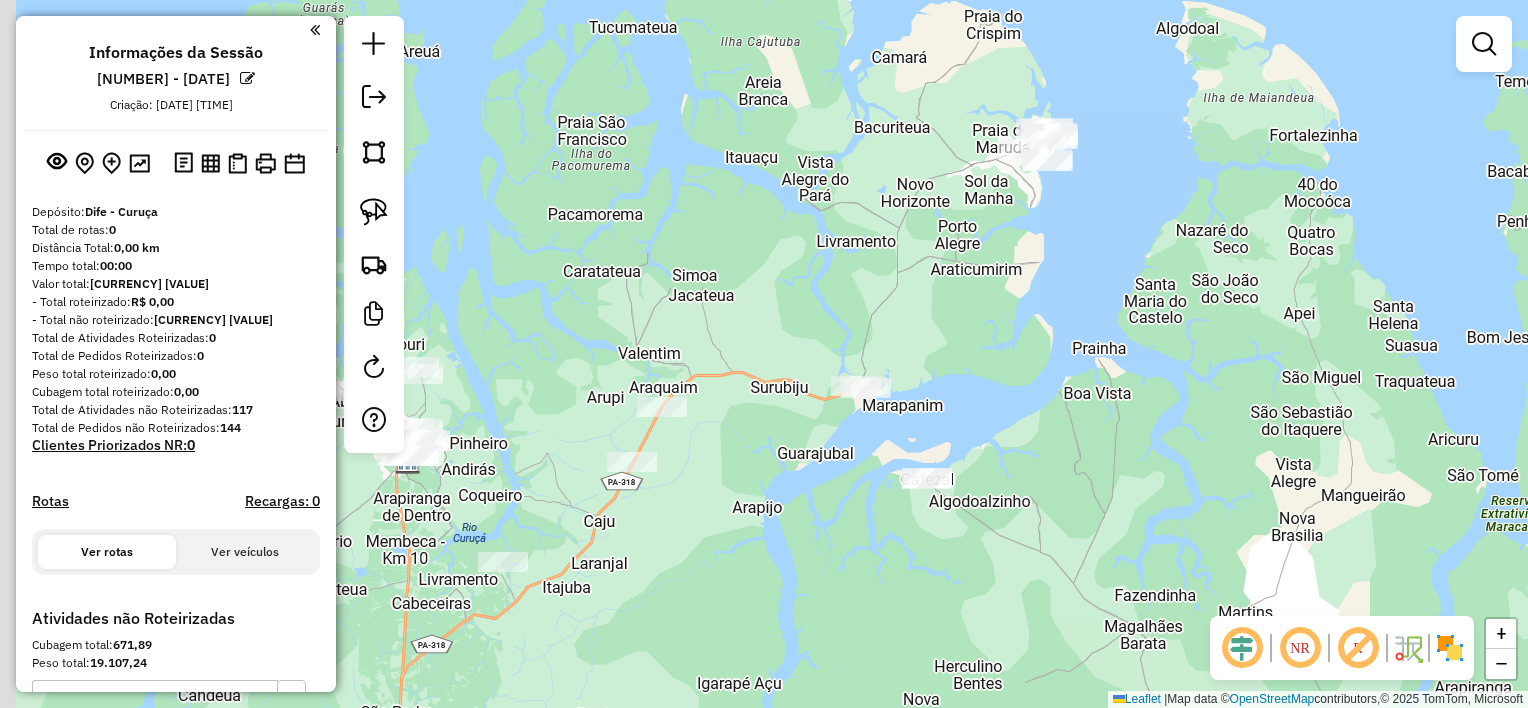 drag, startPoint x: 781, startPoint y: 216, endPoint x: 804, endPoint y: 218, distance: 23.086792 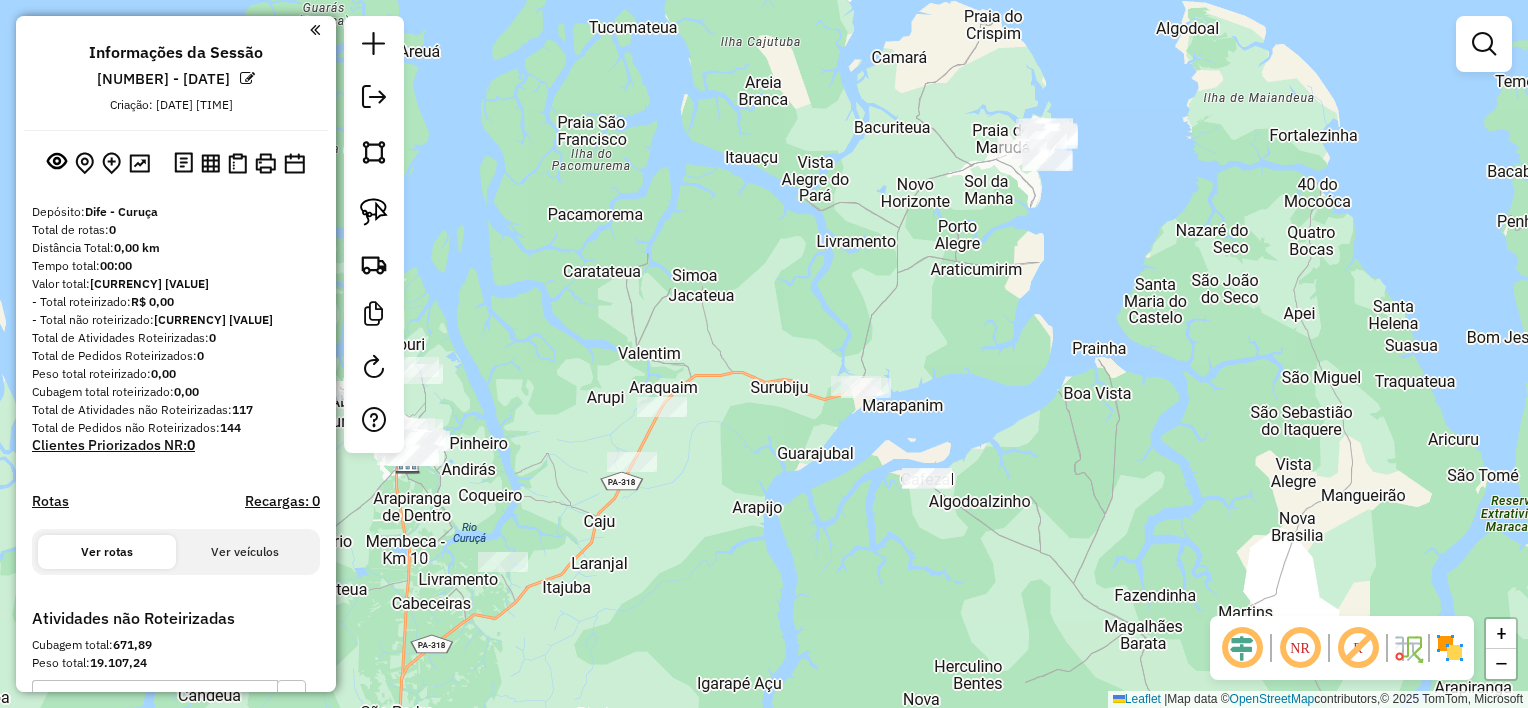 click on "Janela de atendimento Grade de atendimento Capacidade Transportadoras Veículos Cliente Pedidos  Rotas Selecione os dias de semana para filtrar as janelas de atendimento  Seg   Ter   Qua   Qui   Sex   Sáb   Dom  Informe o período da janela de atendimento: De: Até:  Filtrar exatamente a janela do cliente  Considerar janela de atendimento padrão  Selecione os dias de semana para filtrar as grades de atendimento  Seg   Ter   Qua   Qui   Sex   Sáb   Dom   Considerar clientes sem dia de atendimento cadastrado  Clientes fora do dia de atendimento selecionado Filtrar as atividades entre os valores definidos abaixo:  Peso mínimo:   Peso máximo:   Cubagem mínima:   Cubagem máxima:   De:   Até:  Filtrar as atividades entre o tempo de atendimento definido abaixo:  De:   Até:   Considerar capacidade total dos clientes não roteirizados Transportadora: Selecione um ou mais itens Tipo de veículo: Selecione um ou mais itens Veículo: Selecione um ou mais itens Motorista: Selecione um ou mais itens Nome: Rótulo:" 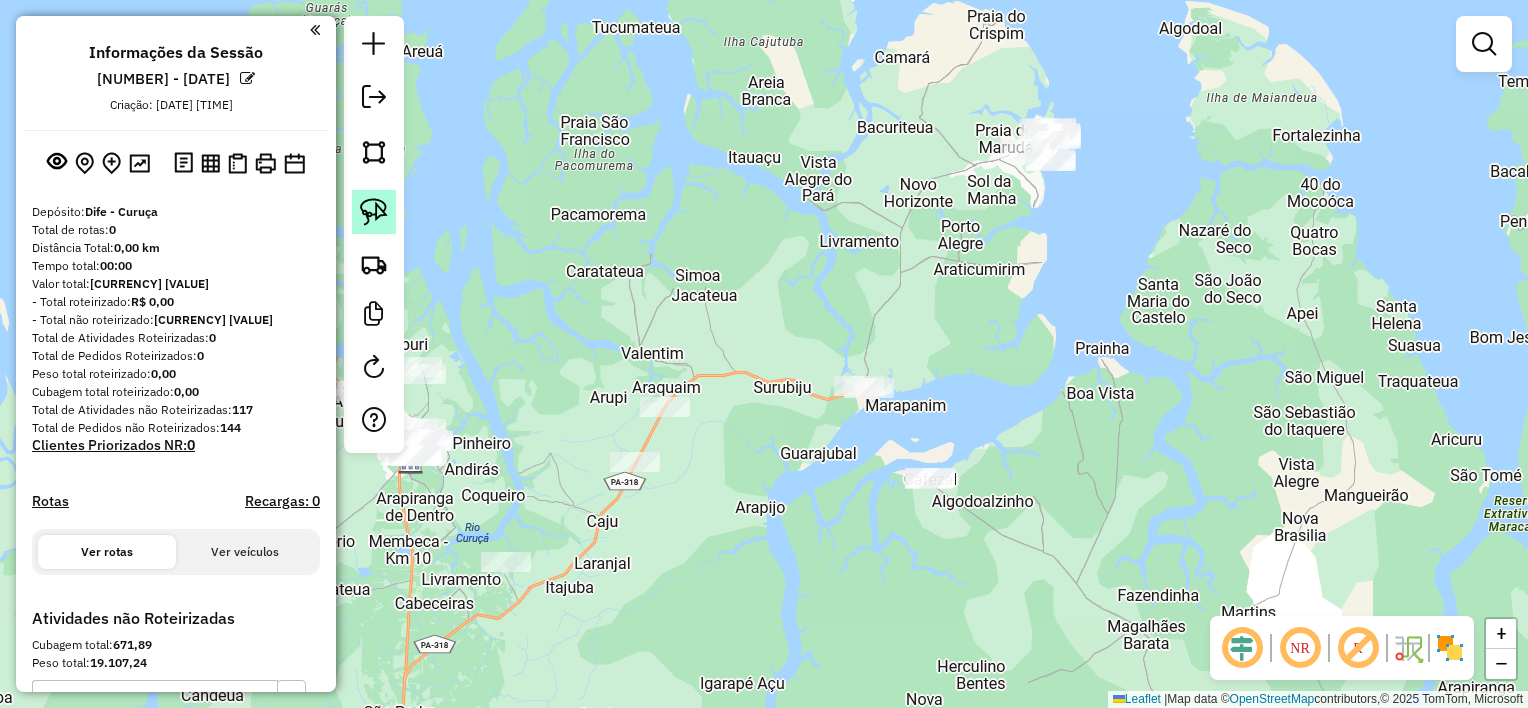 click 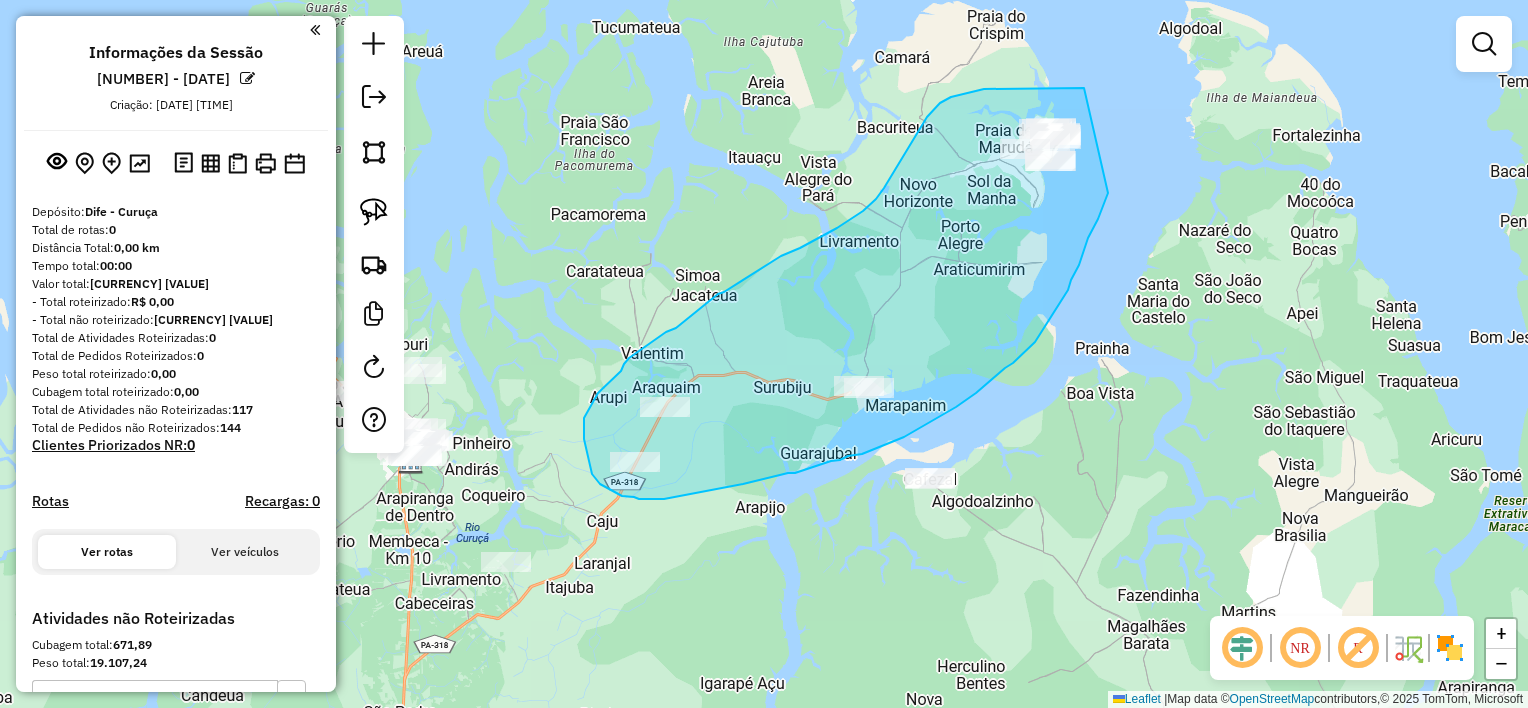 drag, startPoint x: 1084, startPoint y: 88, endPoint x: 1116, endPoint y: 156, distance: 75.153175 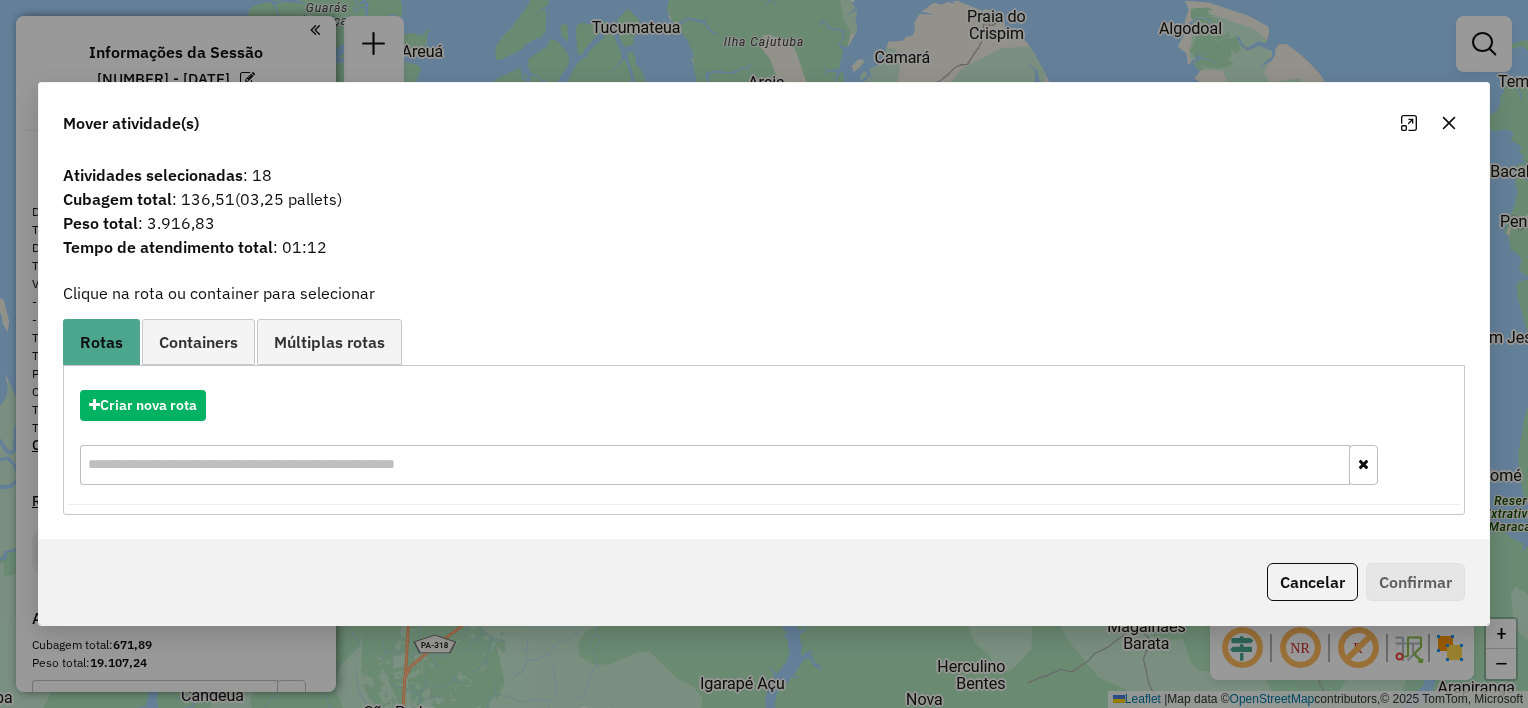 click 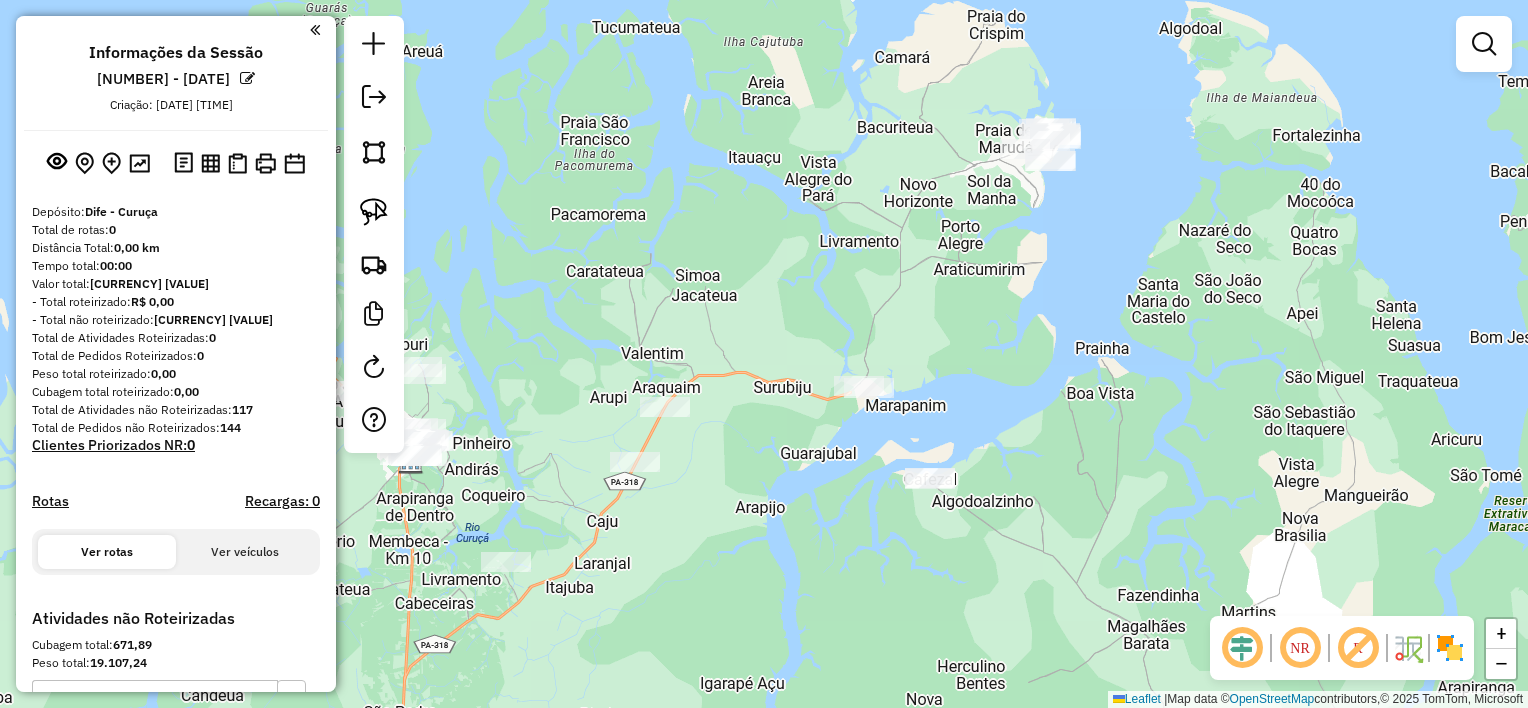 drag, startPoint x: 1096, startPoint y: 535, endPoint x: 988, endPoint y: 208, distance: 344.37335 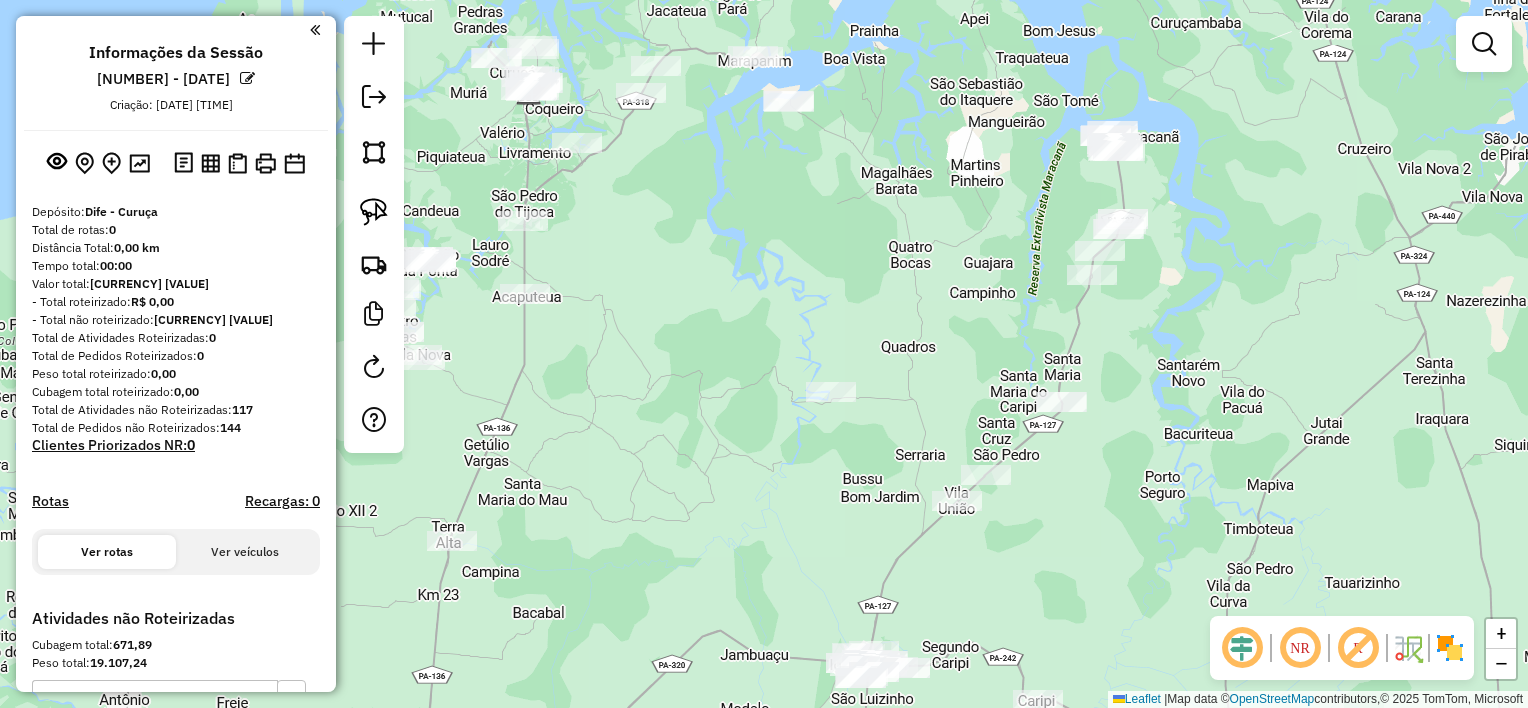 drag, startPoint x: 1180, startPoint y: 582, endPoint x: 1093, endPoint y: 548, distance: 93.40771 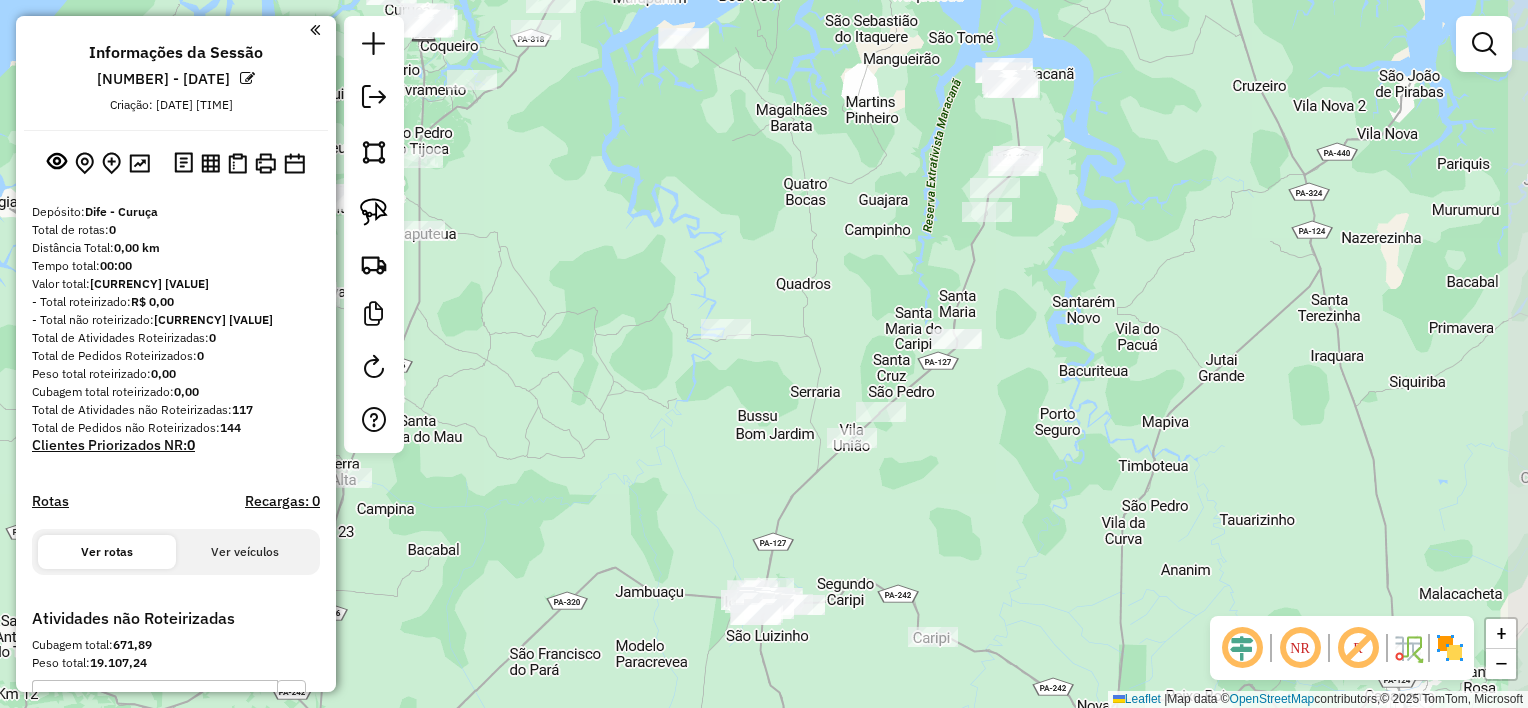 drag, startPoint x: 1174, startPoint y: 536, endPoint x: 1077, endPoint y: 469, distance: 117.88978 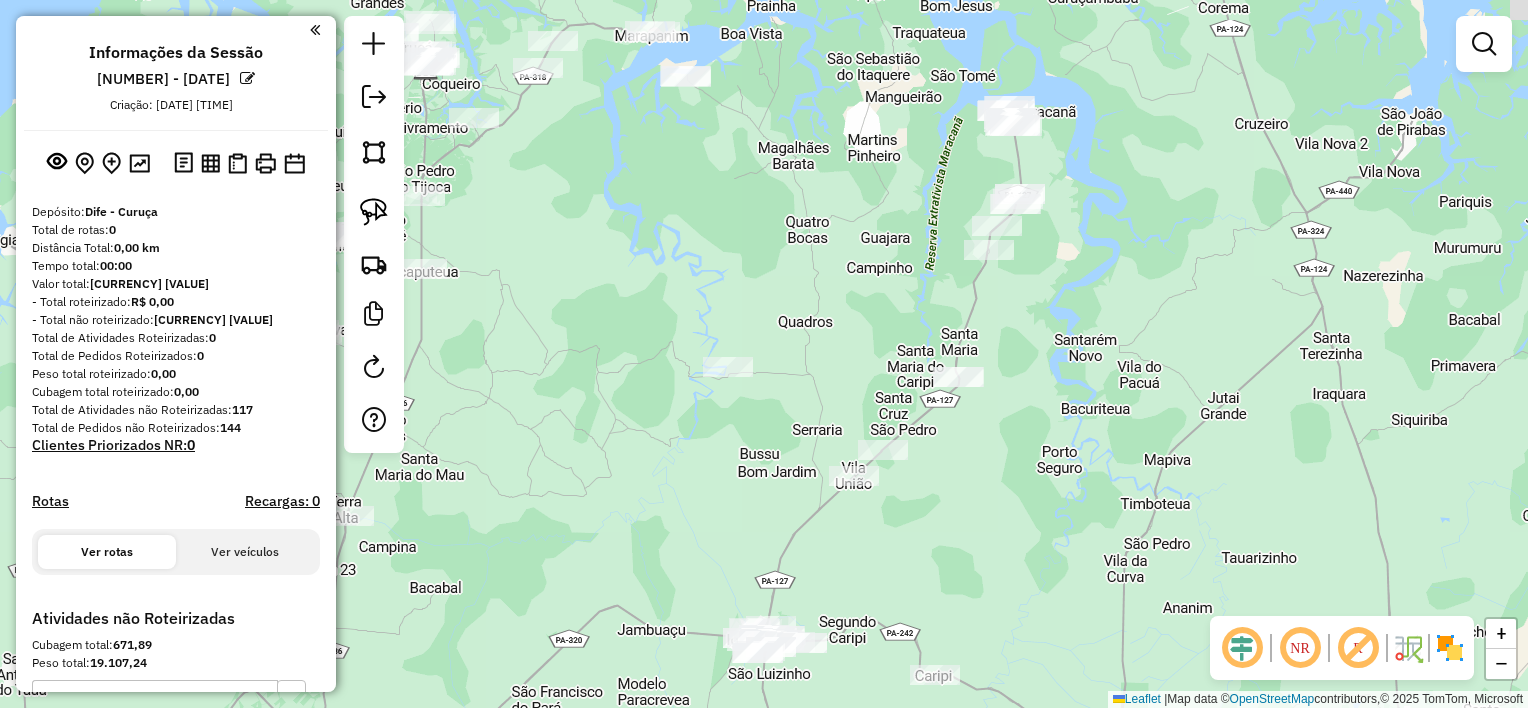 drag, startPoint x: 1147, startPoint y: 405, endPoint x: 1149, endPoint y: 444, distance: 39.051247 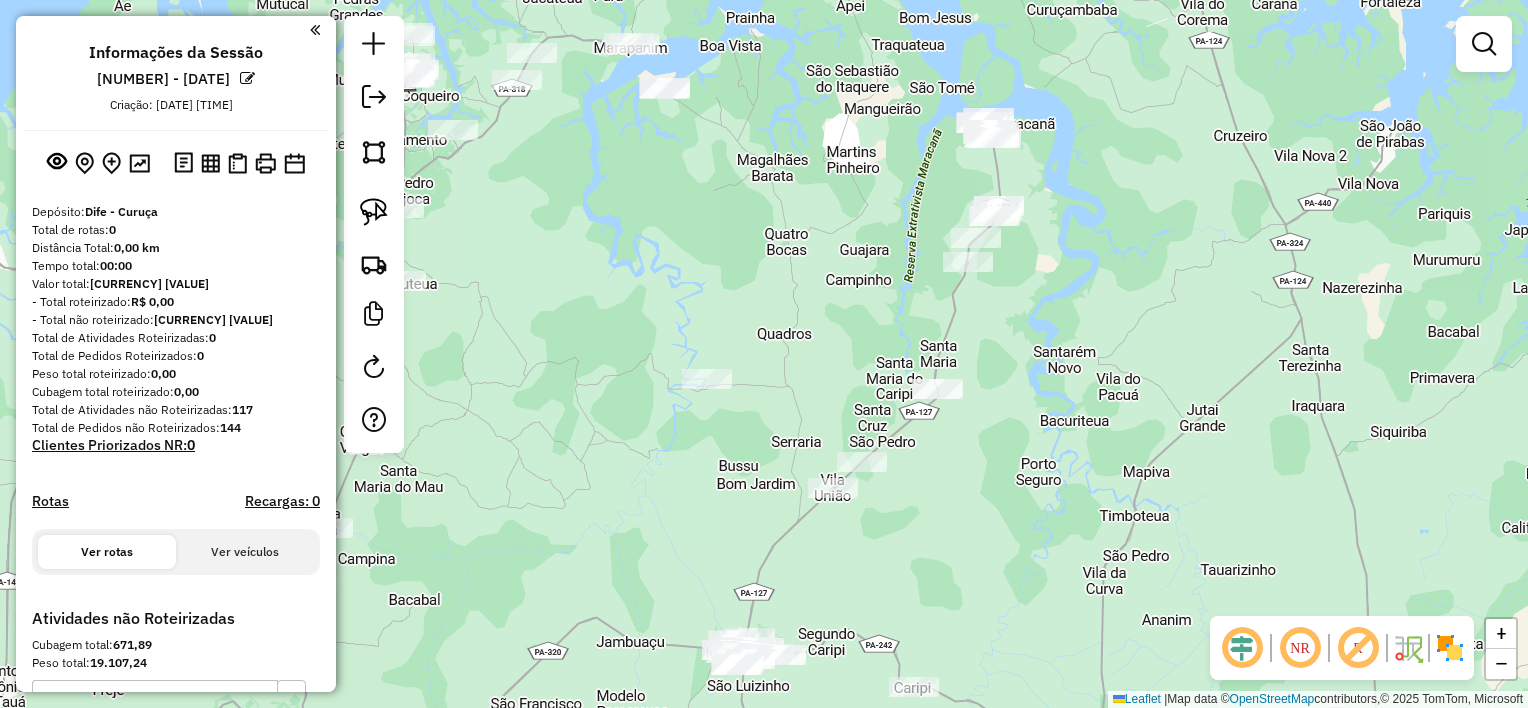 drag, startPoint x: 860, startPoint y: 344, endPoint x: 789, endPoint y: 348, distance: 71.11259 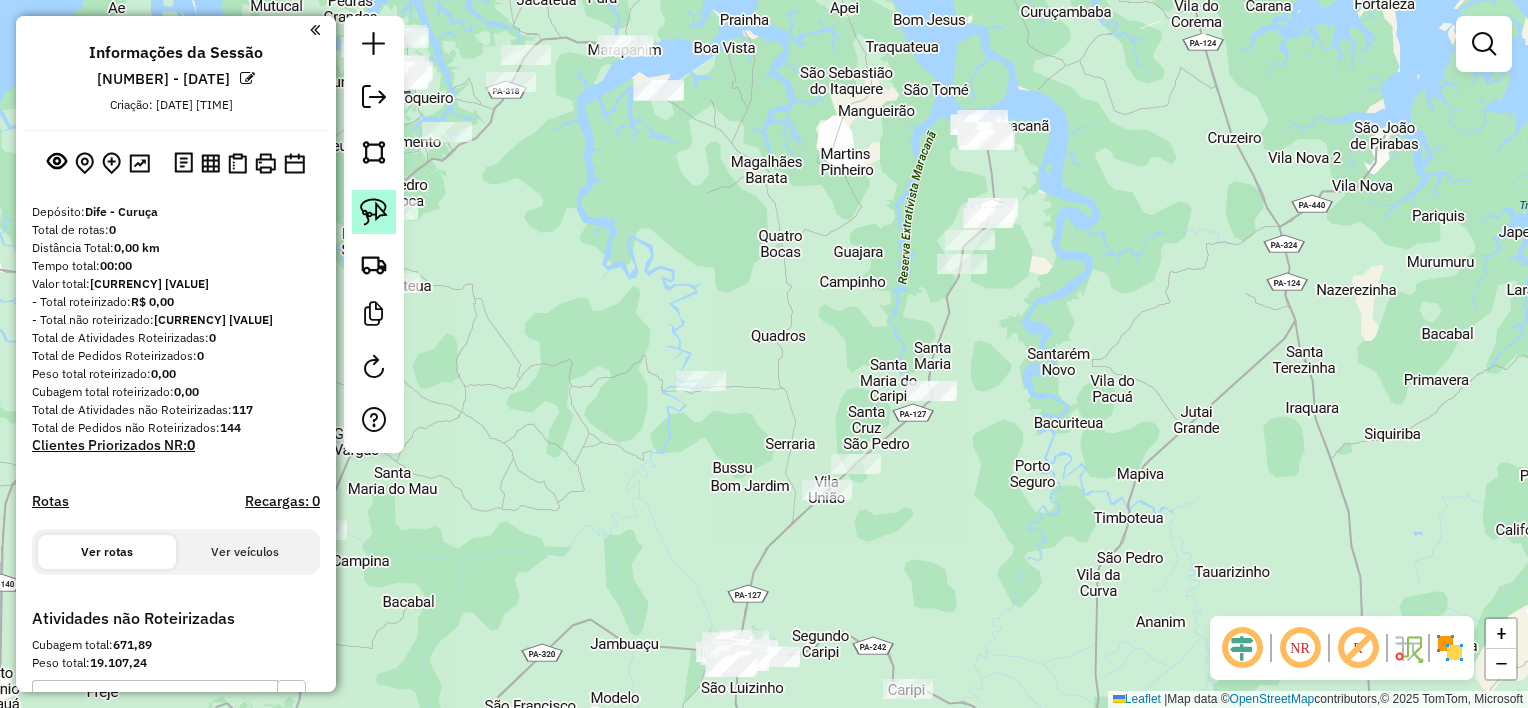 click 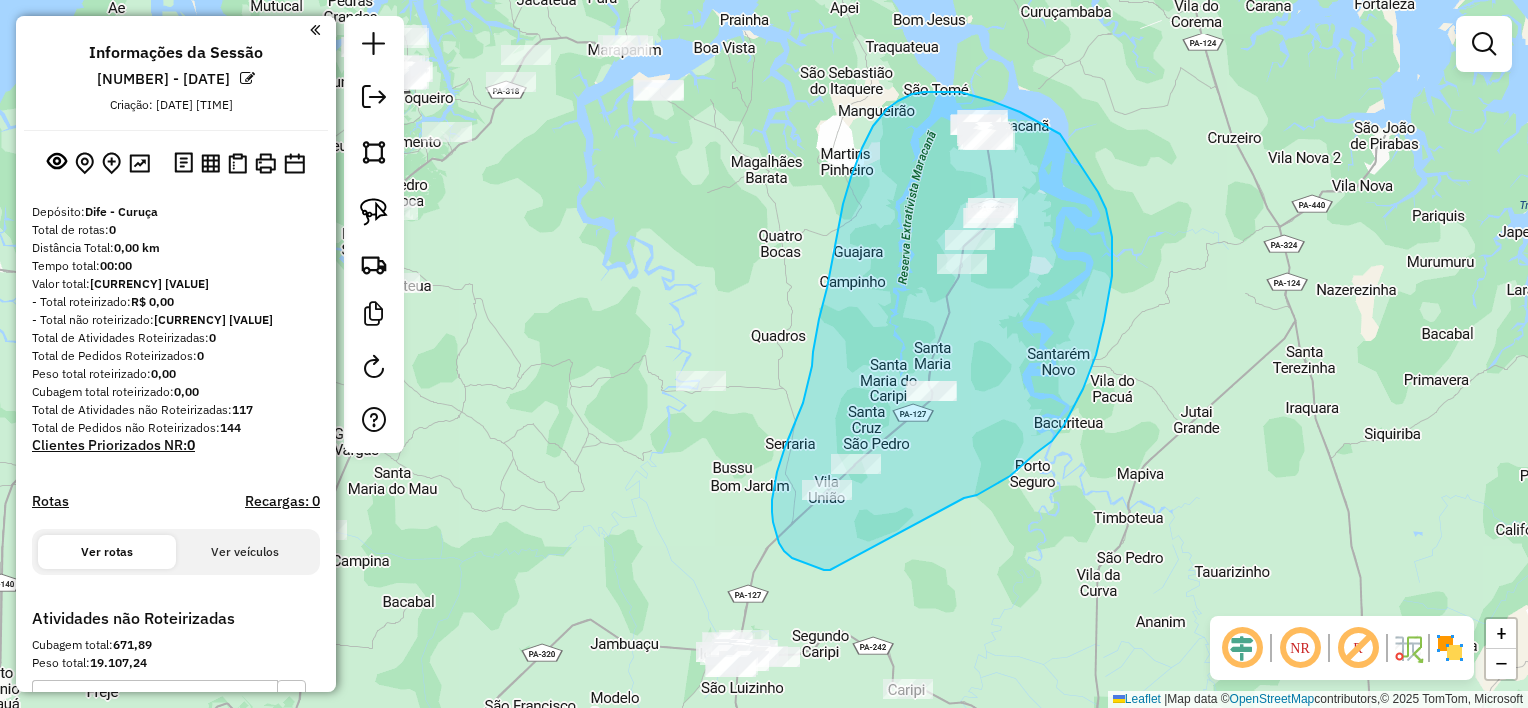 drag, startPoint x: 977, startPoint y: 495, endPoint x: 832, endPoint y: 570, distance: 163.24828 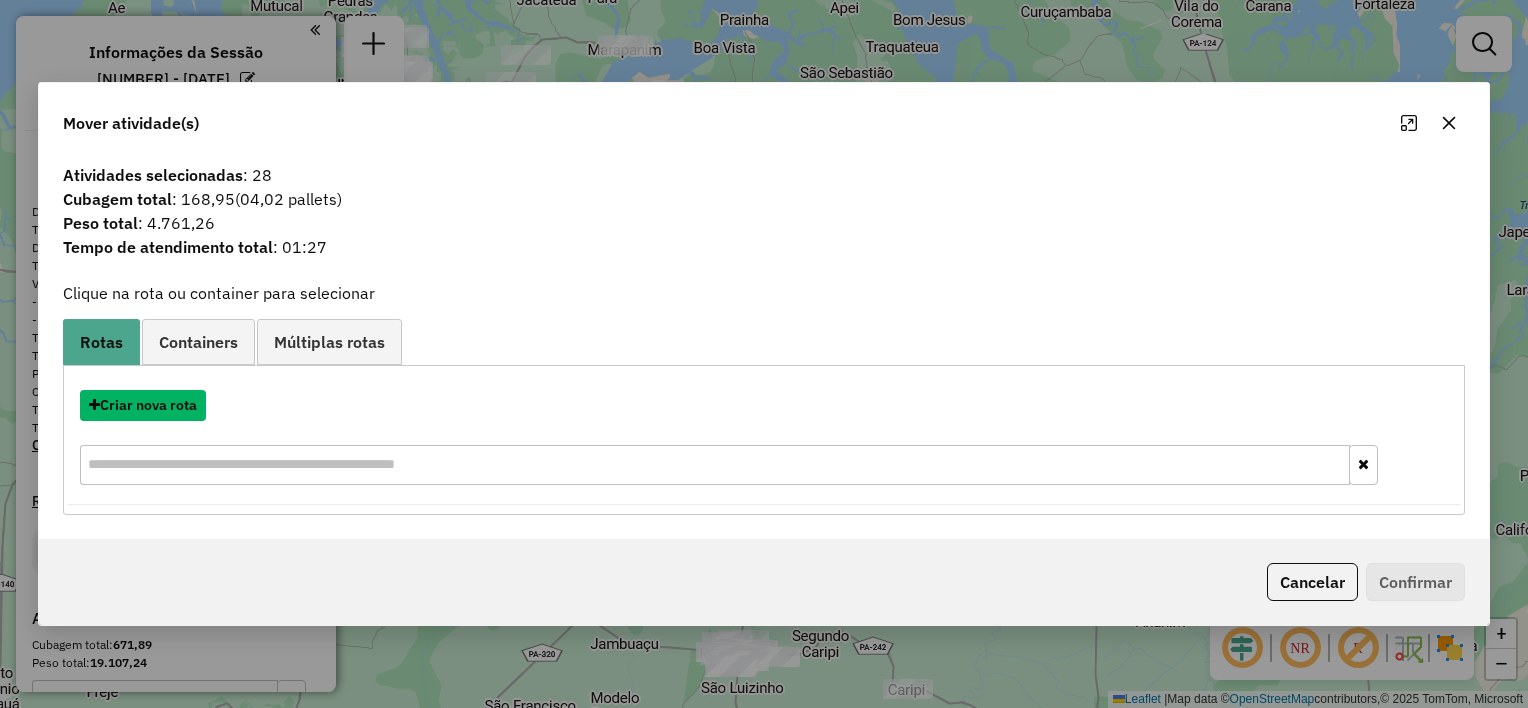 click on "Criar nova rota" at bounding box center [143, 405] 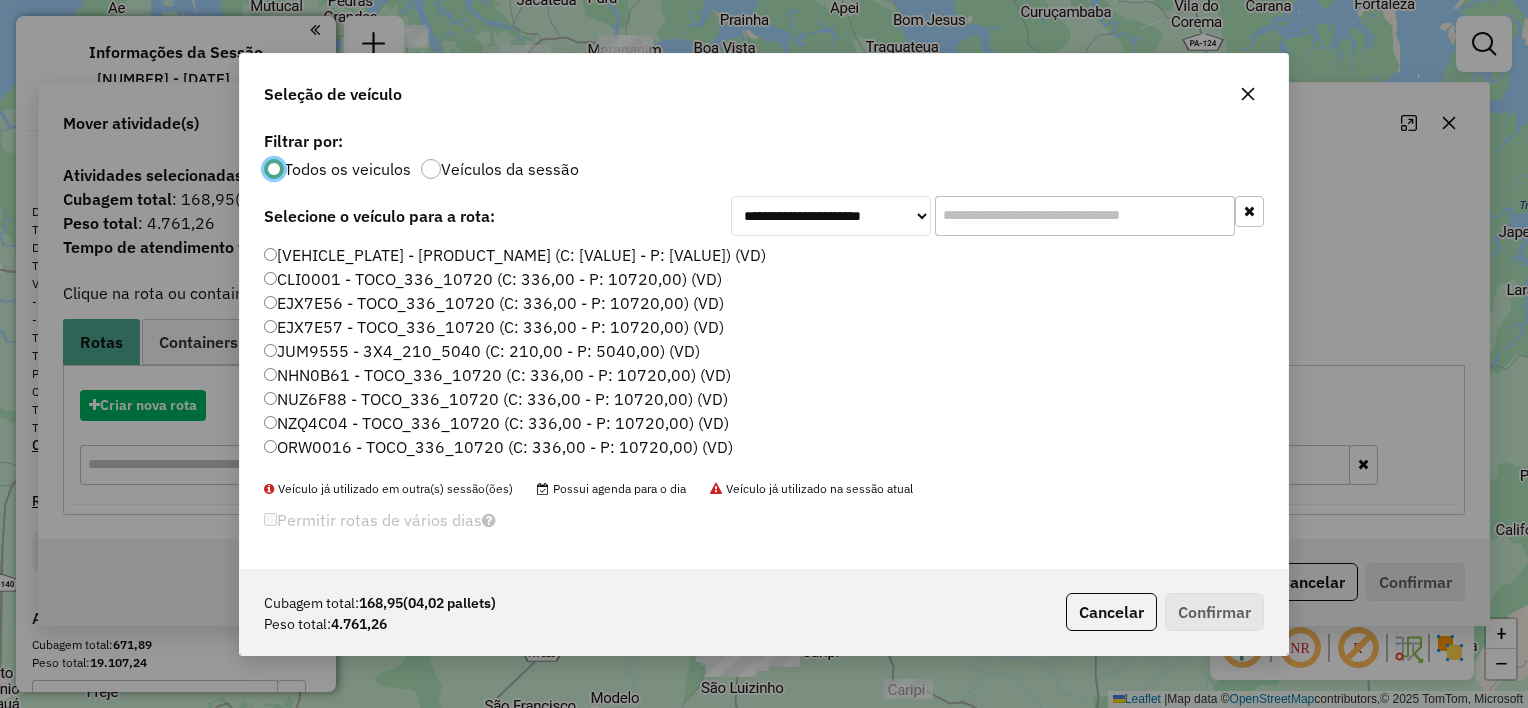 scroll, scrollTop: 10, scrollLeft: 6, axis: both 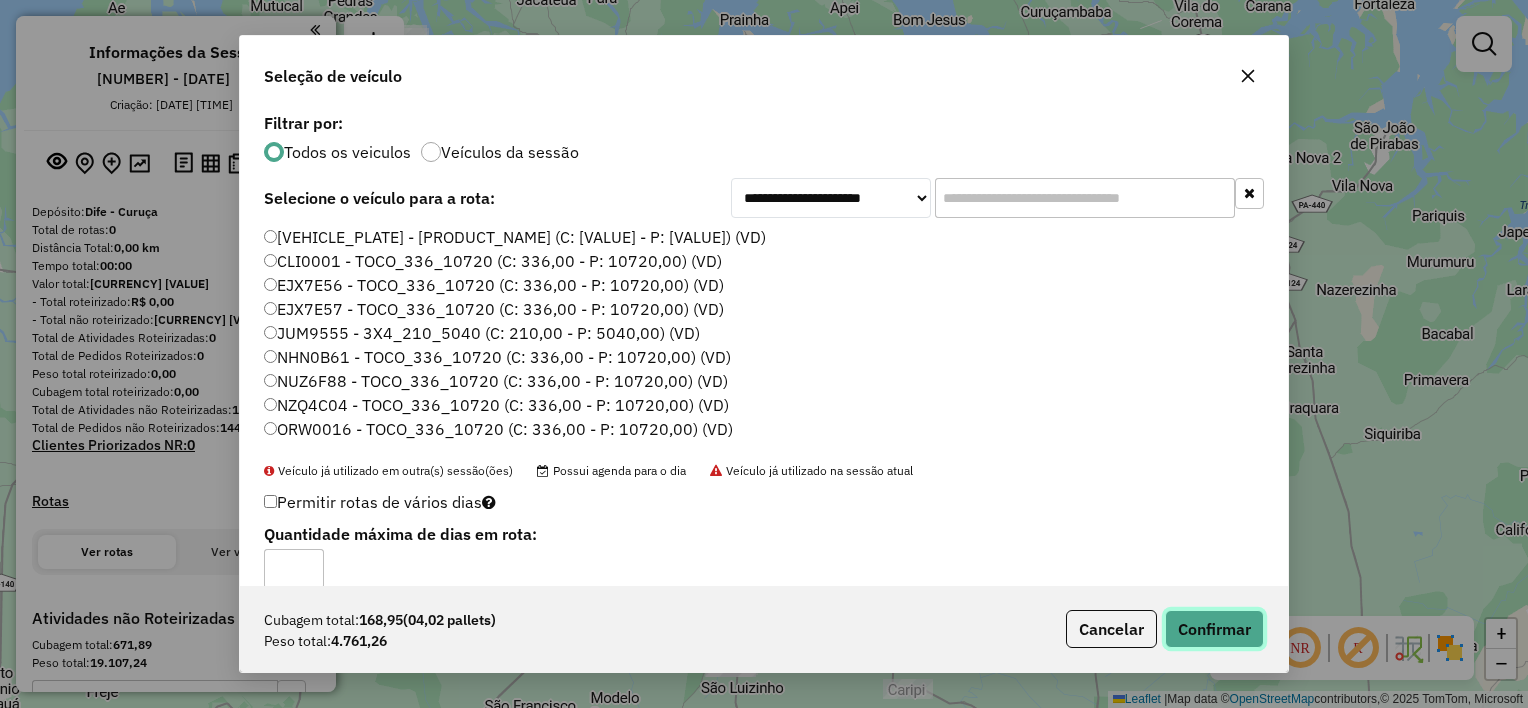 click on "Confirmar" 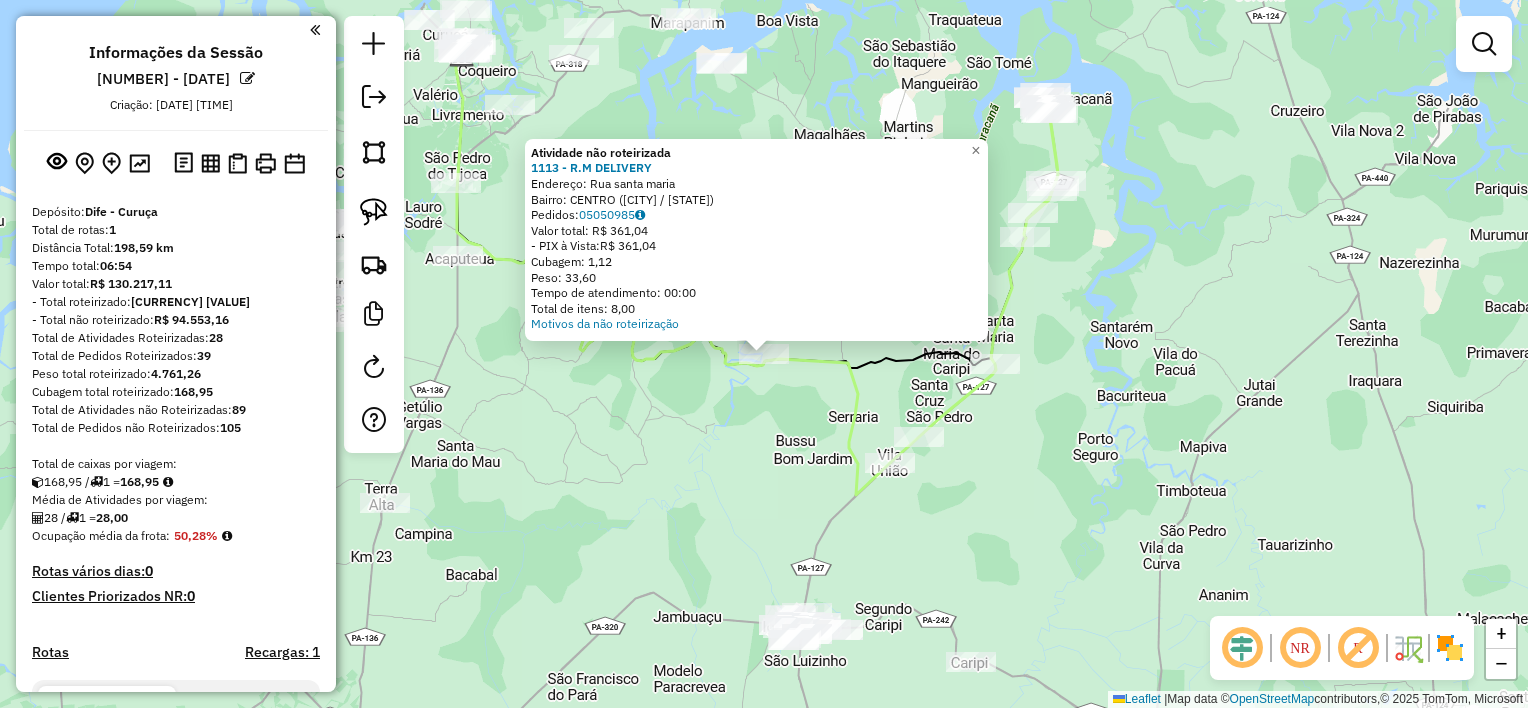 click on "Atividade não roteirizada [NUMBER] - [NAME]  Endereço: [STREET]   Bairro: [NEIGHBORHOOD] ([CITY] / [STATE])   Pedidos:  [ORDER_ID]   Valor total: R$ 361,04   - PIX à Vista:  R$ 361,04   Cubagem: 1,12   Peso: 33,60   Tempo de atendimento: 00:00   Total de itens: 8,00  Motivos da não roteirização × Janela de atendimento Grade de atendimento Capacidade Transportadoras Veículos Cliente Pedidos  Rotas Selecione os dias de semana para filtrar as janelas de atendimento  Seg   Ter   Qua   Qui   Sex   Sáb   Dom  Informe o período da janela de atendimento: De: Até:  Filtrar exatamente a janela do cliente  Considerar janela de atendimento padrão  Selecione os dias de semana para filtrar as grades de atendimento  Seg   Ter   Qua   Qui   Sex   Sáb   Dom   Considerar clientes sem dia de atendimento cadastrado  Clientes fora do dia de atendimento selecionado Filtrar as atividades entre os valores definidos abaixo:  Peso mínimo:   Peso máximo:   Cubagem mínima:   Cubagem máxima:   De:   Até:  De:" 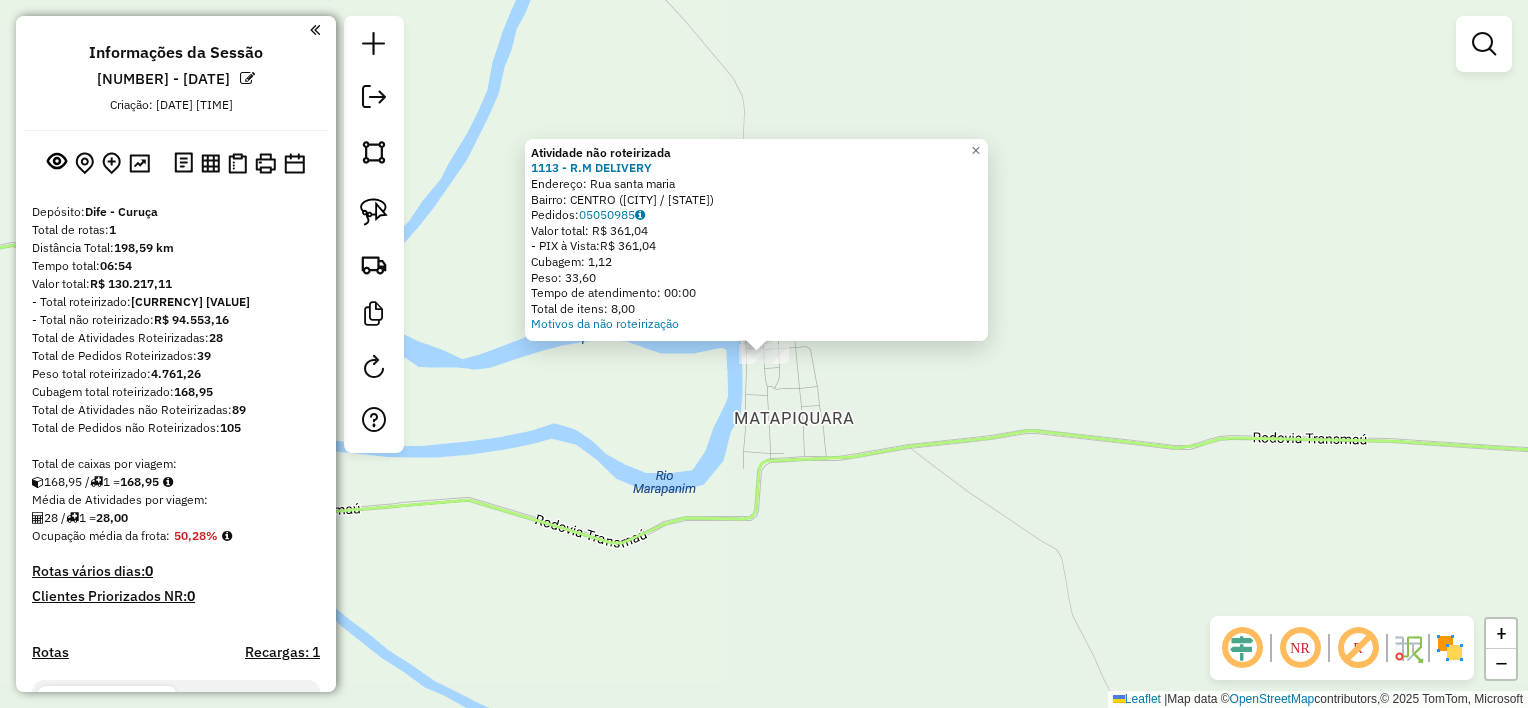 click on "Atividade não roteirizada [NUMBER] - [NAME]  Endereço: [STREET]   Bairro: [NEIGHBORHOOD] ([CITY] / [STATE])   Pedidos:  [ORDER_ID]   Valor total: R$ 361,04   - PIX à Vista:  R$ 361,04   Cubagem: 1,12   Peso: 33,60   Tempo de atendimento: 00:00   Total de itens: 8,00  Motivos da não roteirização × Janela de atendimento Grade de atendimento Capacidade Transportadoras Veículos Cliente Pedidos  Rotas Selecione os dias de semana para filtrar as janelas de atendimento  Seg   Ter   Qua   Qui   Sex   Sáb   Dom  Informe o período da janela de atendimento: De: Até:  Filtrar exatamente a janela do cliente  Considerar janela de atendimento padrão  Selecione os dias de semana para filtrar as grades de atendimento  Seg   Ter   Qua   Qui   Sex   Sáb   Dom   Considerar clientes sem dia de atendimento cadastrado  Clientes fora do dia de atendimento selecionado Filtrar as atividades entre os valores definidos abaixo:  Peso mínimo:   Peso máximo:   Cubagem mínima:   Cubagem máxima:   De:   Até:  De:" 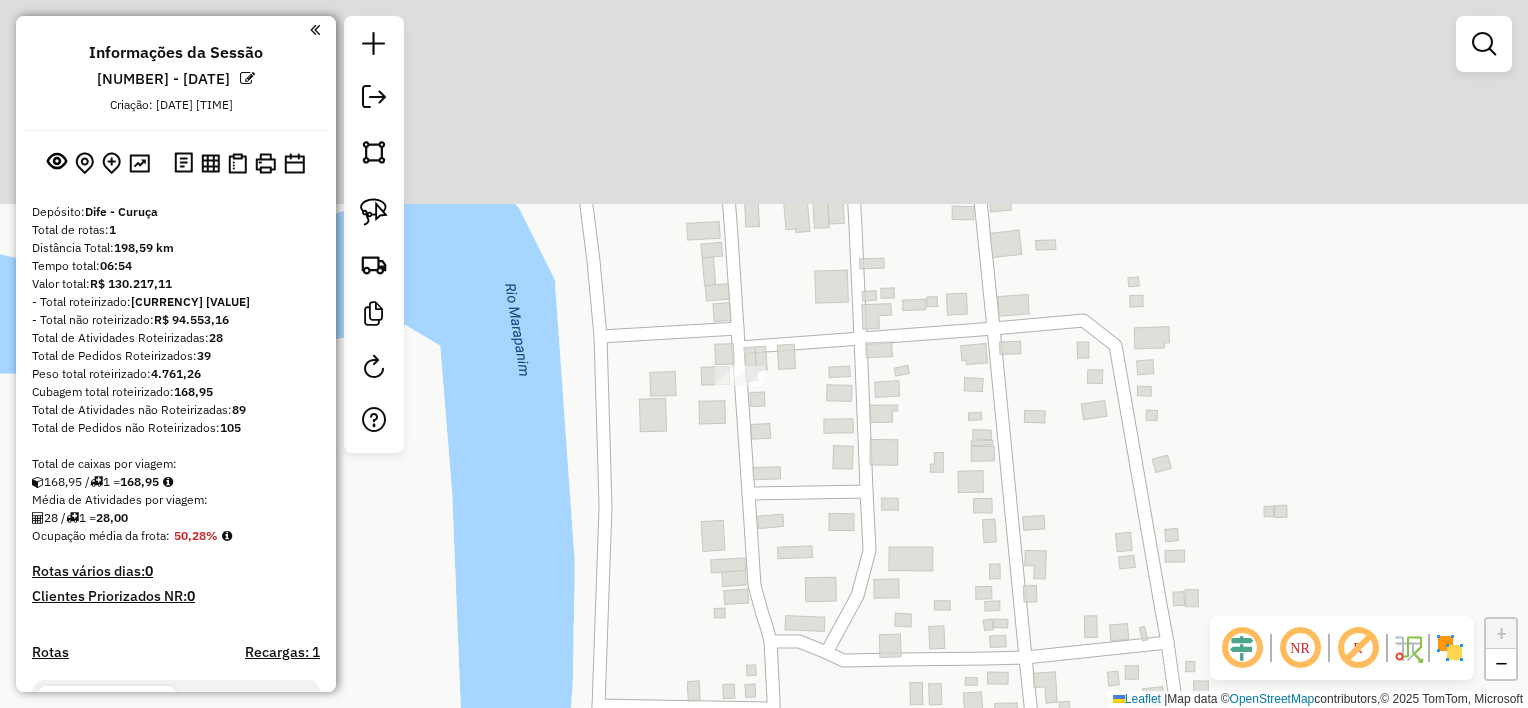 drag, startPoint x: 915, startPoint y: 168, endPoint x: 863, endPoint y: 414, distance: 251.43588 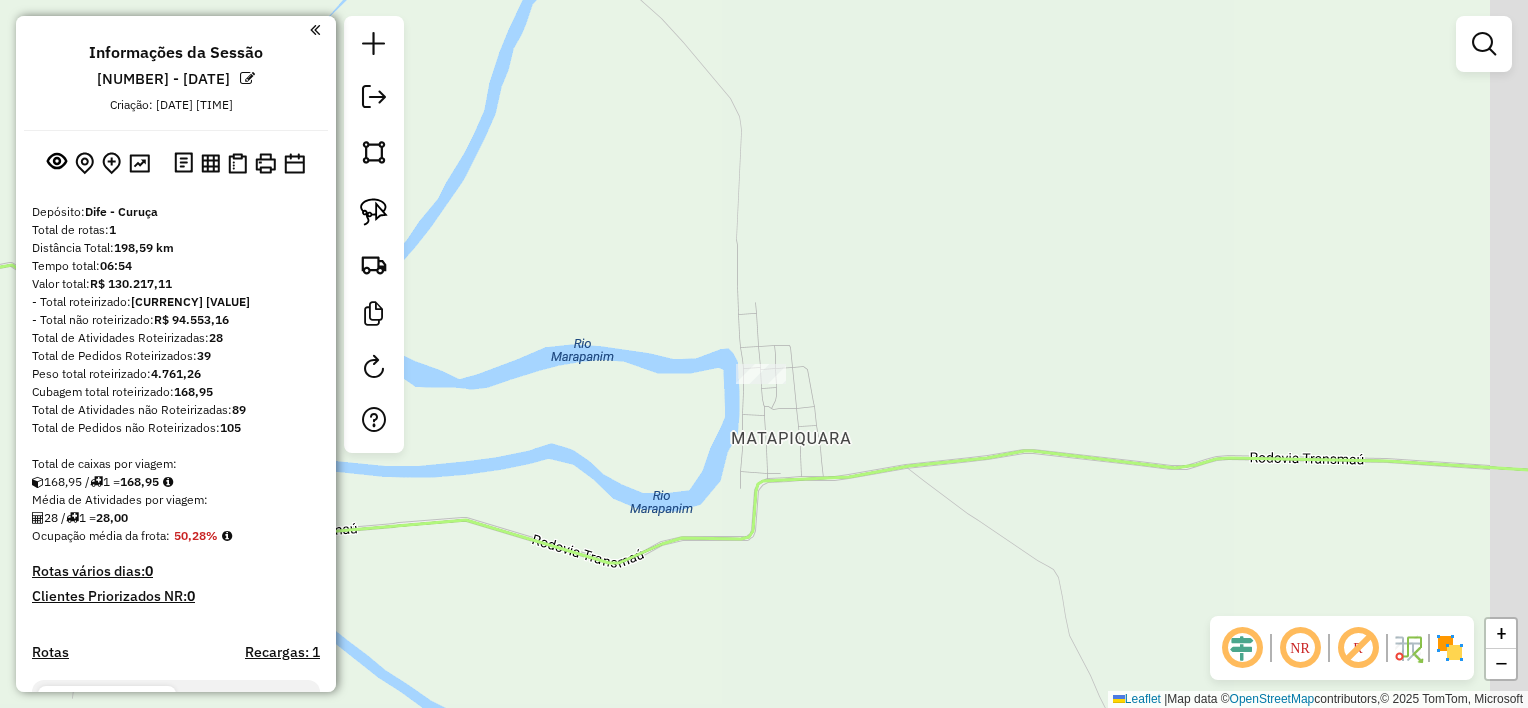 drag, startPoint x: 948, startPoint y: 359, endPoint x: 902, endPoint y: 352, distance: 46.52956 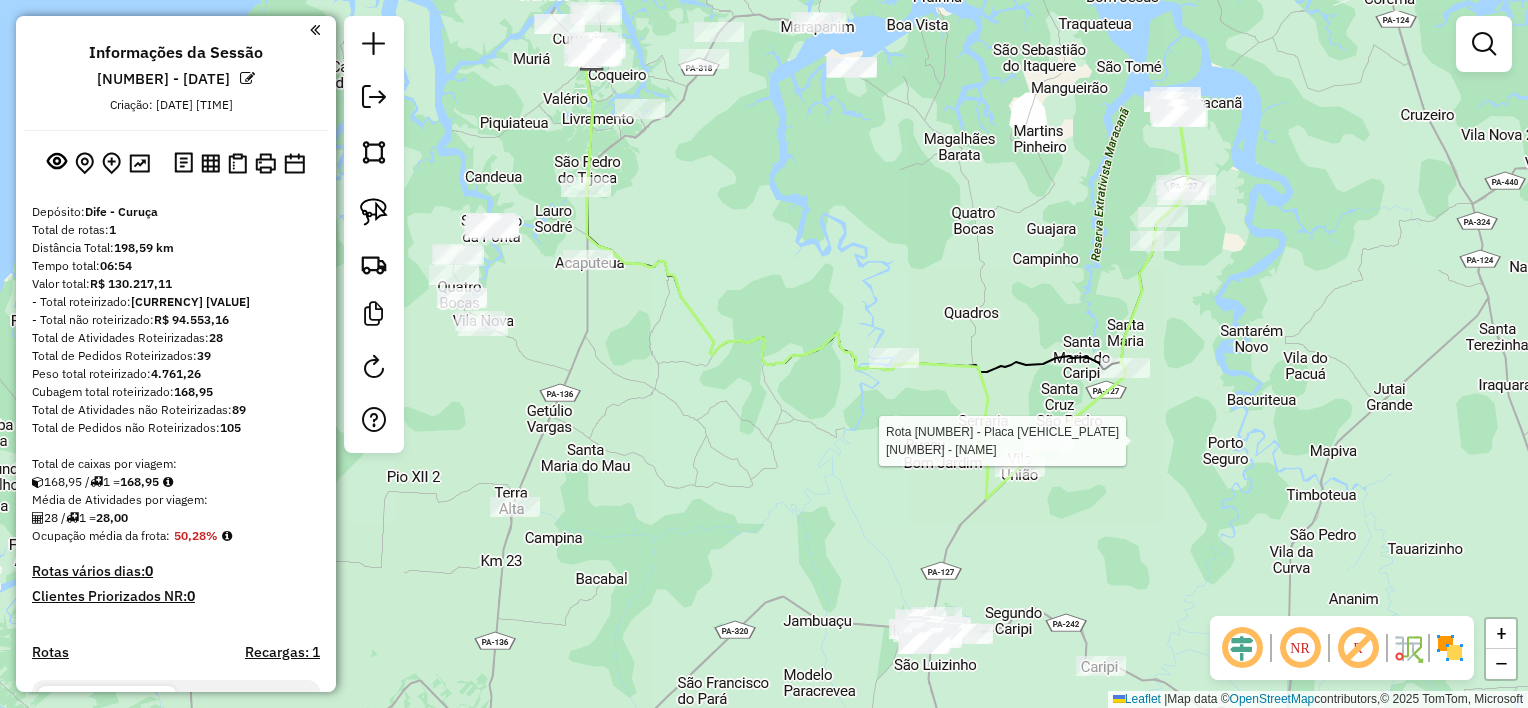 select on "**********" 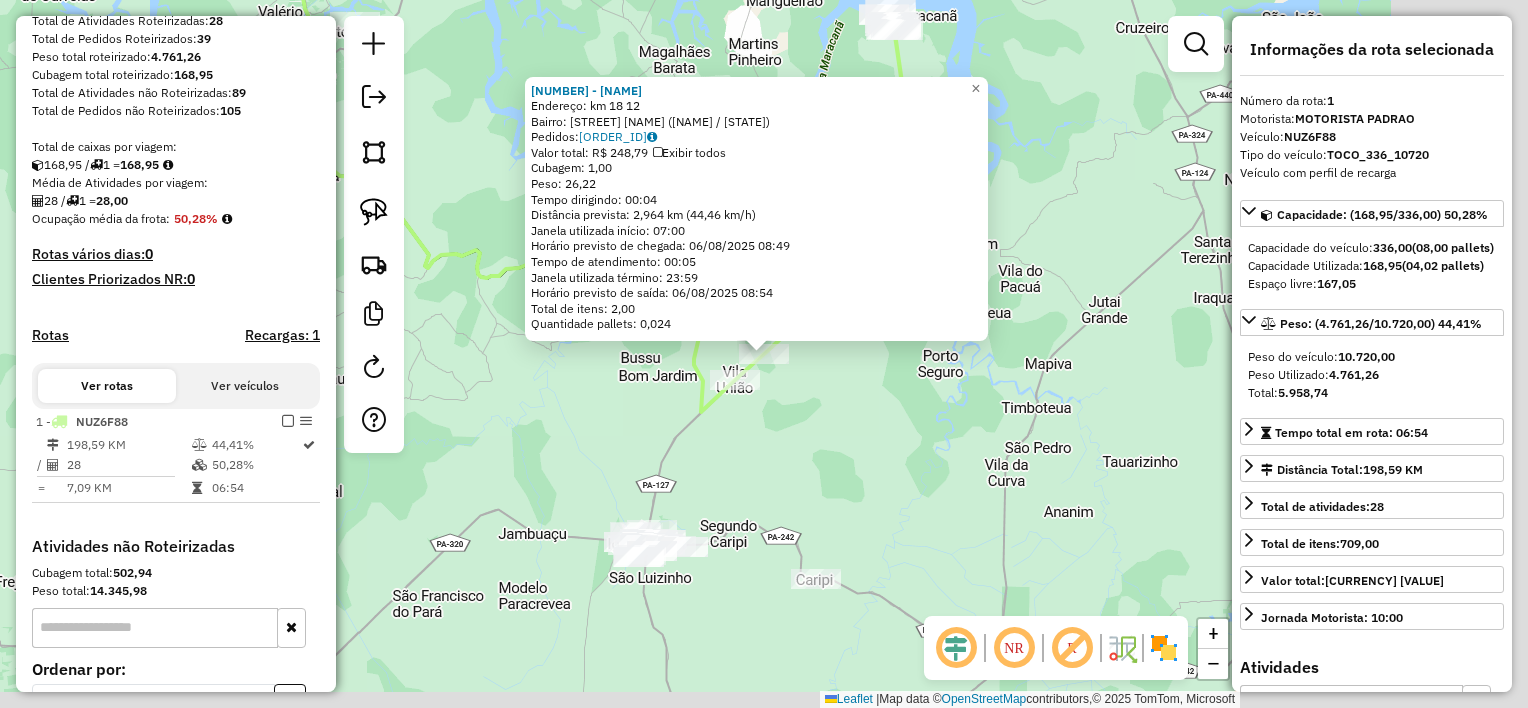scroll, scrollTop: 520, scrollLeft: 0, axis: vertical 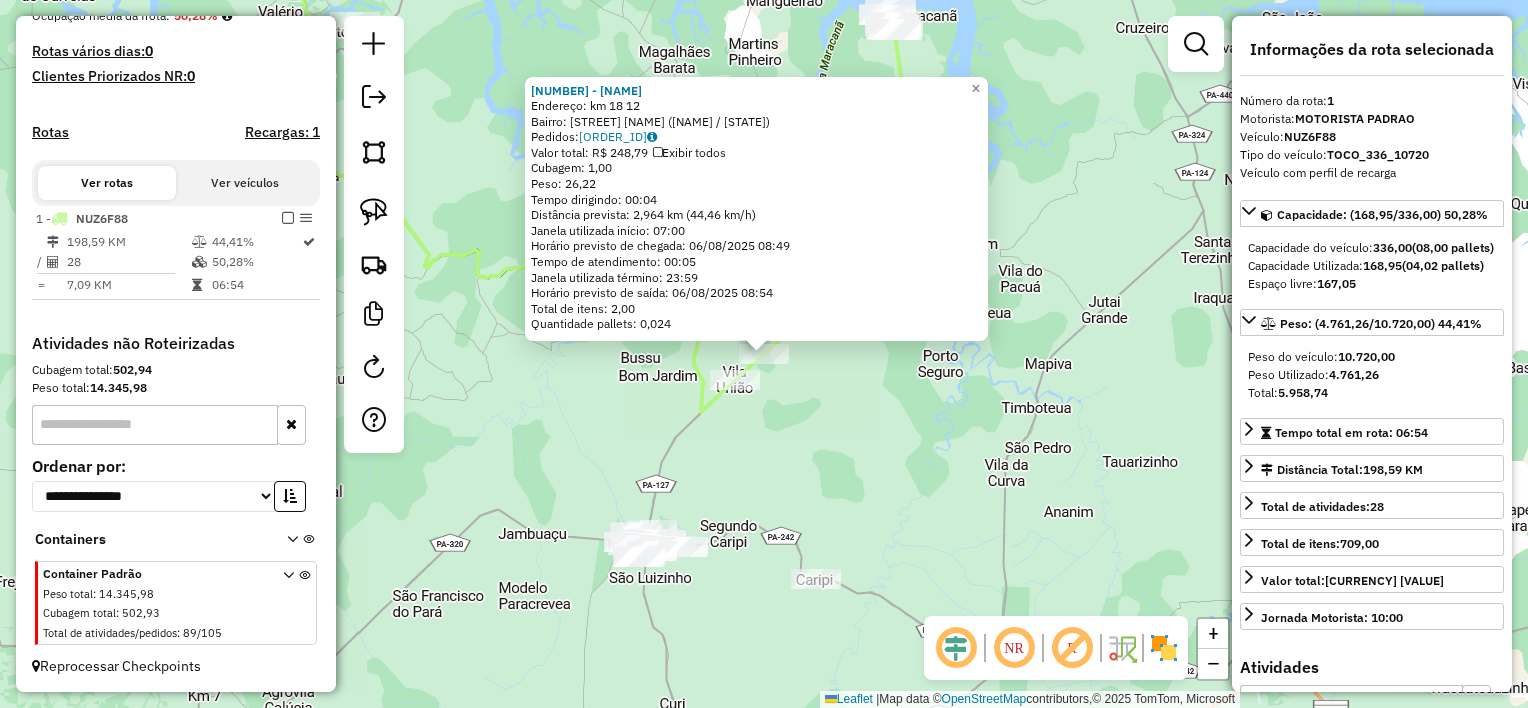 click on "[NUMBER] - [NAME]  Endereço:  [STREET] [NUMBER]   Bairro: [NEIGHBORHOOD] ([CITY] / [STATE])   Pedidos:  [ORDER_ID]   Valor total: R$ 248,79   Exibir todos   Cubagem: 1,00  Peso: 26,22  Tempo dirigindo: 00:04   Distância prevista: 2,964 km (44,46 km/h)   Janela utilizada início: 07:00   Horário previsto de chegada: 06/08/2025 08:49   Tempo de atendimento: 00:05   Janela utilizada término: 23:59   Horário previsto de saída: 06/08/2025 08:54   Total de itens: 2,00   Quantidade pallets: 0,024  × Janela de atendimento Grade de atendimento Capacidade Transportadoras Veículos Cliente Pedidos  Rotas Selecione os dias de semana para filtrar as janelas de atendimento  Seg   Ter   Qua   Qui   Sex   Sáb   Dom  Informe o período da janela de atendimento: De: Até:  Filtrar exatamente a janela do cliente  Considerar janela de atendimento padrão  Selecione os dias de semana para filtrar as grades de atendimento  Seg   Ter   Qua   Qui   Sex   Sáb   Dom   Clientes fora do dia de atendimento selecionado +" 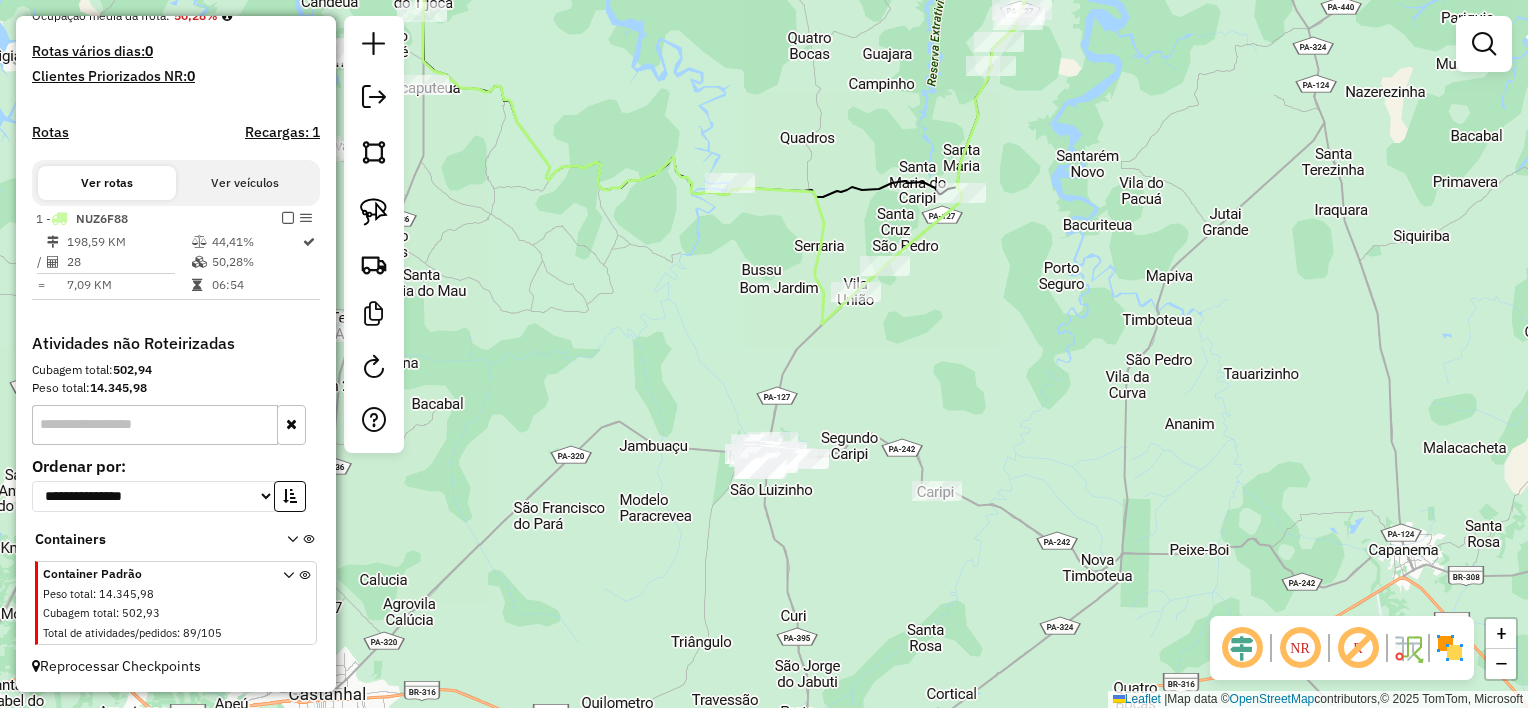 drag, startPoint x: 851, startPoint y: 432, endPoint x: 928, endPoint y: 365, distance: 102.0686 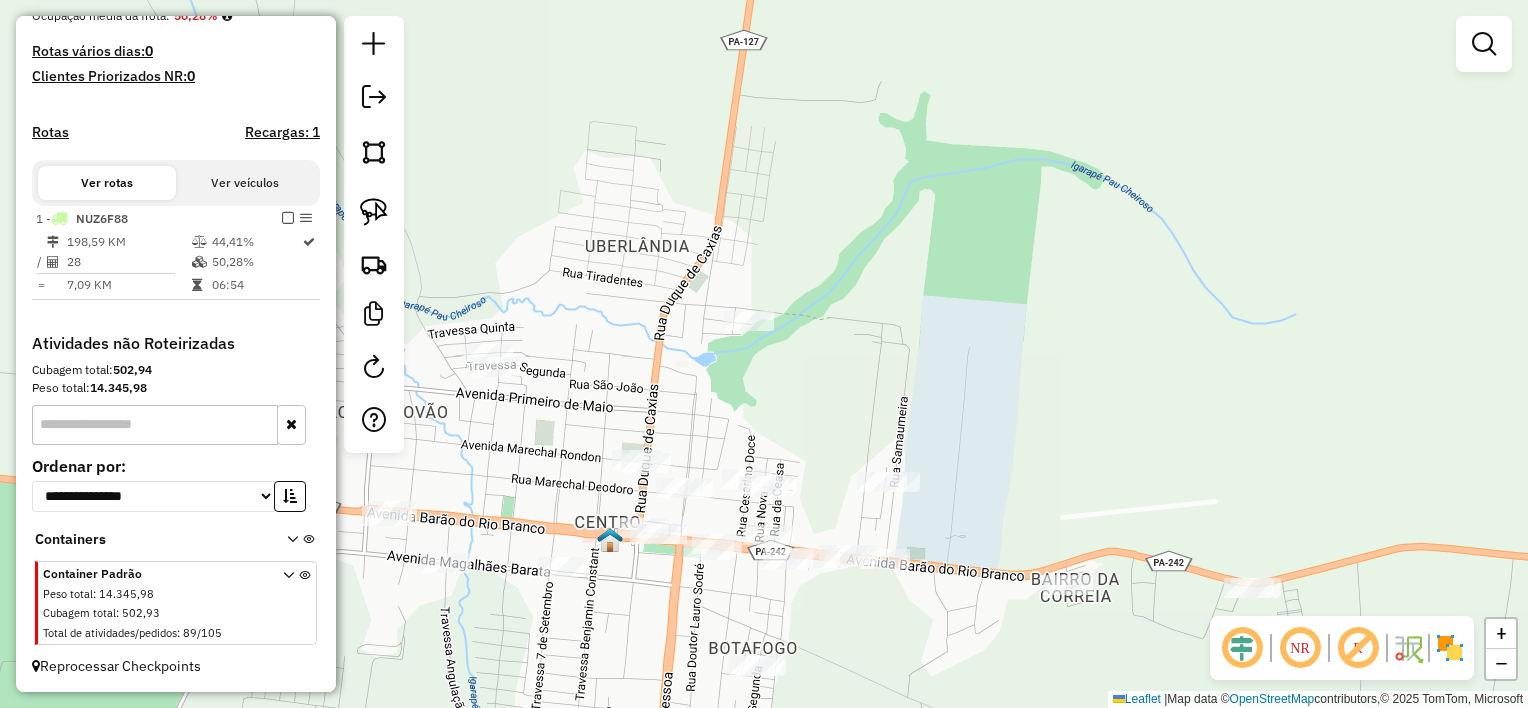 drag, startPoint x: 970, startPoint y: 388, endPoint x: 898, endPoint y: 400, distance: 72.99315 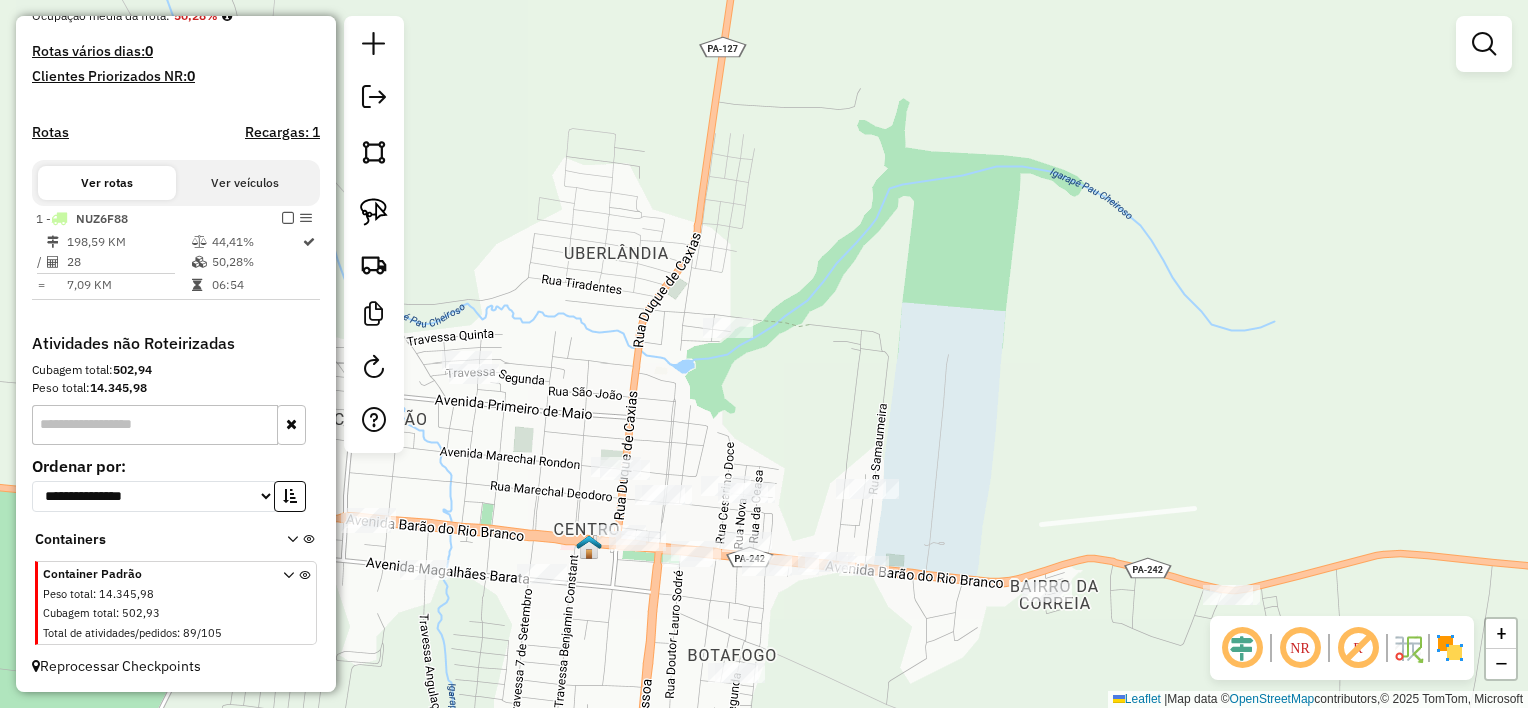drag, startPoint x: 777, startPoint y: 238, endPoint x: 634, endPoint y: 280, distance: 149.04027 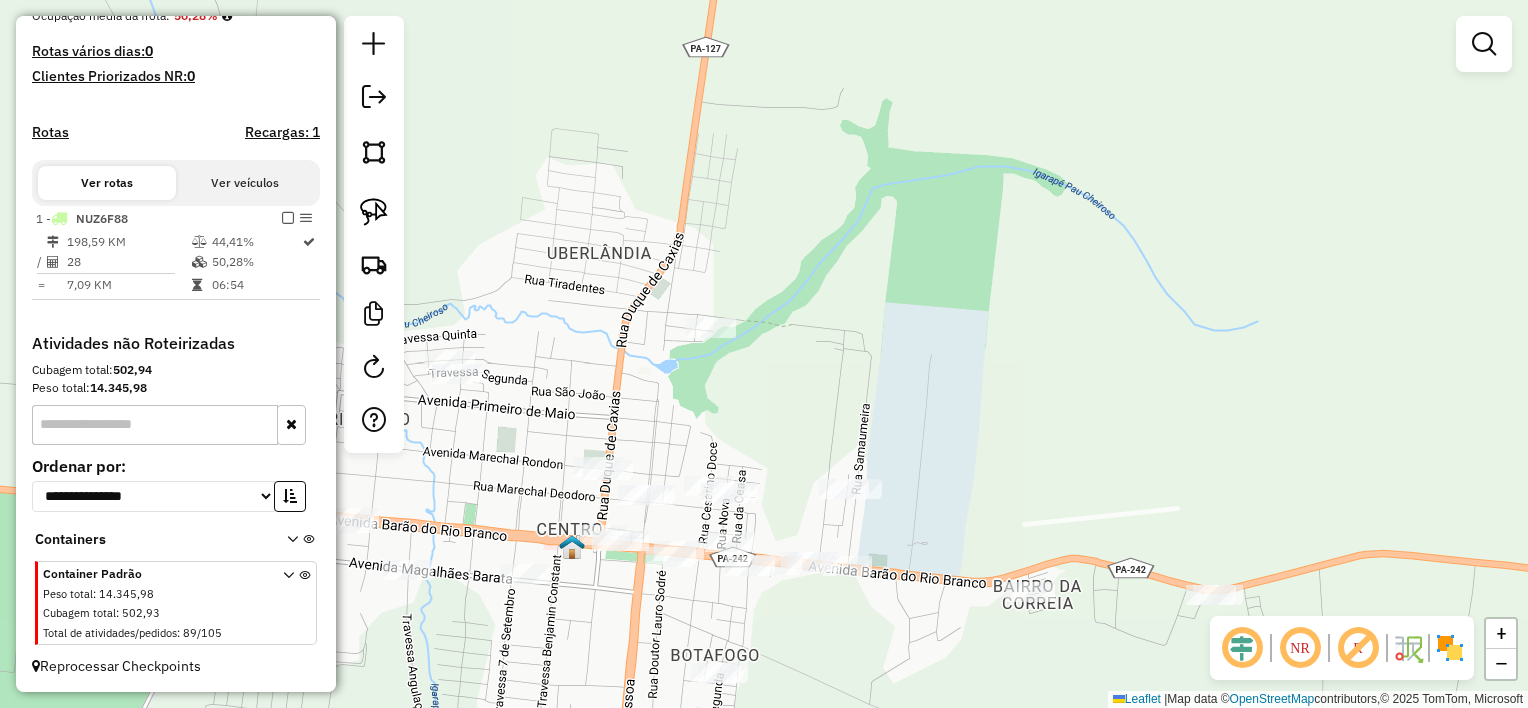 drag, startPoint x: 773, startPoint y: 291, endPoint x: 672, endPoint y: 292, distance: 101.00495 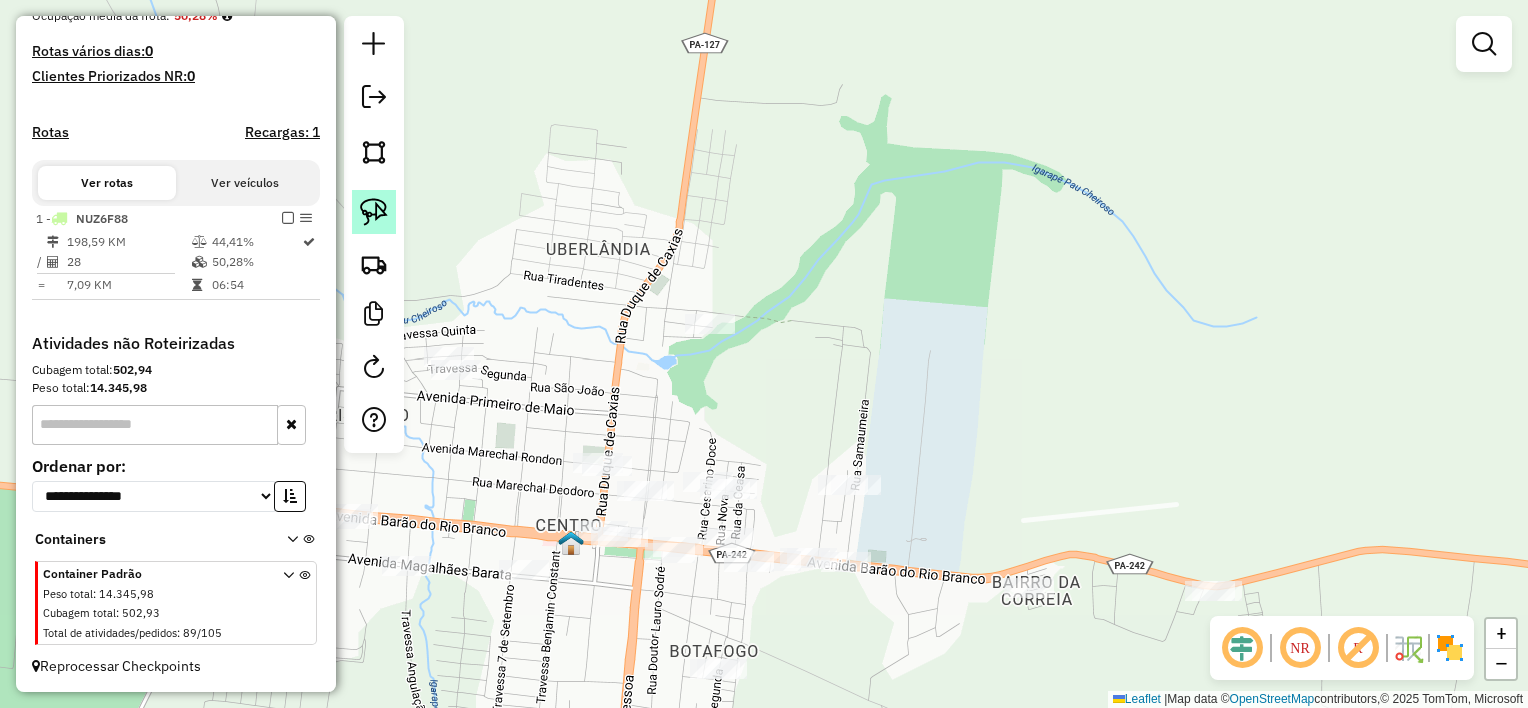 click 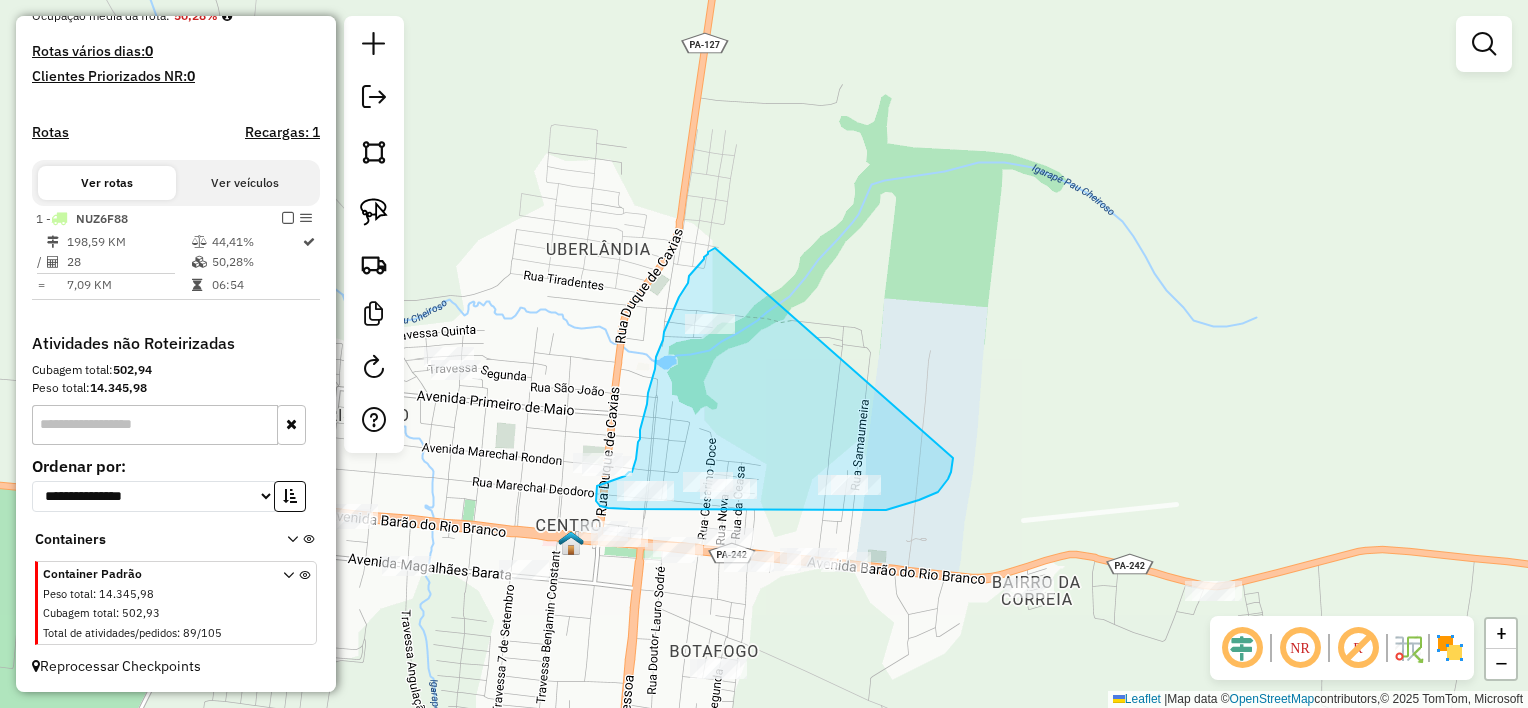 drag, startPoint x: 715, startPoint y: 248, endPoint x: 954, endPoint y: 450, distance: 312.92972 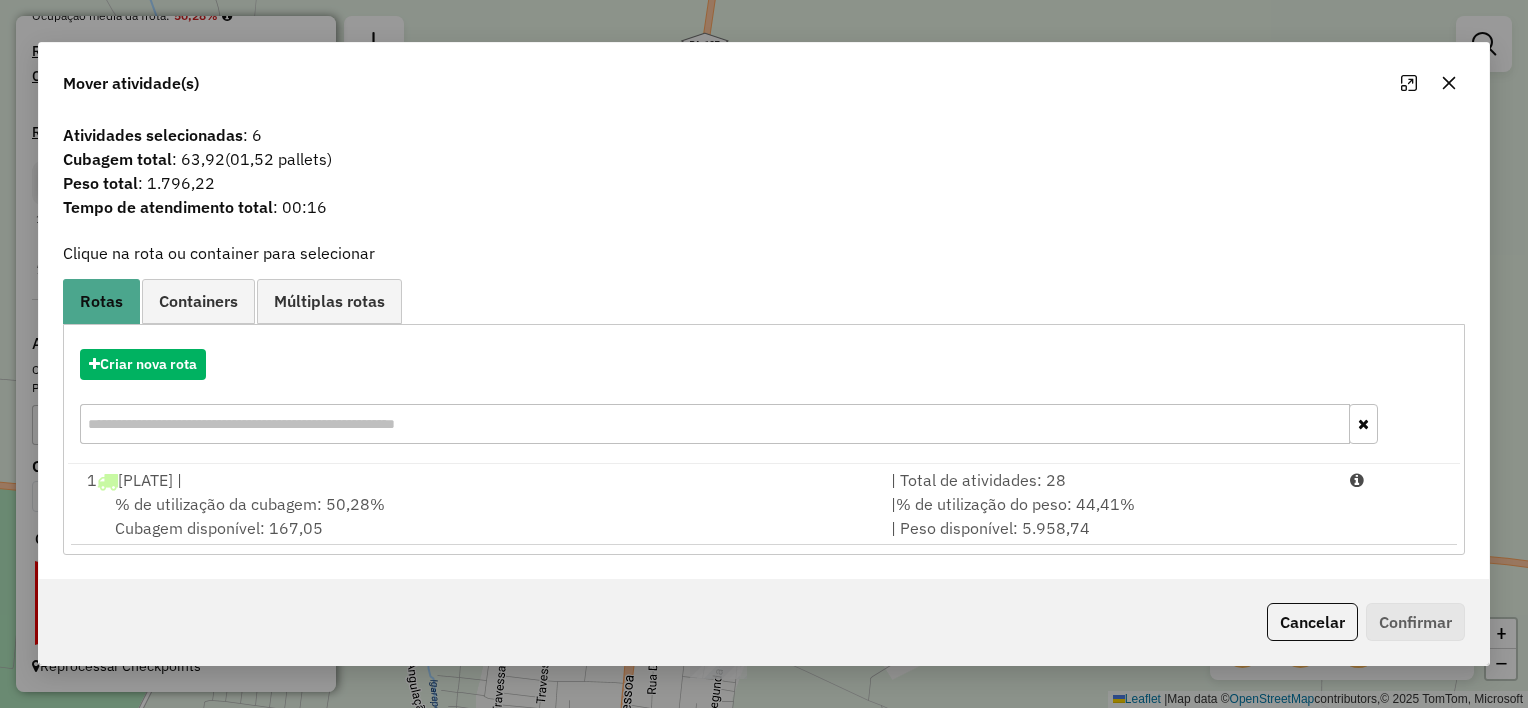 click 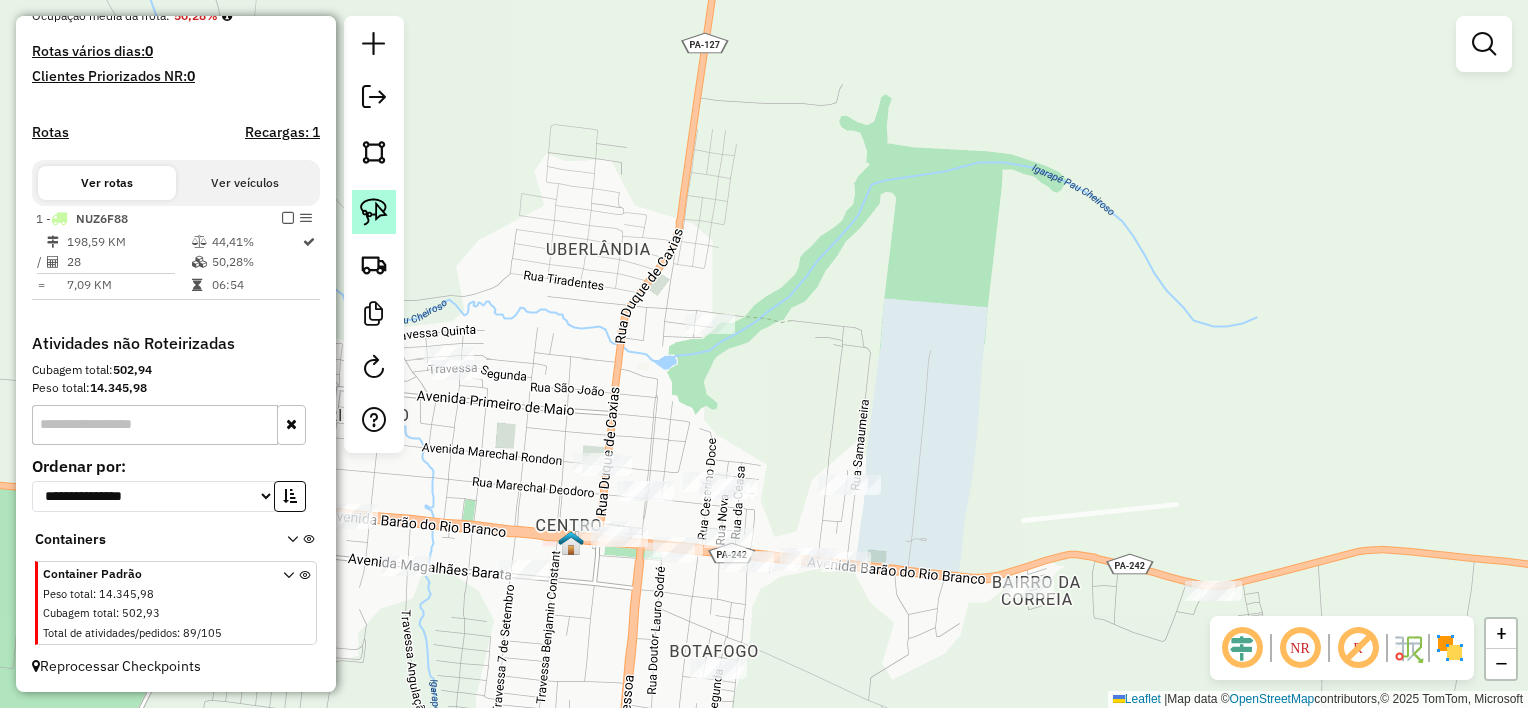 click 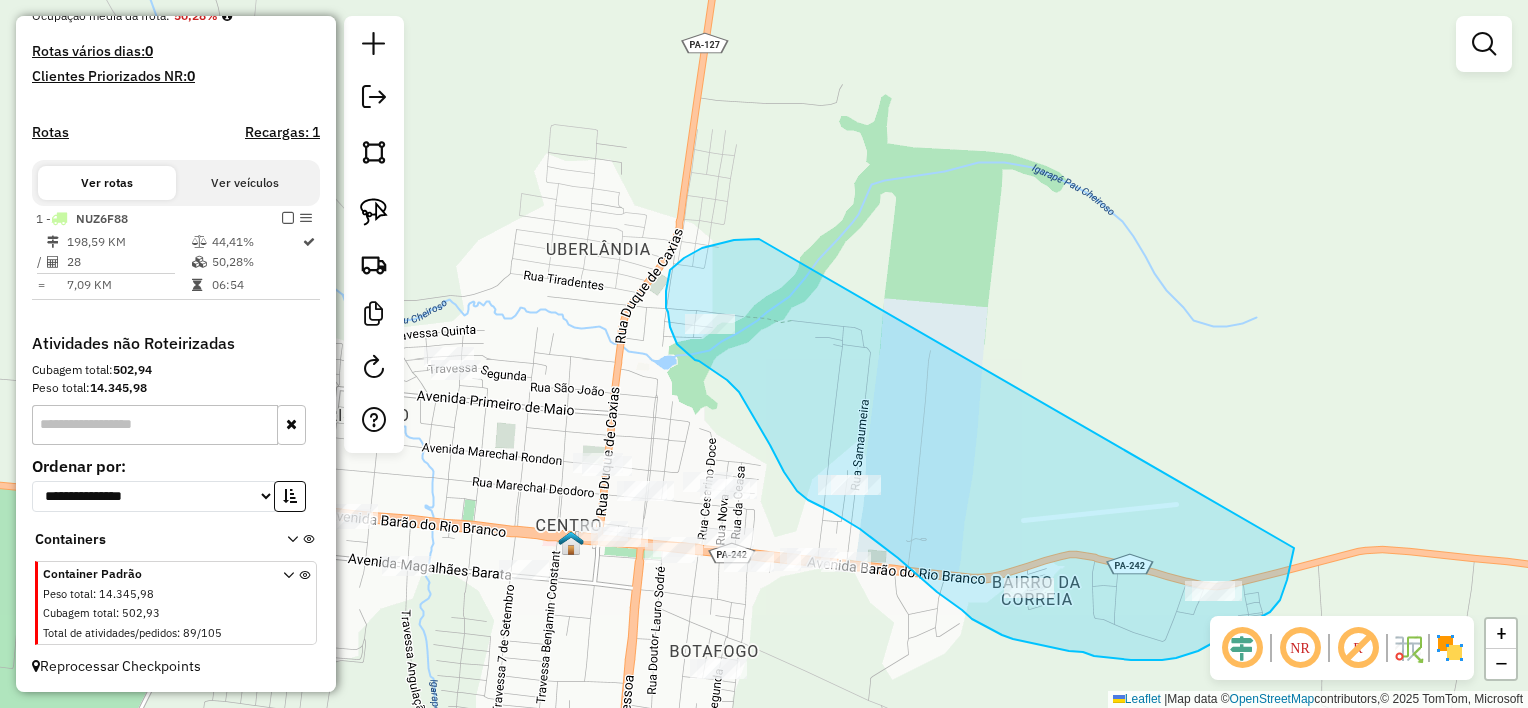 drag, startPoint x: 728, startPoint y: 242, endPoint x: 1273, endPoint y: 398, distance: 566.8871 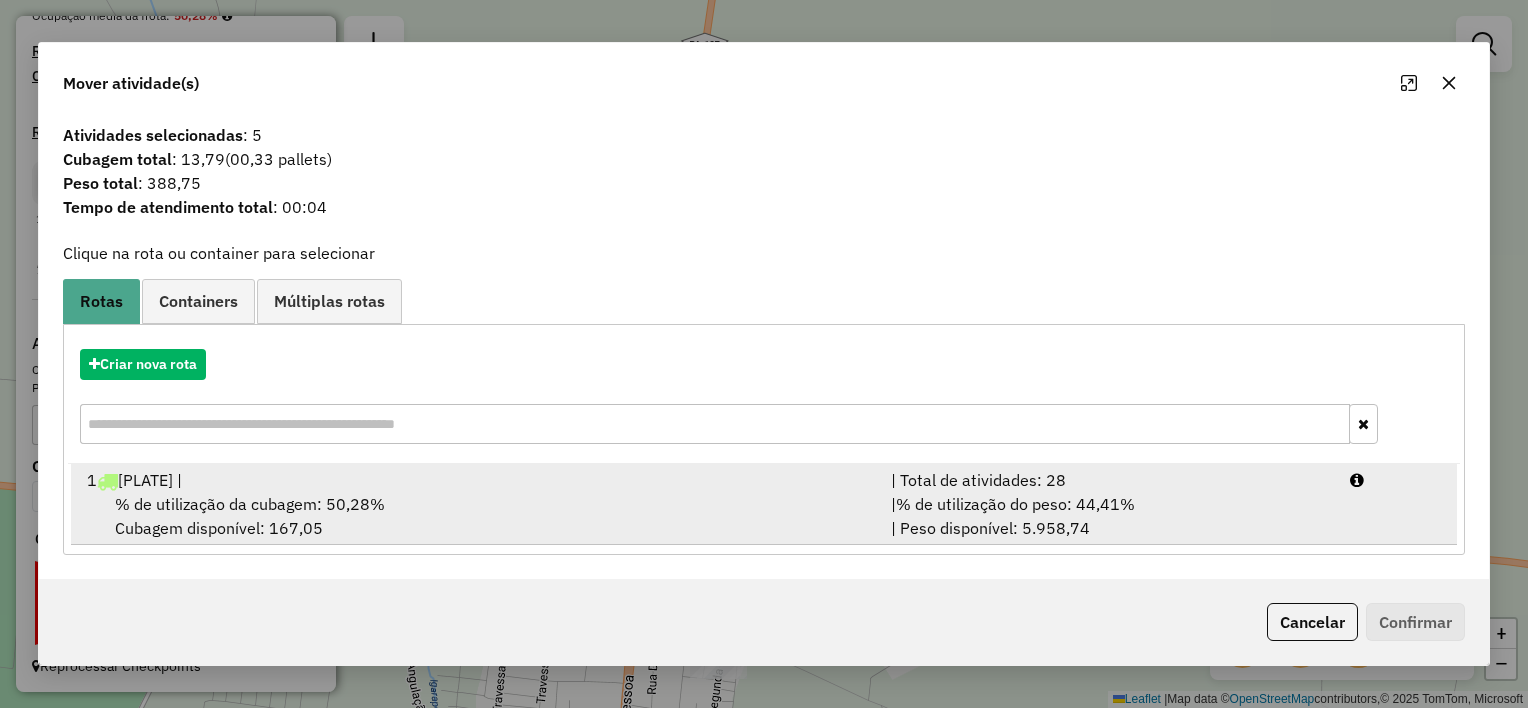 click on "% de utilização da cubagem: 50,28%  Cubagem disponível: 167,05" at bounding box center [477, 516] 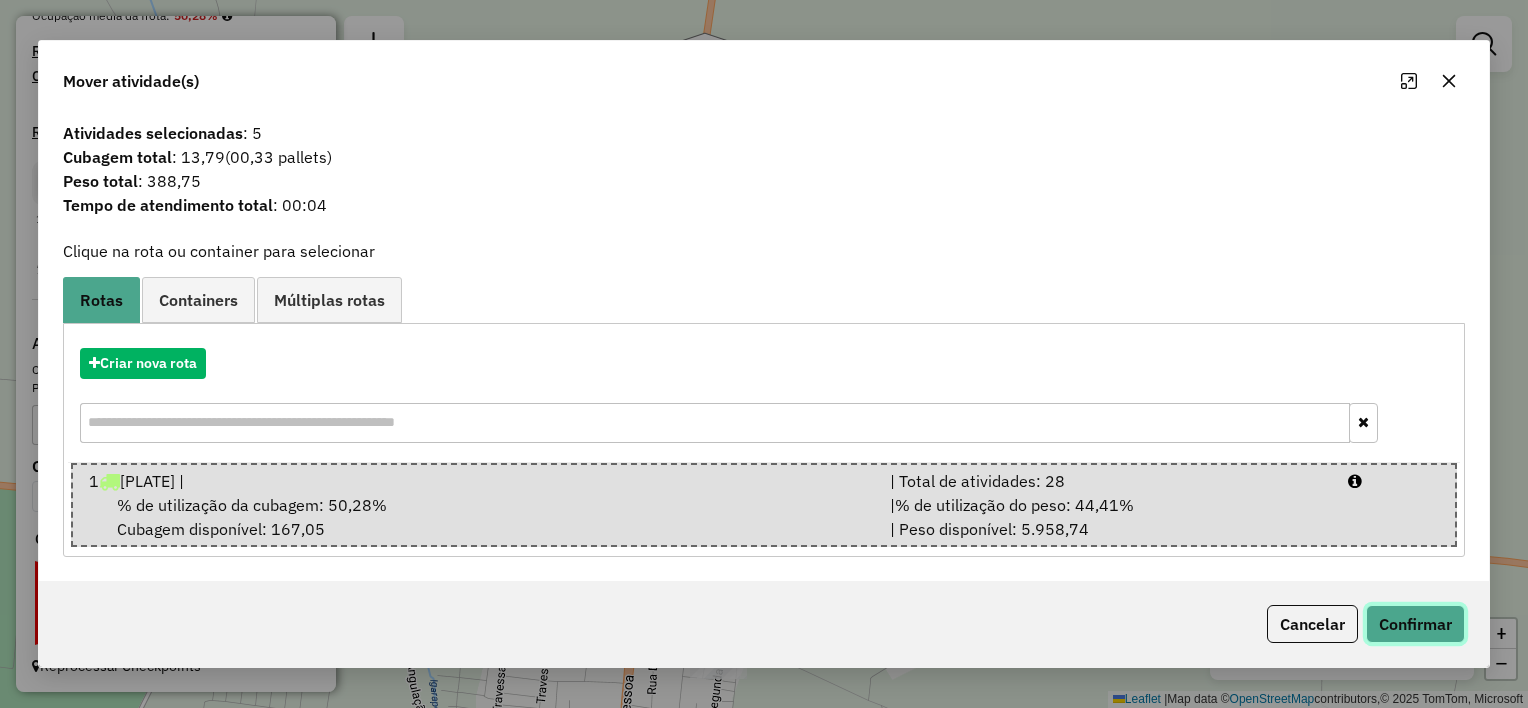 click on "Confirmar" 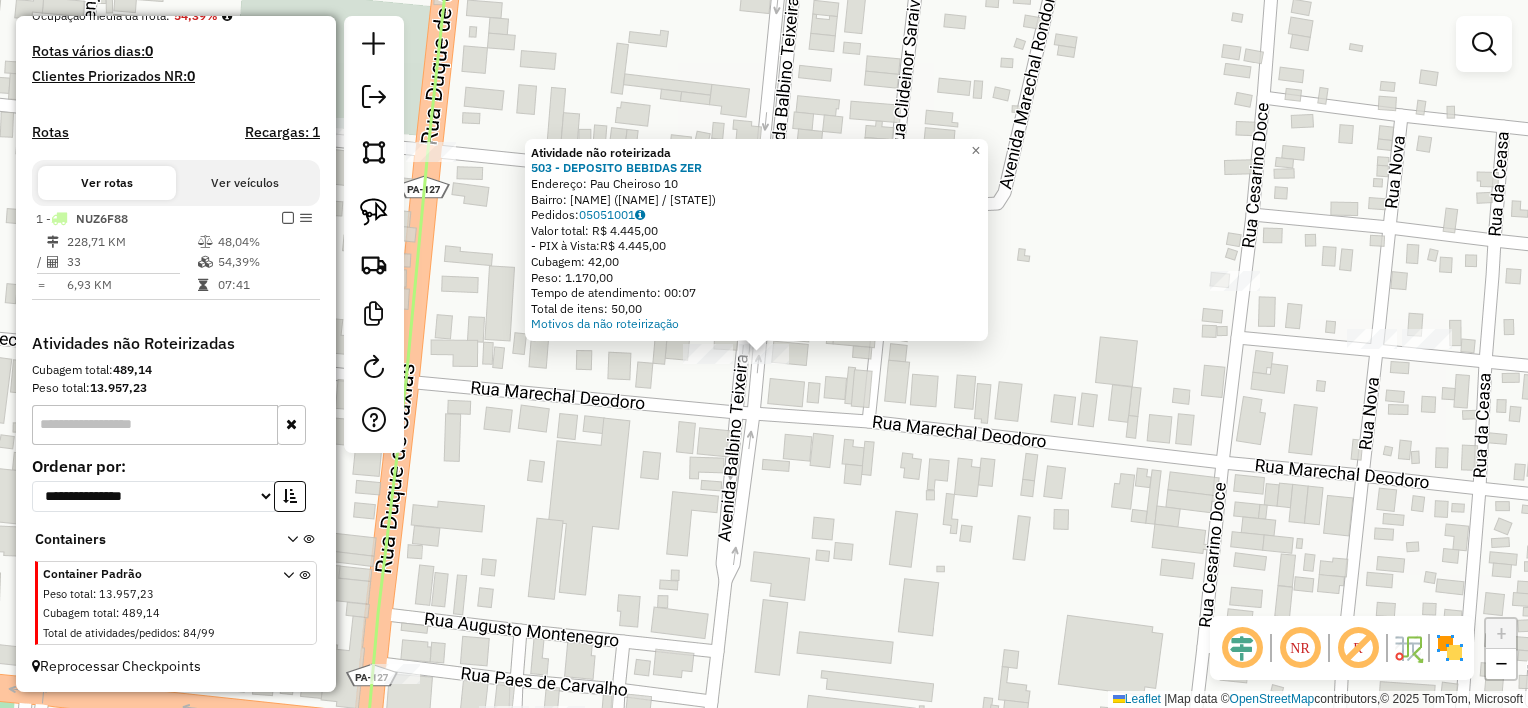 click on "Atividade não roteirizada 503 - DEPOSITO BEBIDAS ZER  Endereço:  Pau Cheiroso 10   Bairro: Pau Cheiroso ([CITY] / [STATE])   Pedidos:  [ORDER_ID]   Valor total: R$ 4.445,00   - PIX à Vista:  R$ 4.445,00   Cubagem: 42,00   Peso: 1.170,00   Tempo de atendimento: 00:07   Total de itens: 50,00  Motivos da não roteirização × Janela de atendimento Grade de atendimento Capacidade Transportadoras Veículos Cliente Pedidos  Rotas Selecione os dias de semana para filtrar as janelas de atendimento  Seg   Ter   Qua   Qui   Sex   Sáb   Dom  Informe o período da janela de atendimento: De: Até:  Filtrar exatamente a janela do cliente  Considerar janela de atendimento padrão  Selecione os dias de semana para filtrar as grades de atendimento  Seg   Ter   Qua   Qui   Sex   Sáb   Dom   Considerar clientes sem dia de atendimento cadastrado  Clientes fora do dia de atendimento selecionado Filtrar as atividades entre os valores definidos abaixo:  Peso mínimo:   Peso máximo:   Cubagem mínima:   Cubagem máxima:   De:" 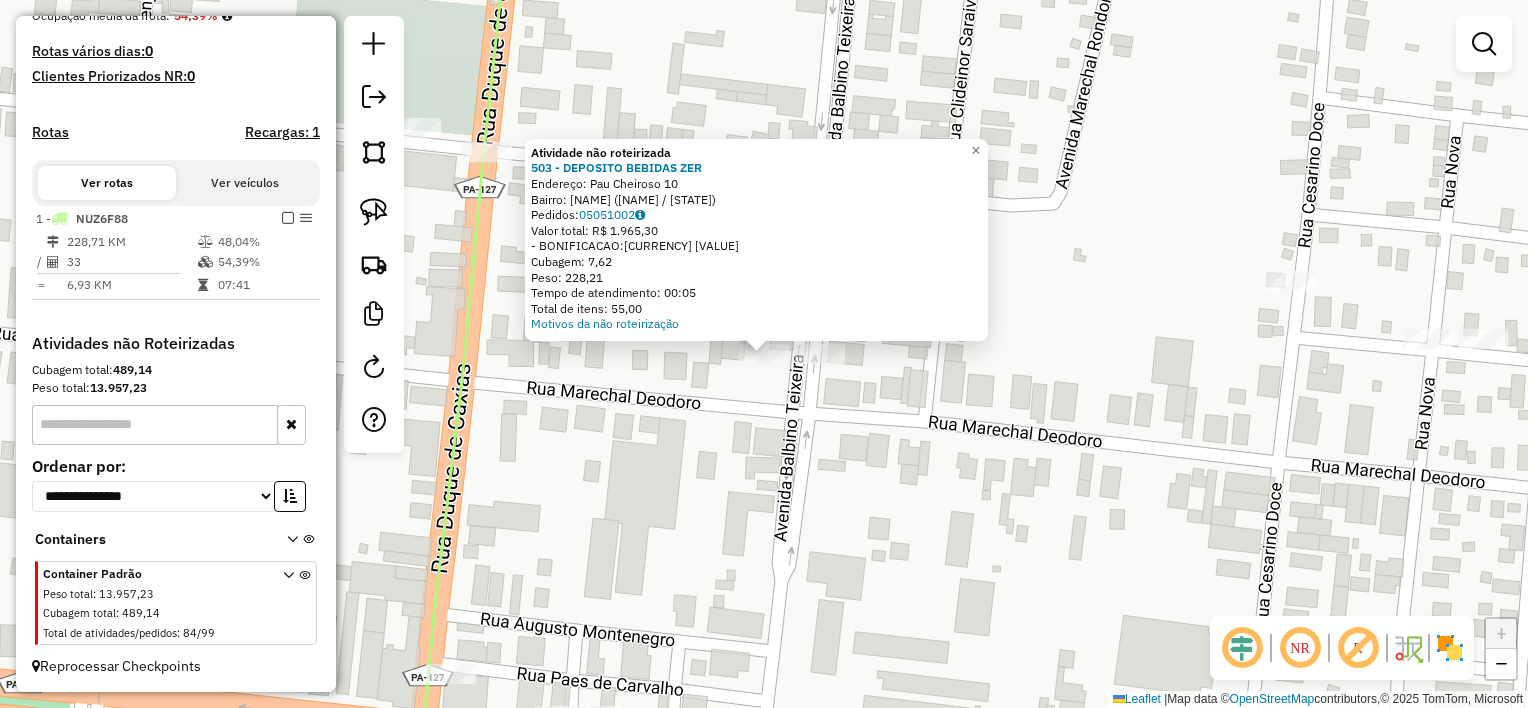 click on "Atividade não roteirizada [NUMBER] - [NAME]  Endereço:  [STREET] [NUMBER]   Bairro: [NEIGHBORHOOD] ([CITY] / [STATE])   Pedidos:  [ORDER_ID]   Valor total: R$ 1.965,30   - BONIFICACAO:  R$ 1.965,30   Cubagem: 7,62   Peso: 228,21   Tempo de atendimento: 00:05   Total de itens: 55,00  Motivos da não roteirização × Janela de atendimento Grade de atendimento Capacidade Transportadoras Veículos Cliente Pedidos  Rotas Selecione os dias de semana para filtrar as janelas de atendimento  Seg   Ter   Qua   Qui   Sex   Sáb   Dom  Informe o período da janela de atendimento: De: Até:  Filtrar exatamente a janela do cliente  Considerar janela de atendimento padrão  Selecione os dias de semana para filtrar as grades de atendimento  Seg   Ter   Qua   Qui   Sex   Sáb   Dom   Considerar clientes sem dia de atendimento cadastrado  Clientes fora do dia de atendimento selecionado Filtrar as atividades entre os valores definidos abaixo:  Peso mínimo:   Peso máximo:   Cubagem mínima:   Cubagem máxima:   De:  De:" 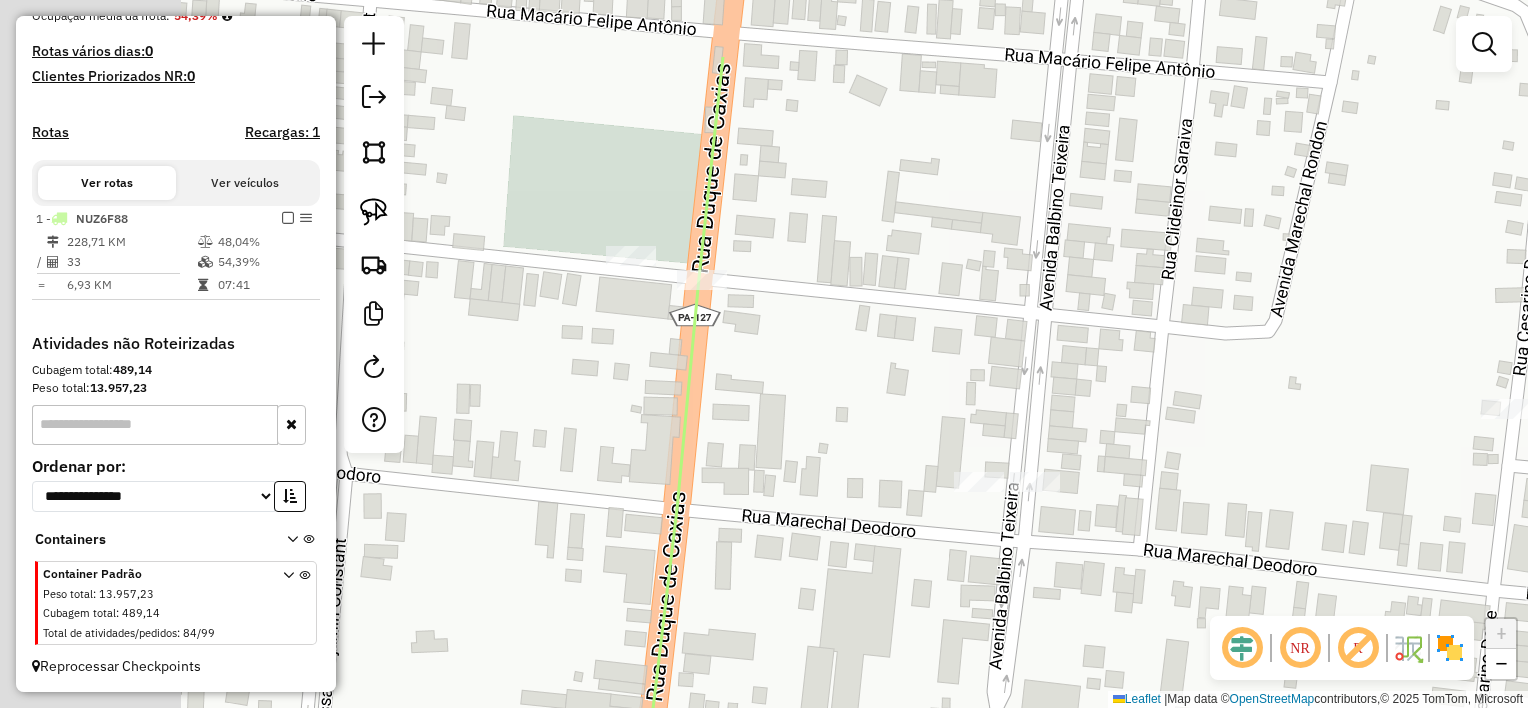 drag, startPoint x: 662, startPoint y: 326, endPoint x: 889, endPoint y: 460, distance: 263.60007 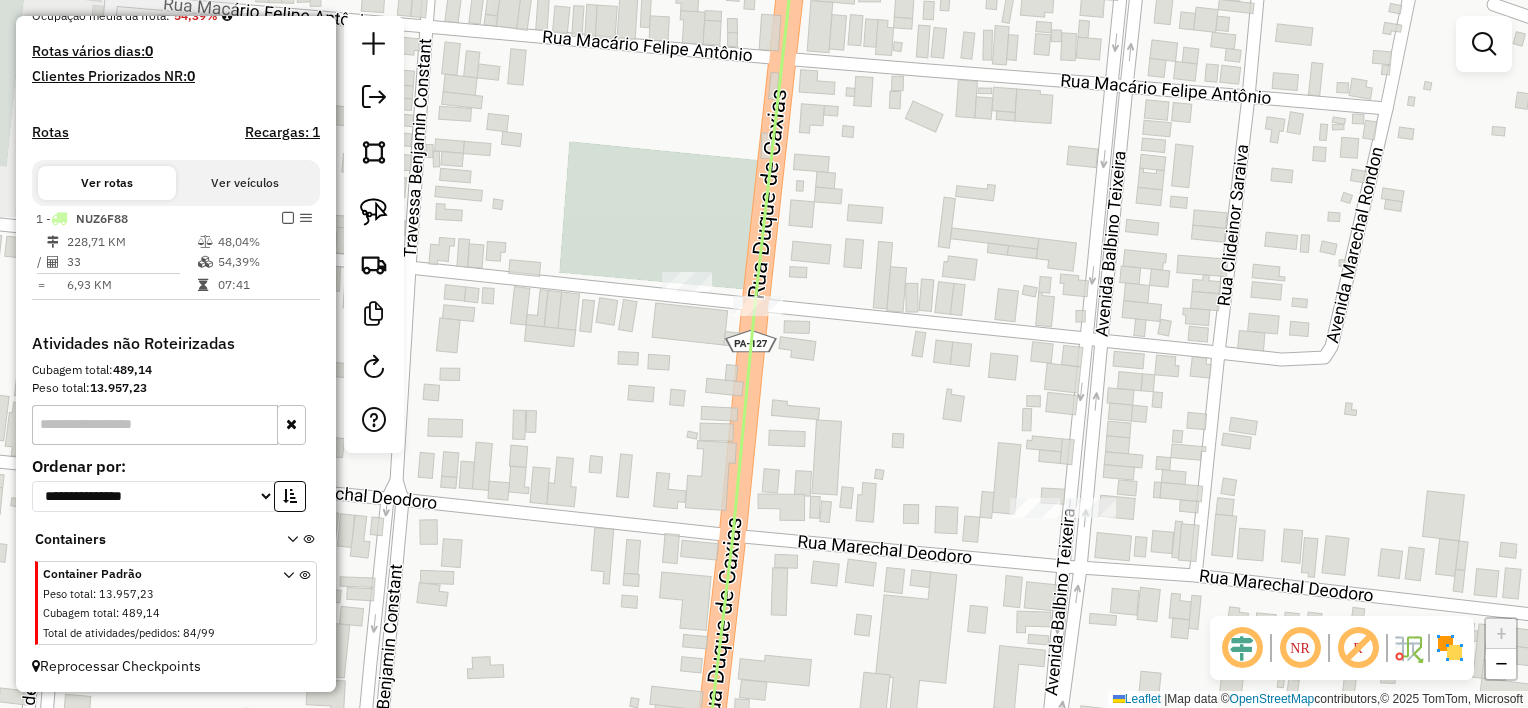 click 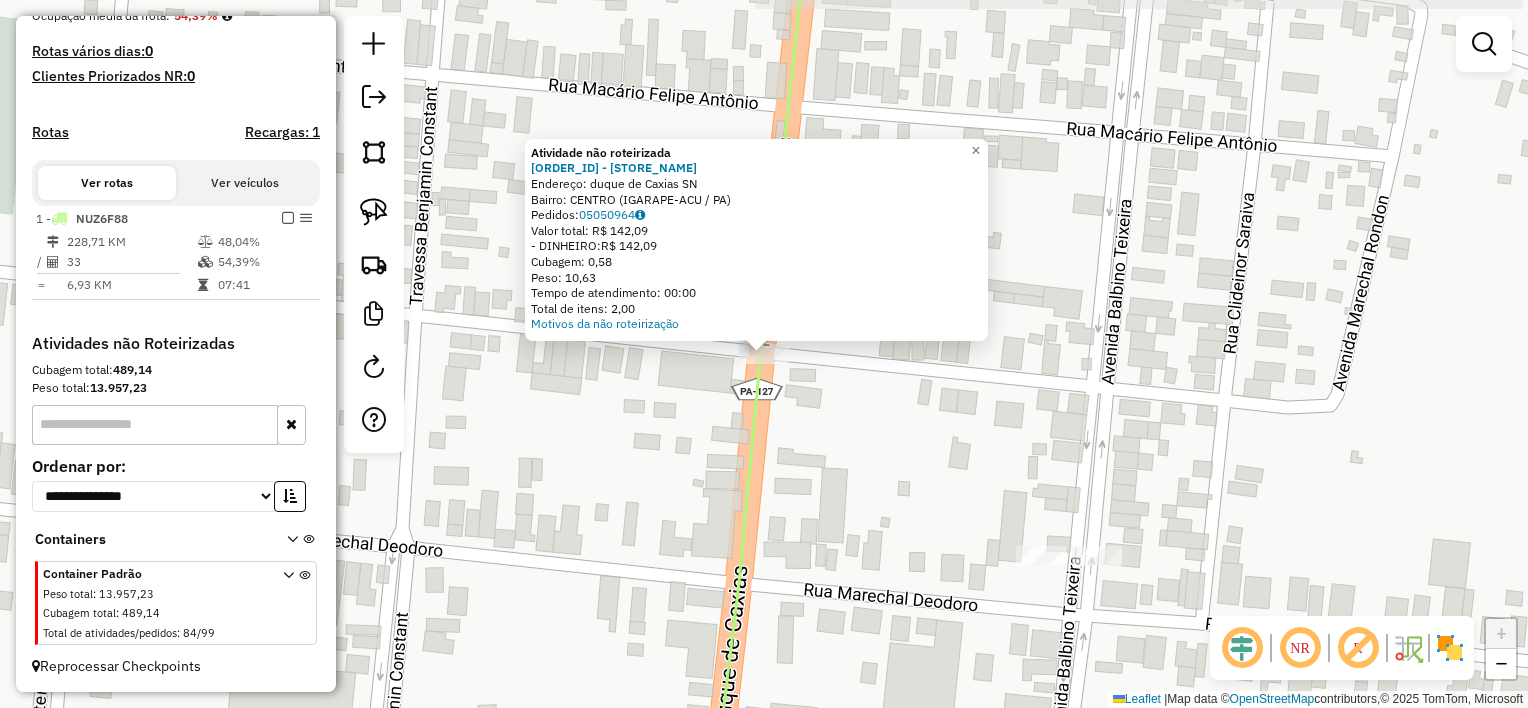 drag, startPoint x: 796, startPoint y: 416, endPoint x: 732, endPoint y: 393, distance: 68.007355 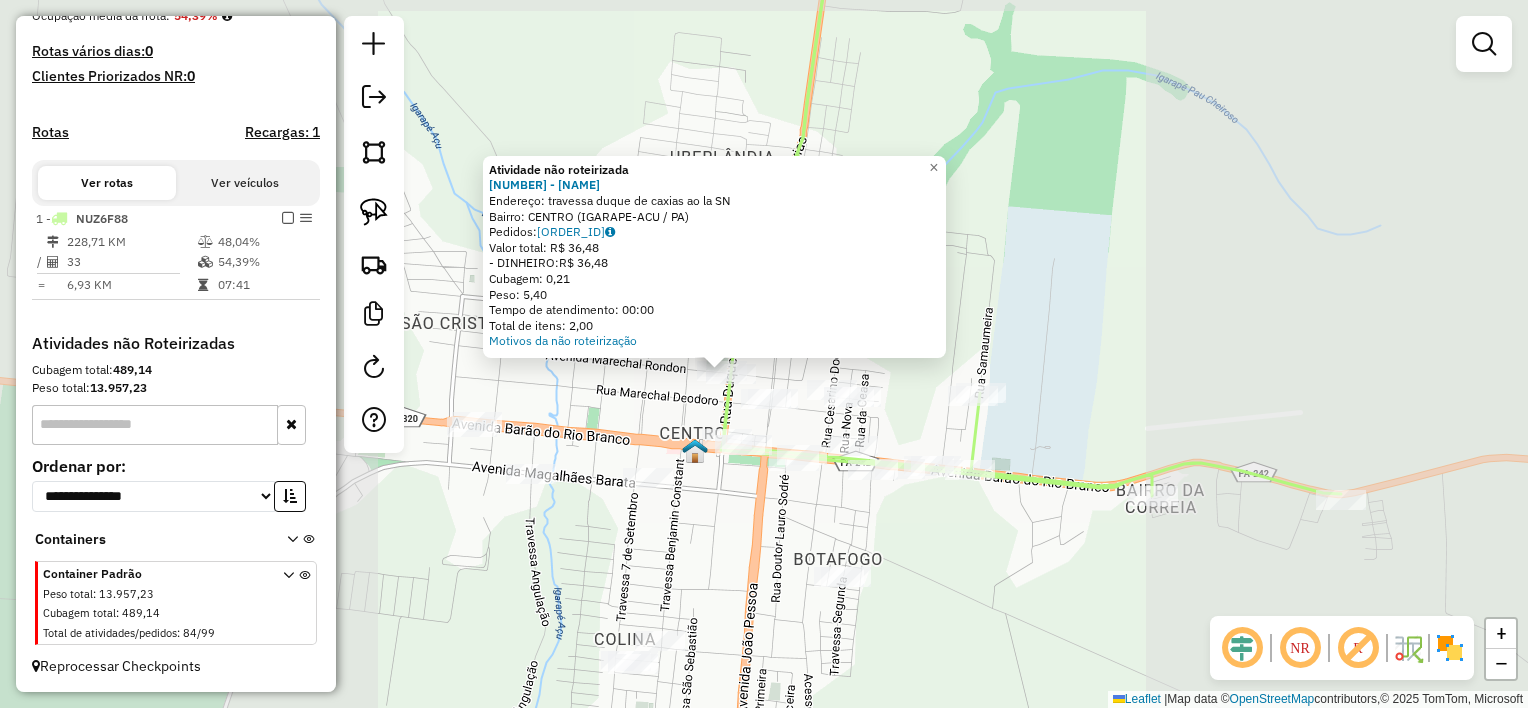 click on "Atividade não roteirizada [NUMBER] - [NAME] Endereço:  [STREET]   Bairro: [NAME] ([NAME] / [STATE])   Pedidos:  [ORDER_ID]   Valor total: [CURRENCY] [AMOUNT]   - DINHEIRO:  [CURRENCY] [AMOUNT]   Cubagem: [AMOUNT]   Peso: [AMOUNT]   Tempo de atendimento: [TIME]   Total de itens: [AMOUNT]  Motivos da não roteirização × Janela de atendimento Grade de atendimento Capacidade Transportadoras Veículos Cliente Pedidos  Rotas Selecione os dias de semana para filtrar as janelas de atendimento  Seg   Ter   Qua   Qui   Sex   Sáb   Dom  Informe o período da janela de atendimento: De: Até:  Filtrar exatamente a janela do cliente  Considerar janela de atendimento padrão  Selecione os dias de semana para filtrar as grades de atendimento  Seg   Ter   Qua   Qui   Sex   Sáb   Dom   Considerar clientes sem dia de atendimento cadastrado  Clientes fora do dia de atendimento selecionado Filtrar as atividades entre os valores definidos abaixo:  Peso mínimo:   Peso máximo:   Cubagem mínima:   Cubagem máxima:   De:  De:" 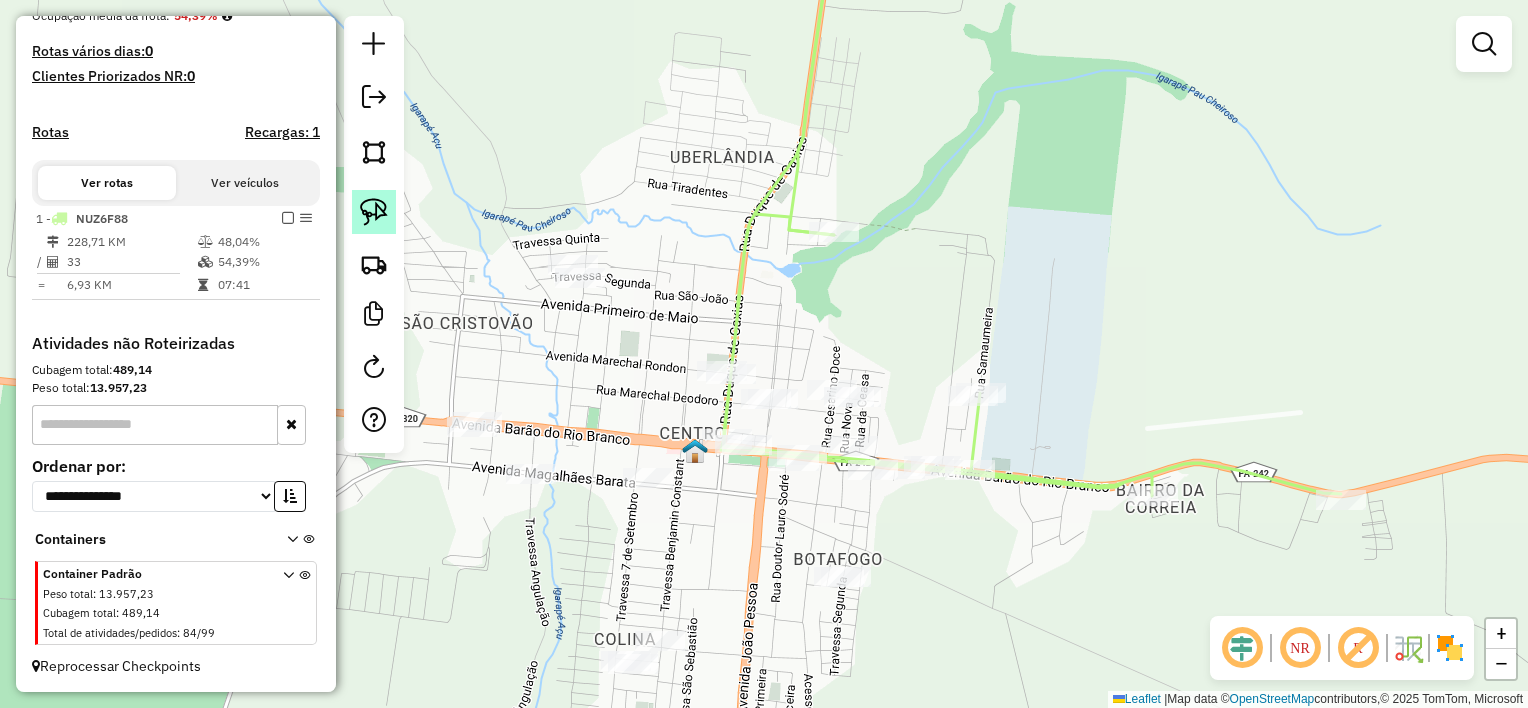 click 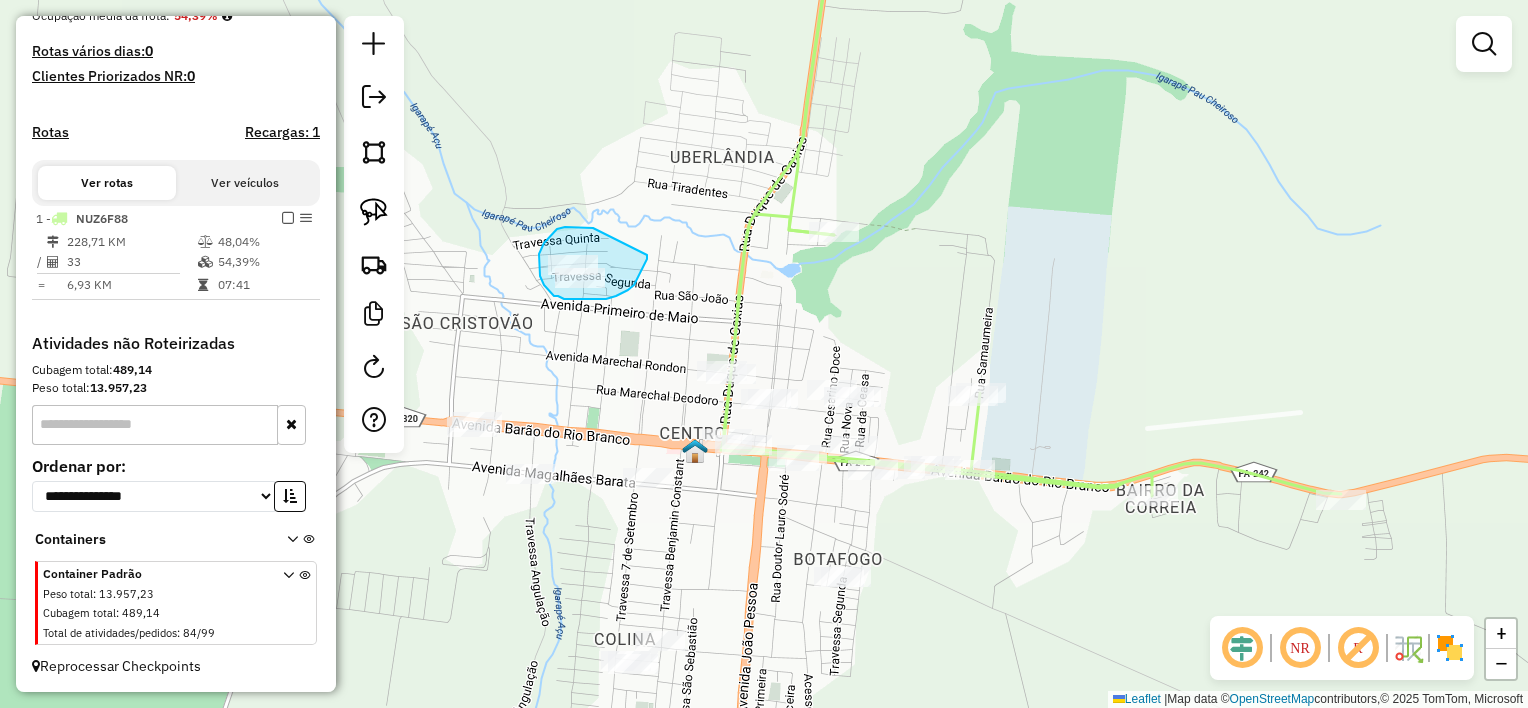 drag, startPoint x: 593, startPoint y: 228, endPoint x: 647, endPoint y: 251, distance: 58.694122 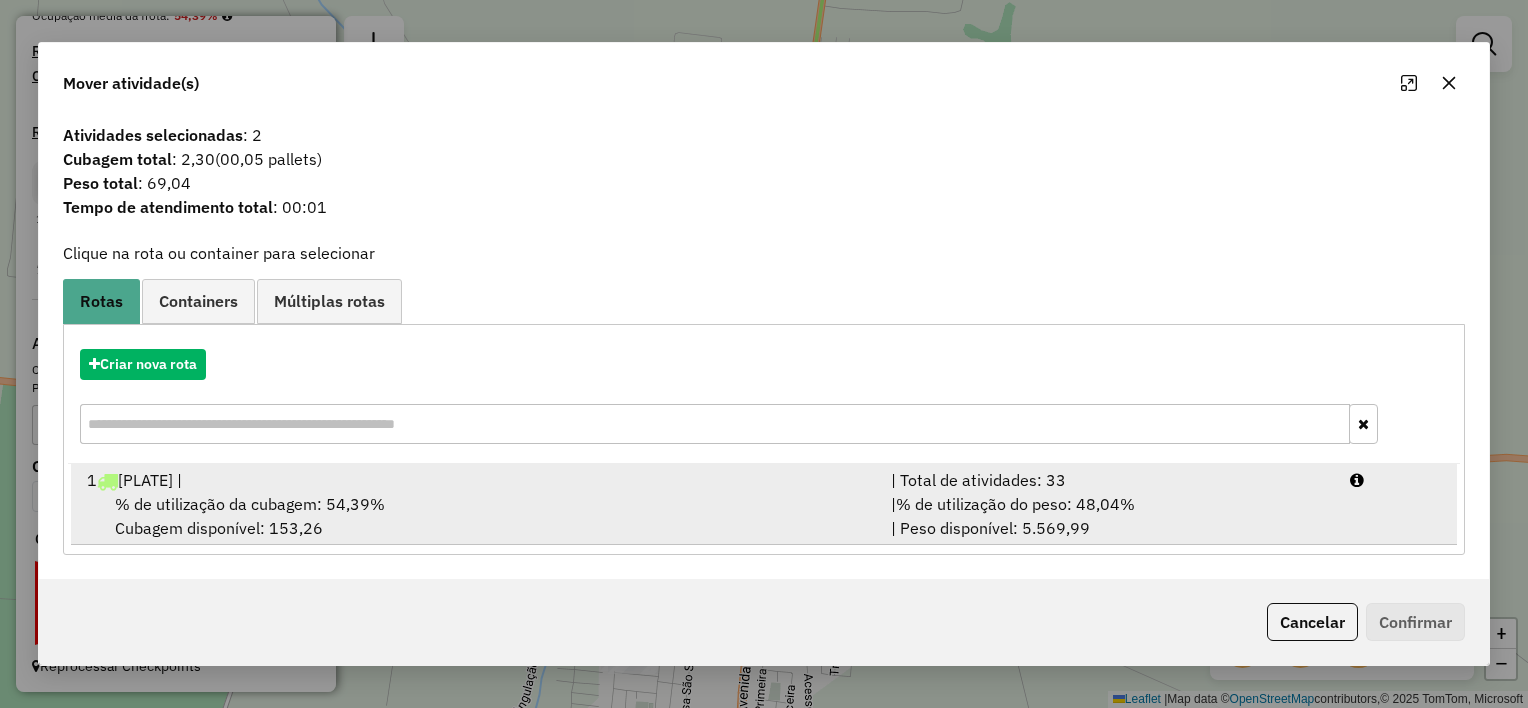 drag, startPoint x: 540, startPoint y: 496, endPoint x: 576, endPoint y: 497, distance: 36.013885 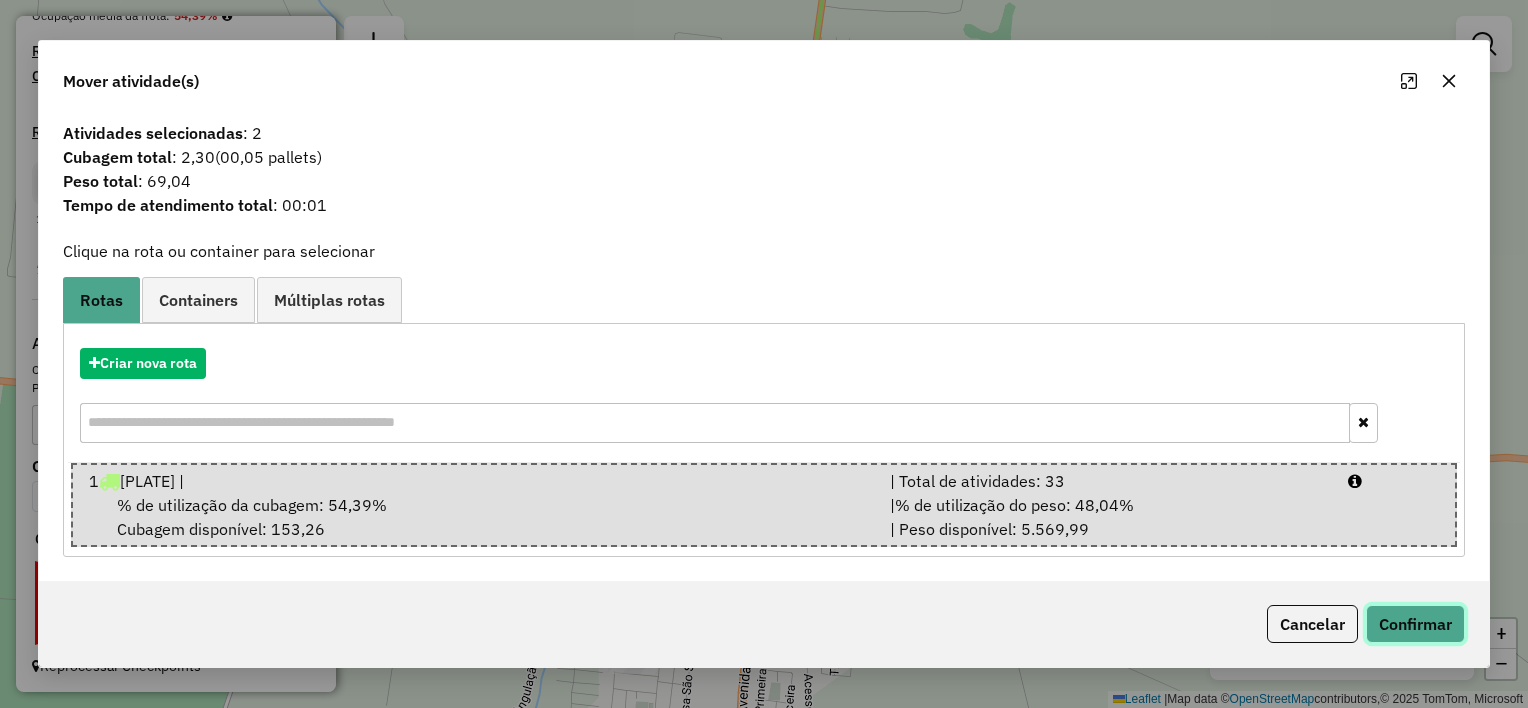 click on "Confirmar" 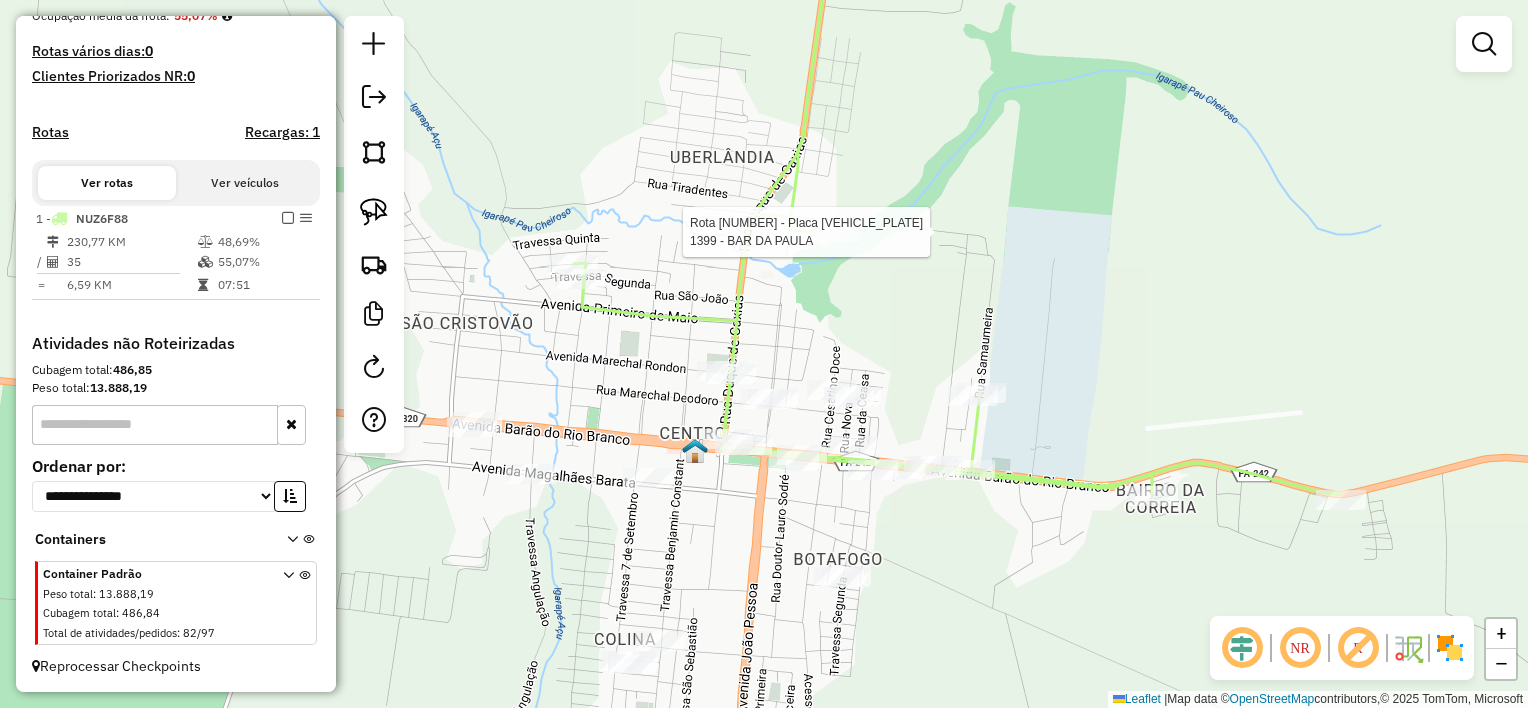 select on "**********" 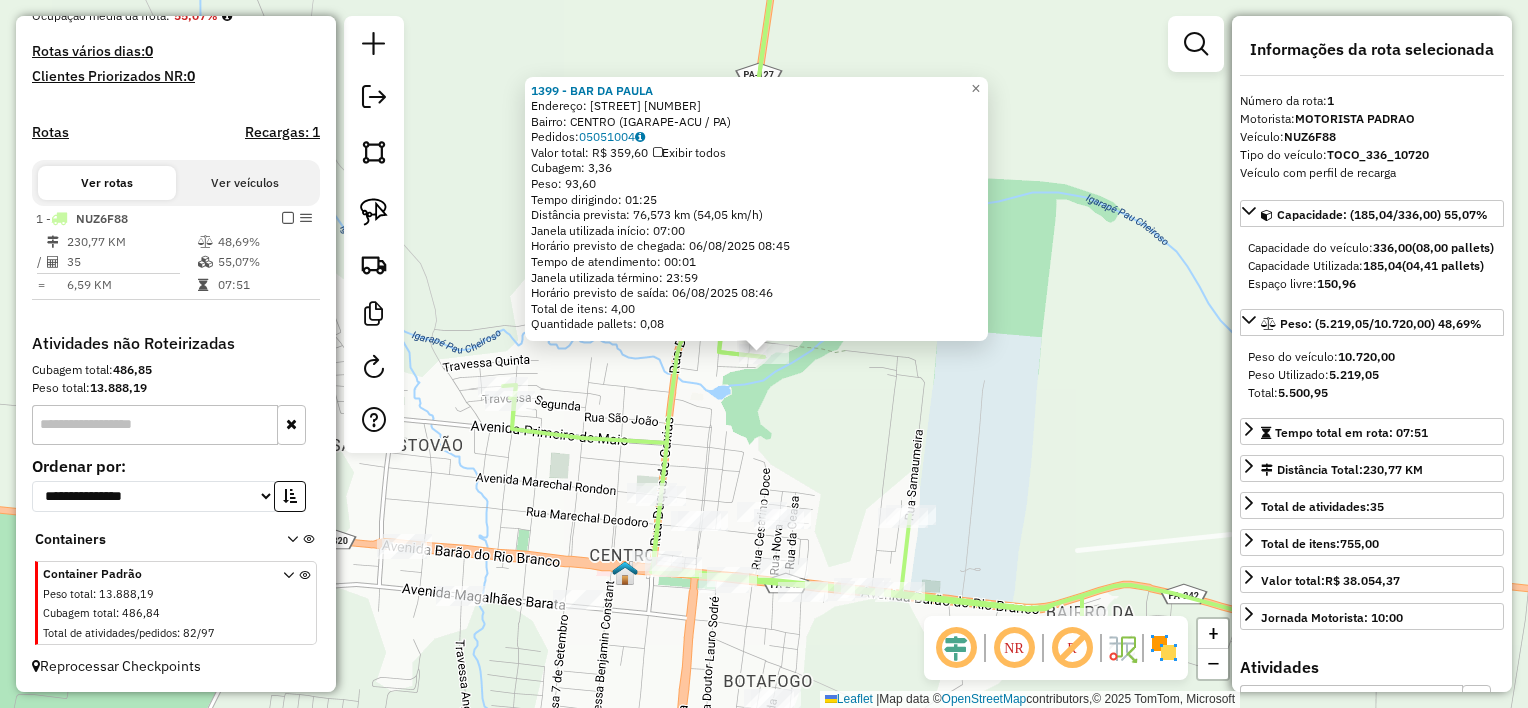 drag, startPoint x: 841, startPoint y: 419, endPoint x: 840, endPoint y: 446, distance: 27.018513 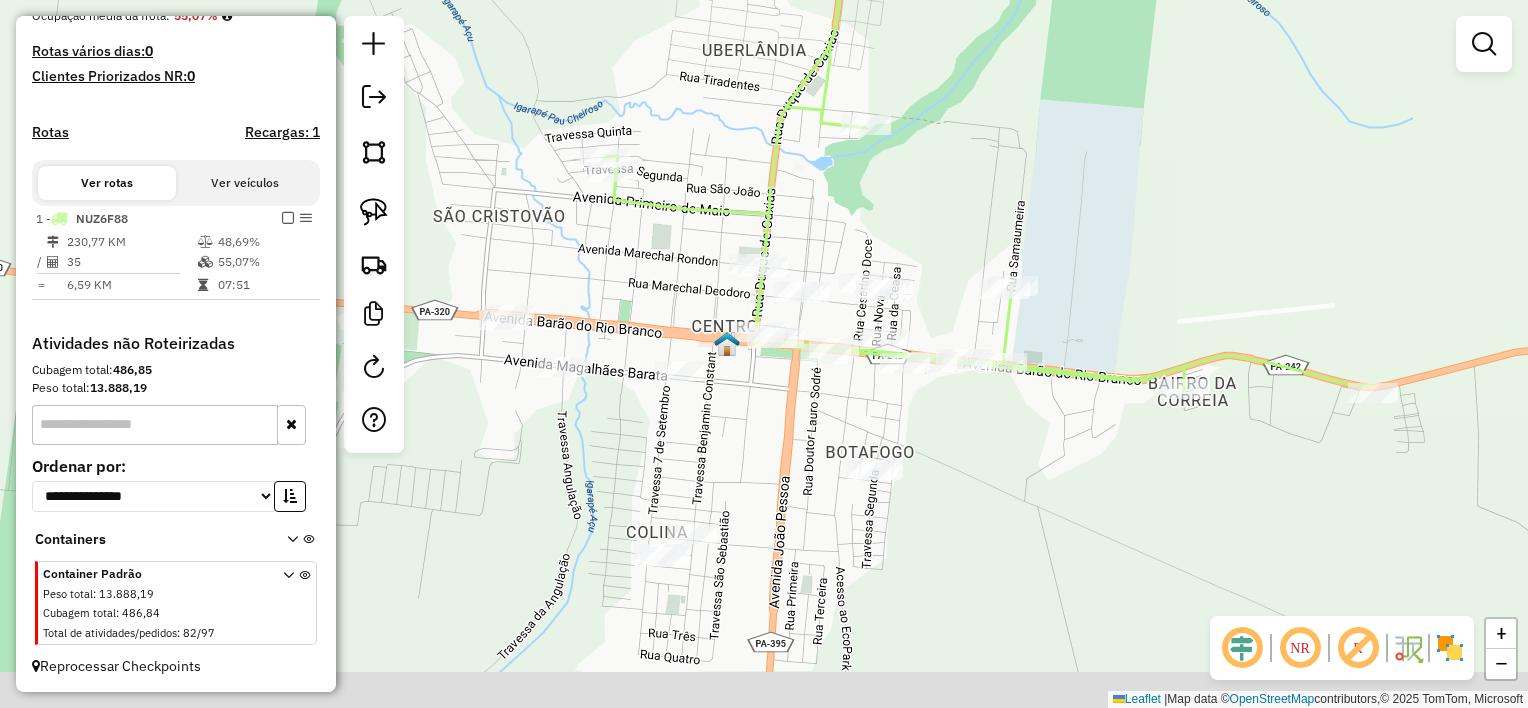 drag, startPoint x: 873, startPoint y: 422, endPoint x: 960, endPoint y: 158, distance: 277.96582 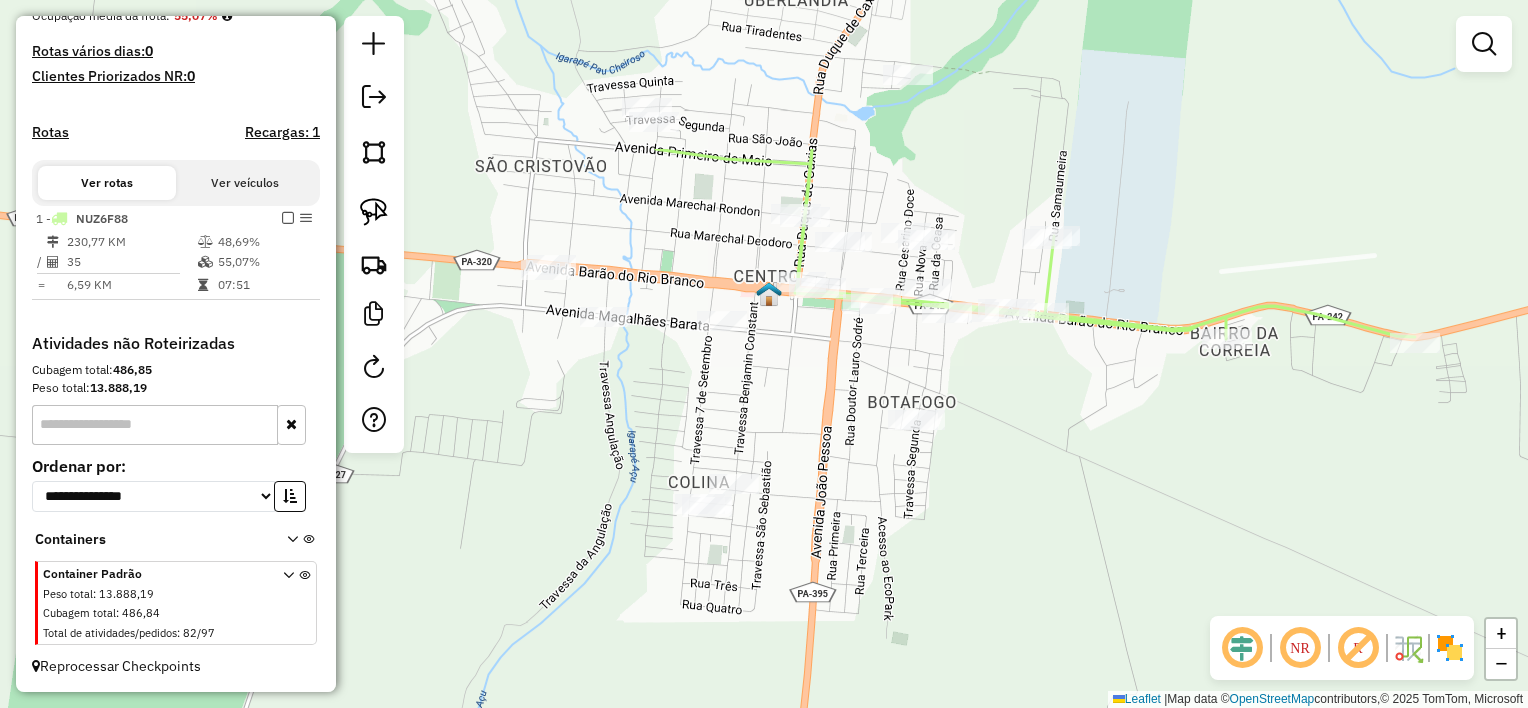drag, startPoint x: 1090, startPoint y: 315, endPoint x: 1065, endPoint y: 521, distance: 207.51144 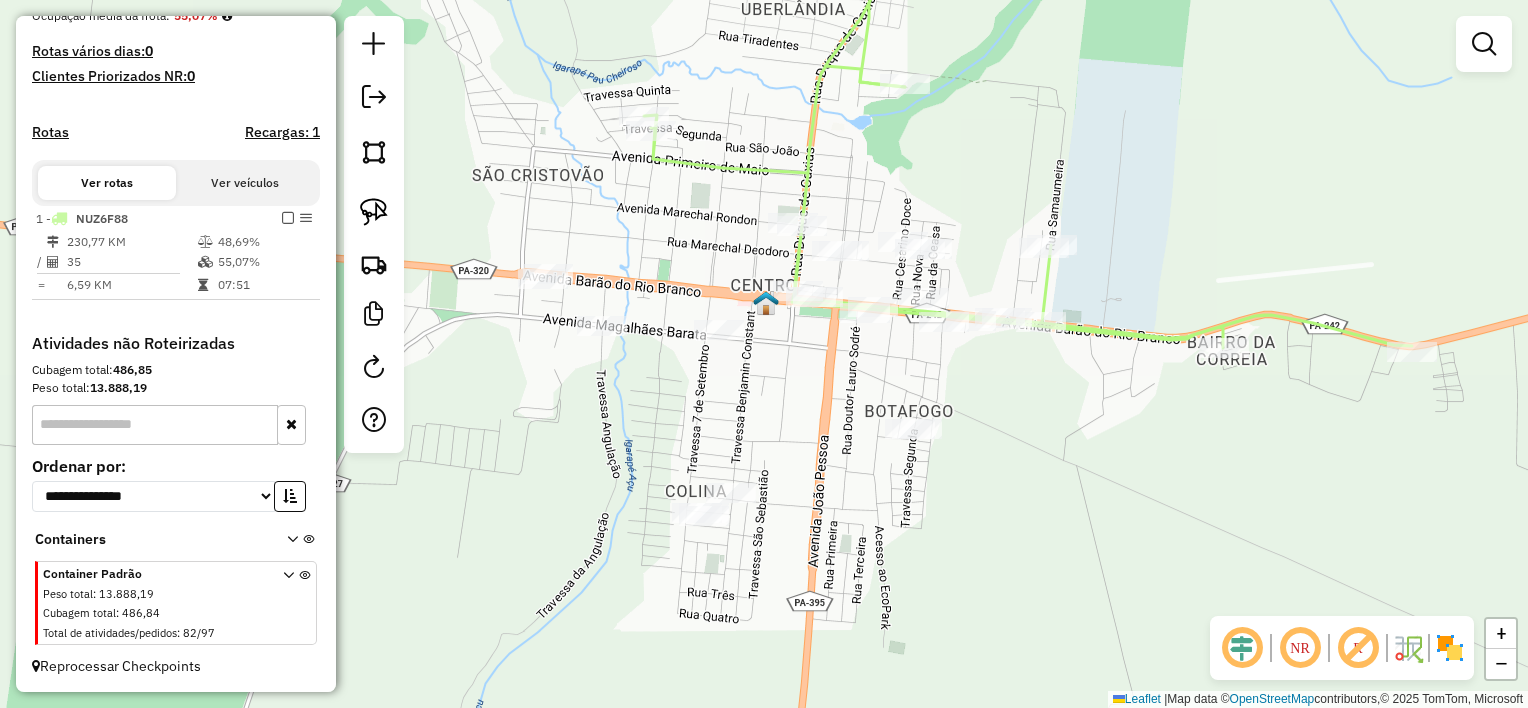 drag, startPoint x: 804, startPoint y: 398, endPoint x: 800, endPoint y: 480, distance: 82.0975 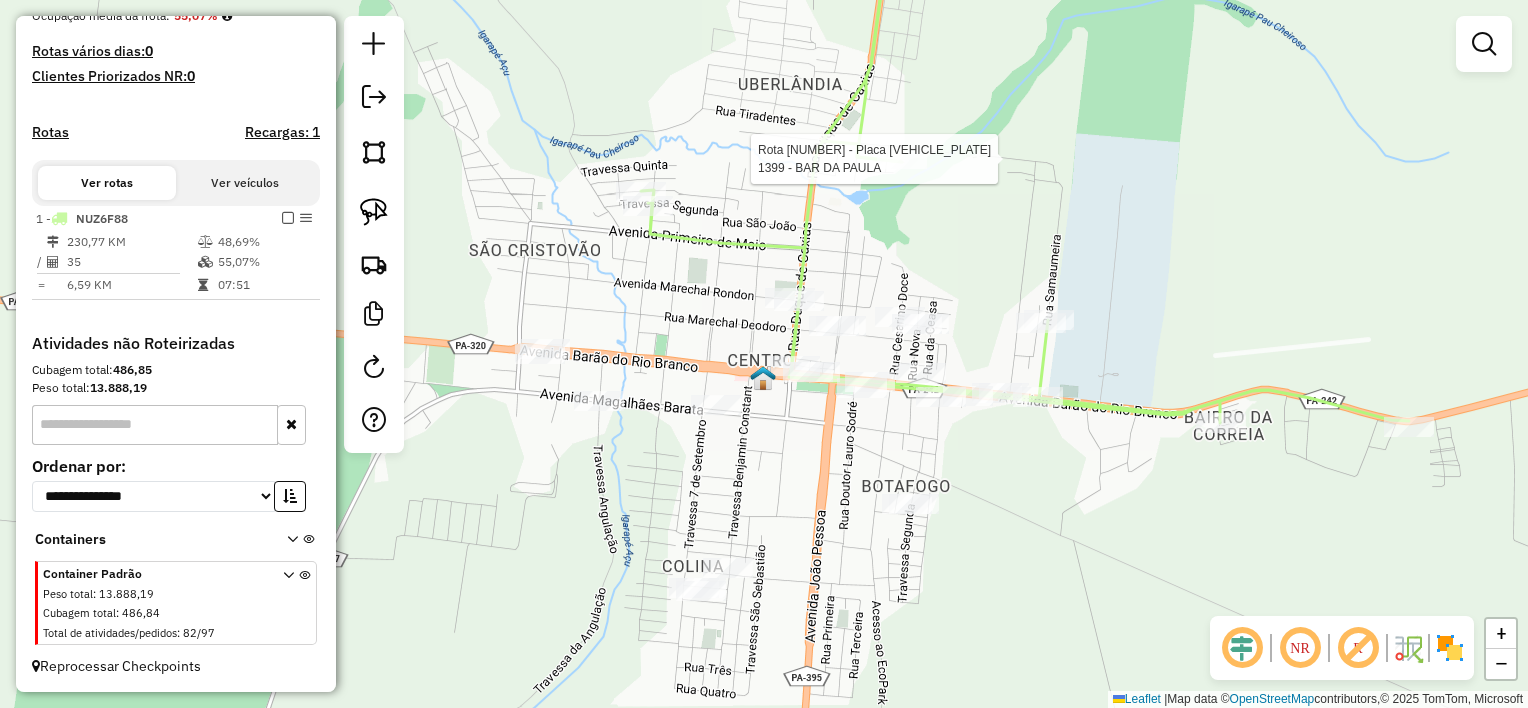 select on "**********" 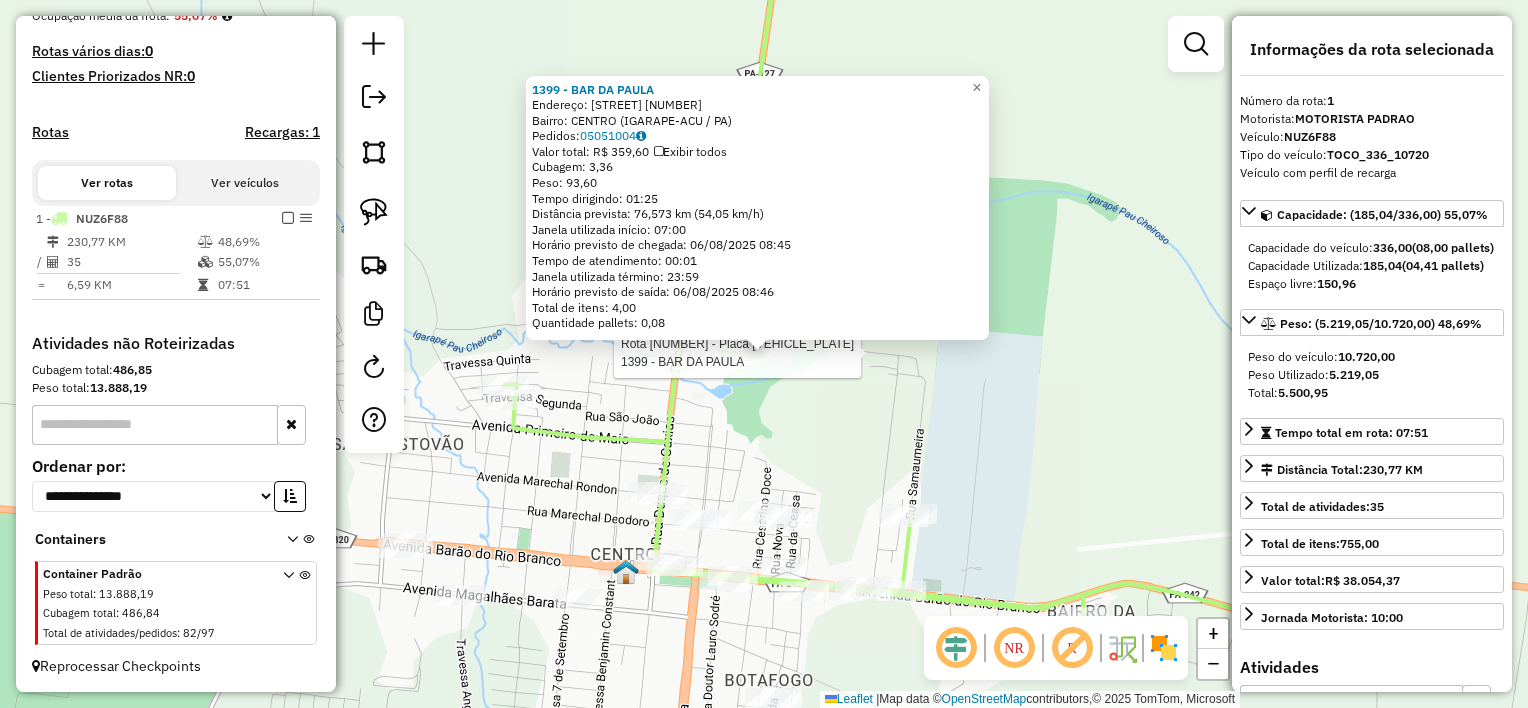 click on "Rota 1 - Placa NUZ6F88  [NUMBER] - [NAME] [NUMBER] - [NAME]  Endereço:  [STREET] [NUMBER]   Bairro: [NEIGHBORHOOD] ([CITY] / [STATE])   Pedidos:  [ORDER_ID]   Valor total: R$ 359,60   Exibir todos   Cubagem: 3,36  Peso: 93,60  Tempo dirigindo: 01:25   Distância prevista: 76,573 km (54,05 km/h)   Janela utilizada início: 07:00   Horário previsto de chegada: 06/08/2025 08:45   Tempo de atendimento: 00:01   Janela utilizada término: 23:59   Horário previsto de saída: 06/08/2025 08:46   Total de itens: 4,00   Quantidade pallets: 0,08  × Janela de atendimento Grade de atendimento Capacidade Transportadoras Veículos Cliente Pedidos  Rotas Selecione os dias de semana para filtrar as janelas de atendimento  Seg   Ter   Qua   Qui   Sex   Sáb   Dom  Informe o período da janela de atendimento: De: Até:  Filtrar exatamente a janela do cliente  Considerar janela de atendimento padrão  Selecione os dias de semana para filtrar as grades de atendimento  Seg   Ter   Qua   Qui   Sex   Sáb   Dom   De:   Até:" 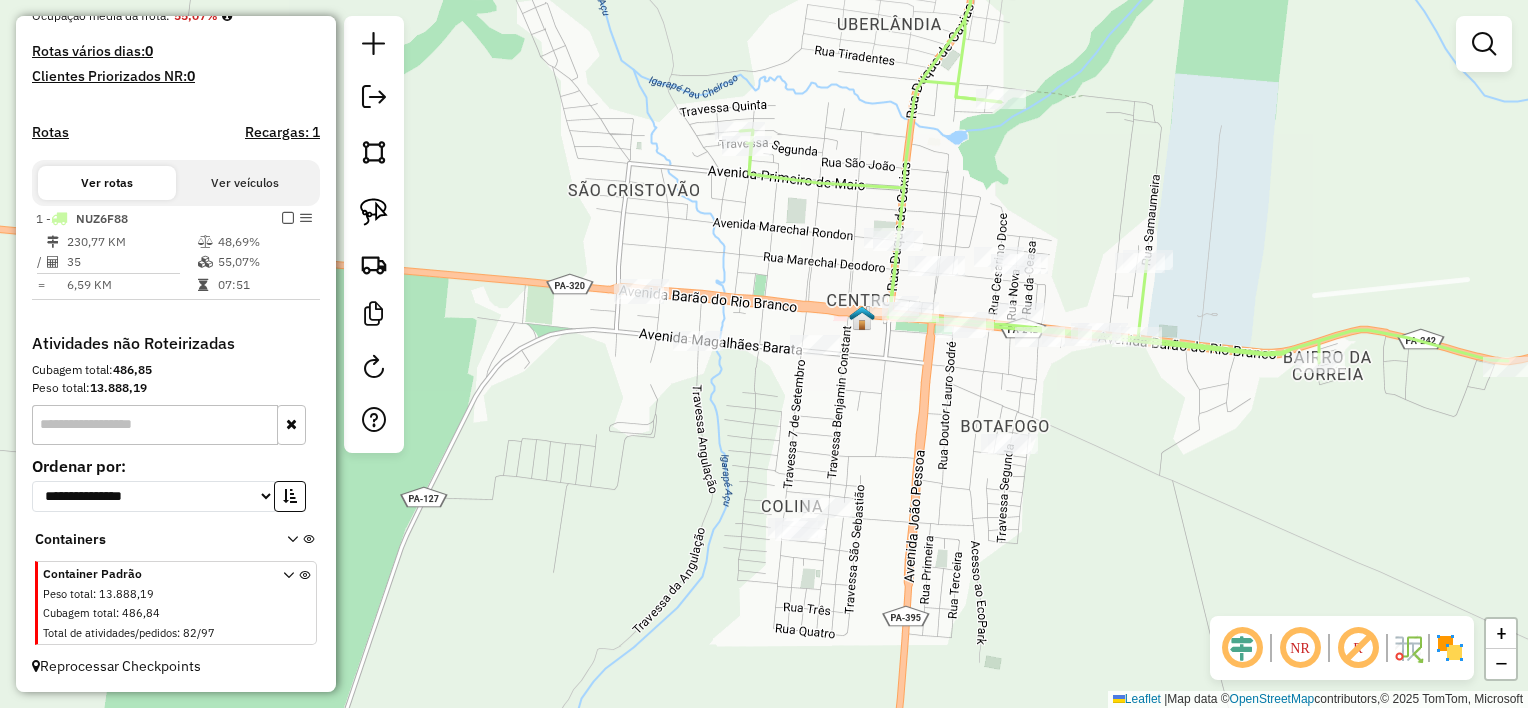 drag, startPoint x: 1003, startPoint y: 355, endPoint x: 1166, endPoint y: 168, distance: 248.06854 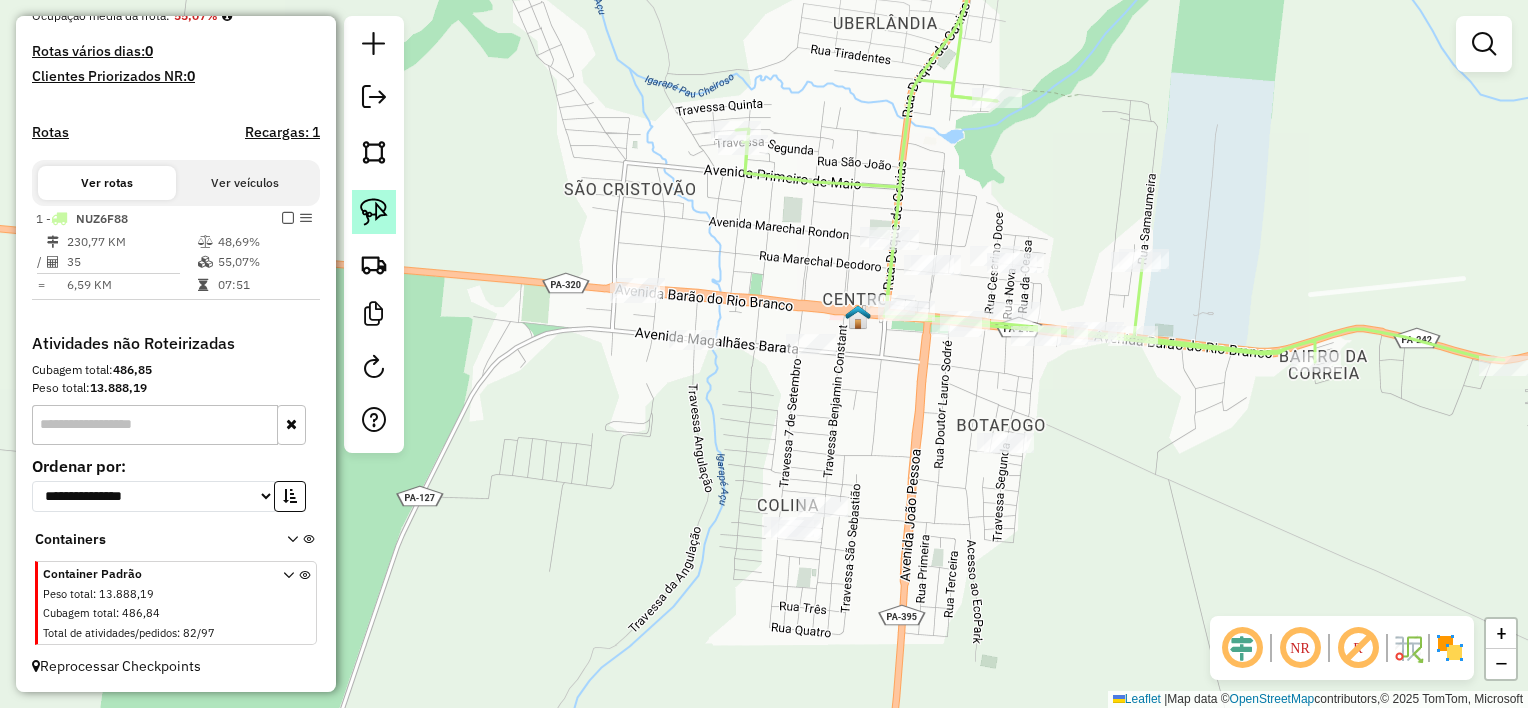 click 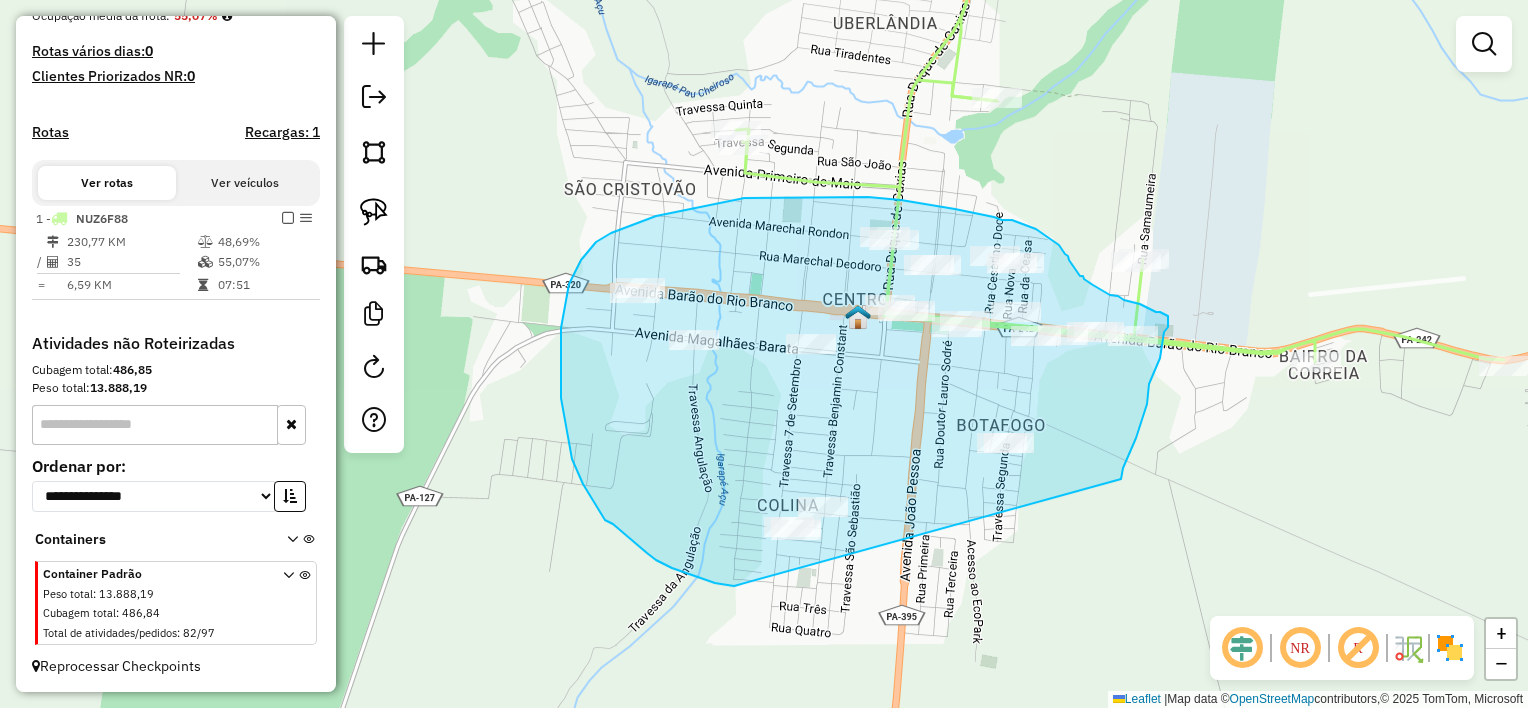 drag, startPoint x: 1121, startPoint y: 479, endPoint x: 750, endPoint y: 586, distance: 386.12173 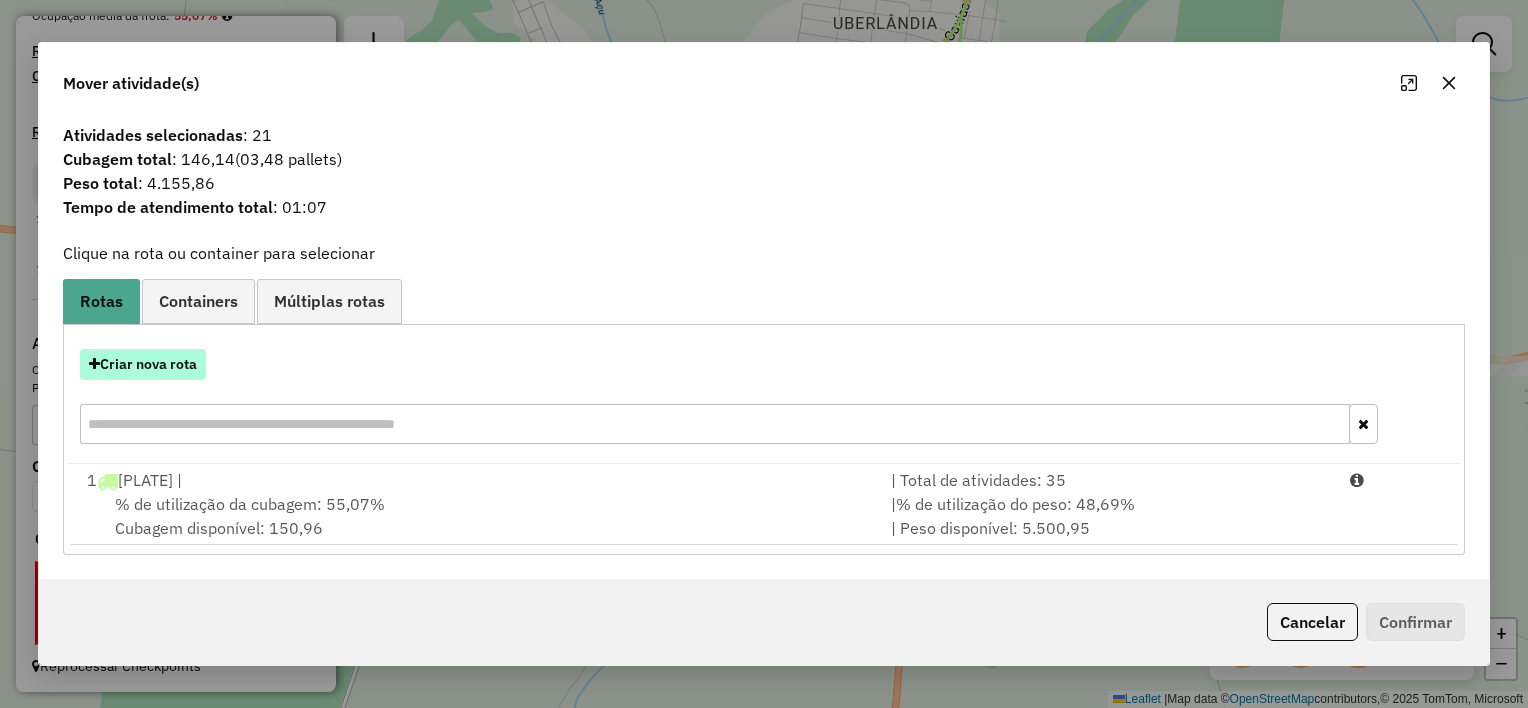 click on "Criar nova rota" at bounding box center [143, 364] 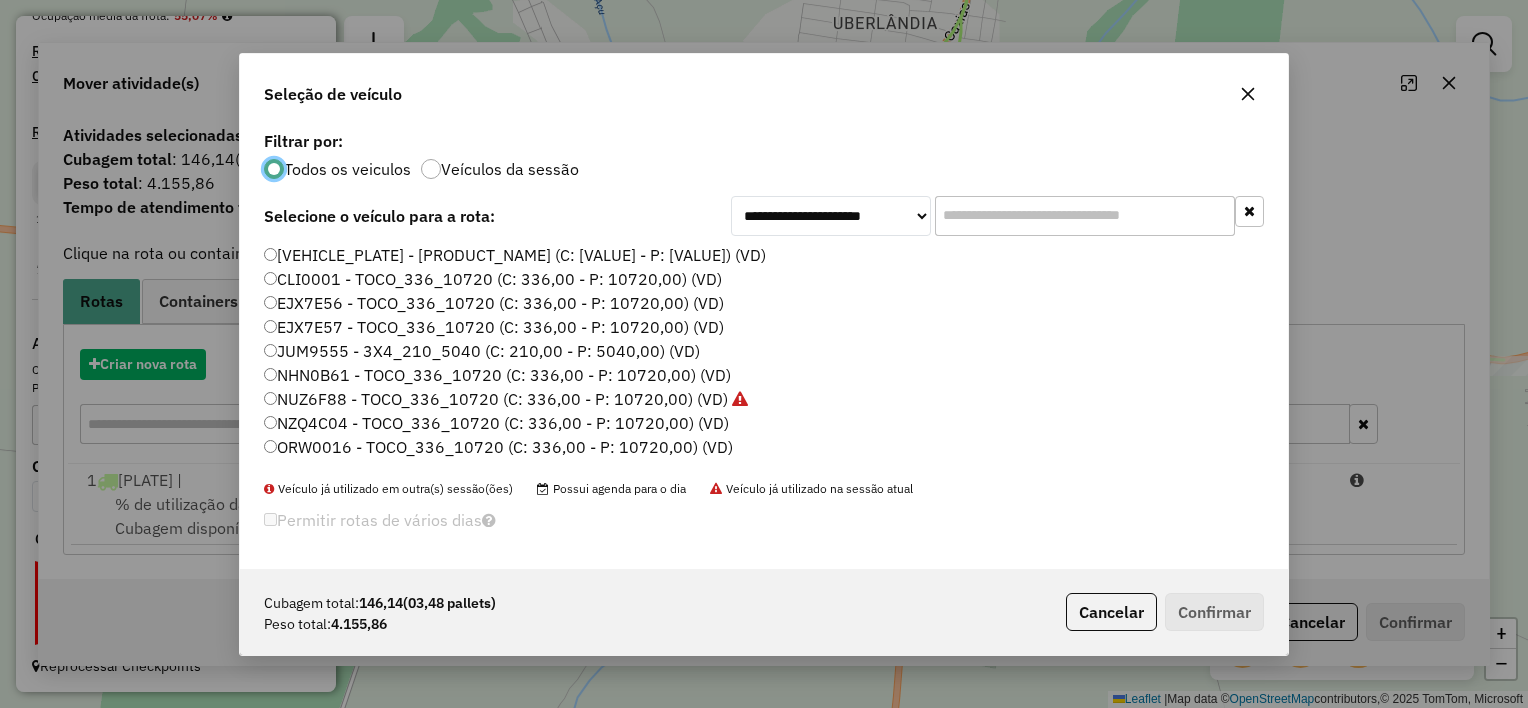 scroll, scrollTop: 10, scrollLeft: 6, axis: both 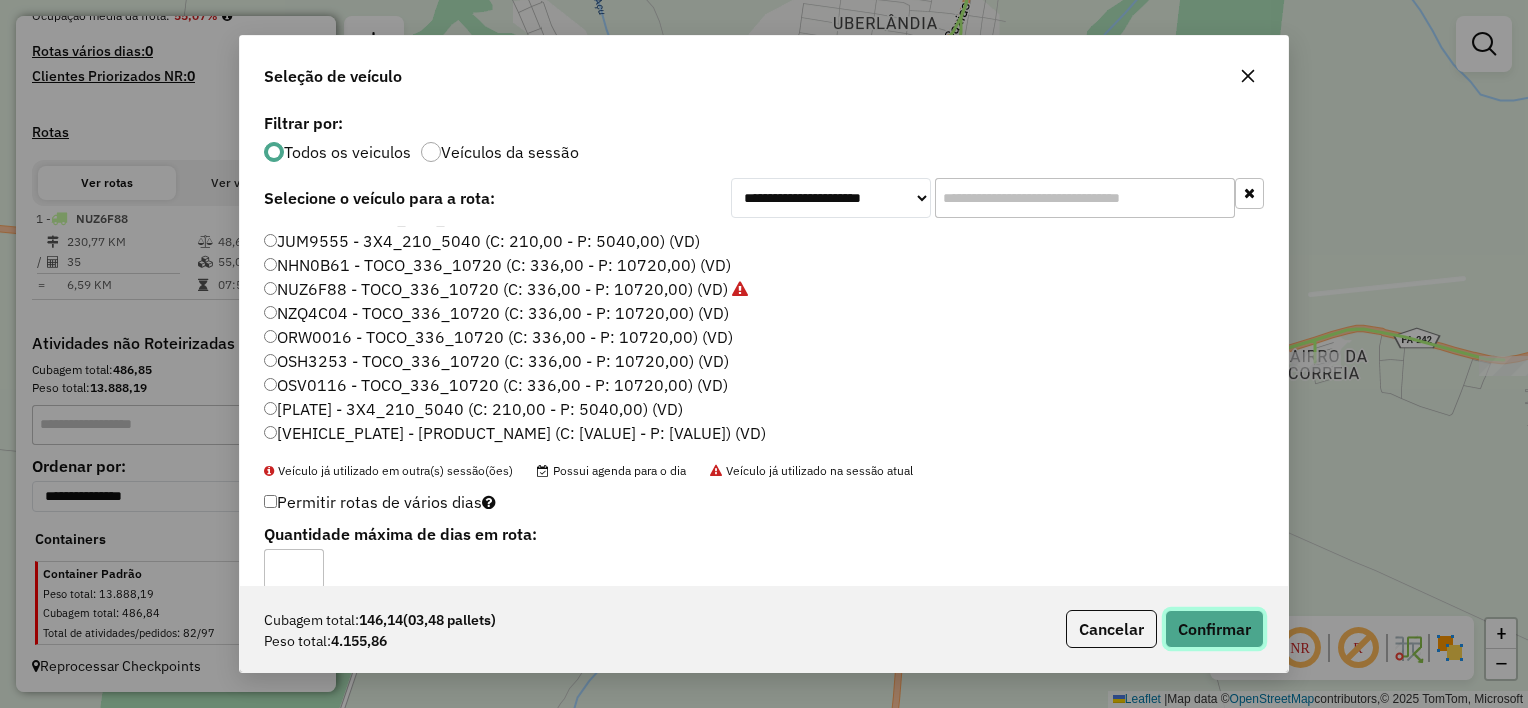 click on "Confirmar" 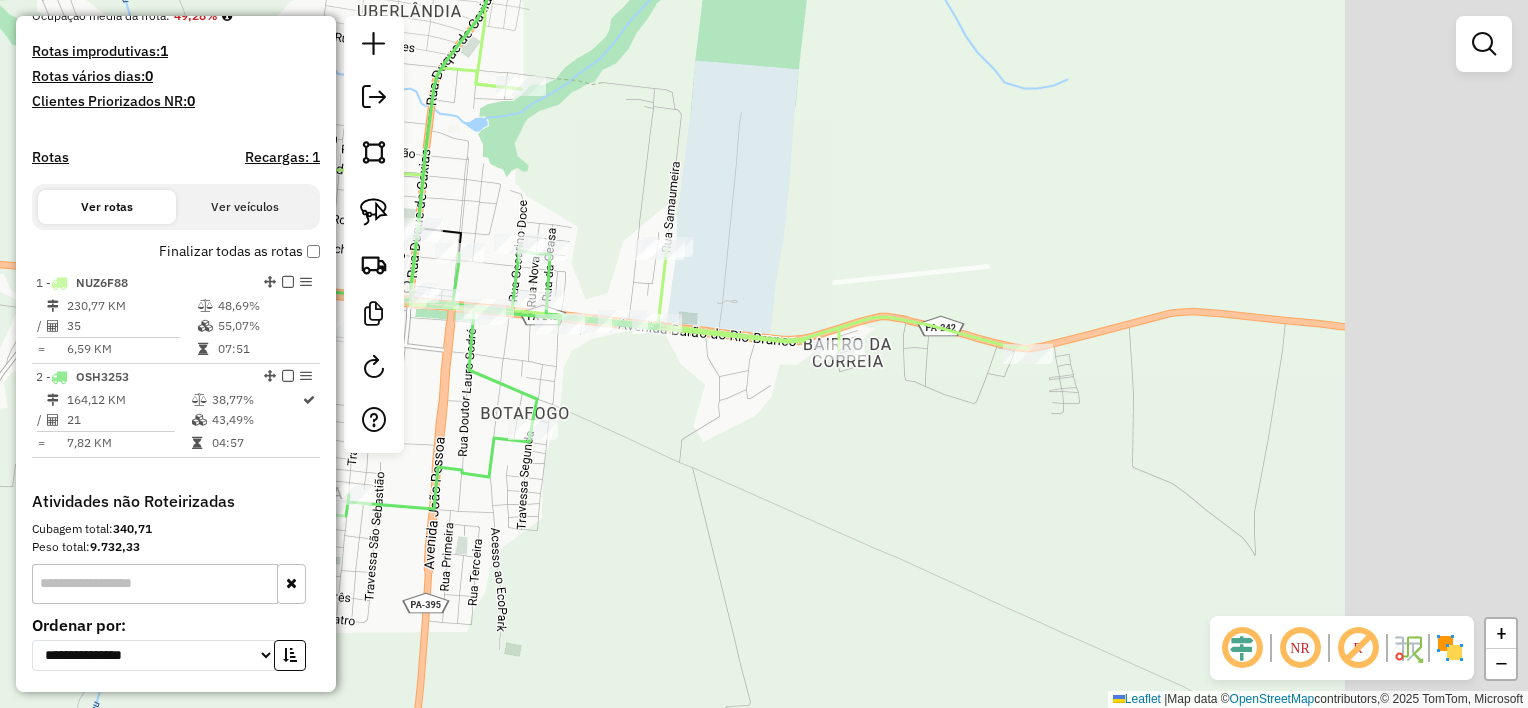 drag, startPoint x: 939, startPoint y: 385, endPoint x: 624, endPoint y: 370, distance: 315.35693 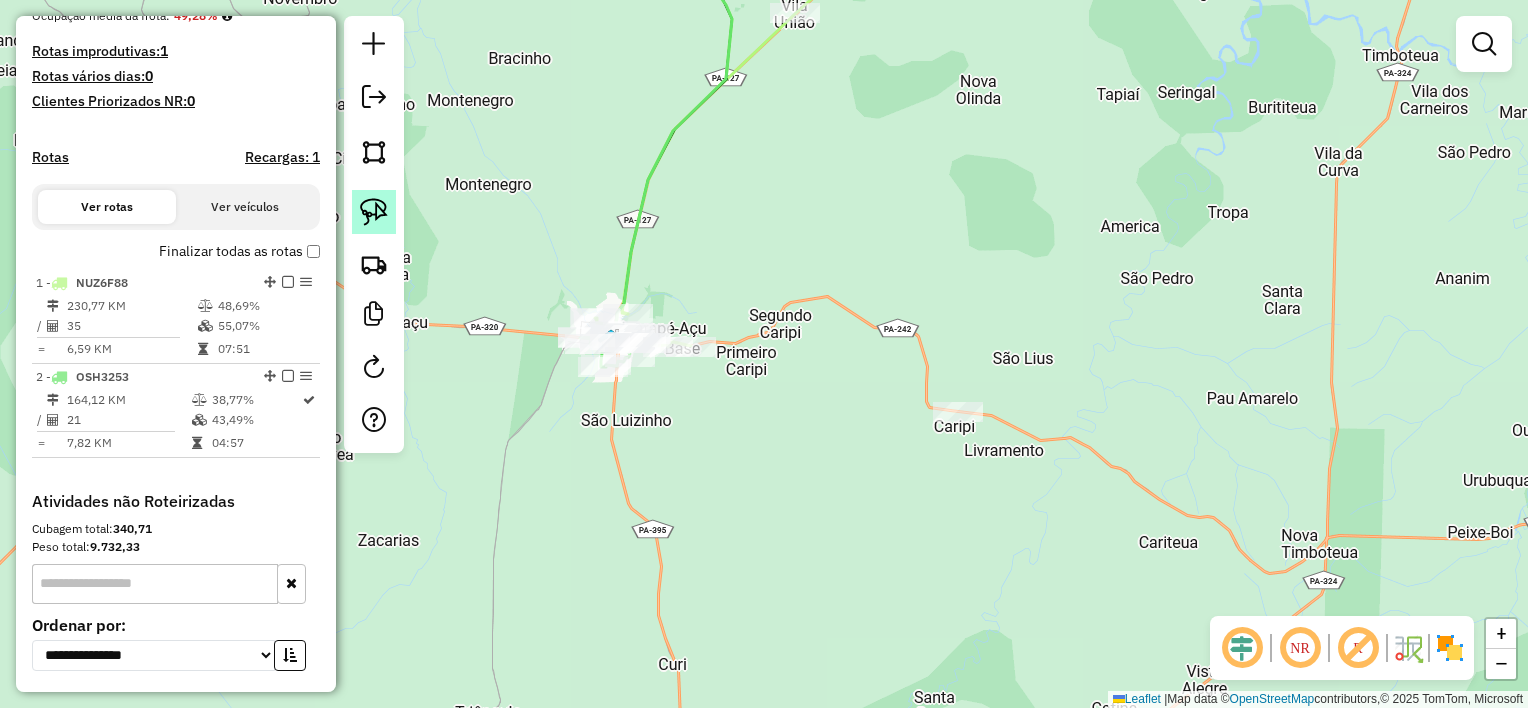 click 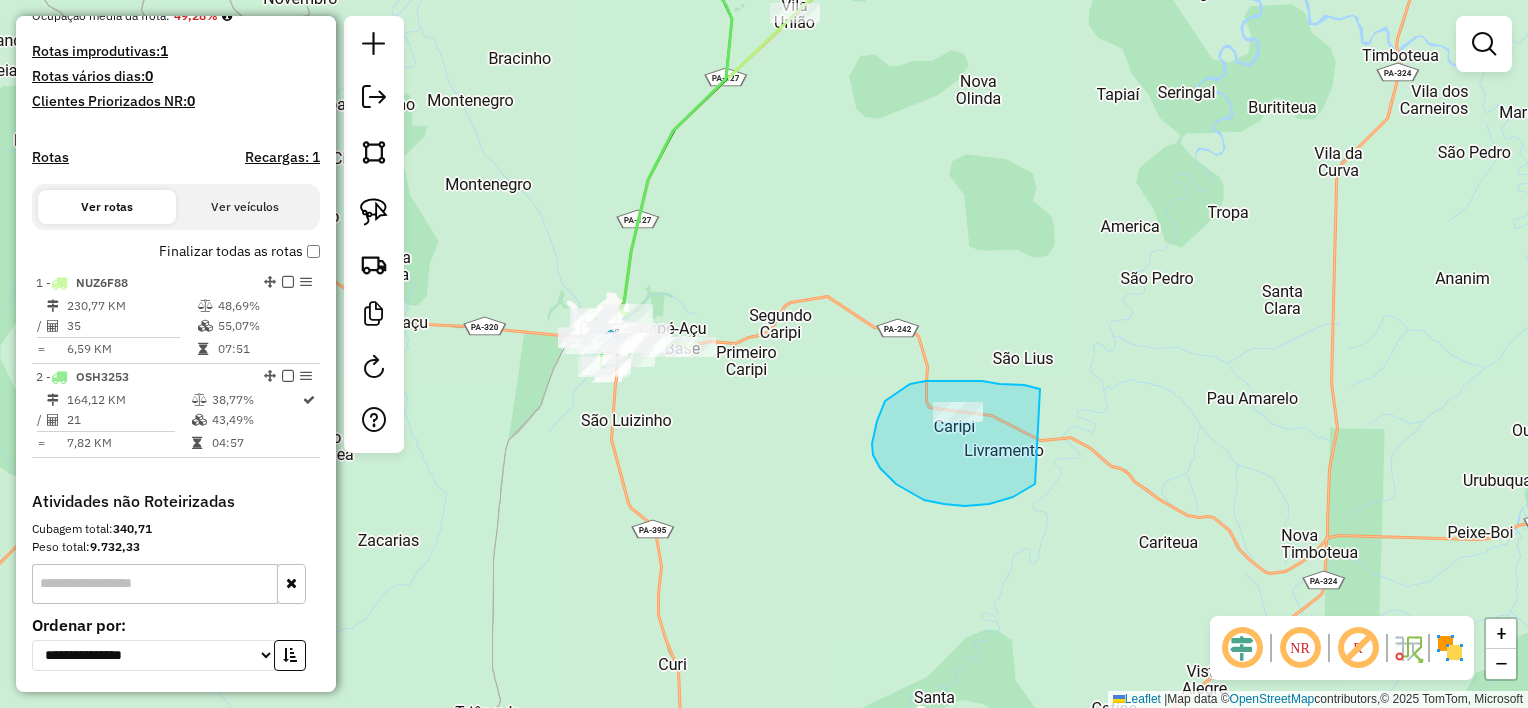 drag, startPoint x: 1040, startPoint y: 389, endPoint x: 1095, endPoint y: 381, distance: 55.578773 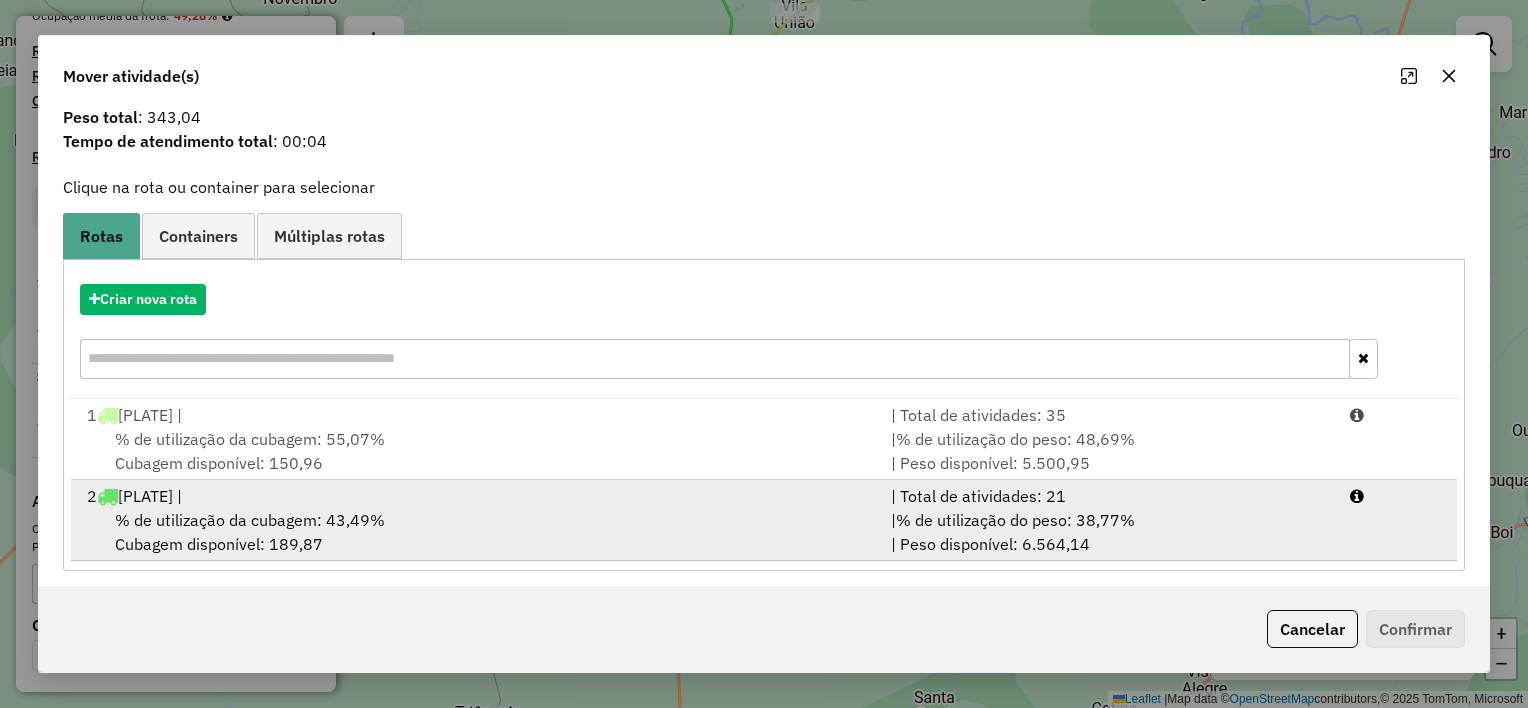 scroll, scrollTop: 67, scrollLeft: 0, axis: vertical 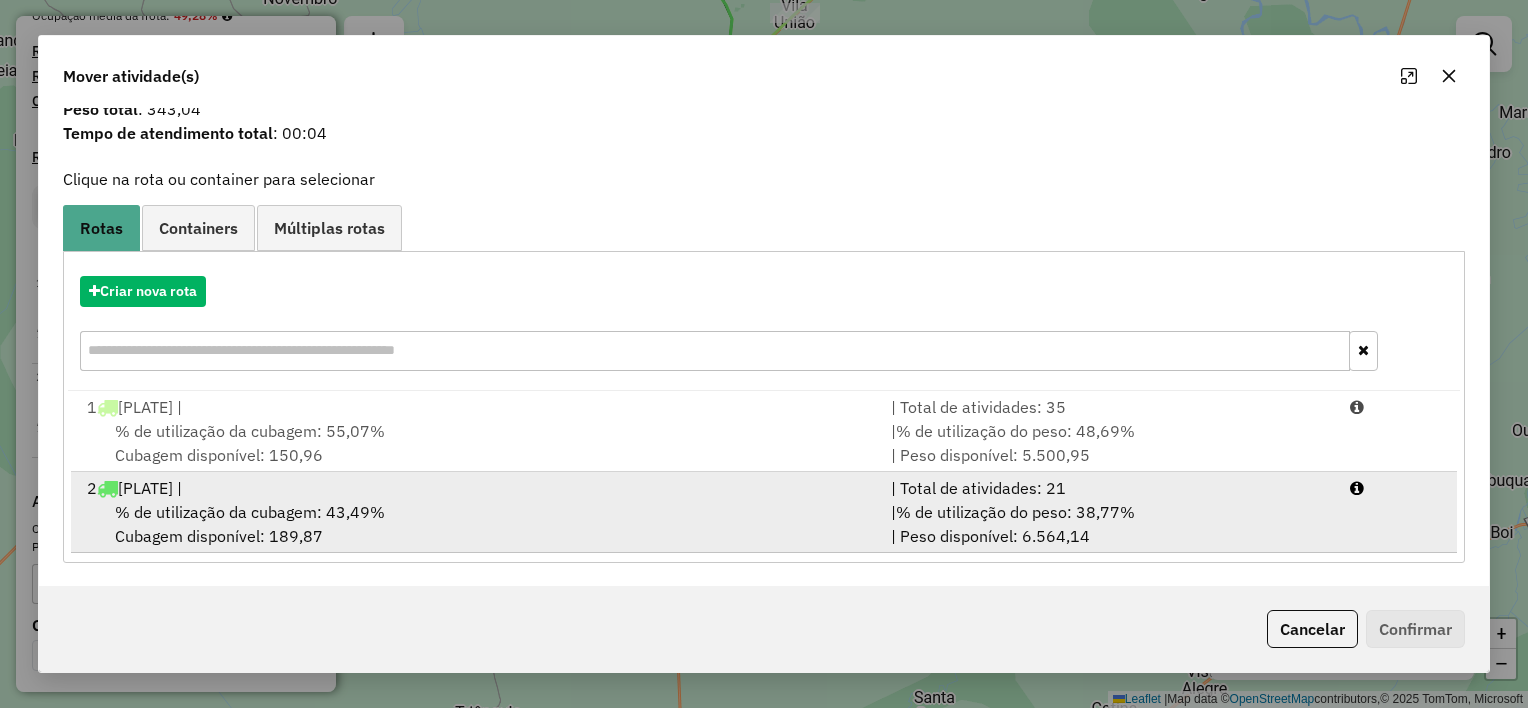 click on "% de utilização da cubagem: 43,49%  Cubagem disponível: 189,87" at bounding box center [477, 524] 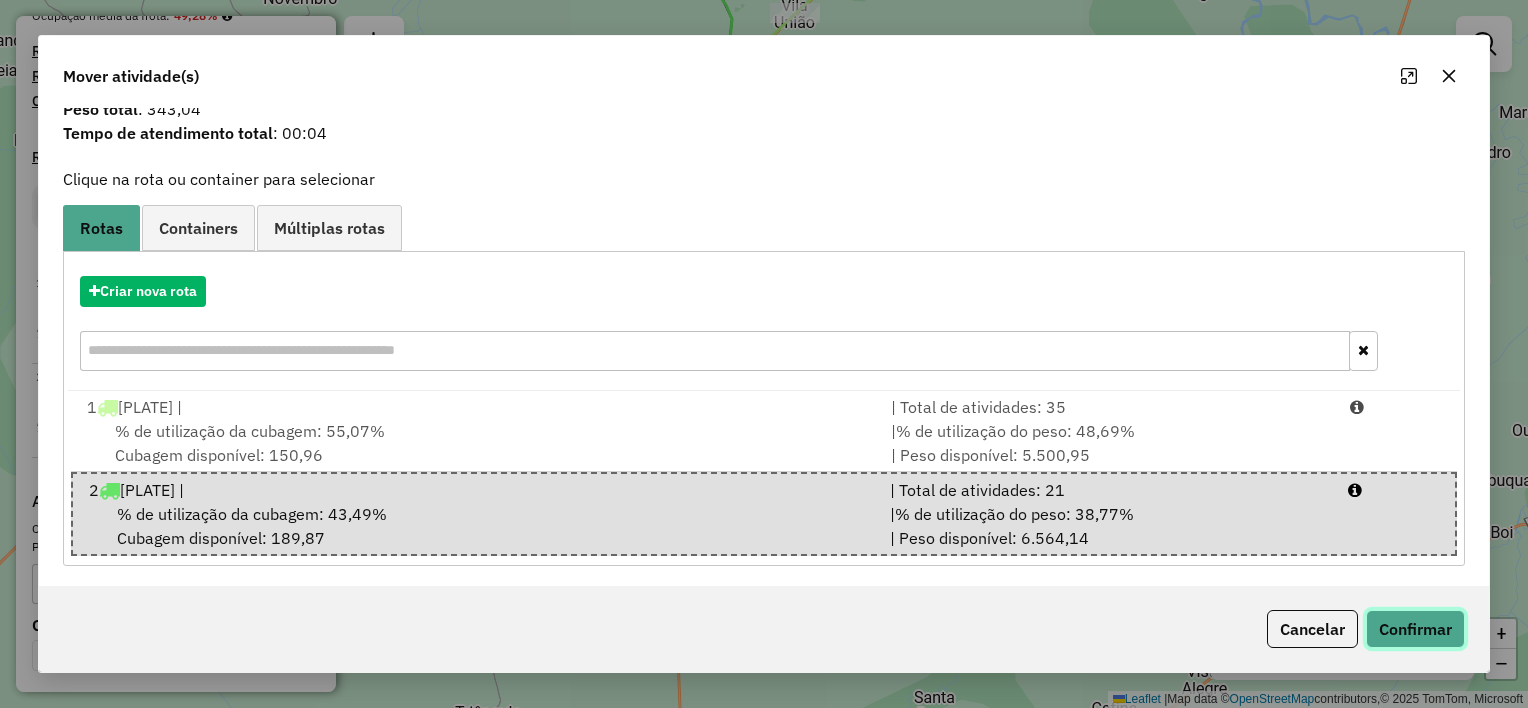 click on "Confirmar" 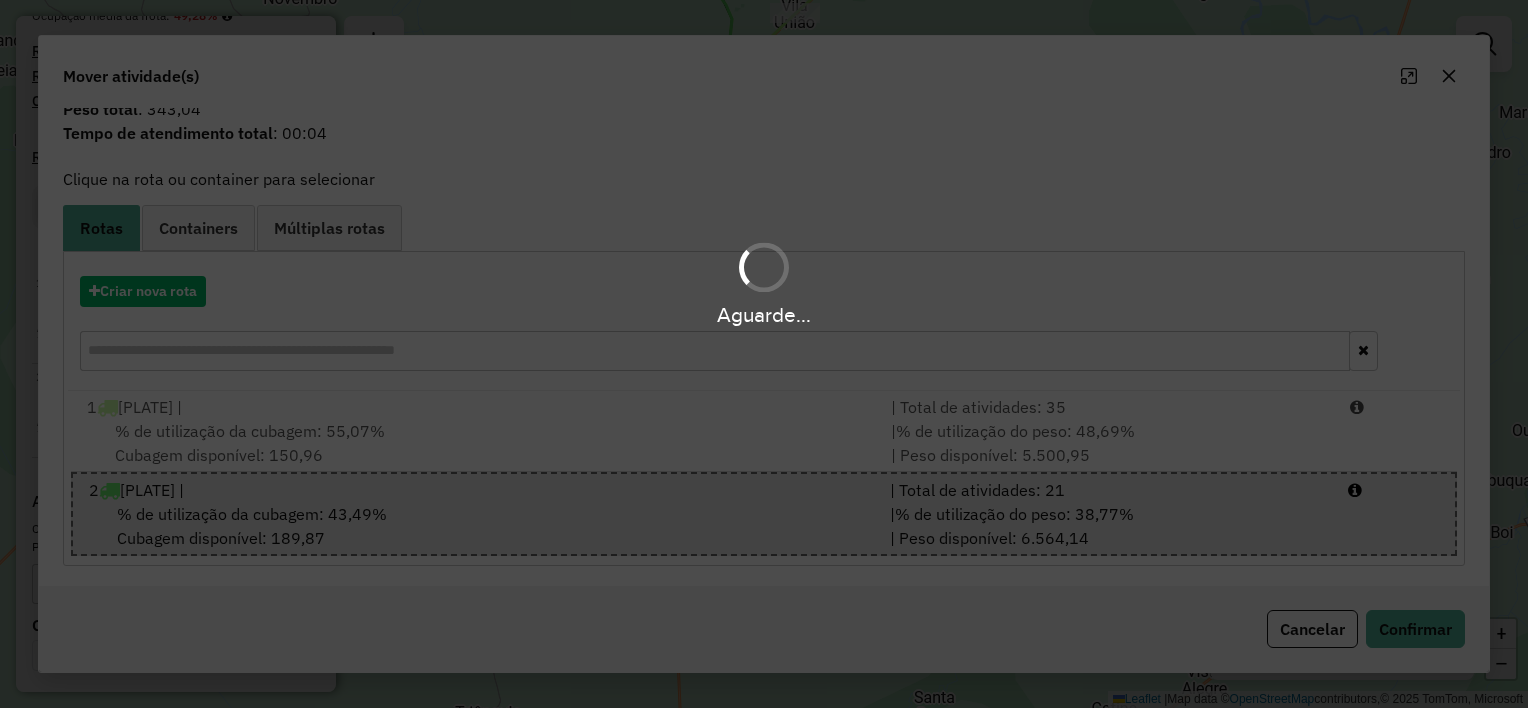 scroll, scrollTop: 0, scrollLeft: 0, axis: both 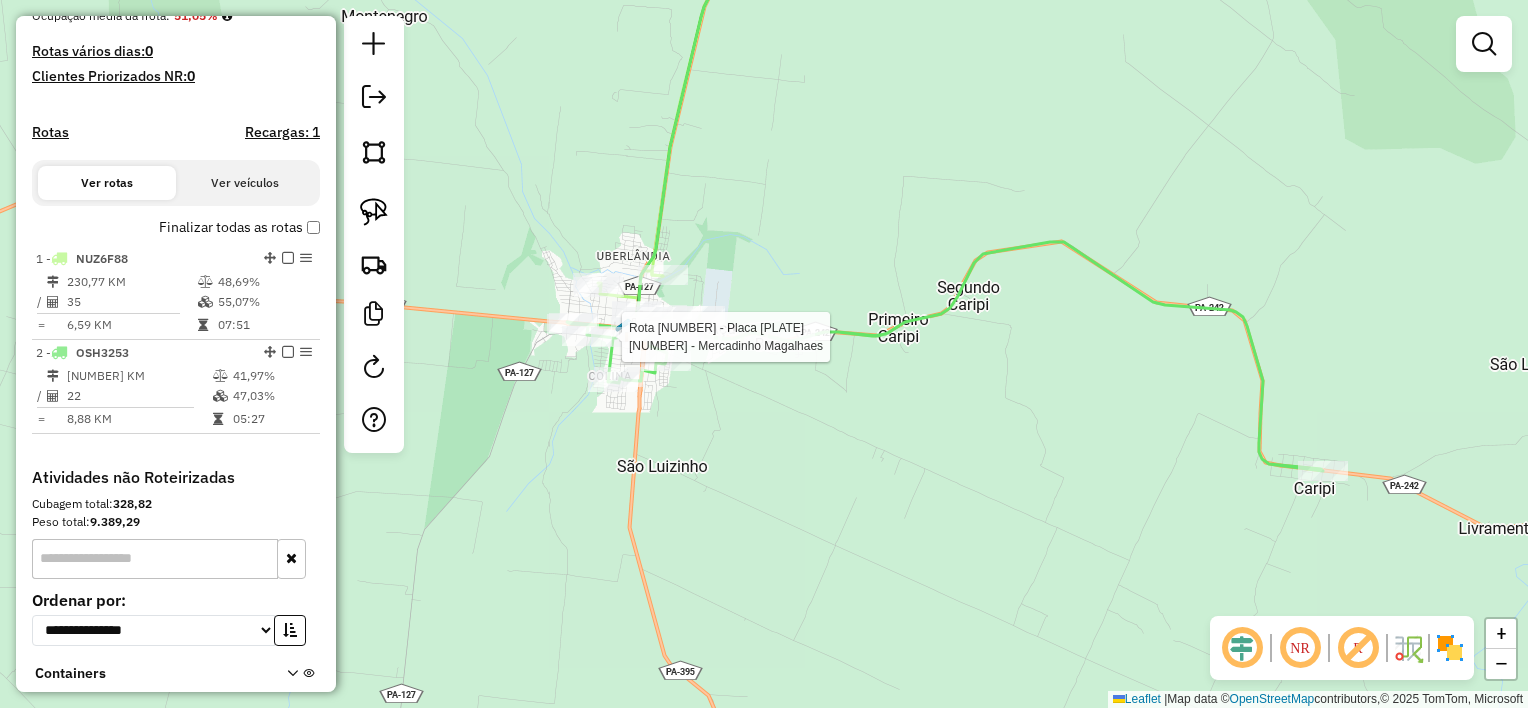 select on "**********" 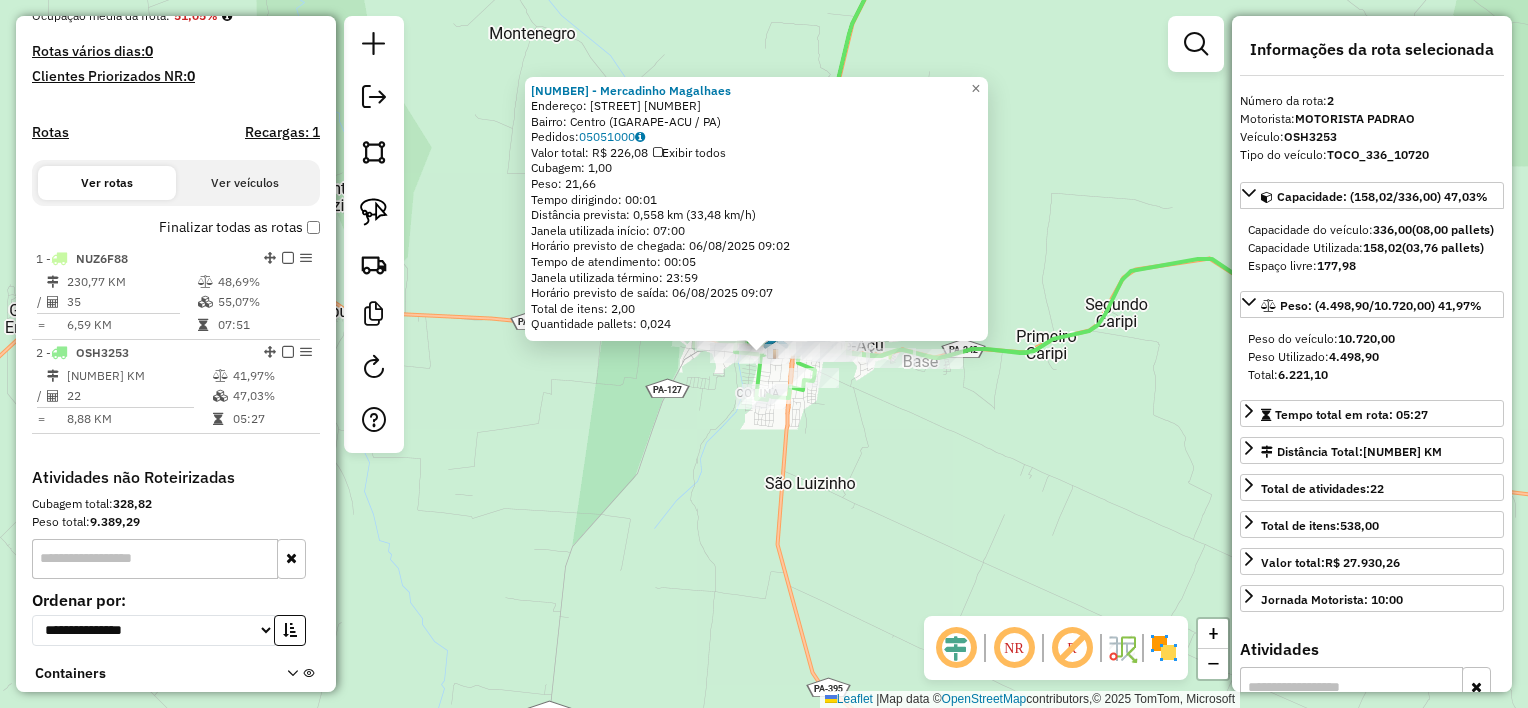 scroll, scrollTop: 653, scrollLeft: 0, axis: vertical 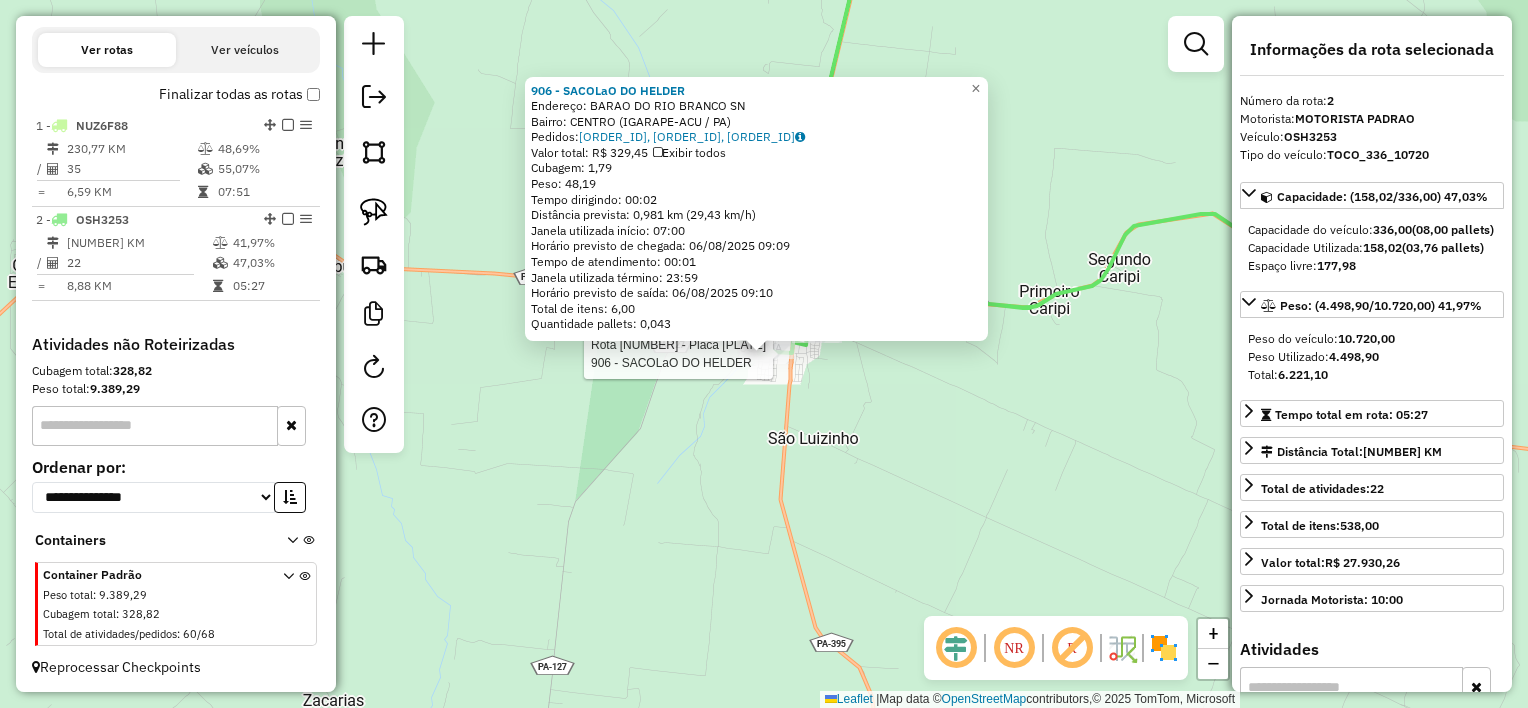 click on "Rota 2 - Placa OSH3253  [NUMBER] - [NAME] [NUMBER] - [NAME]  Endereço:  [STREET] [NUMBER]   Bairro: [NEIGHBORHOOD] ([CITY] / [STATE])   Pedidos:  [ORDER_ID], [ORDER_ID], [ORDER_ID]   Valor total: R$ 329,45   Exibir todos   Cubagem: 1,79  Peso: 48,19  Tempo dirigindo: 00:02   Distância prevista: 0,981 km (29,43 km/h)   Janela utilizada início: 07:00   Horário previsto de chegada: 06/08/2025 09:09   Tempo de atendimento: 00:01   Janela utilizada término: 23:59   Horário previsto de saída: 06/08/2025 09:10   Total de itens: 6,00   Quantidade pallets: 0,043  × Janela de atendimento Grade de atendimento Capacidade Transportadoras Veículos Cliente Pedidos  Rotas Selecione os dias de semana para filtrar as janelas de atendimento  Seg   Ter   Qua   Qui   Sex   Sáb   Dom  Informe o período da janela de atendimento: De: Até:  Filtrar exatamente a janela do cliente  Considerar janela de atendimento padrão  Selecione os dias de semana para filtrar as grades de atendimento  Seg   Ter   Qua   Qui   Sex   Sáb   Dom   De:   Até:  De:" 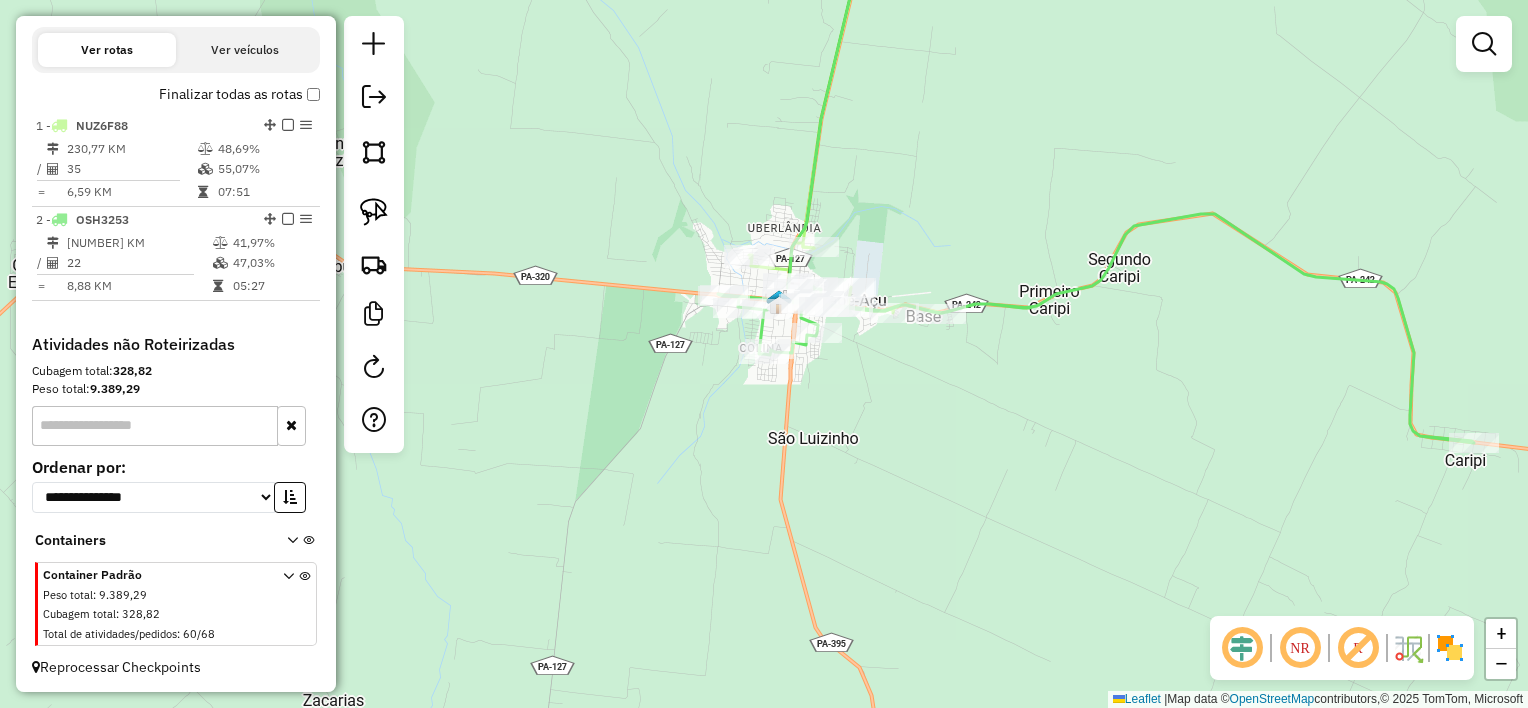 drag, startPoint x: 891, startPoint y: 429, endPoint x: 953, endPoint y: 436, distance: 62.39391 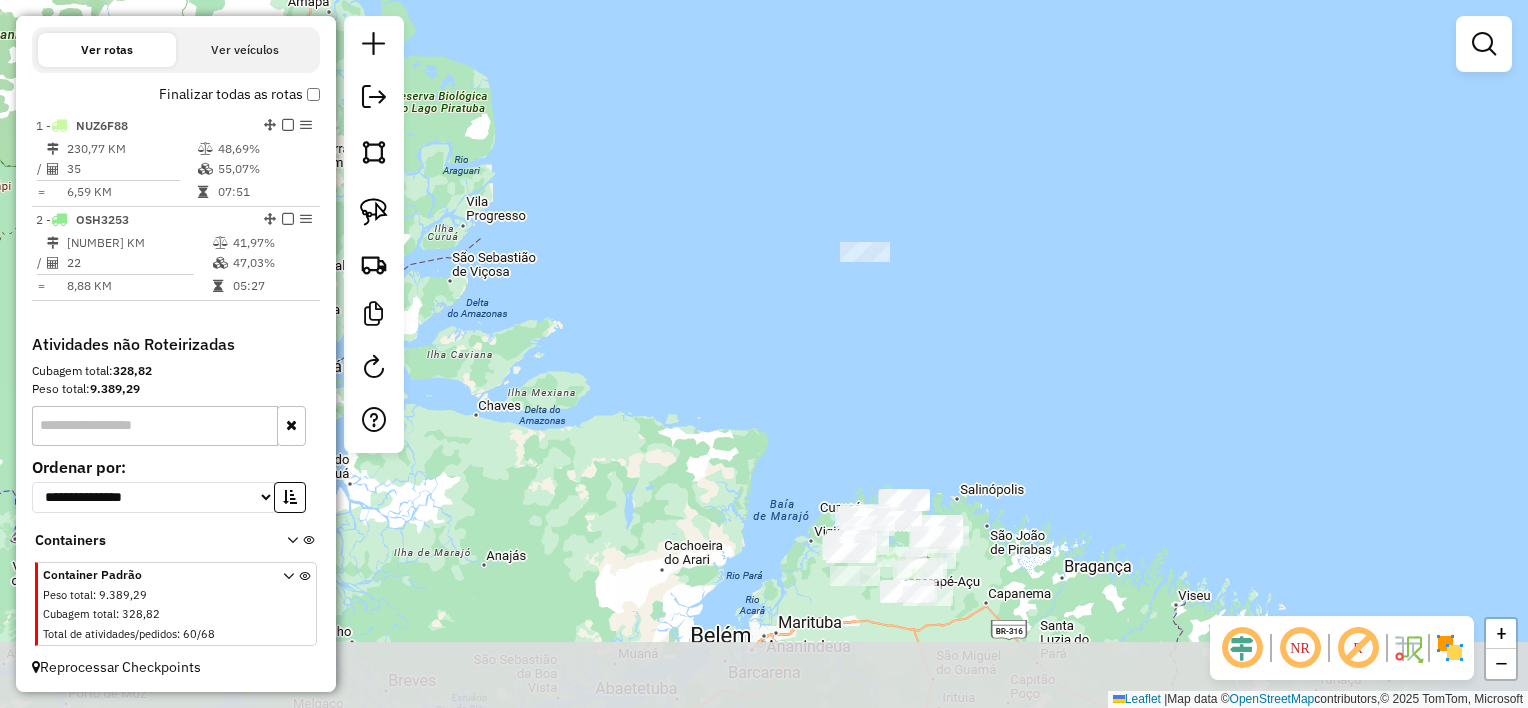 drag, startPoint x: 959, startPoint y: 441, endPoint x: 834, endPoint y: 246, distance: 231.6247 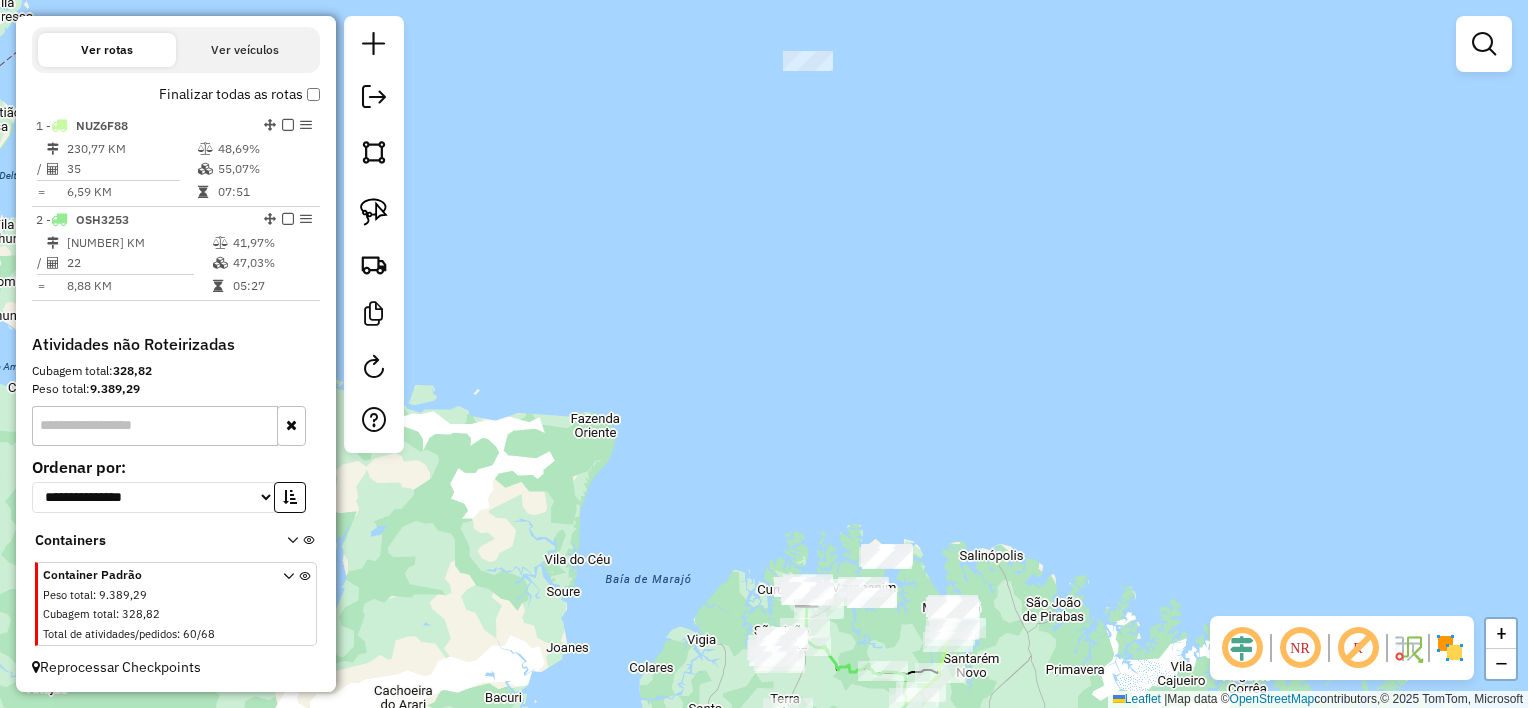 drag, startPoint x: 872, startPoint y: 276, endPoint x: 872, endPoint y: 380, distance: 104 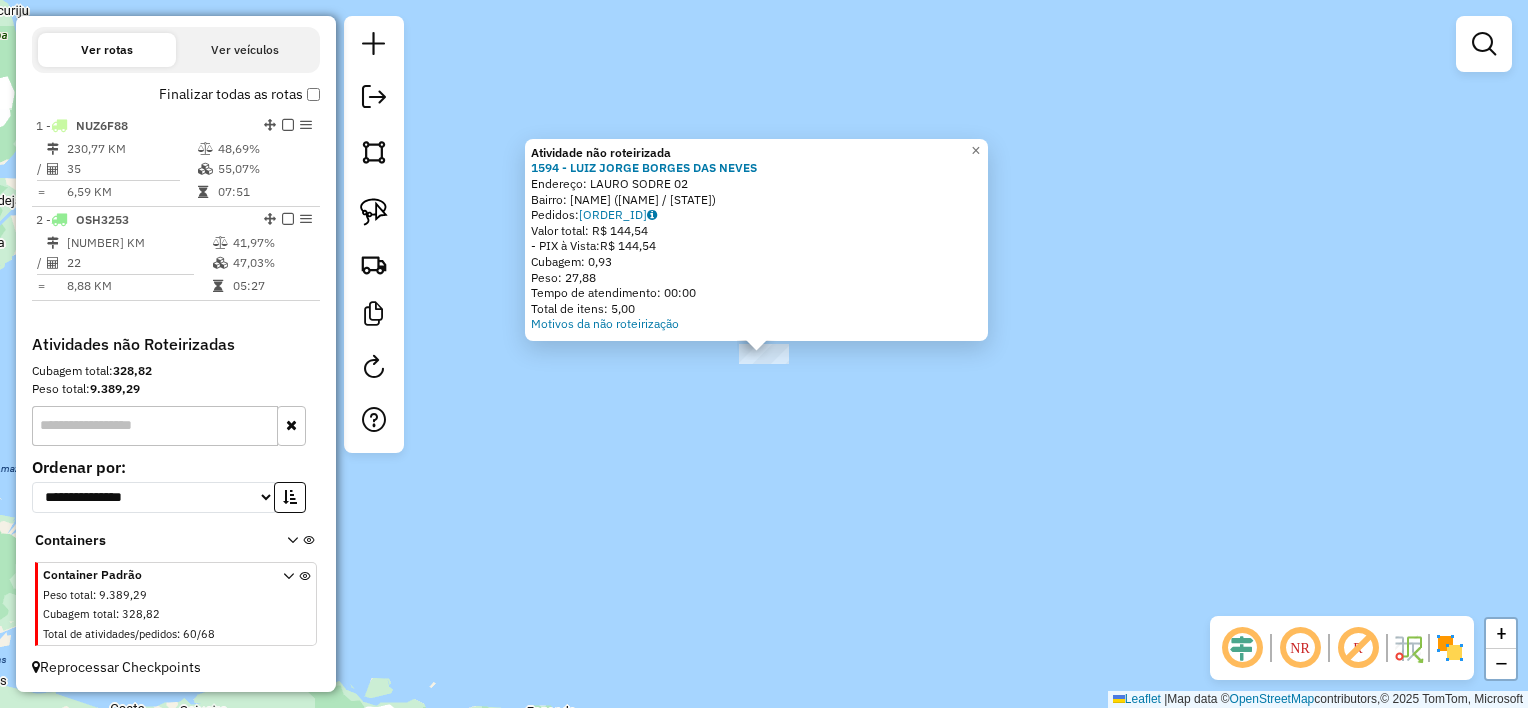 click on "Atividade não roteirizada [NUMBER] - [NAME] [NAME] [NAME] [NAME]  Endereço:  [STREET] [NUMBER]   Bairro: [NAME] ([NAME] / [STATE])   Pedidos:  [ORDER_ID]   Valor total: R$ [AMOUNT]   - PIX à Vista:  R$ [AMOUNT]   Cubagem: [NUMBER]   Peso: [NUMBER]   Tempo de atendimento: [TIME]   Total de itens: [NUMBER]  Motivos da não roteirização × Janela de atendimento Grade de atendimento Capacidade Transportadoras Veículos Cliente Pedidos  Rotas Selecione os dias de semana para filtrar as janelas de atendimento  Seg   Ter   Qua   Qui   Sex   Sáb   Dom  Informe o período da janela de atendimento: De: Até:  Filtrar exatamente a janela do cliente  Considerar janela de atendimento padrão  Selecione os dias de semana para filtrar as grades de atendimento  Seg   Ter   Qua   Qui   Sex   Sáb   Dom   Considerar clientes sem dia de atendimento cadastrado  Clientes fora do dia de atendimento selecionado Filtrar as atividades entre os valores definidos abaixo:  Peso mínimo:   Peso máximo:   Cubagem mínima:   Cubagem máxima:   De:   Até:   De:" 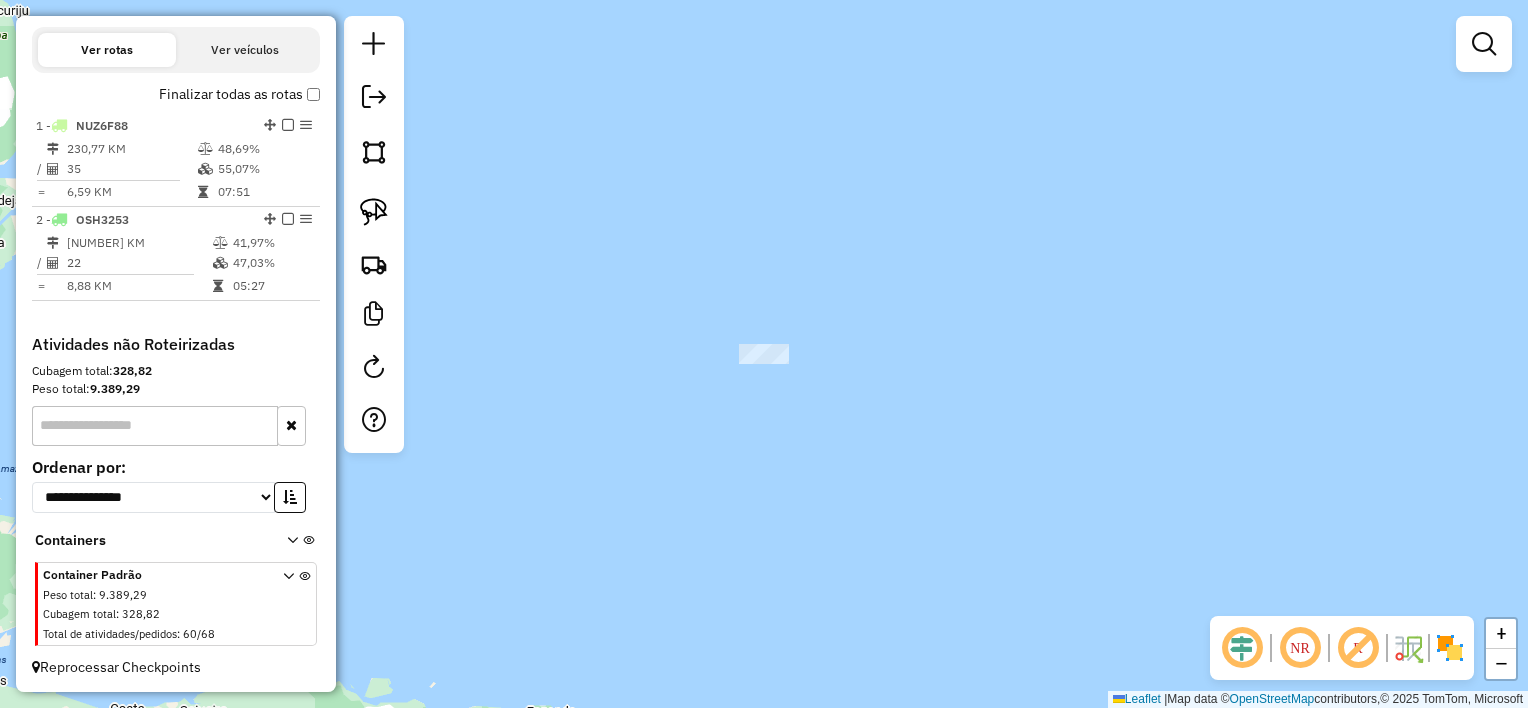 drag, startPoint x: 843, startPoint y: 516, endPoint x: 805, endPoint y: 124, distance: 393.83752 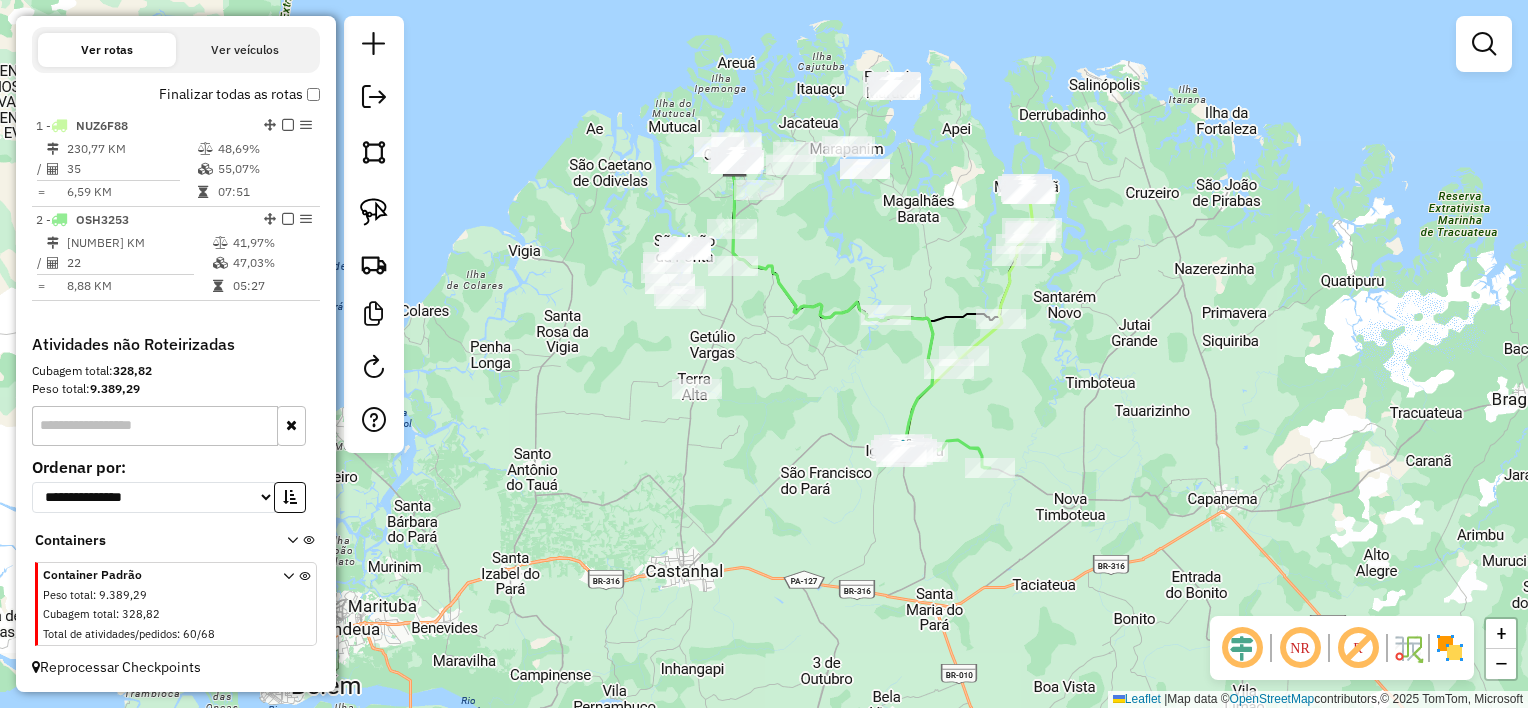 drag, startPoint x: 725, startPoint y: 167, endPoint x: 812, endPoint y: 279, distance: 141.82031 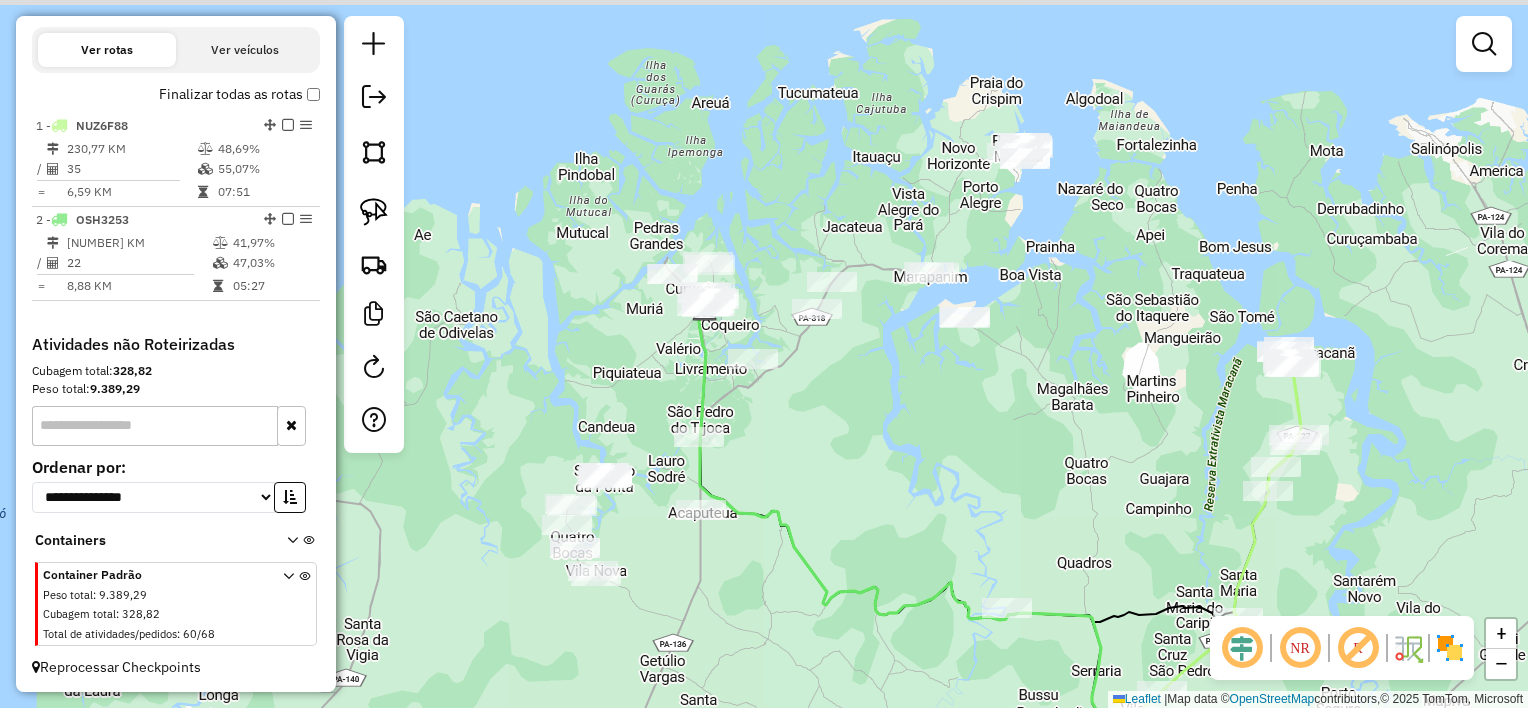 drag, startPoint x: 973, startPoint y: 216, endPoint x: 916, endPoint y: 457, distance: 247.64894 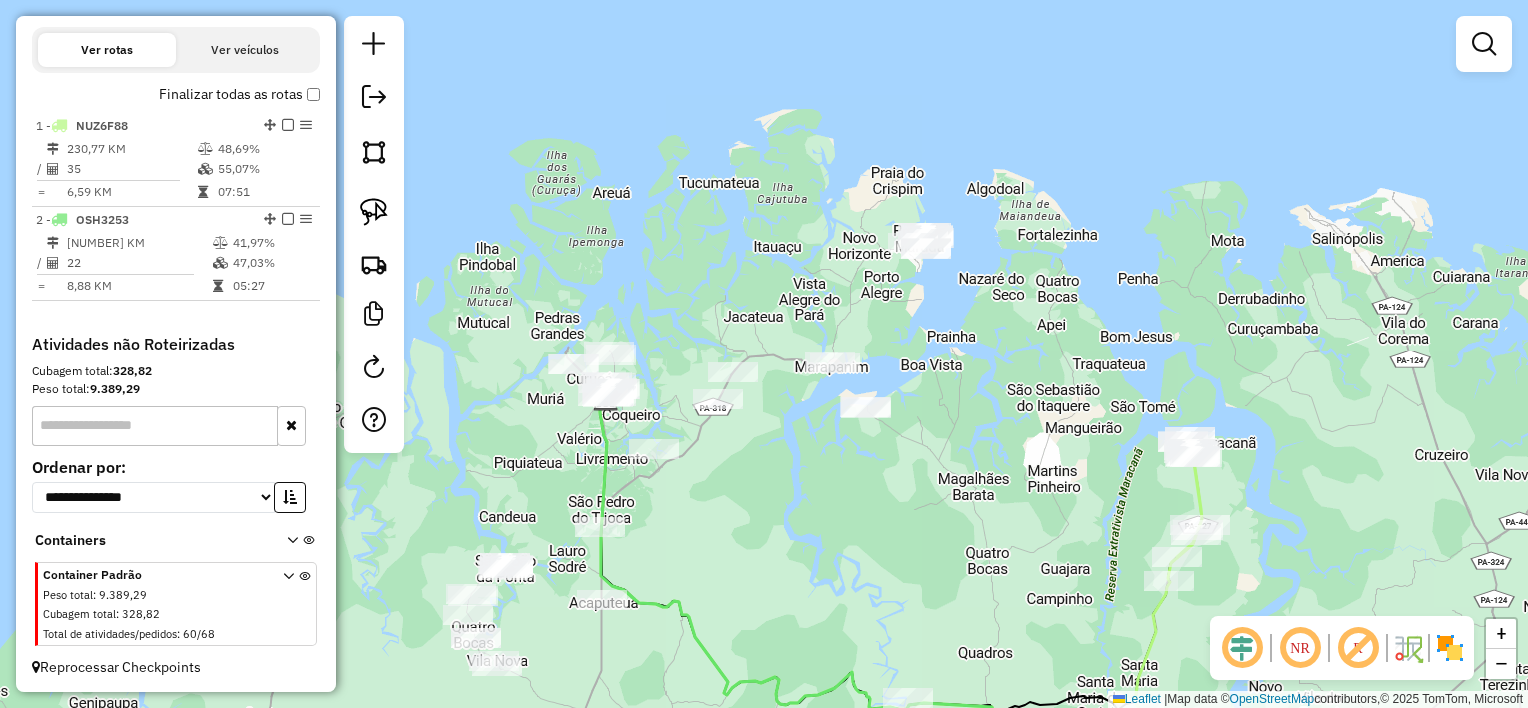 drag, startPoint x: 760, startPoint y: 179, endPoint x: 669, endPoint y: 252, distance: 116.6619 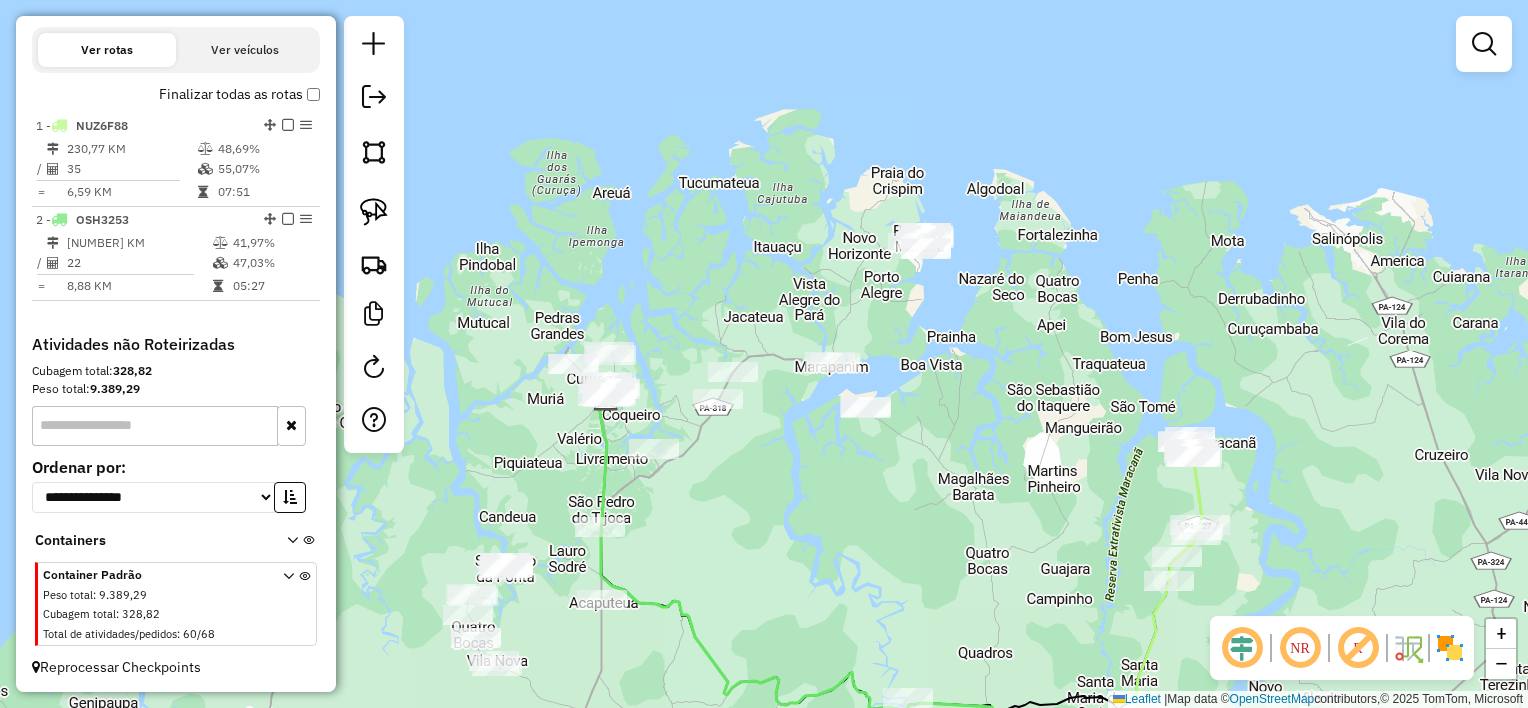 drag, startPoint x: 381, startPoint y: 213, endPoint x: 396, endPoint y: 204, distance: 17.492855 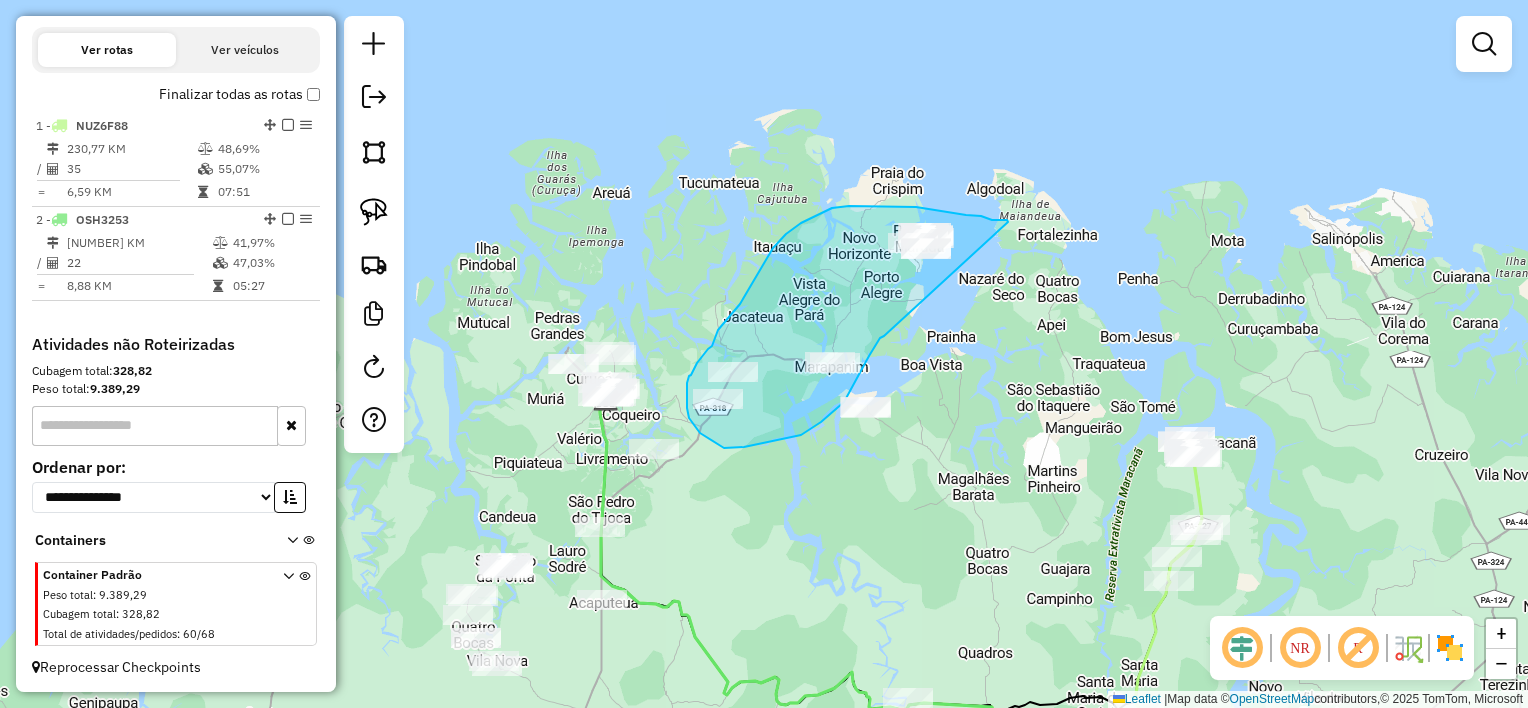 drag, startPoint x: 1008, startPoint y: 222, endPoint x: 884, endPoint y: 336, distance: 168.4399 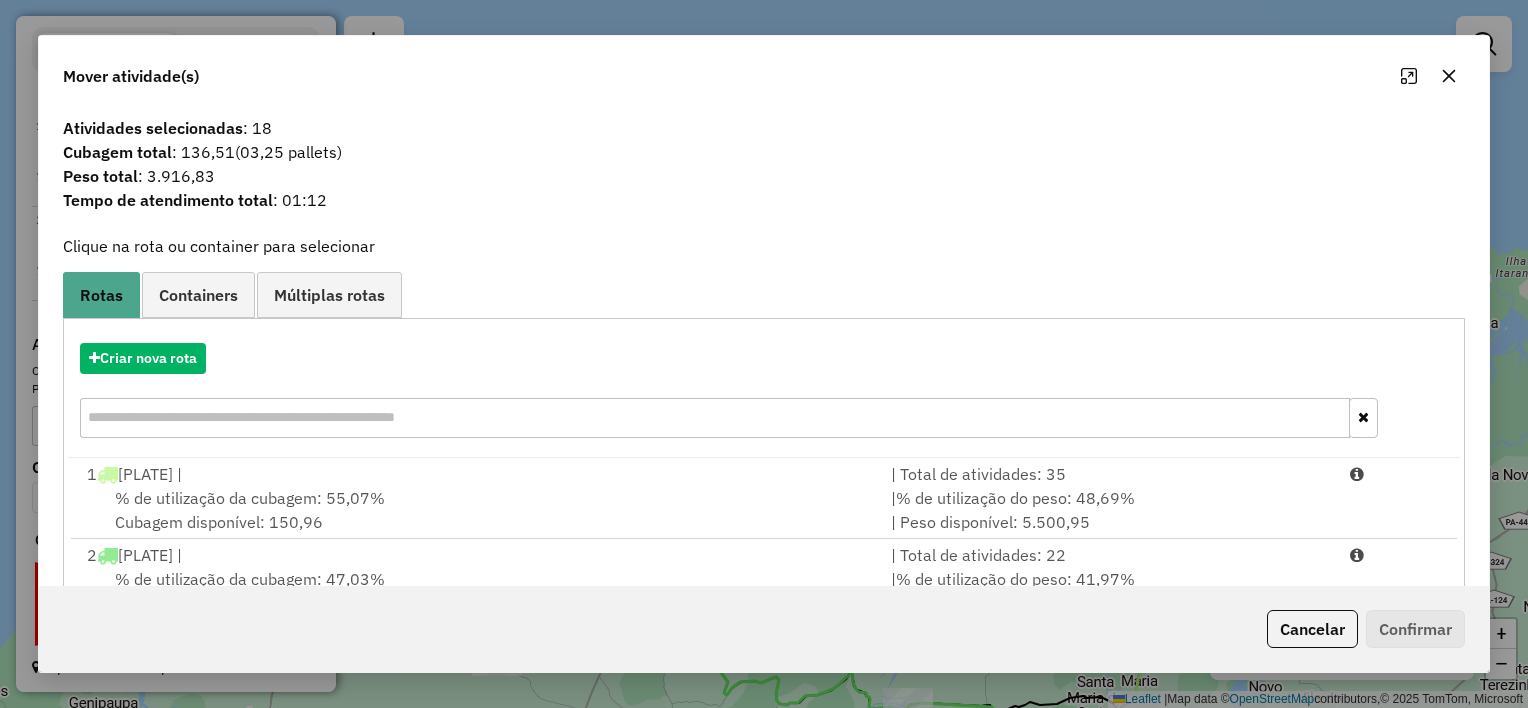 click 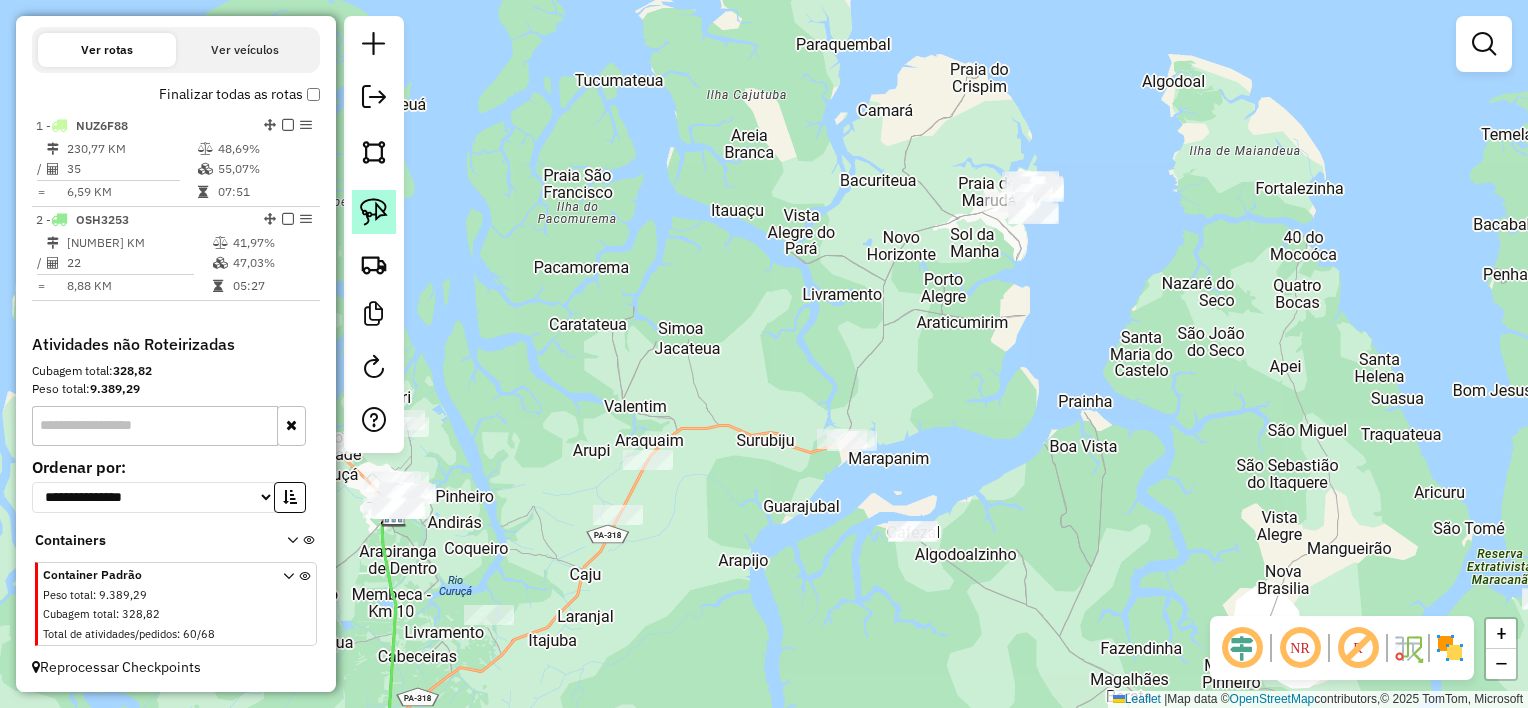 click 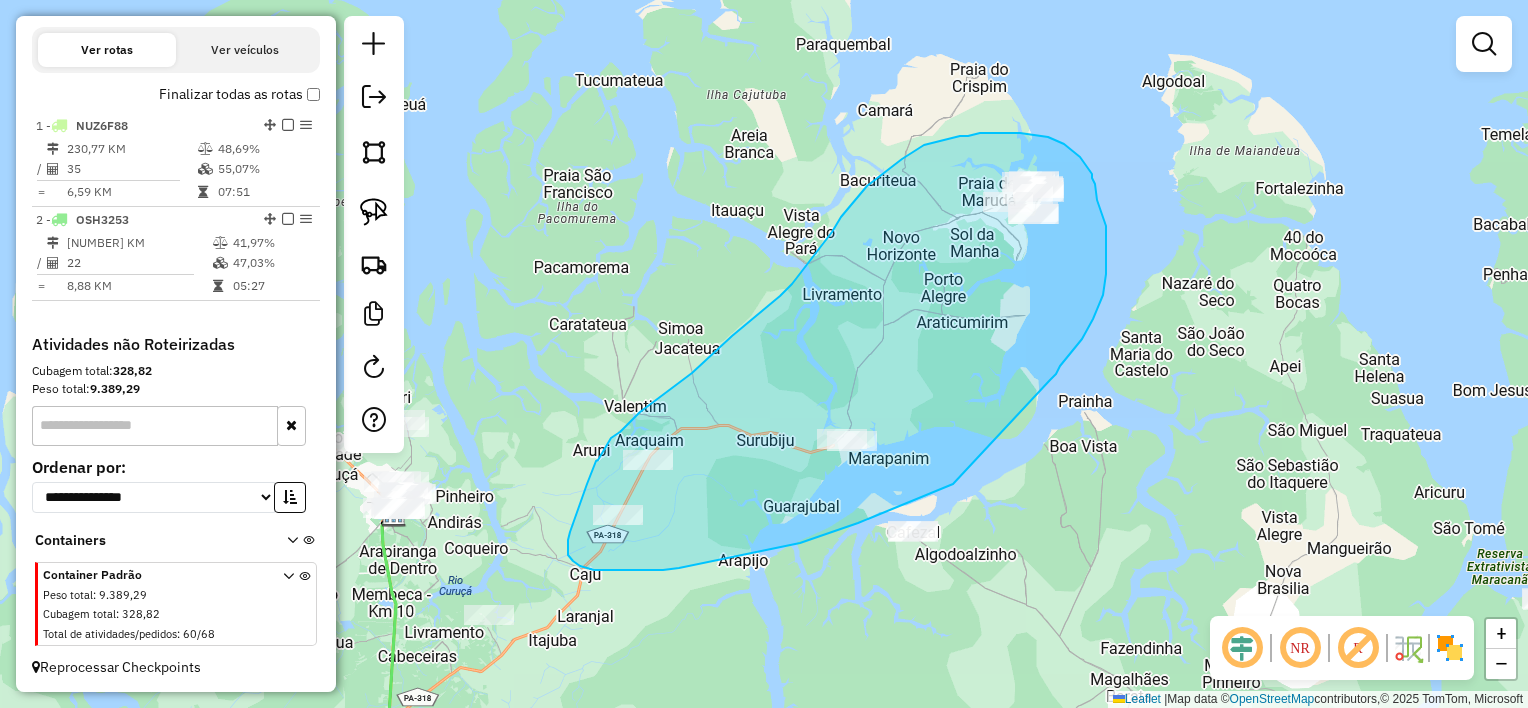 drag, startPoint x: 1050, startPoint y: 380, endPoint x: 1005, endPoint y: 449, distance: 82.37718 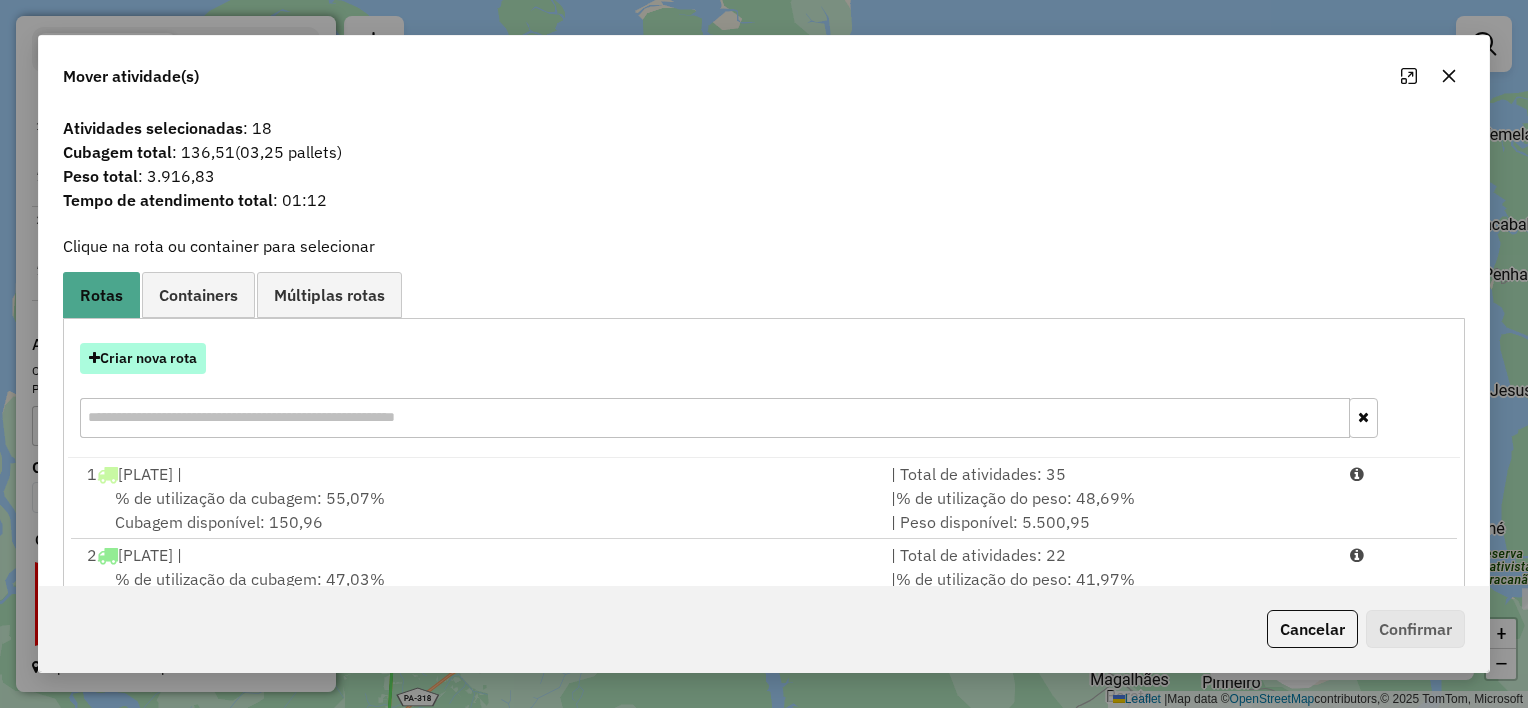 click on "Criar nova rota" at bounding box center [143, 358] 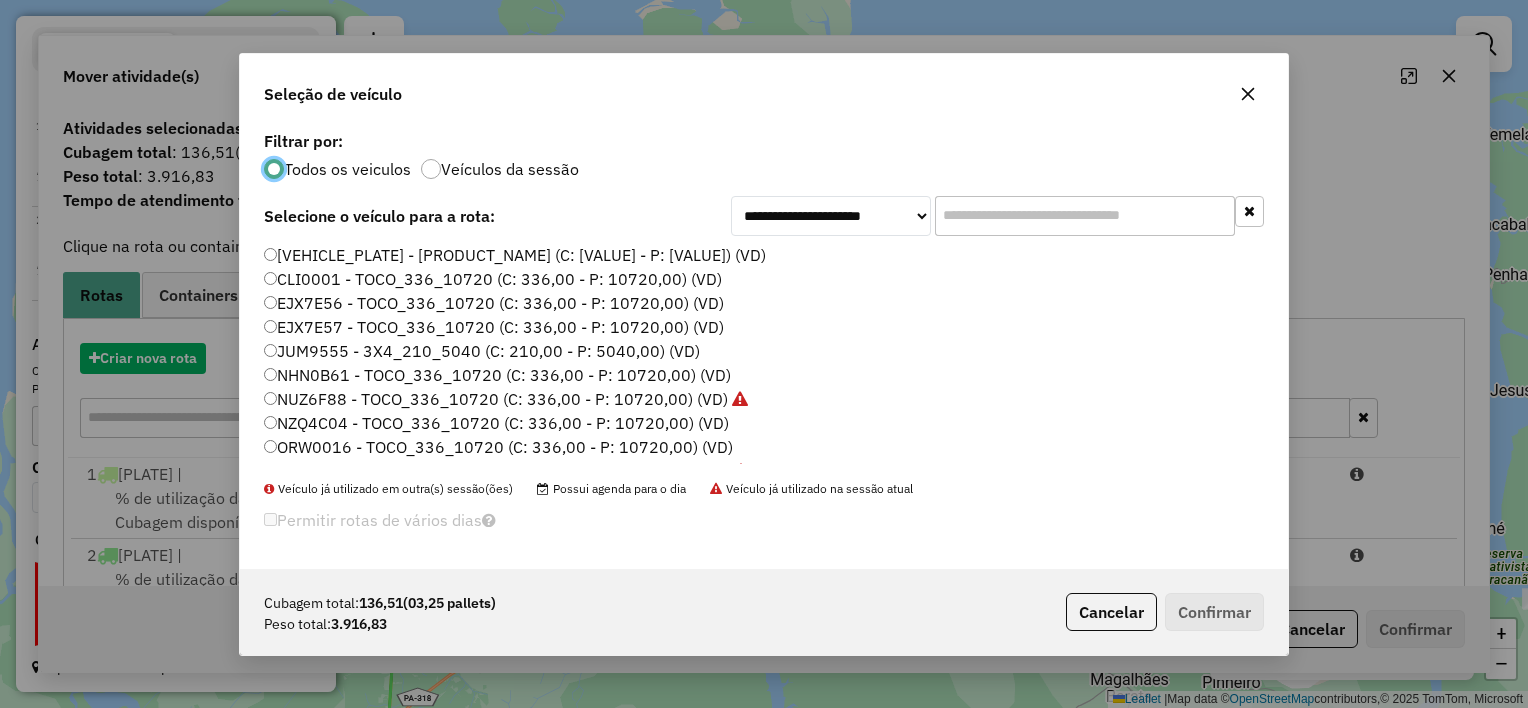scroll, scrollTop: 10, scrollLeft: 6, axis: both 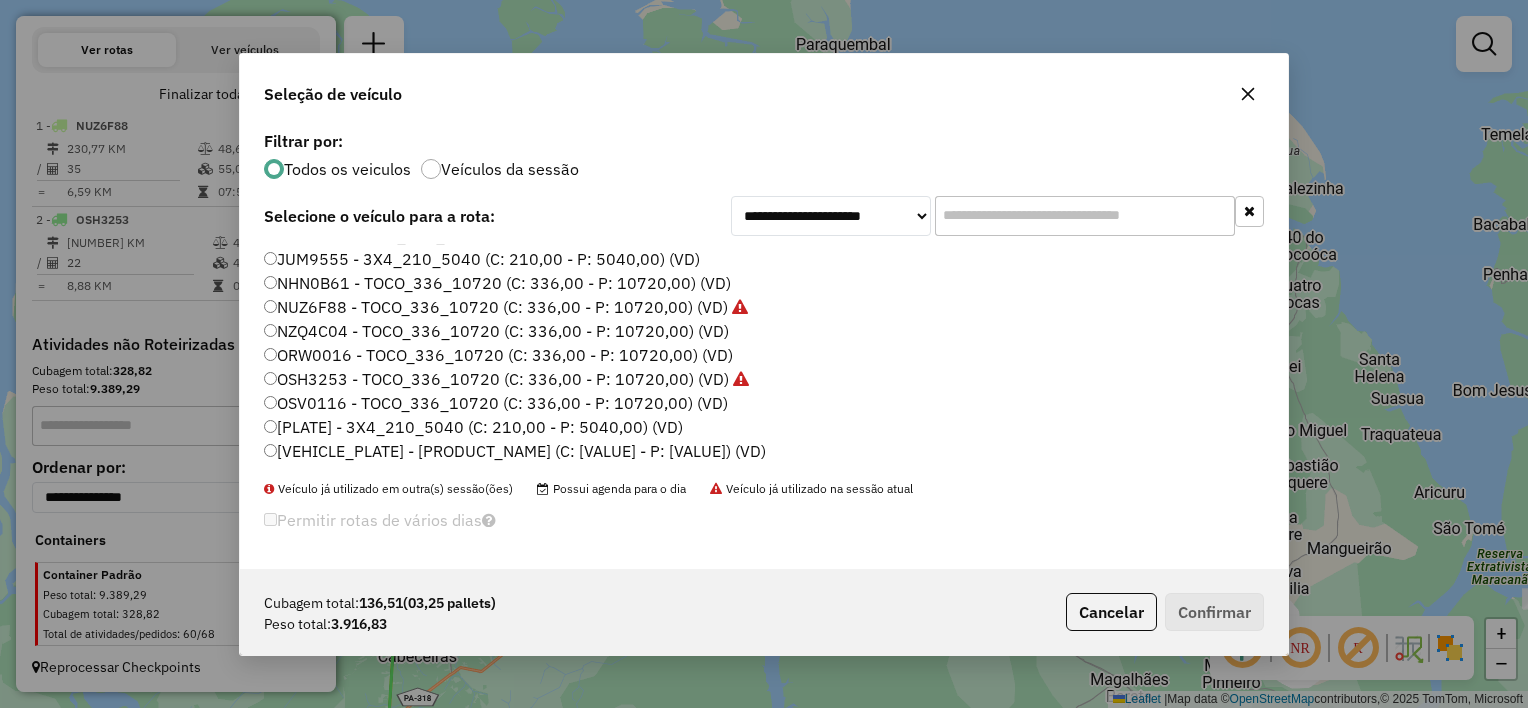 click 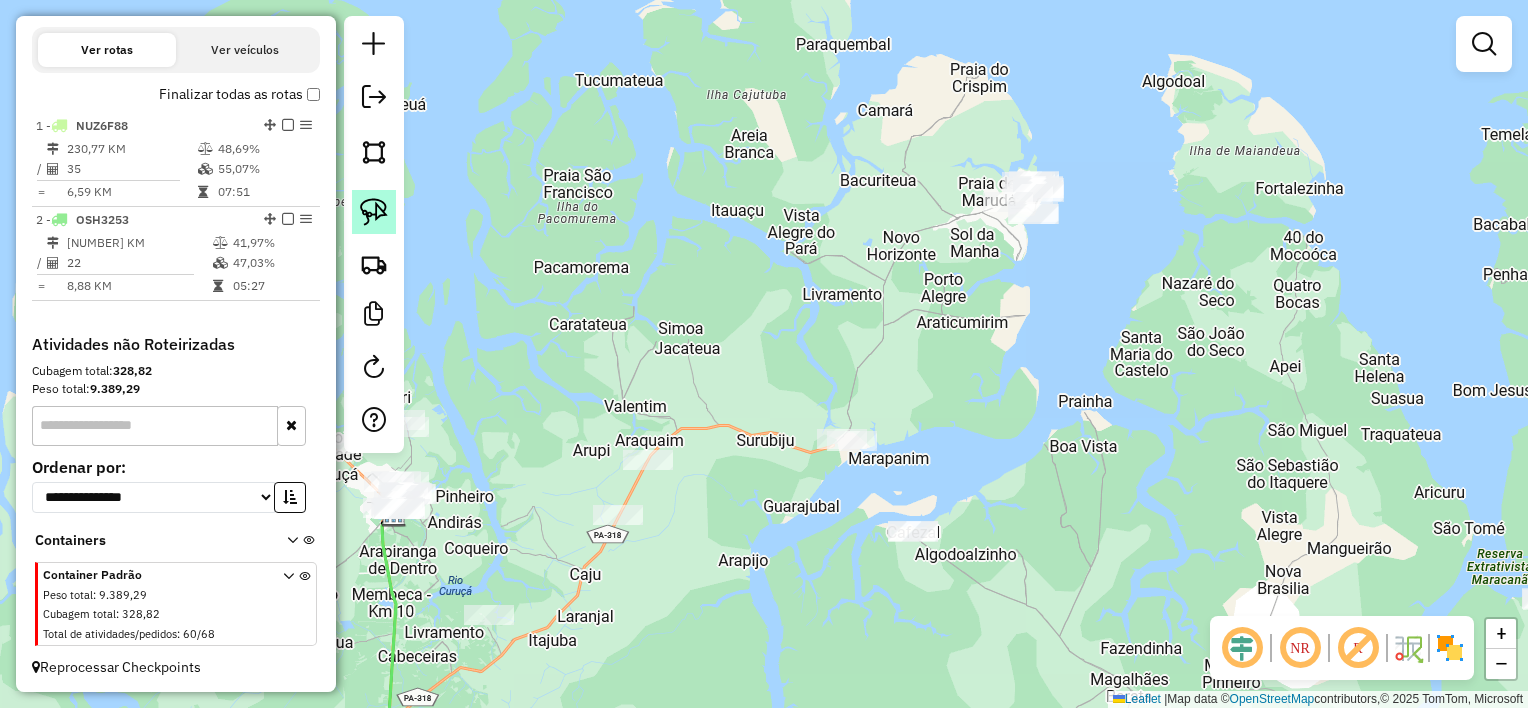 click 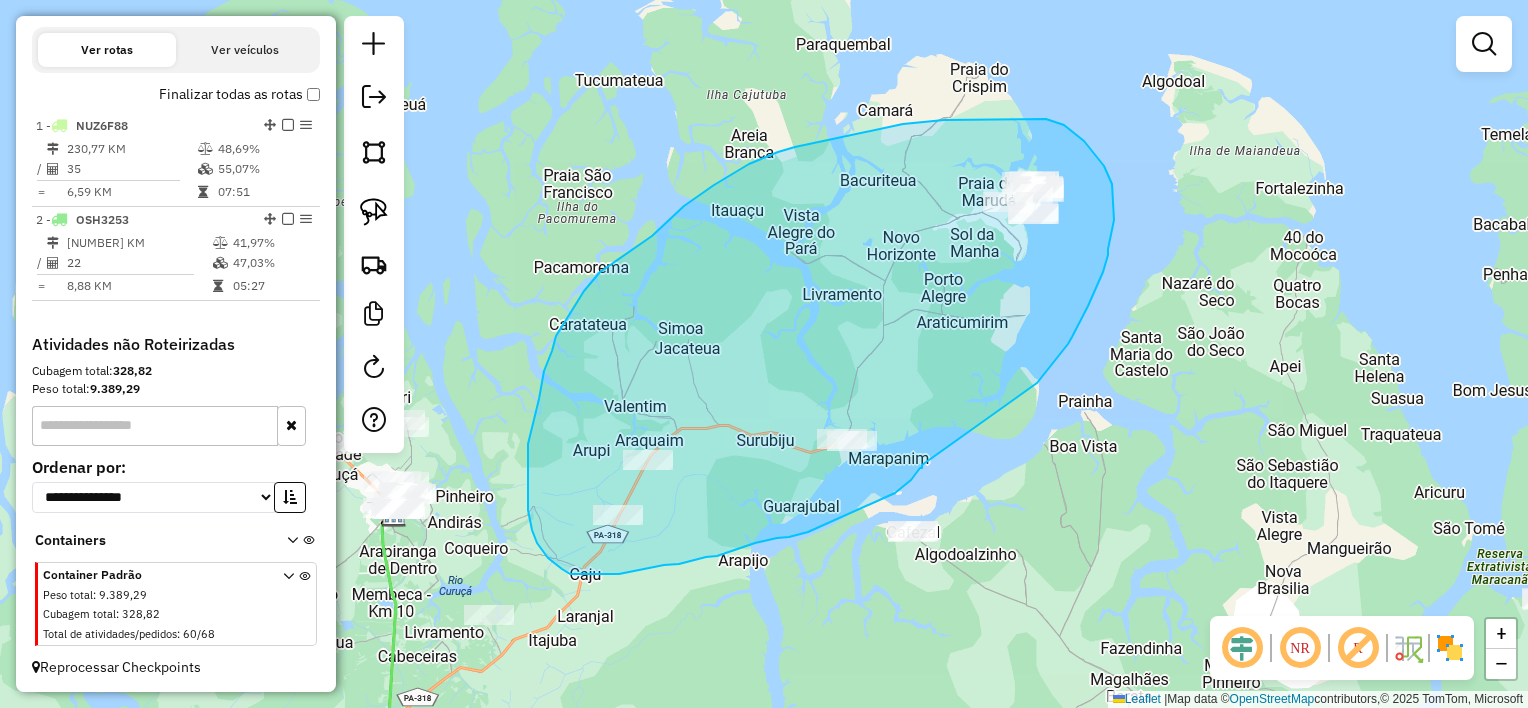 drag, startPoint x: 1039, startPoint y: 380, endPoint x: 925, endPoint y: 464, distance: 141.60509 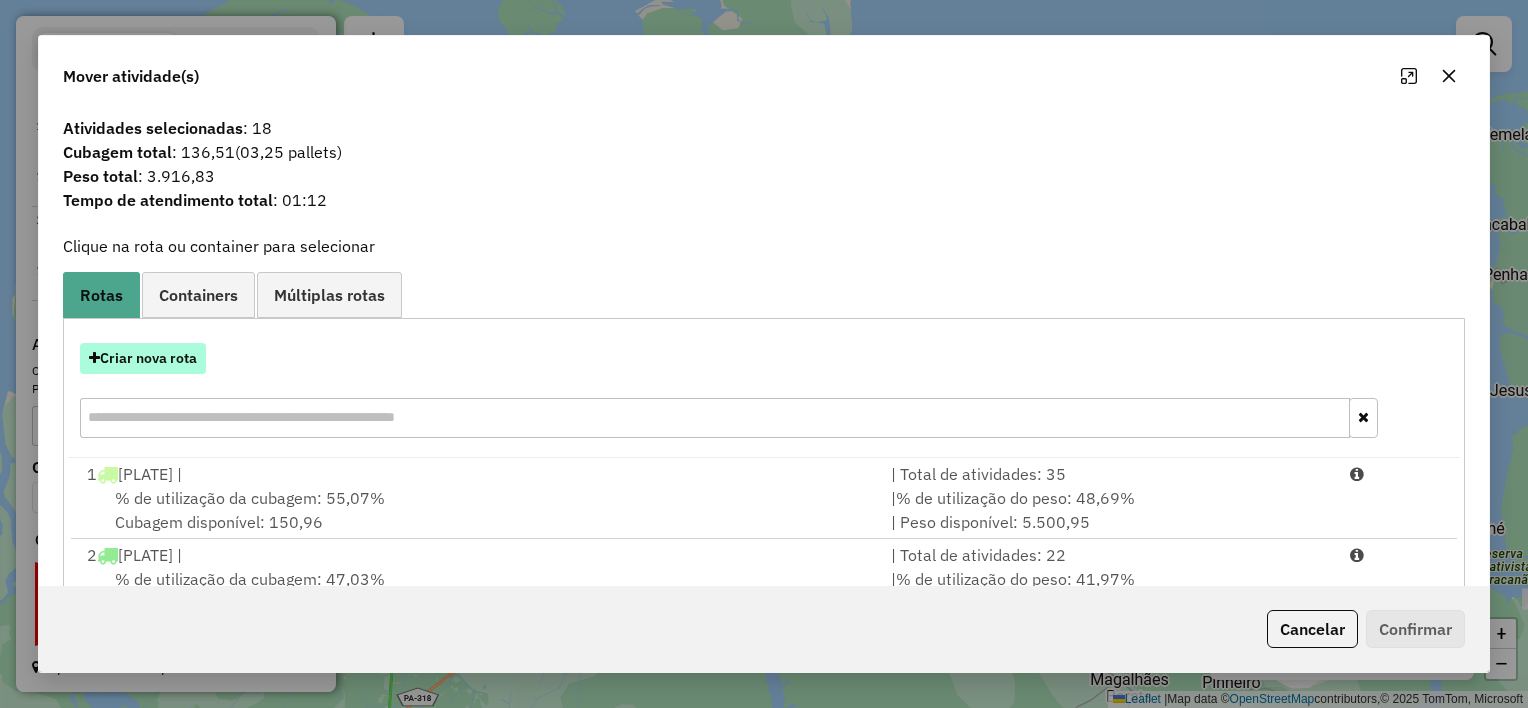 click on "Criar nova rota" at bounding box center (143, 358) 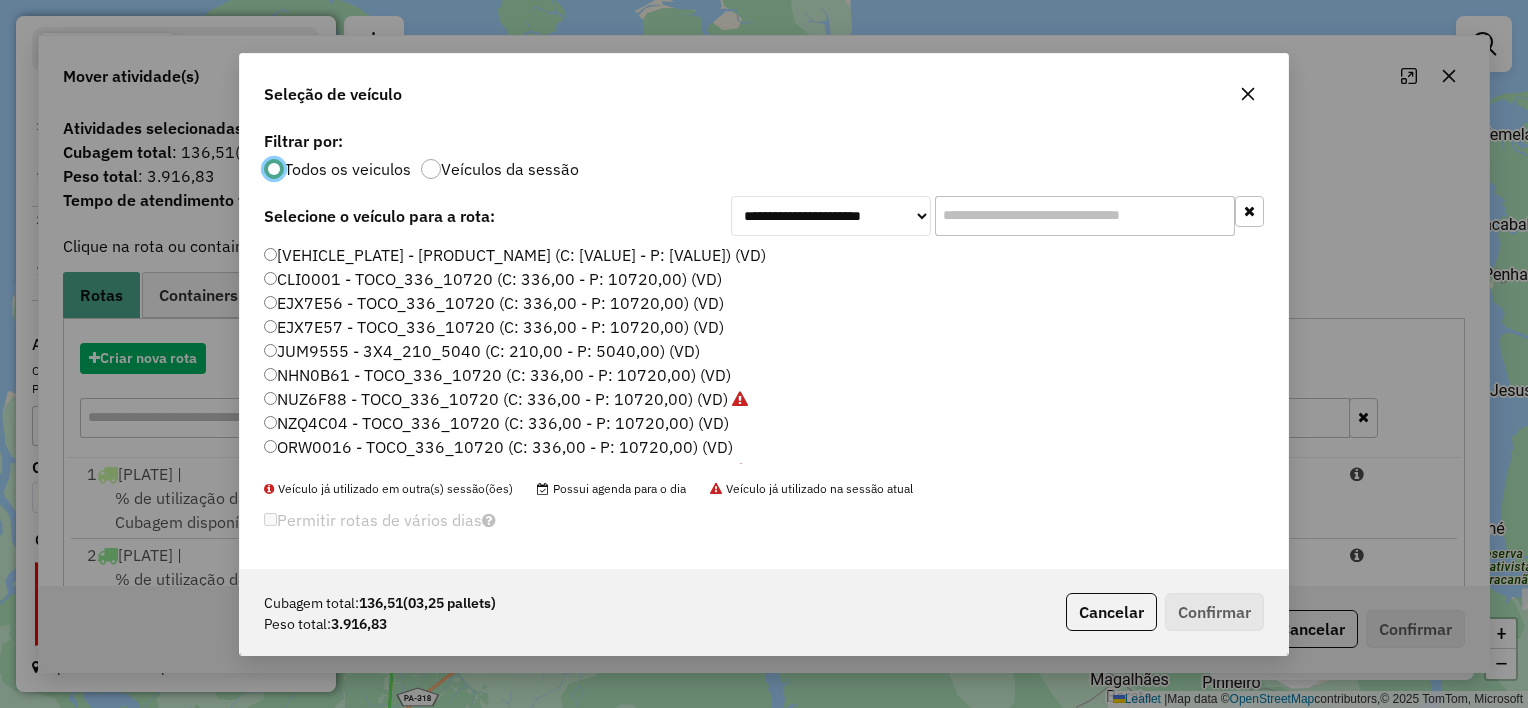 scroll, scrollTop: 10, scrollLeft: 6, axis: both 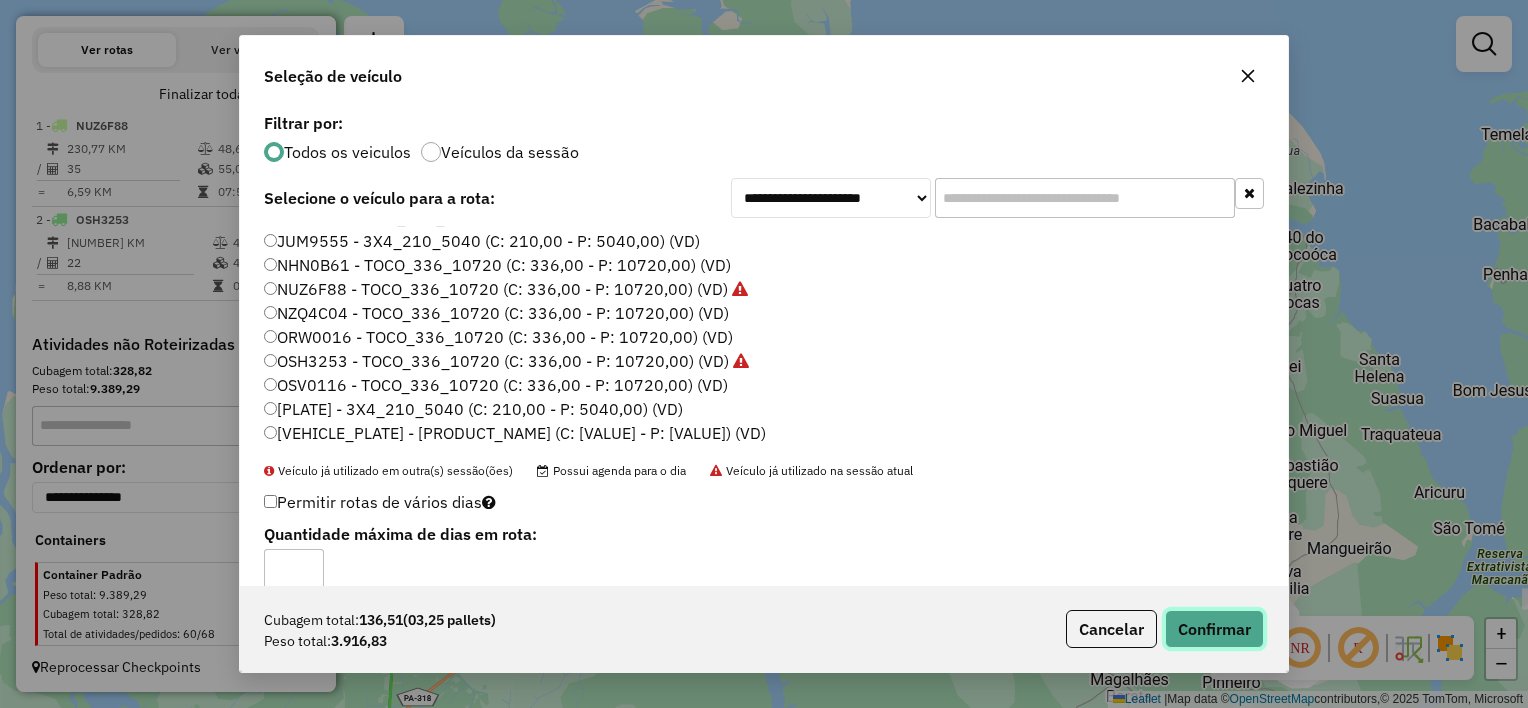 click on "Confirmar" 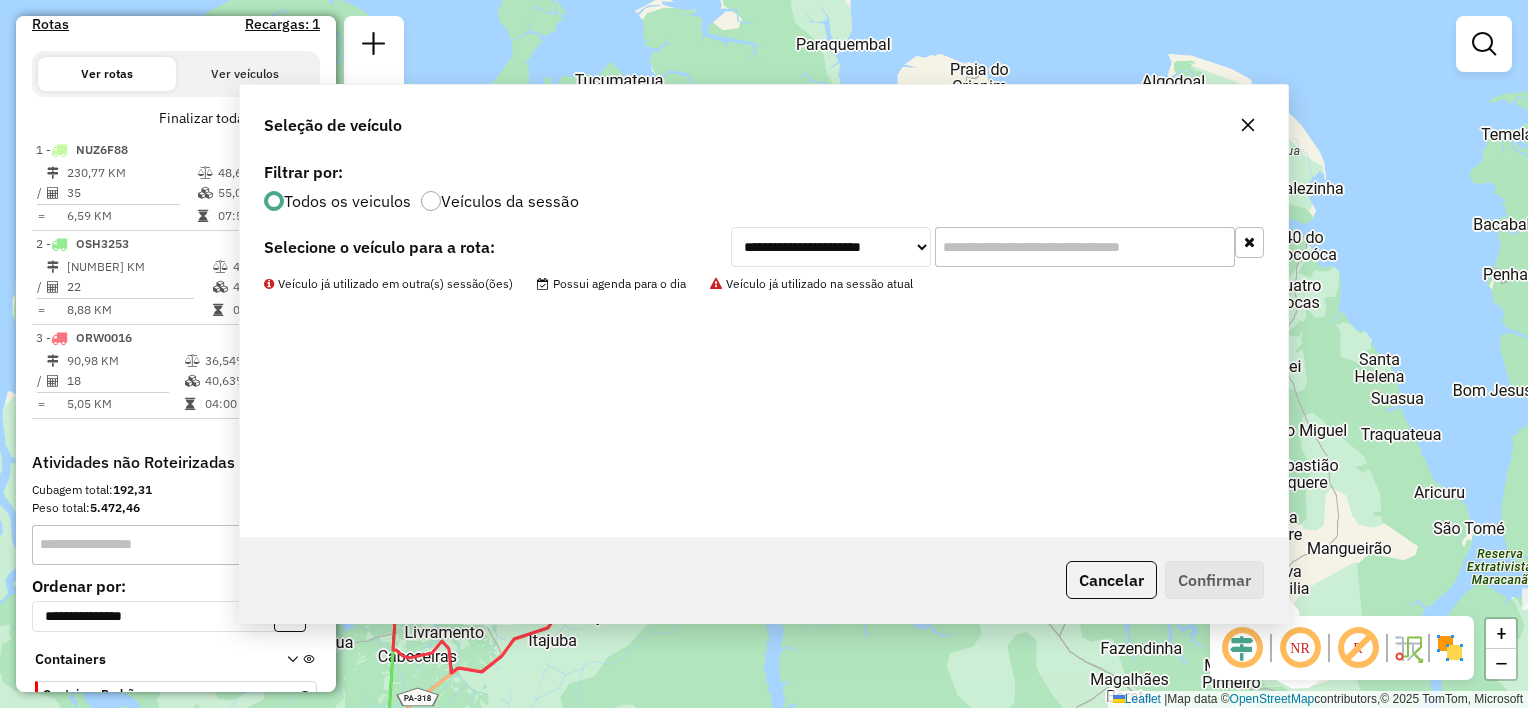 scroll, scrollTop: 678, scrollLeft: 0, axis: vertical 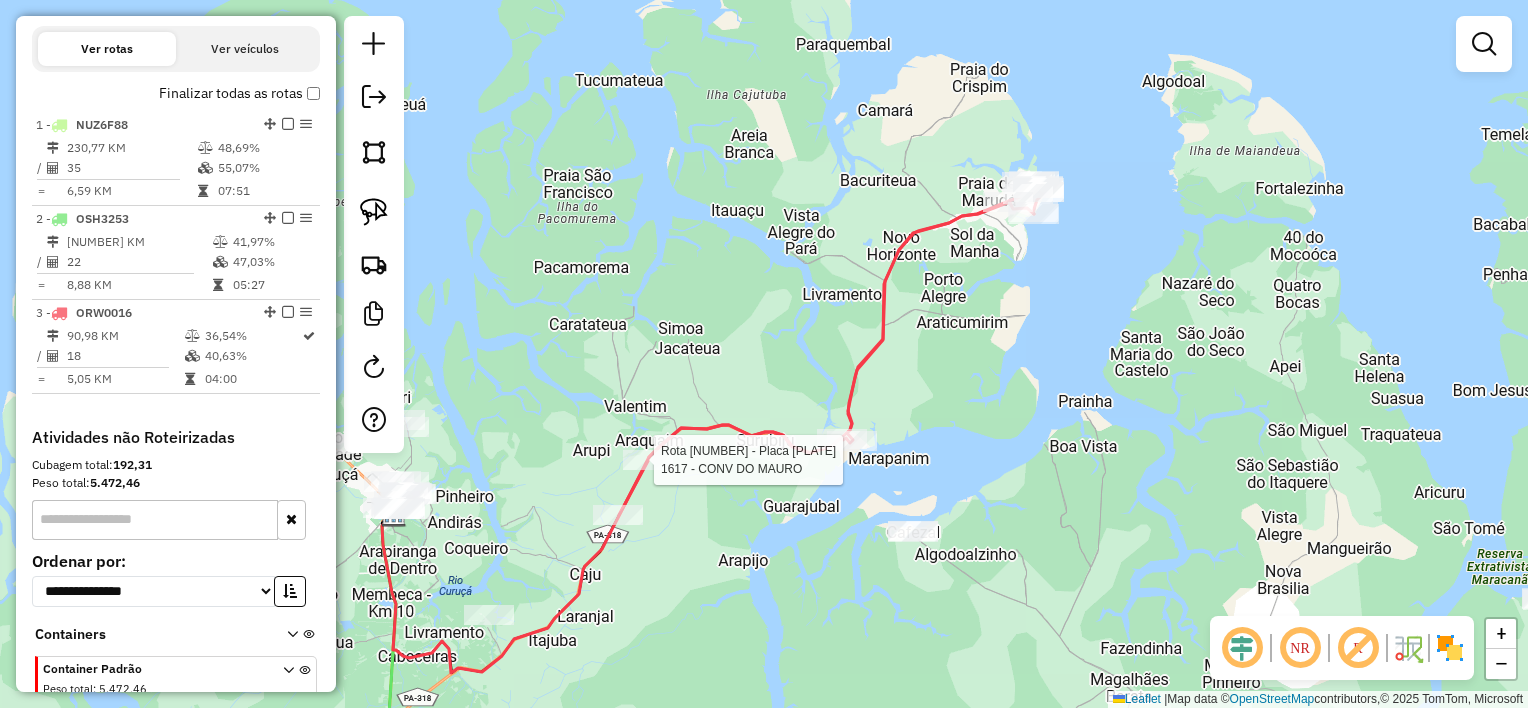 select on "**********" 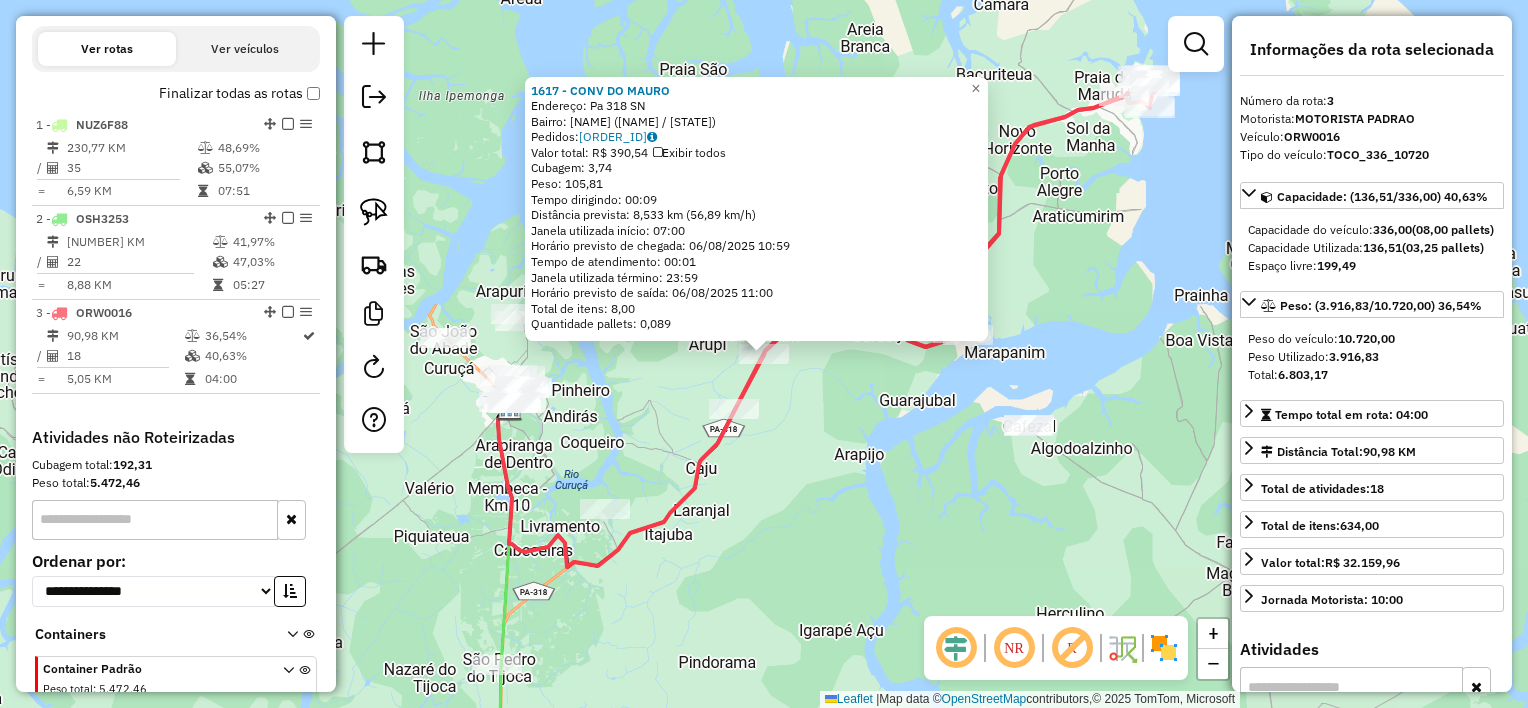 scroll, scrollTop: 772, scrollLeft: 0, axis: vertical 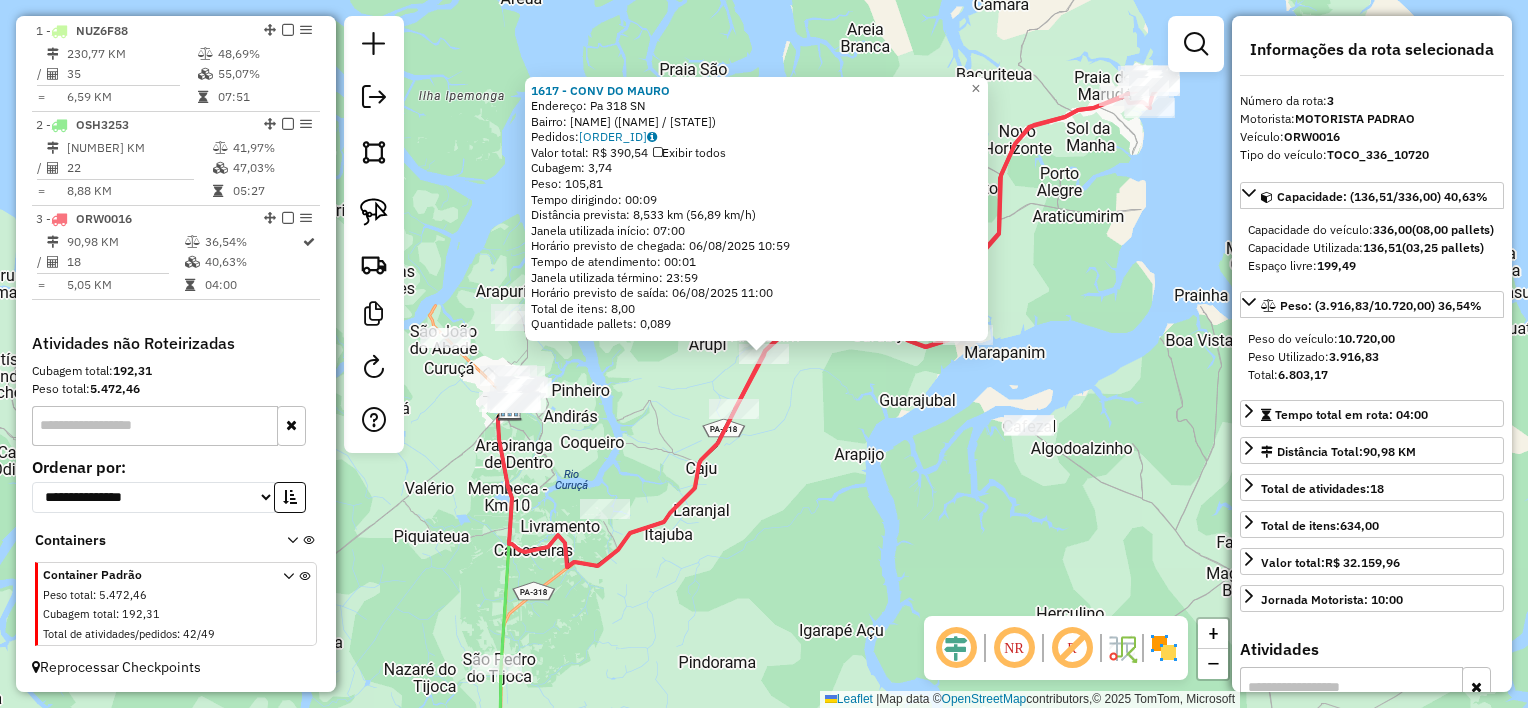 click on "[NUMBER] - [NAME]  Endereço:  [STREET]   Bairro: [NAME] ([NAME] / [STATE])   Pedidos:  [ORDER_ID]   Valor total: [CURRENCY] [AMOUNT]   Exibir todos   Cubagem: [AMOUNT]  Peso: [AMOUNT]  Tempo dirigindo: [TIME]   Distância prevista: [DISTANCE] km ([SPEED] km/h)   Janela utilizada início: [TIME]   Horário previsto de chegada: [DATE] [TIME]   Tempo de atendimento: [TIME]   Janela utilizada término: [TIME]   Horário previsto de saída: [DATE] [TIME]   Total de itens: [AMOUNT]   Quantidade pallets: [AMOUNT]  × Janela de atendimento Grade de atendimento Capacidade Transportadoras Veículos Cliente Pedidos  Rotas Selecione os dias de semana para filtrar as janelas de atendimento  Seg   Ter   Qua   Qui   Sex   Sáb   Dom  Informe o período da janela de atendimento: De: Até:  Filtrar exatamente a janela do cliente  Considerar janela de atendimento padrão  Selecione os dias de semana para filtrar as grades de atendimento  Seg   Ter   Qua   Qui   Sex   Sáb   Dom   Considerar clientes sem dia de atendimento cadastrado  Peso mínimo:   De:  +" 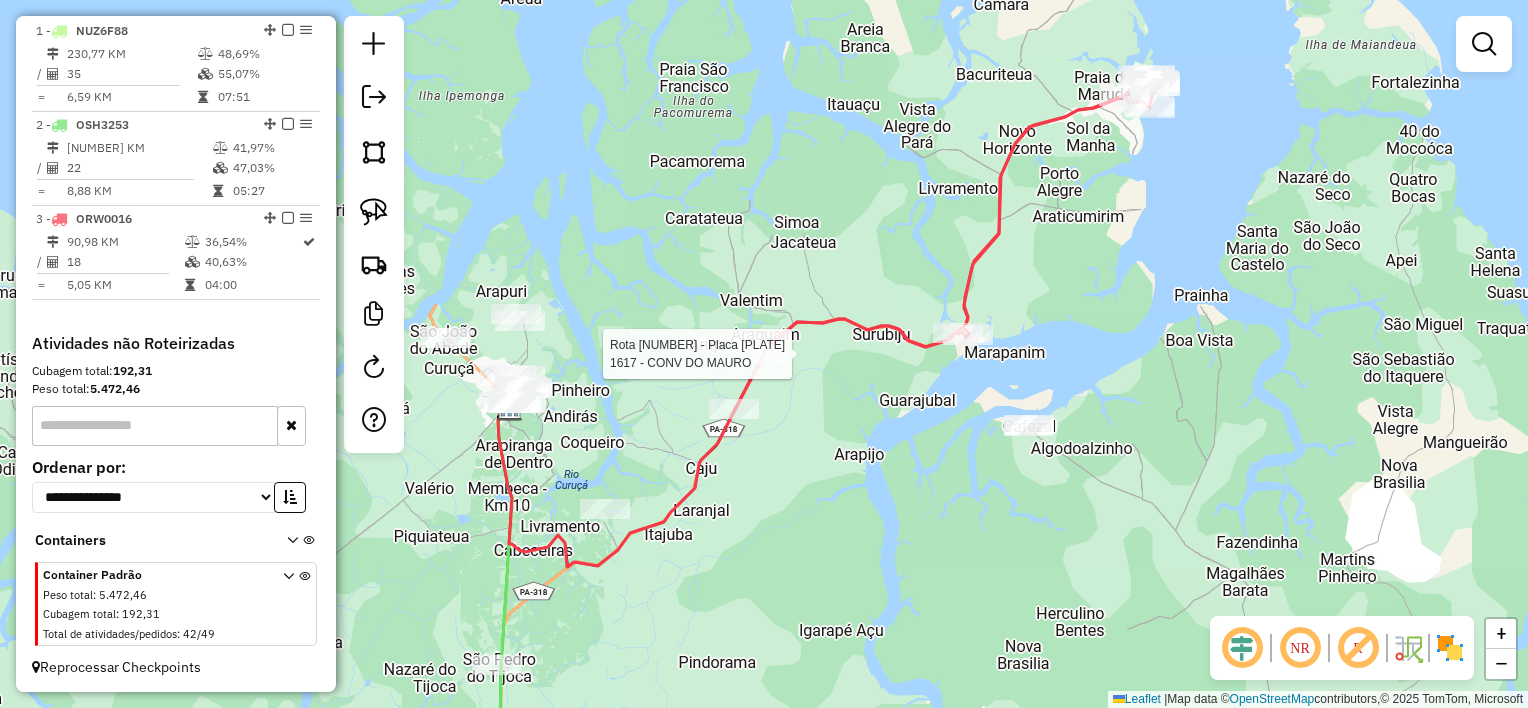 select on "**********" 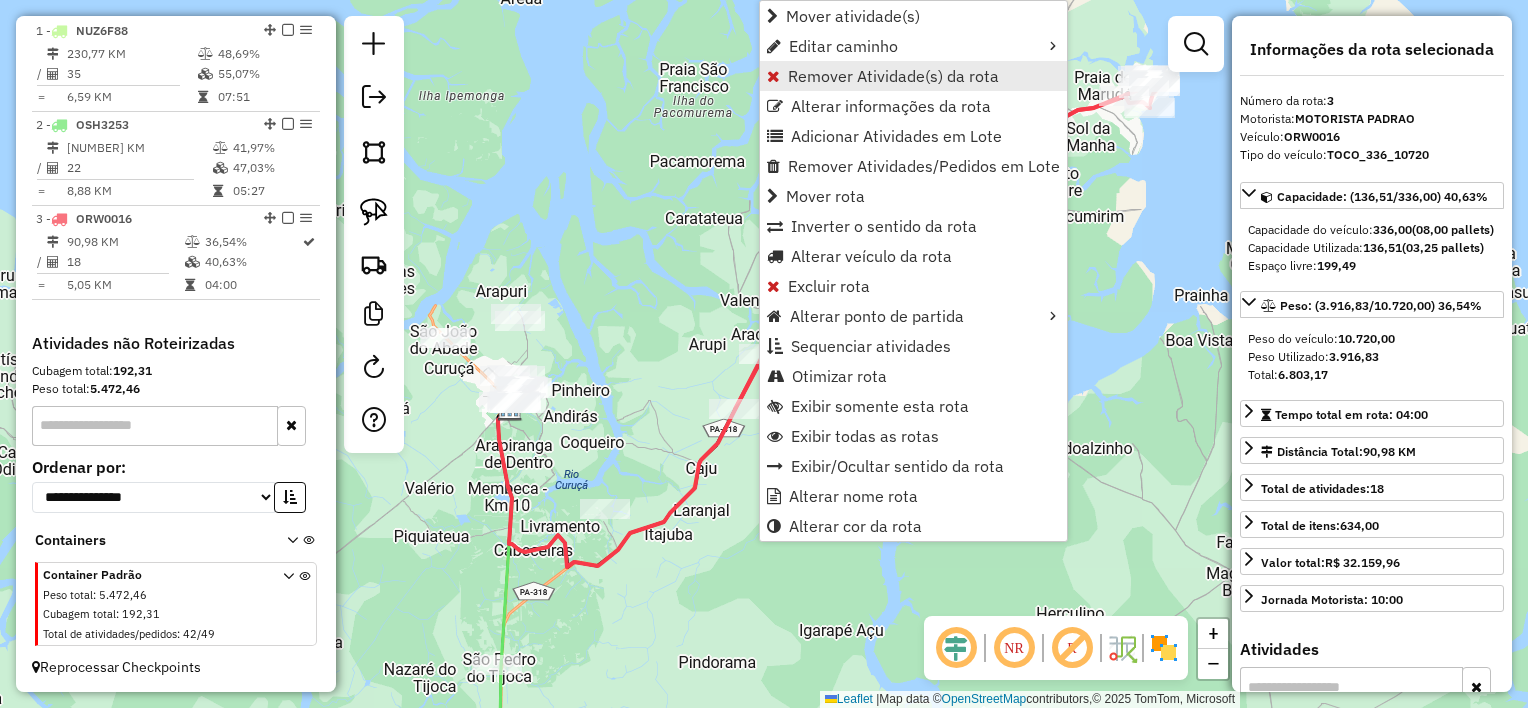 click on "Remover Atividade(s) da rota" at bounding box center (893, 76) 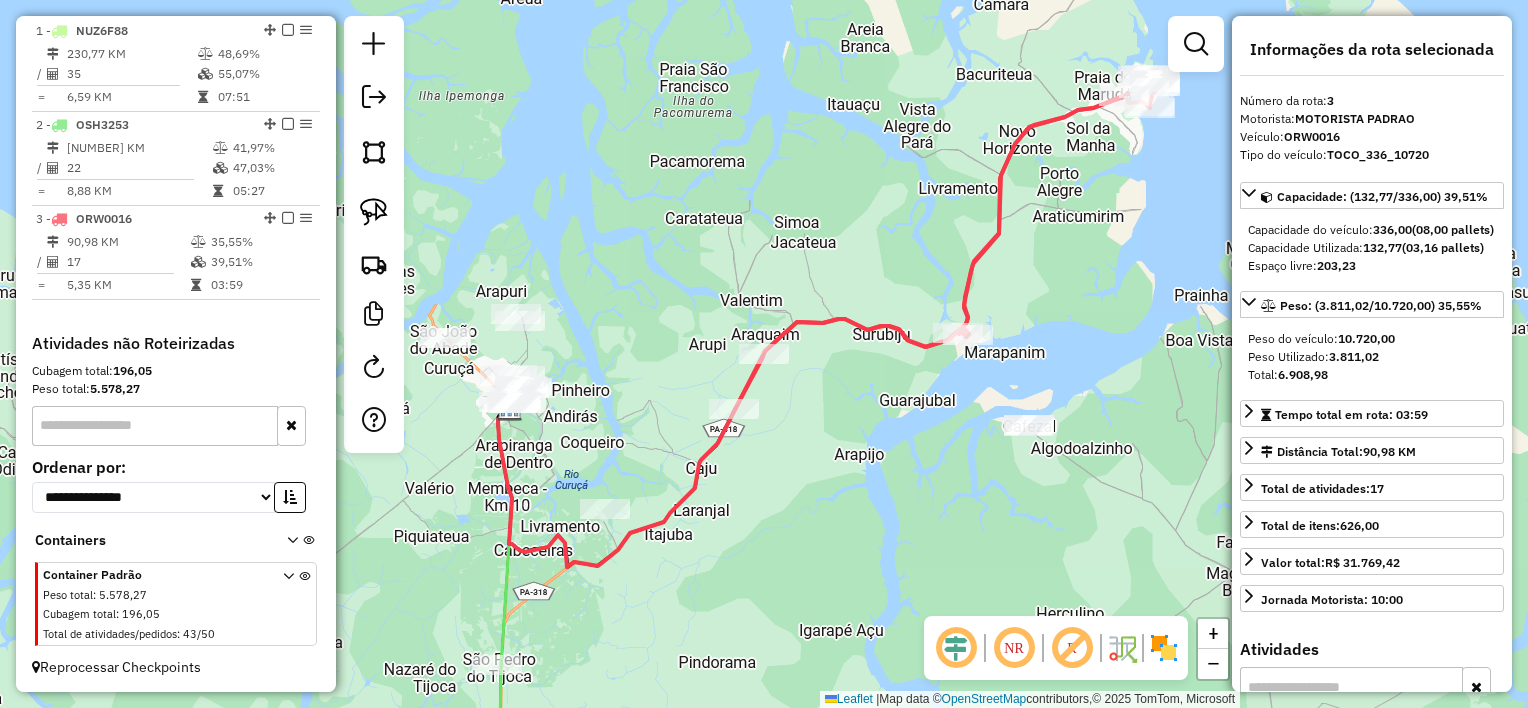 click 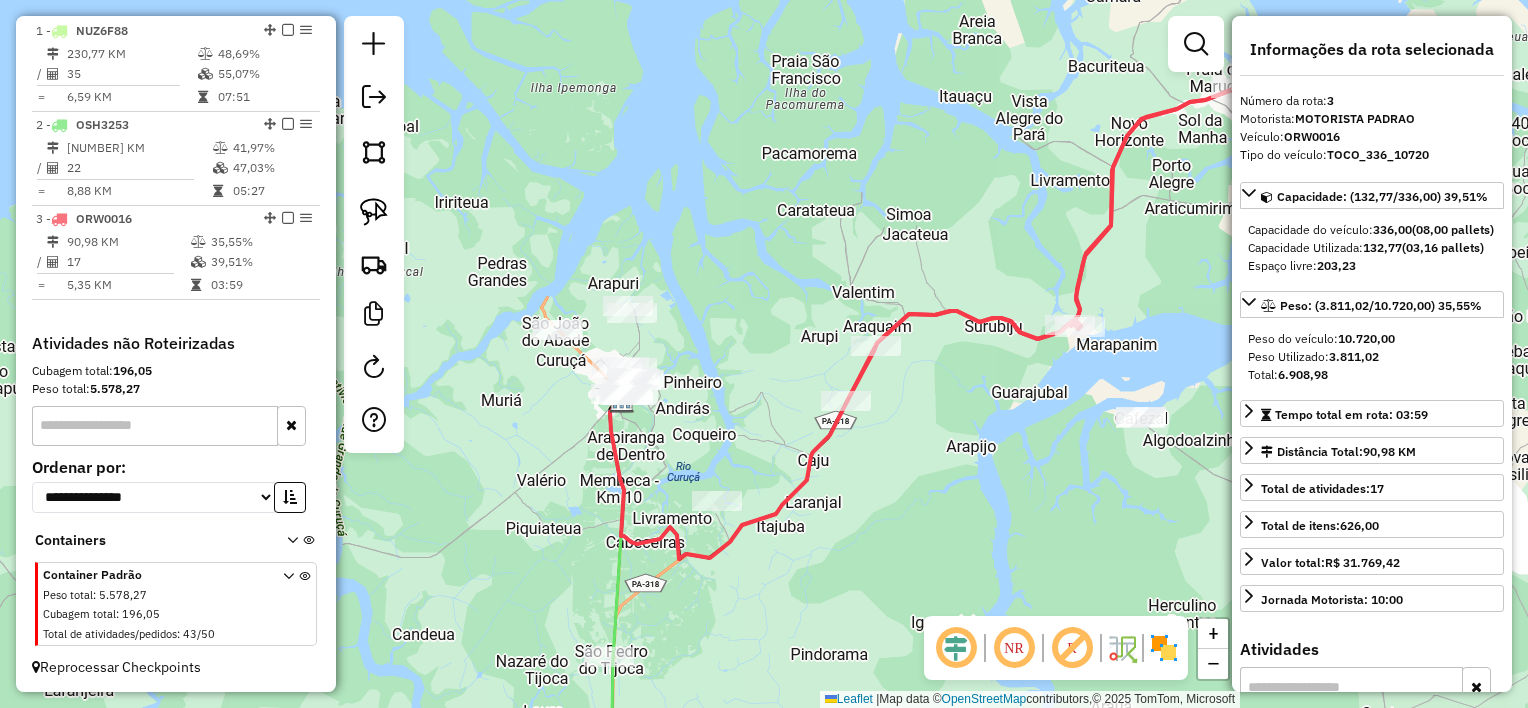 drag, startPoint x: 589, startPoint y: 461, endPoint x: 713, endPoint y: 459, distance: 124.01613 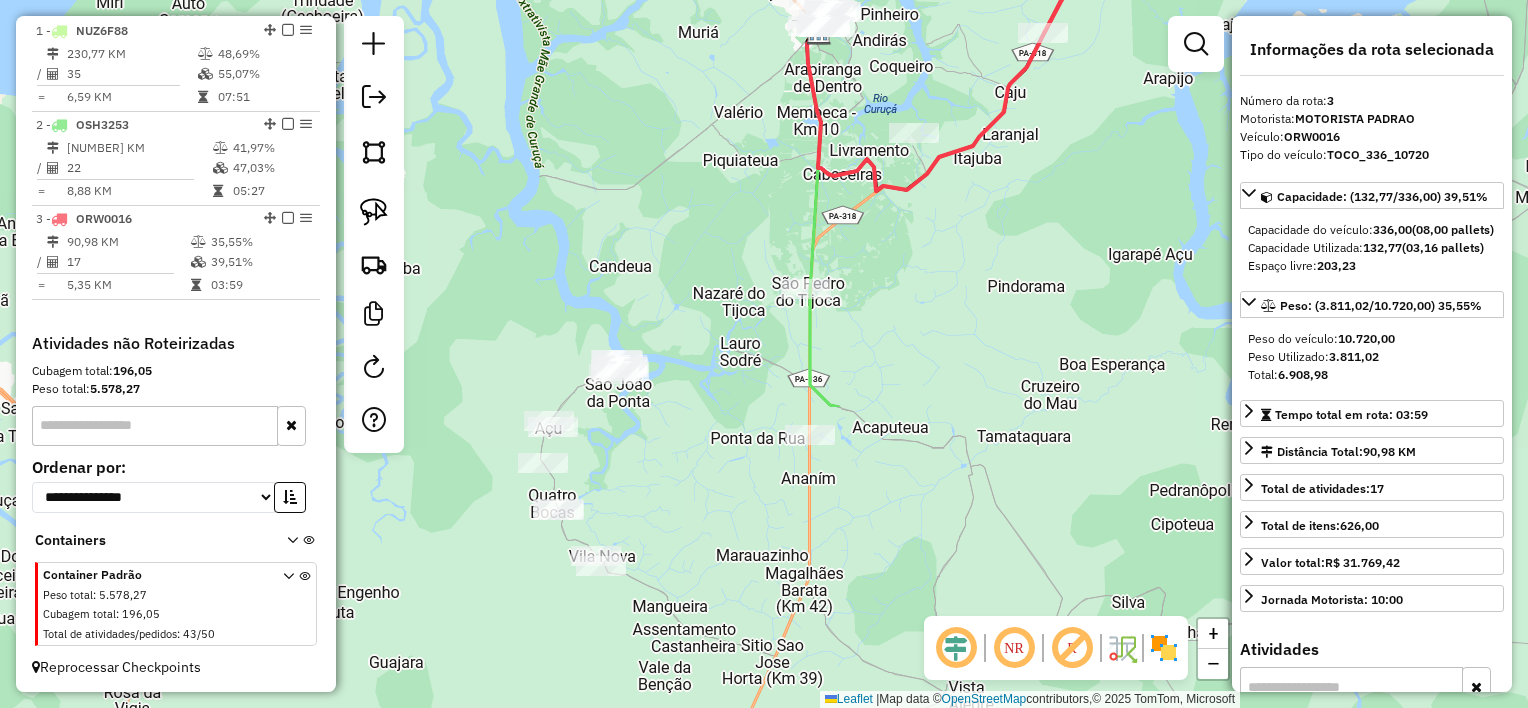 drag, startPoint x: 758, startPoint y: 648, endPoint x: 949, endPoint y: 286, distance: 409.2982 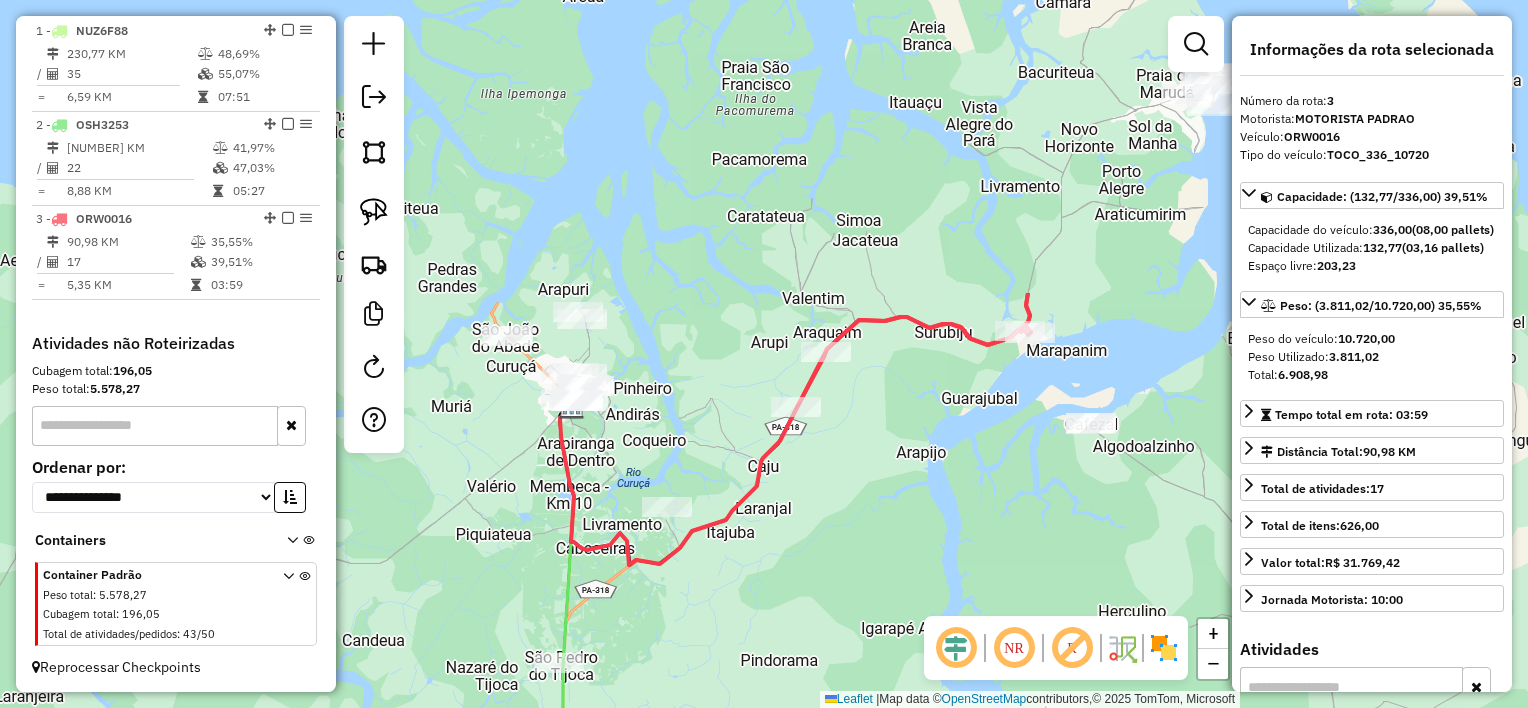 drag, startPoint x: 1086, startPoint y: 157, endPoint x: 831, endPoint y: 470, distance: 403.72516 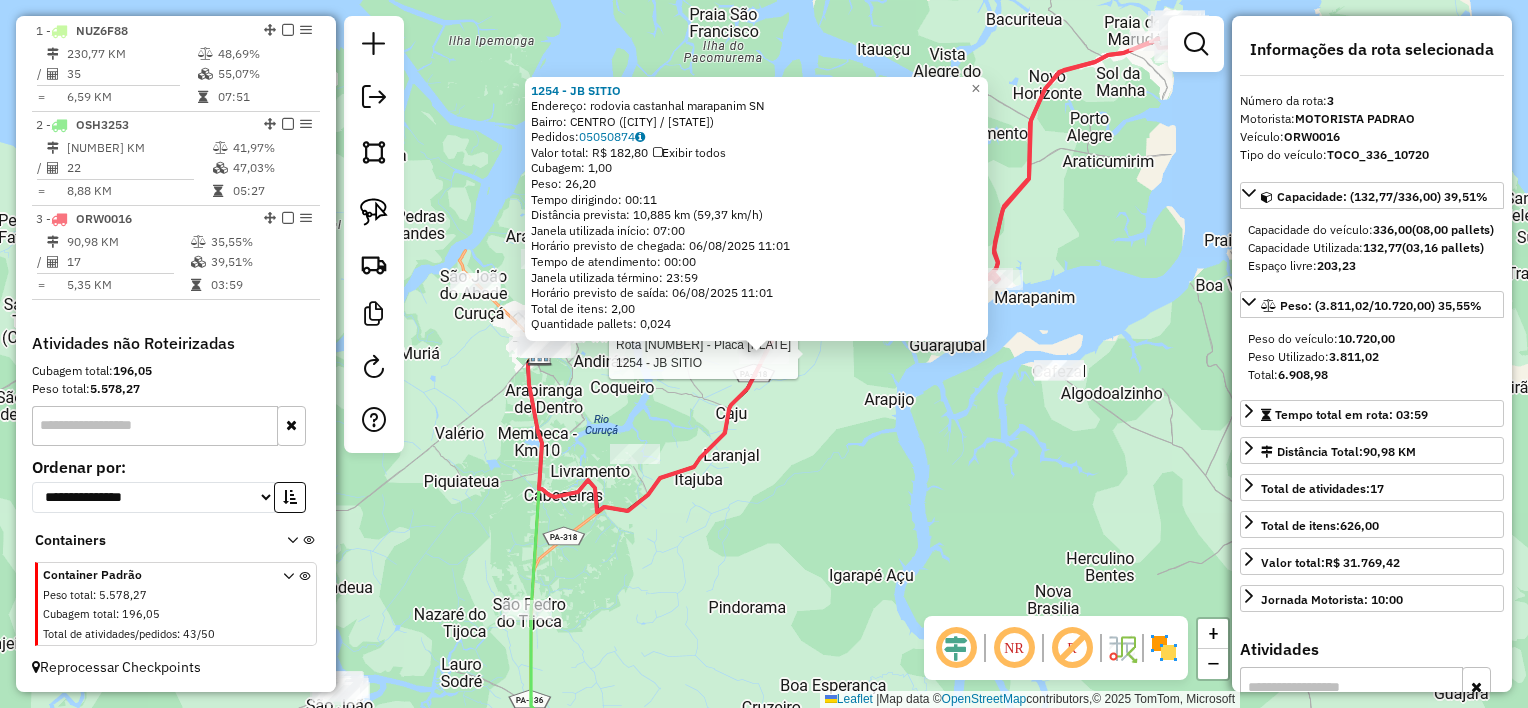 click on "Rota [NUMBER] - Placa [PLATE]  [NUMBER] - [NAME] [NAME] [NUMBER] - [NAME] [NAME]  Endereço:  [STREET] [NAME] [NAME]   Bairro: [NAME] ([NAME] / [STATE])   Pedidos:  [ORDER_ID]   Valor total: R$ [AMOUNT]   Exibir todos   Cubagem: [NUMBER]  Peso: [NUMBER]  Tempo dirigindo: [TIME]   Distância prevista: [DISTANCE] km ([SPEED] km/h)   Janela utilizada início: [TIME]   Horário previsto de chegada: [DATE] [TIME]   Tempo de atendimento: [TIME]   Janela utilizada término: [TIME]   Horário previsto de saída: [DATE] [TIME]   Total de itens: [NUMBER]   Quantidade pallets: [NUMBER]  × Janela de atendimento Grade de atendimento Capacidade Transportadoras Veículos Cliente Pedidos  Rotas Selecione os dias de semana para filtrar as janelas de atendimento  Seg   Ter   Qua   Qui   Sex   Sáb   Dom  Informe o período da janela de atendimento: De: Até:  Filtrar exatamente a janela do cliente  Considerar janela de atendimento padrão  Selecione os dias de semana para filtrar as grades de atendimento  Seg   Ter   Qua   Qui   Sex   Sáb   Dom   Peso mínimo:  De:" 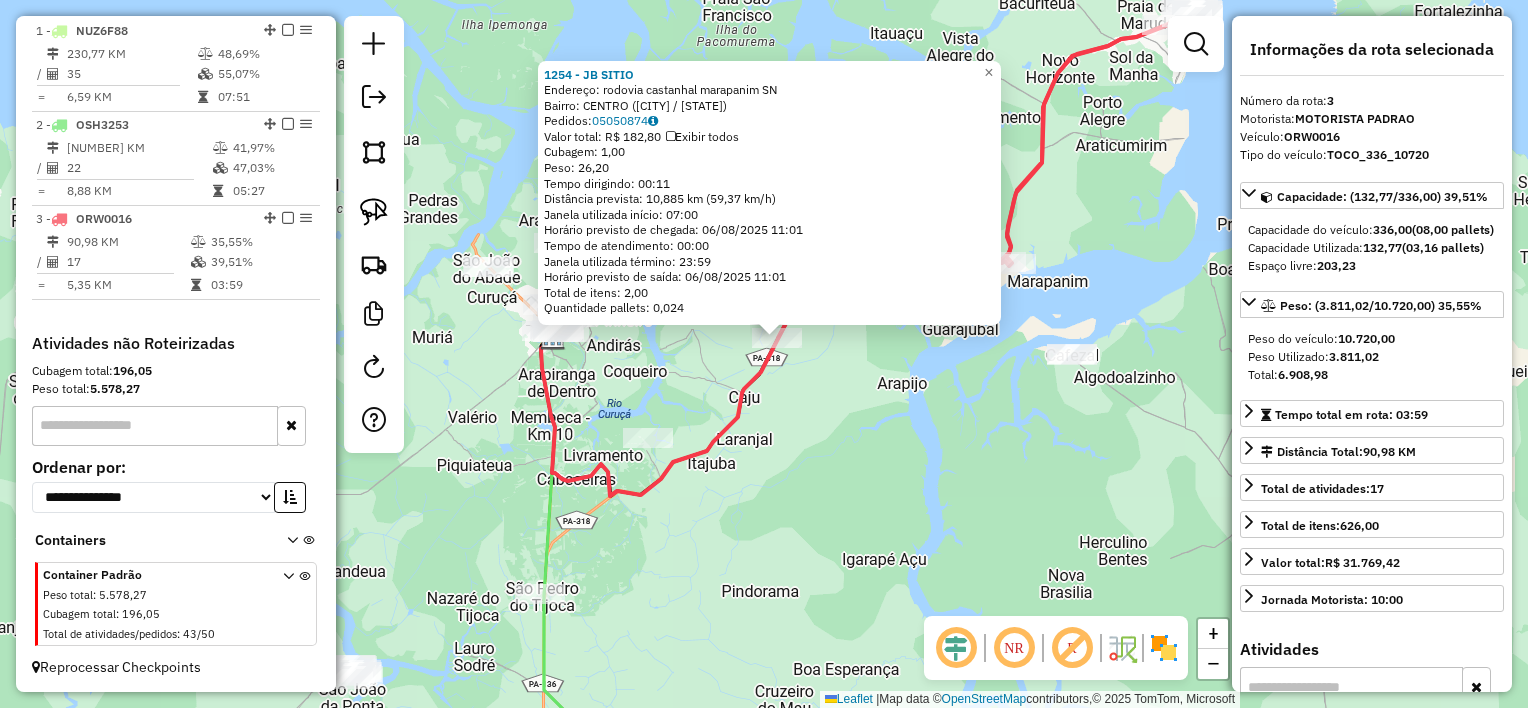 drag, startPoint x: 720, startPoint y: 578, endPoint x: 794, endPoint y: 475, distance: 126.82665 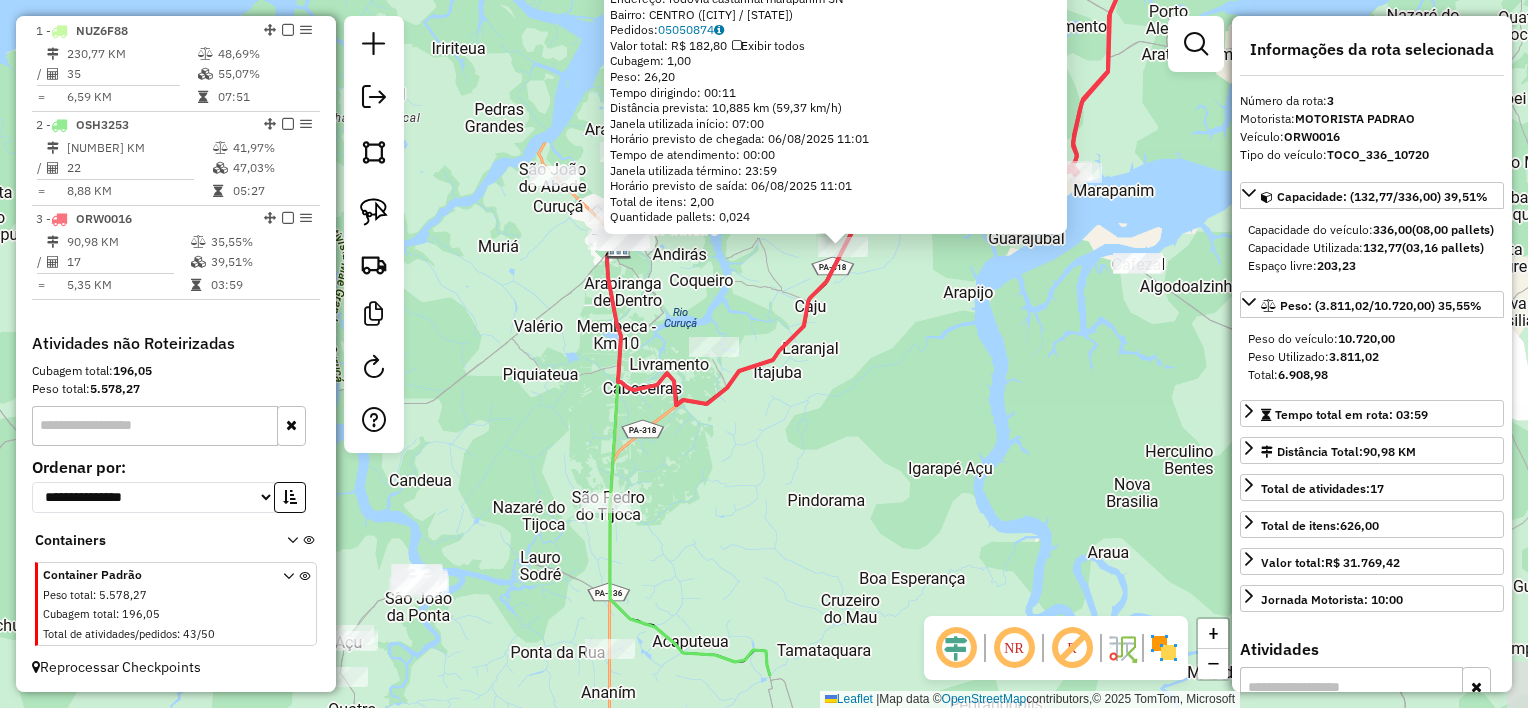 click on "[NUMBER] - [NAME]  Endereço:  [STREET] [NAME] [NUMBER]   Bairro: [NAME] ([NAME] / [STATE])   Pedidos:  [ORDER_ID]   Valor total: [CURRENCY] [AMOUNT]   Exibir todos   Cubagem: [AMOUNT]  Peso: [AMOUNT]  Tempo dirigindo: [TIME]   Distância prevista: [DISTANCE] km ([SPEED] km/h)   Janela utilizada início: [TIME]   Horário previsto de chegada: [DATE] [TIME]   Tempo de atendimento: [TIME]   Janela utilizada término: [TIME]   Horário previsto de saída: [DATE] [TIME]   Total de itens: [AMOUNT]   Quantidade pallets: [AMOUNT]  × Janela de atendimento Grade de atendimento Capacidade Transportadoras Veículos Cliente Pedidos  Rotas Selecione os dias de semana para filtrar as janelas de atendimento  Seg   Ter   Qua   Qui   Sex   Sáb   Dom  Informe o período da janela de atendimento: De: Até:  Filtrar exatamente a janela do cliente  Considerar janela de atendimento padrão  Selecione os dias de semana para filtrar as grades de atendimento  Seg   Ter   Qua   Qui   Sex   Sáb   Dom   Considerar clientes sem dia de atendimento cadastrado De:" 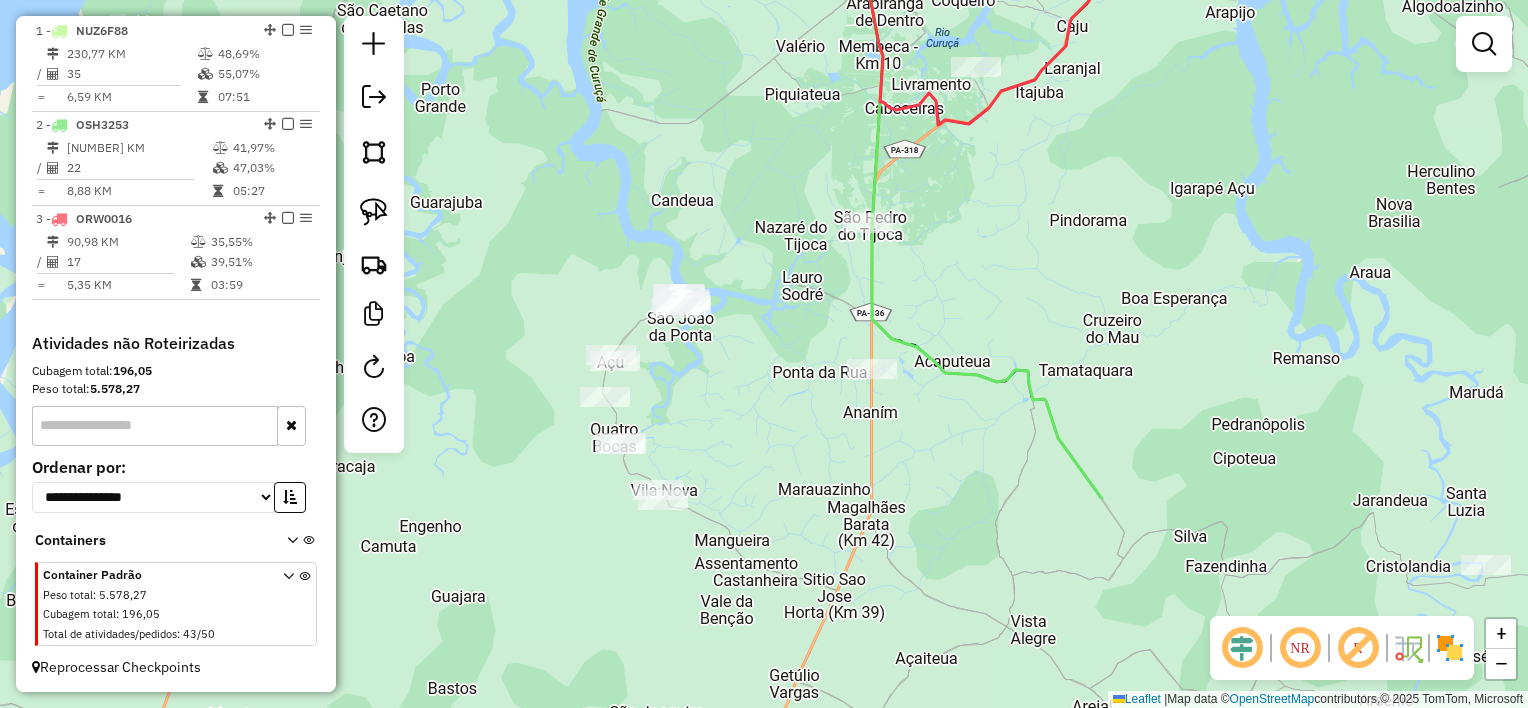 drag, startPoint x: 929, startPoint y: 404, endPoint x: 983, endPoint y: 290, distance: 126.14278 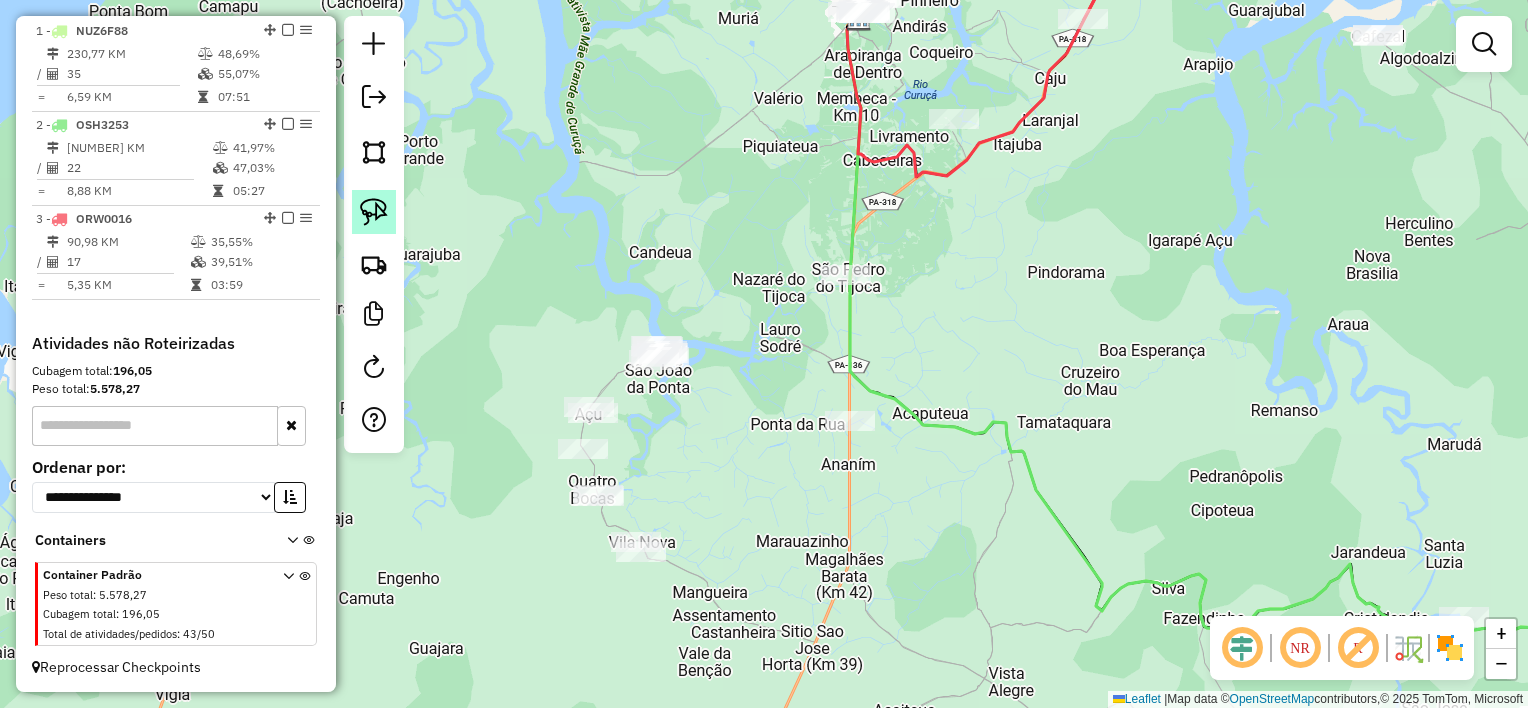 click 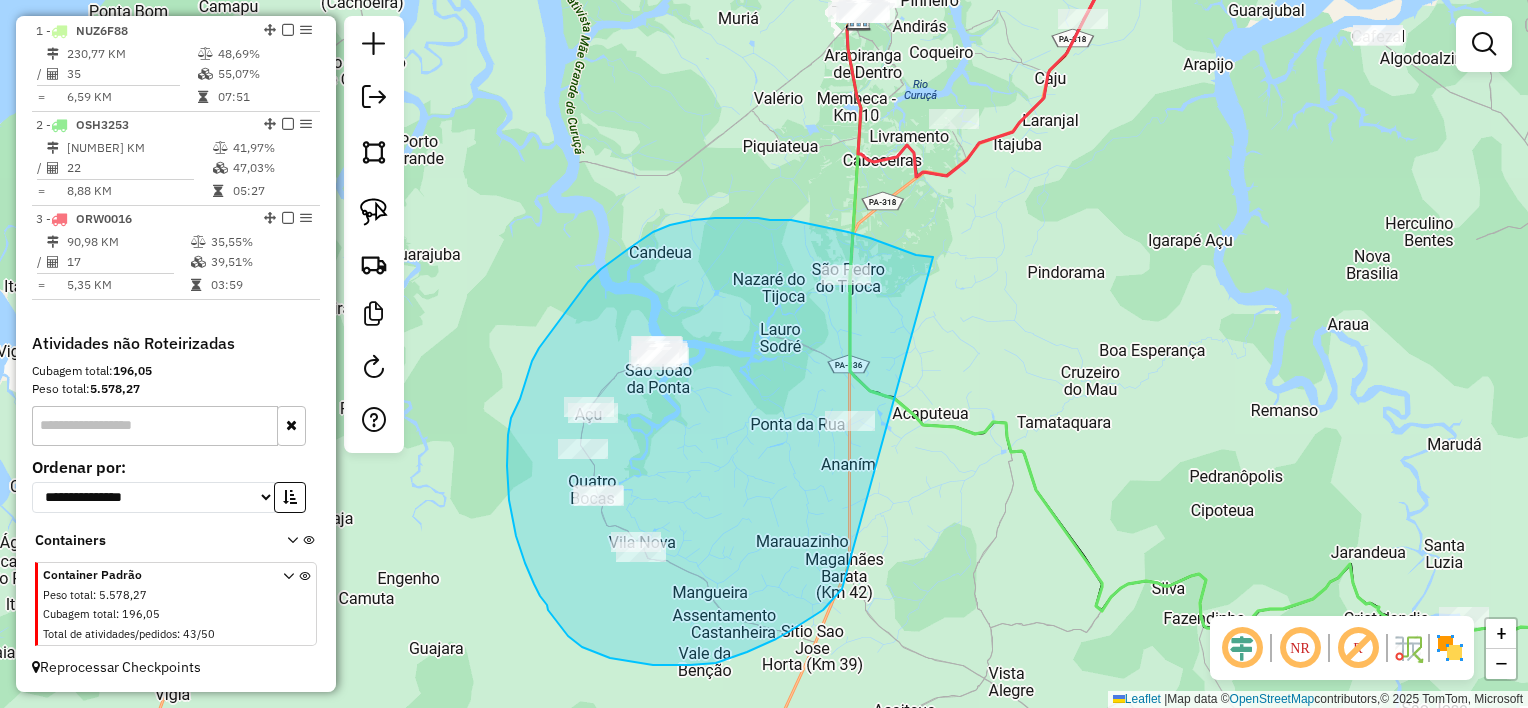 drag, startPoint x: 916, startPoint y: 255, endPoint x: 962, endPoint y: 332, distance: 89.693924 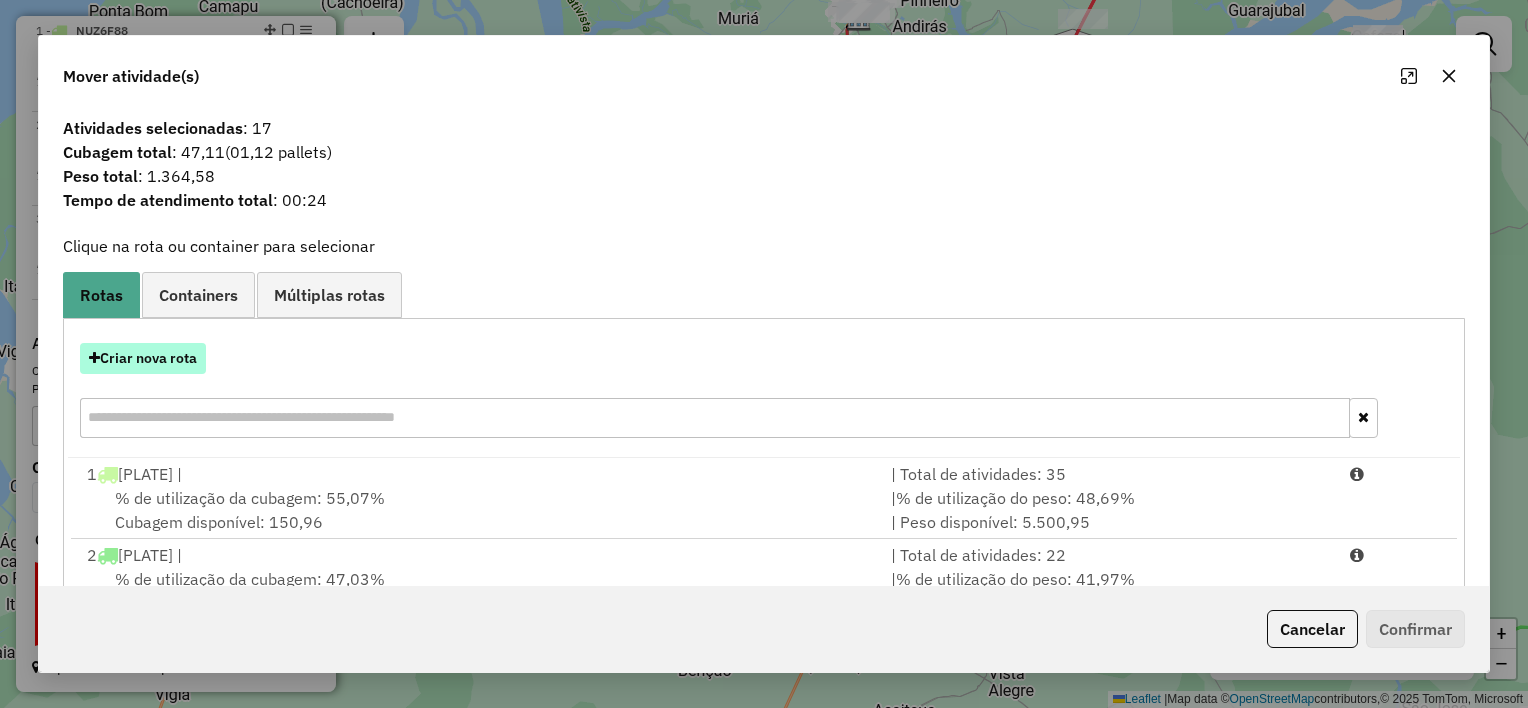 click on "Criar nova rota" at bounding box center [143, 358] 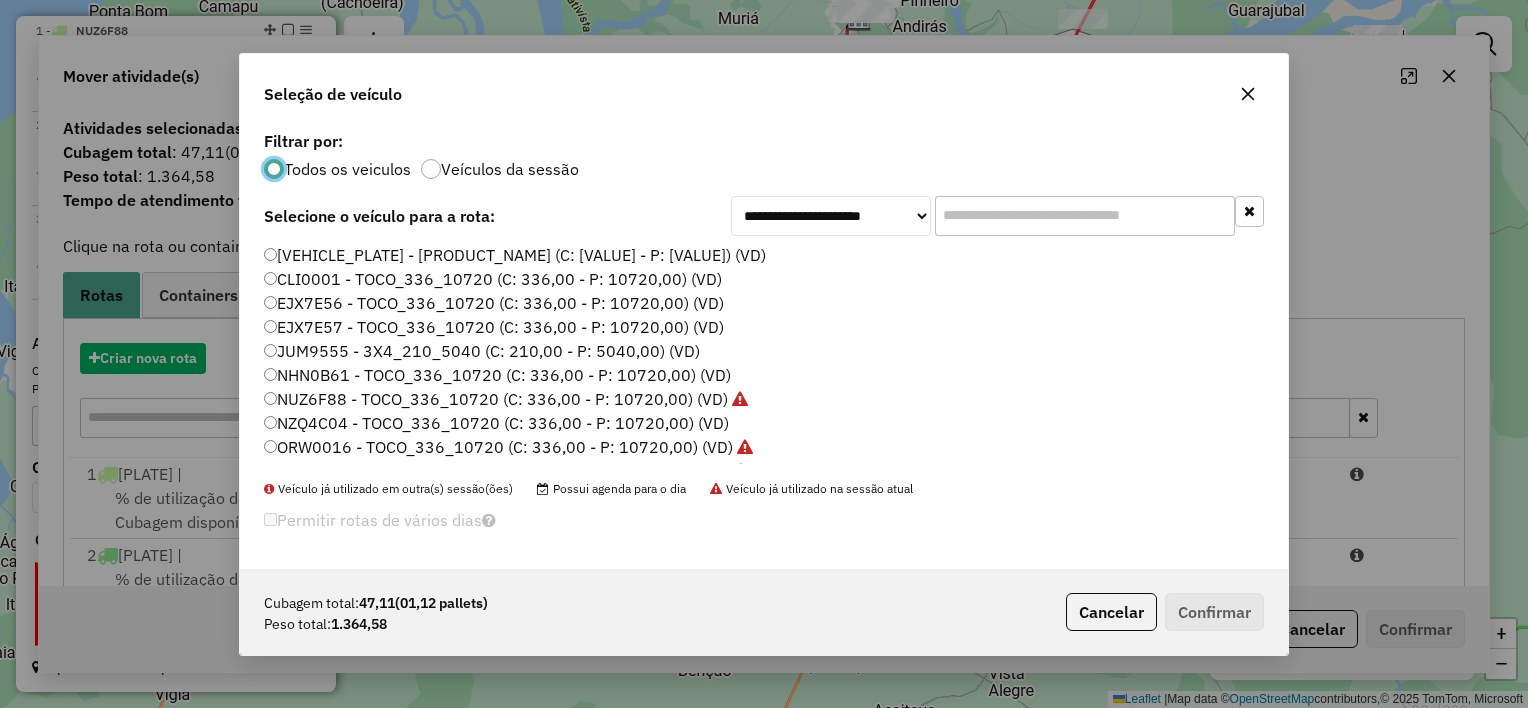 scroll, scrollTop: 10, scrollLeft: 6, axis: both 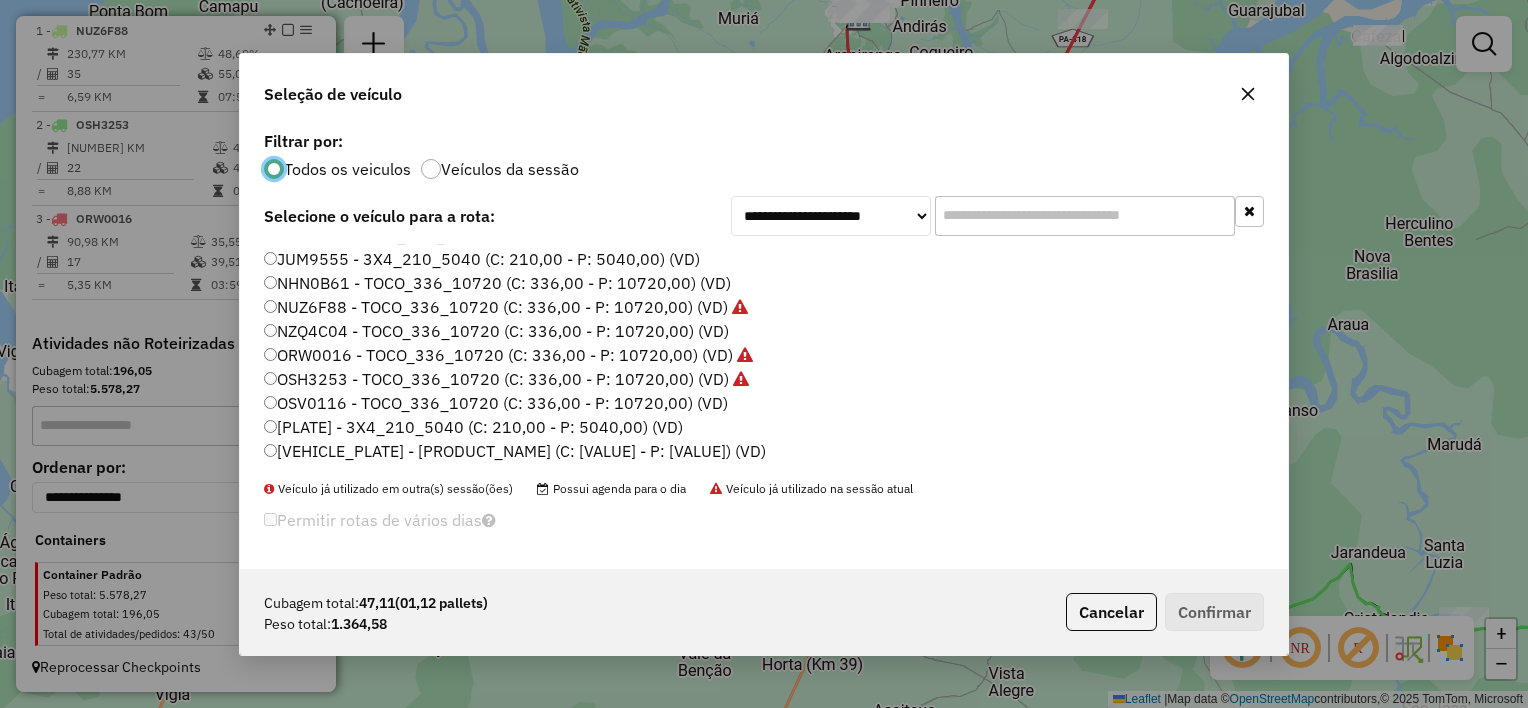 click 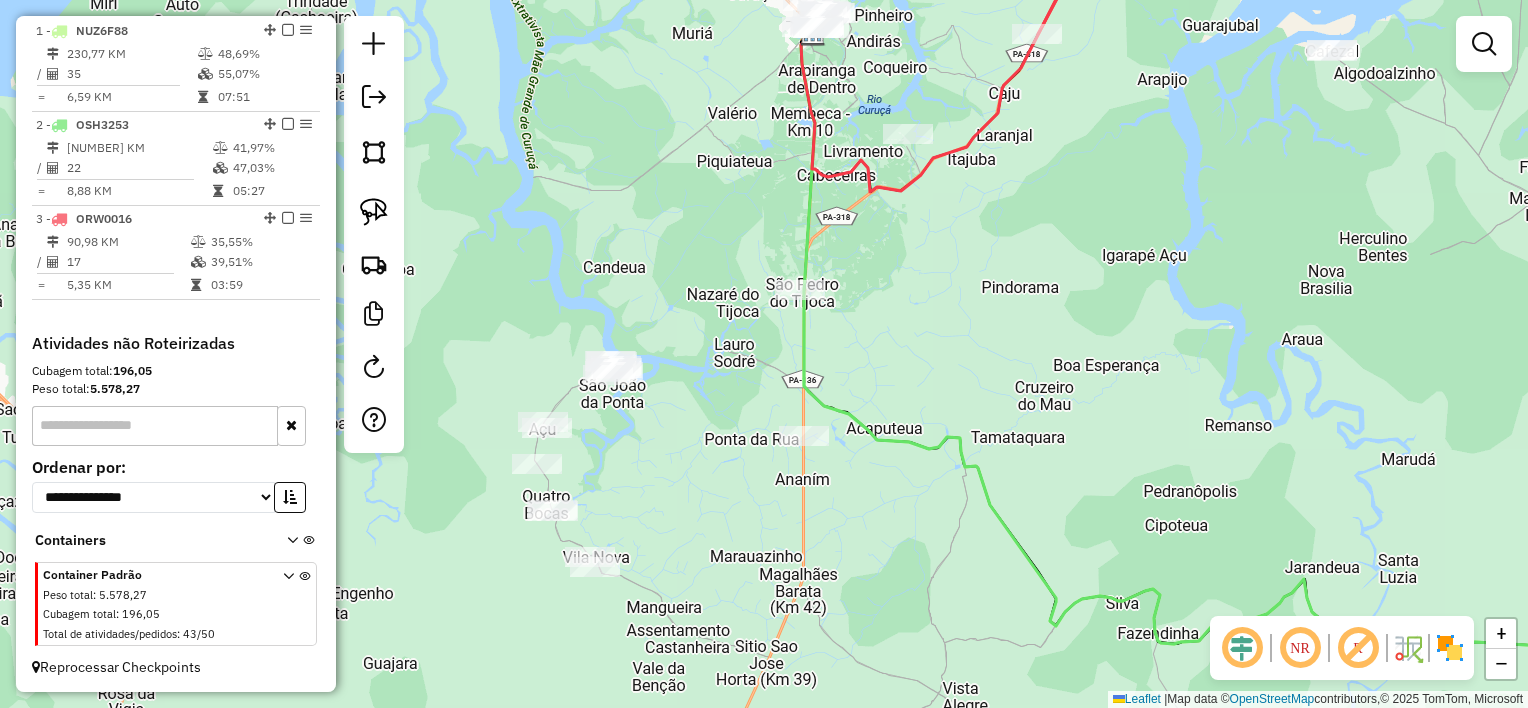 drag, startPoint x: 1092, startPoint y: 257, endPoint x: 1046, endPoint y: 272, distance: 48.38388 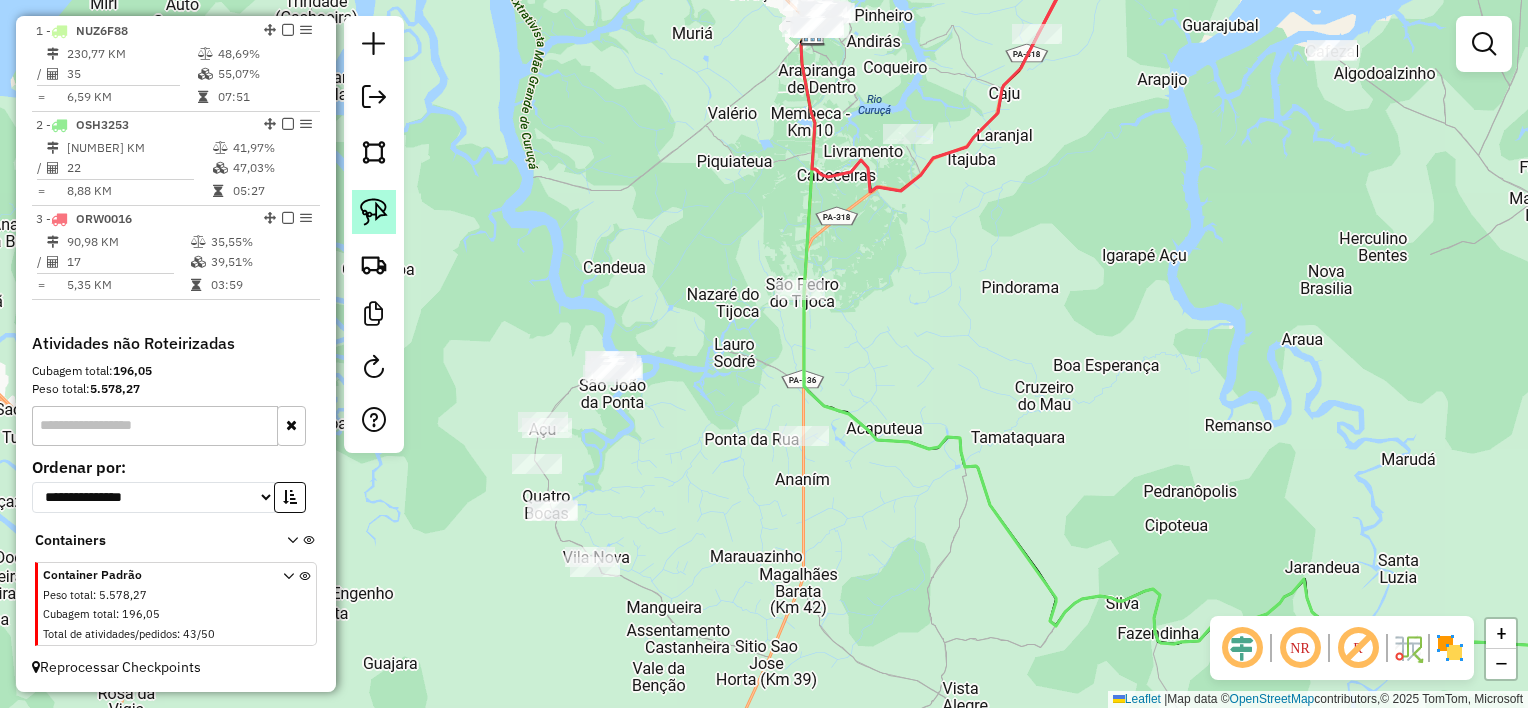 drag, startPoint x: 379, startPoint y: 210, endPoint x: 566, endPoint y: 205, distance: 187.06683 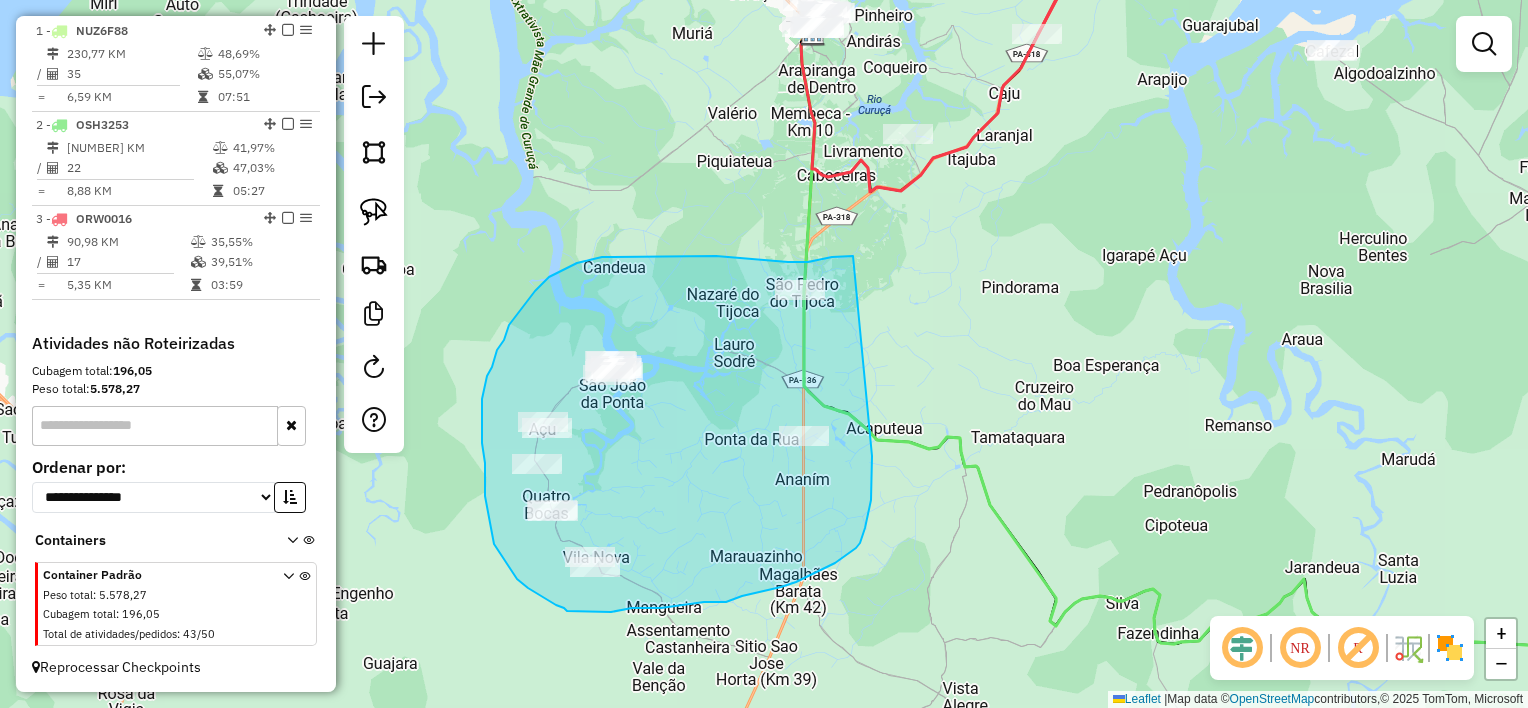 drag, startPoint x: 853, startPoint y: 256, endPoint x: 872, endPoint y: 456, distance: 200.90047 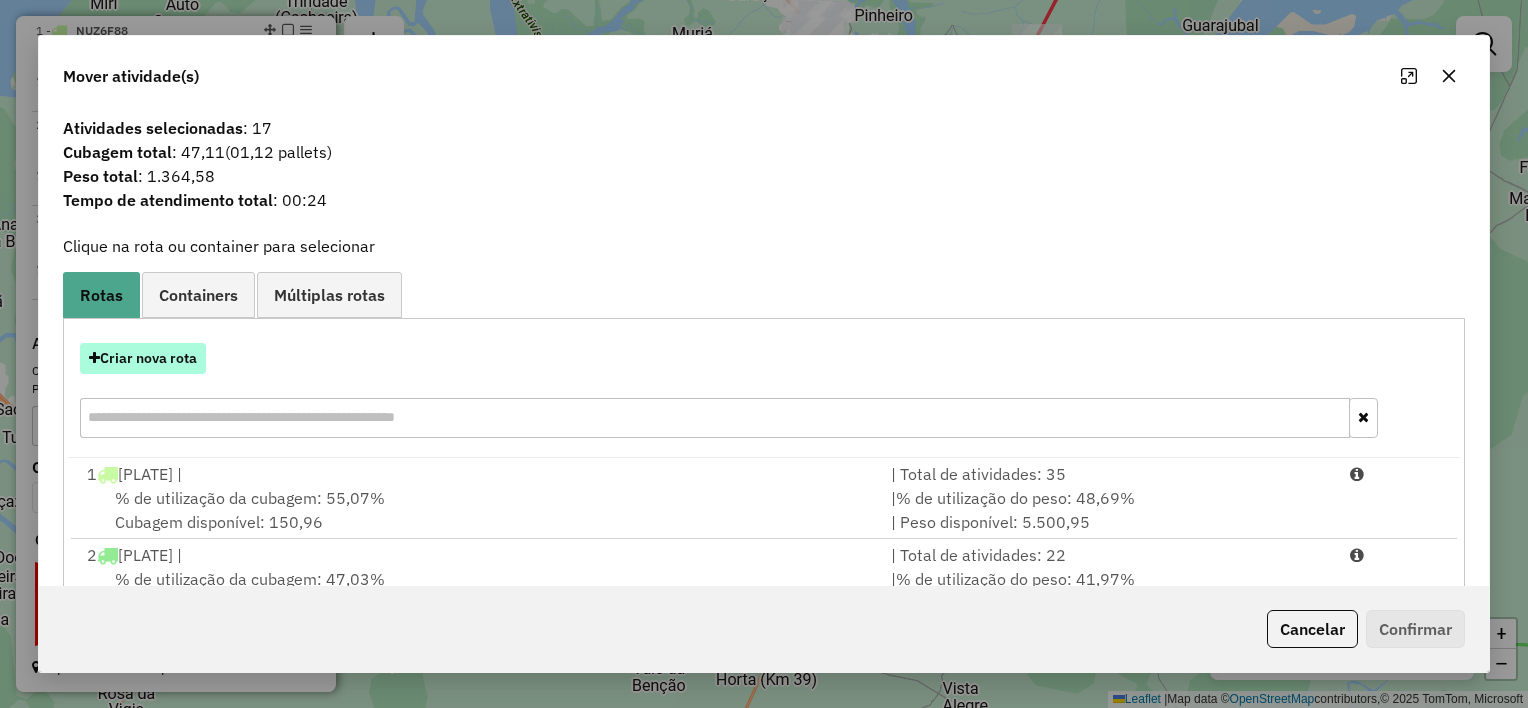 click on "Criar nova rota" at bounding box center (143, 358) 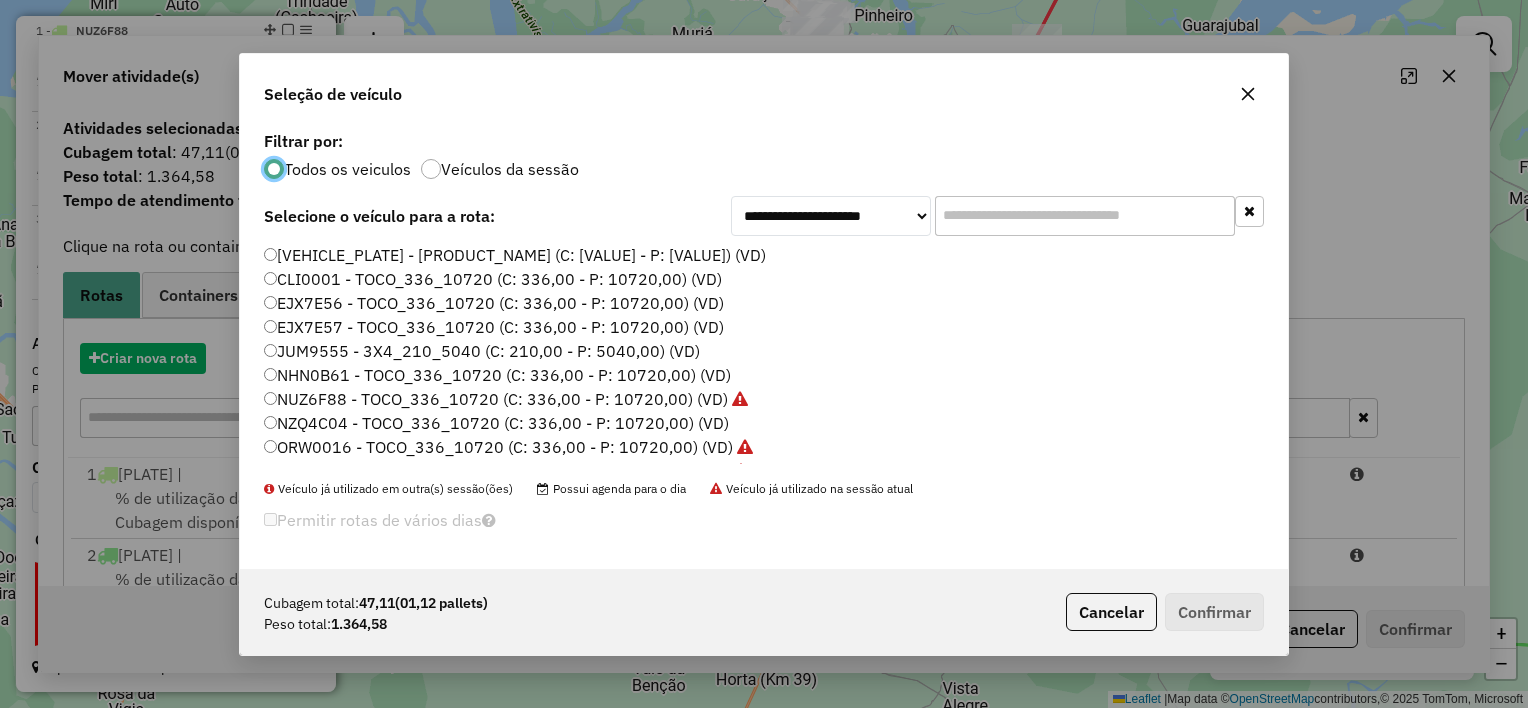 scroll, scrollTop: 10, scrollLeft: 6, axis: both 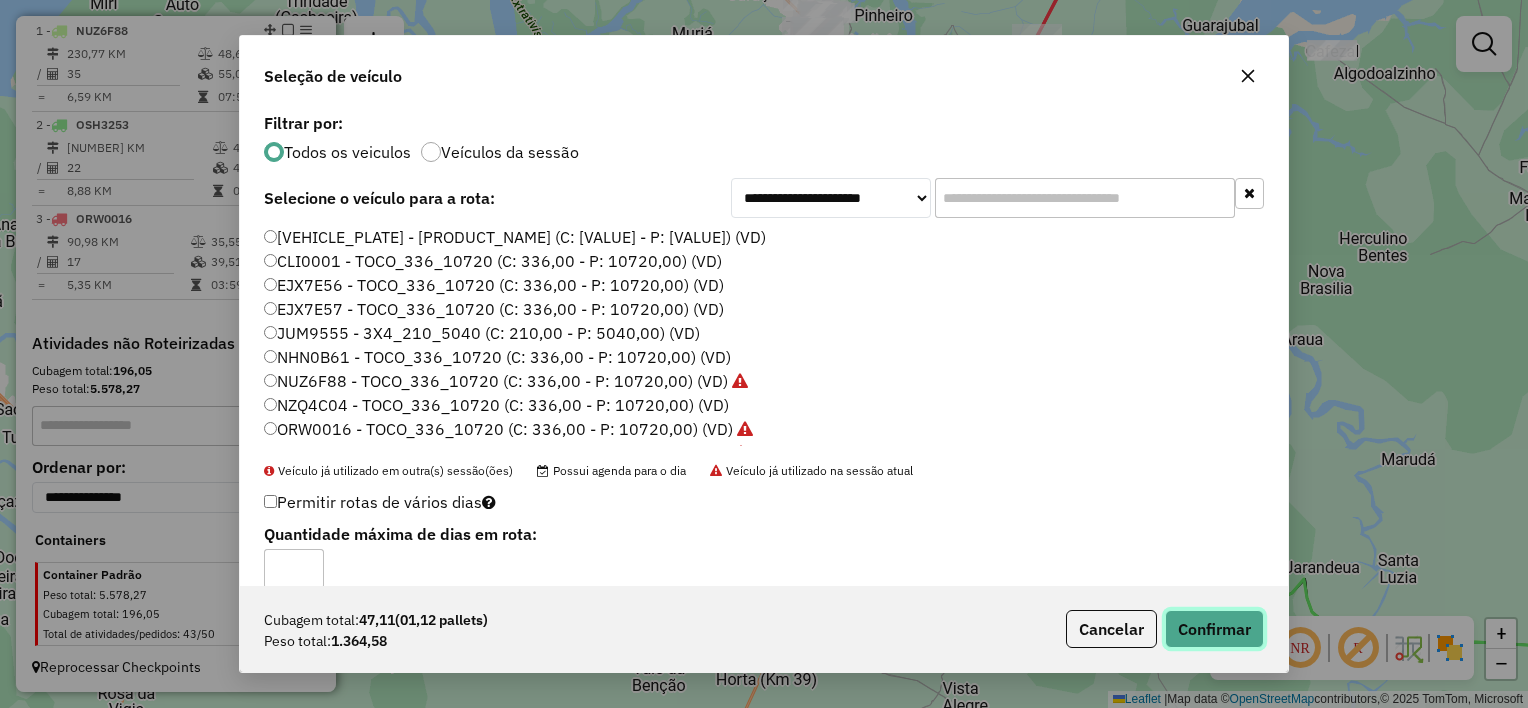 click on "Confirmar" 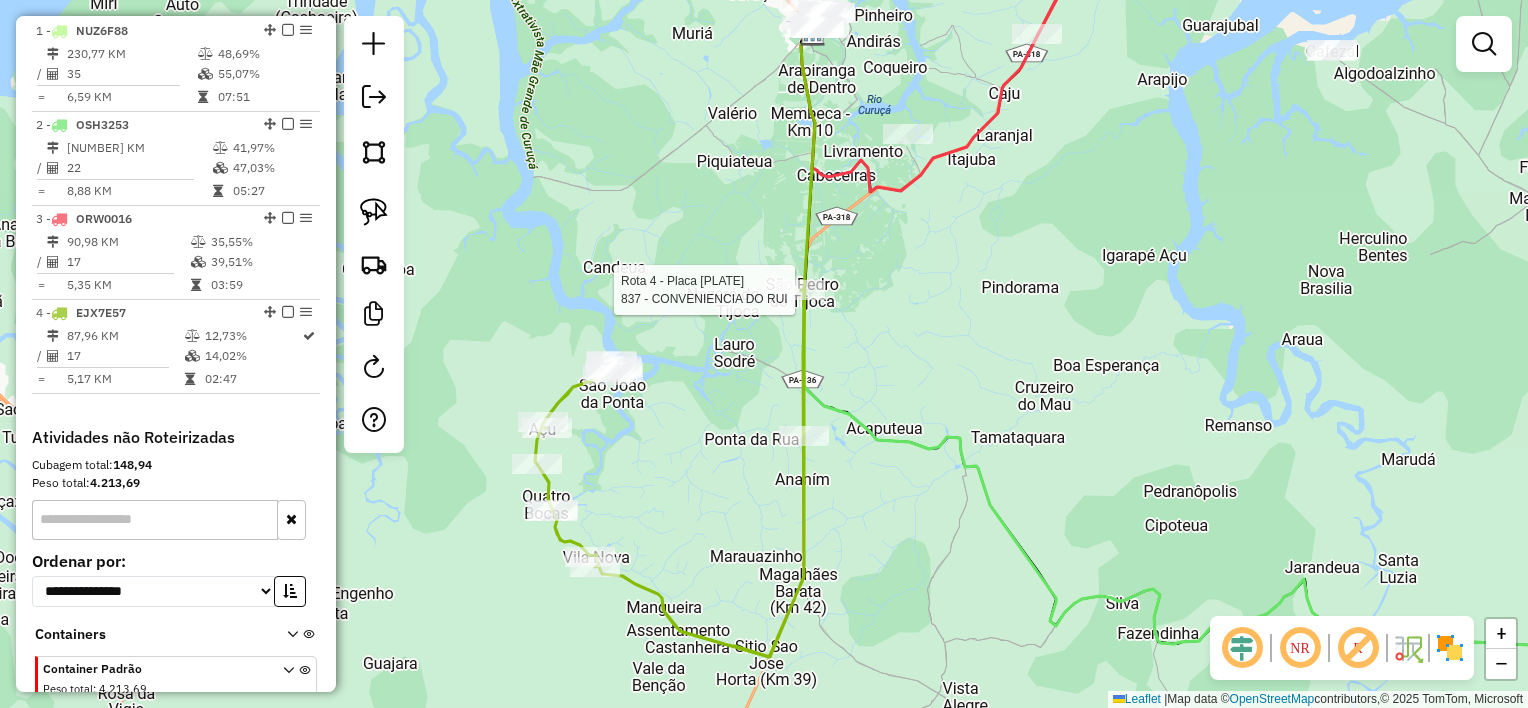 scroll, scrollTop: 866, scrollLeft: 0, axis: vertical 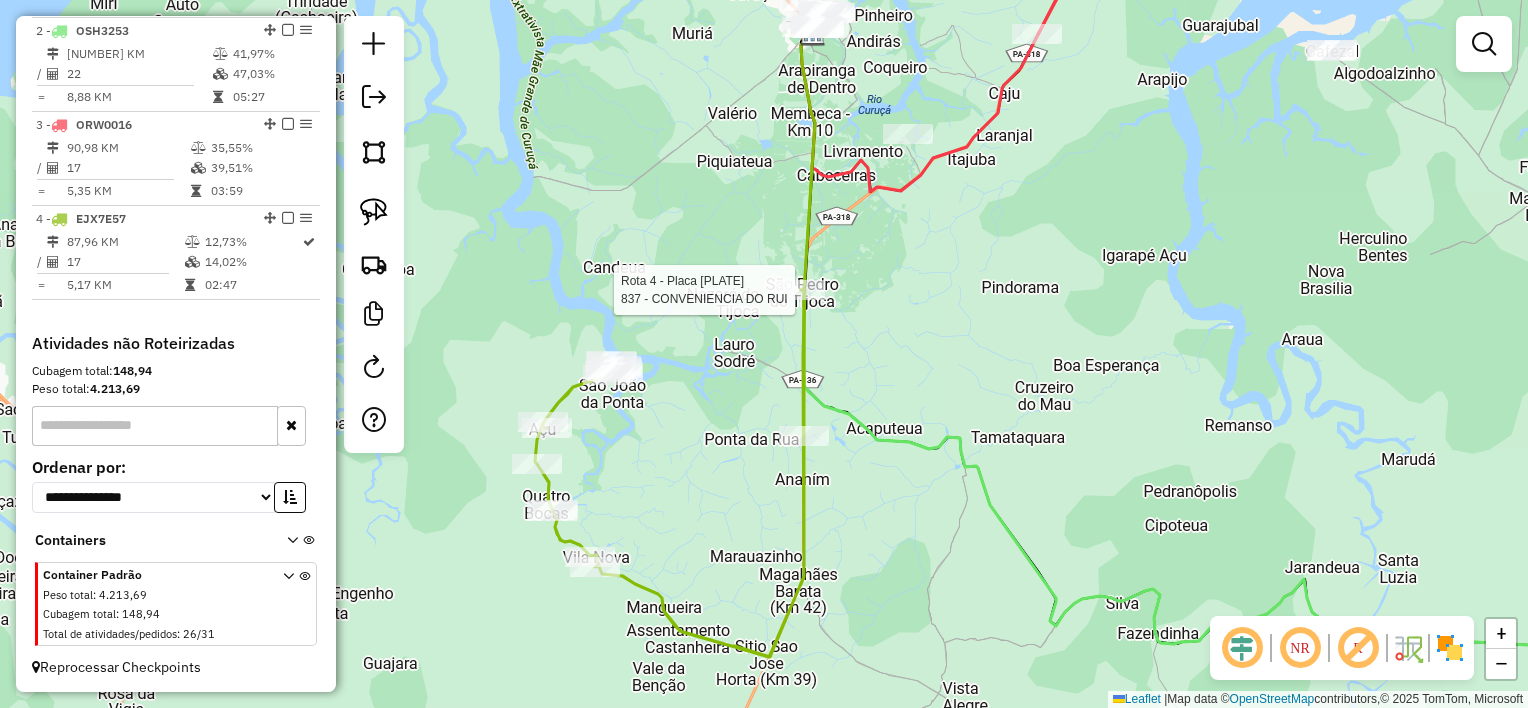 select on "**********" 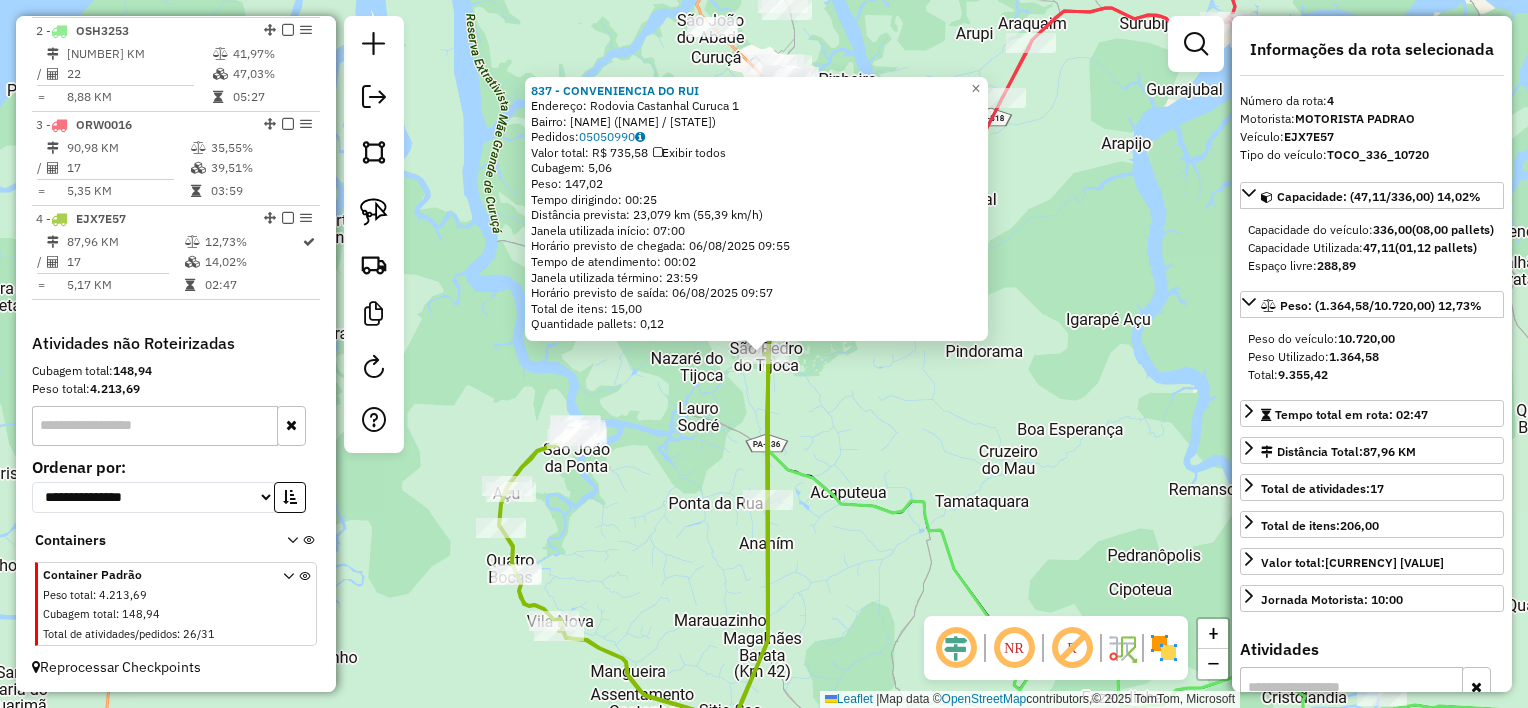 click on "[NUMBER] - [NAME] [NAME]  Endereço:  [STREET] [NAME] [NUMBER]   Bairro: [NAME] ([NAME] / [STATE])   Pedidos:  [ORDER_ID]   Valor total: R$ [AMOUNT]   Exibir todos   Cubagem: [NUMBER]  Peso: [NUMBER]  Tempo dirigindo: [TIME]   Distância prevista: [DISTANCE] km ([SPEED] km/h)   Janela utilizada início: [TIME]   Horário previsto de chegada: [DATE] [TIME]   Tempo de atendimento: [TIME]   Janela utilizada término: [TIME]   Horário previsto de saída: [DATE] [TIME]   Total de itens: [NUMBER]   Quantidade pallets: [NUMBER]  × Janela de atendimento Grade de atendimento Capacidade Transportadoras Veículos Cliente Pedidos  Rotas Selecione os dias de semana para filtrar as janelas de atendimento  Seg   Ter   Qua   Qui   Sex   Sáb   Dom  Informe o período da janela de atendimento: De: Até:  Filtrar exatamente a janela do cliente  Considerar janela de atendimento padrão  Selecione os dias de semana para filtrar as grades de atendimento  Seg   Ter   Qua   Qui   Sex   Sáb   Dom   Considerar clientes sem dia de atendimento cadastrado" 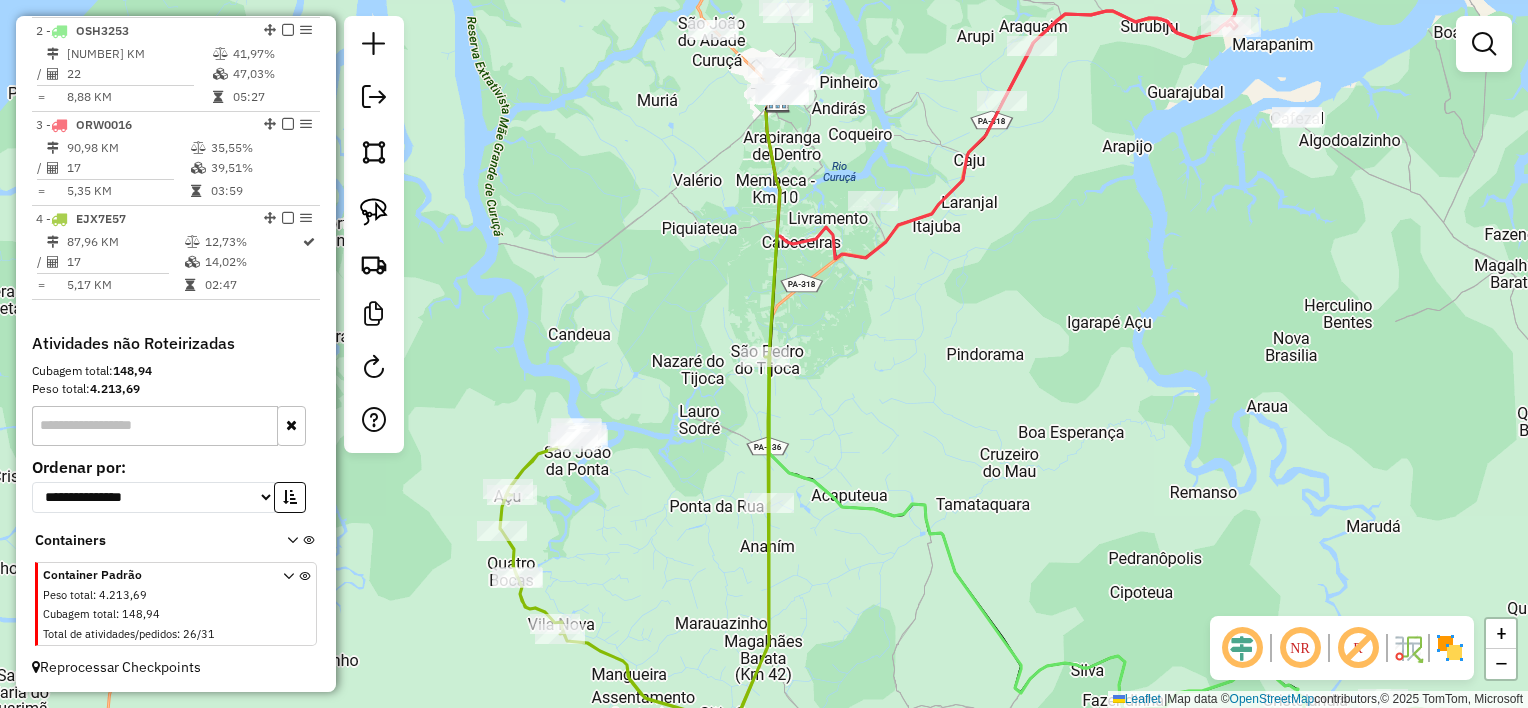 drag, startPoint x: 829, startPoint y: 347, endPoint x: 834, endPoint y: 436, distance: 89.140335 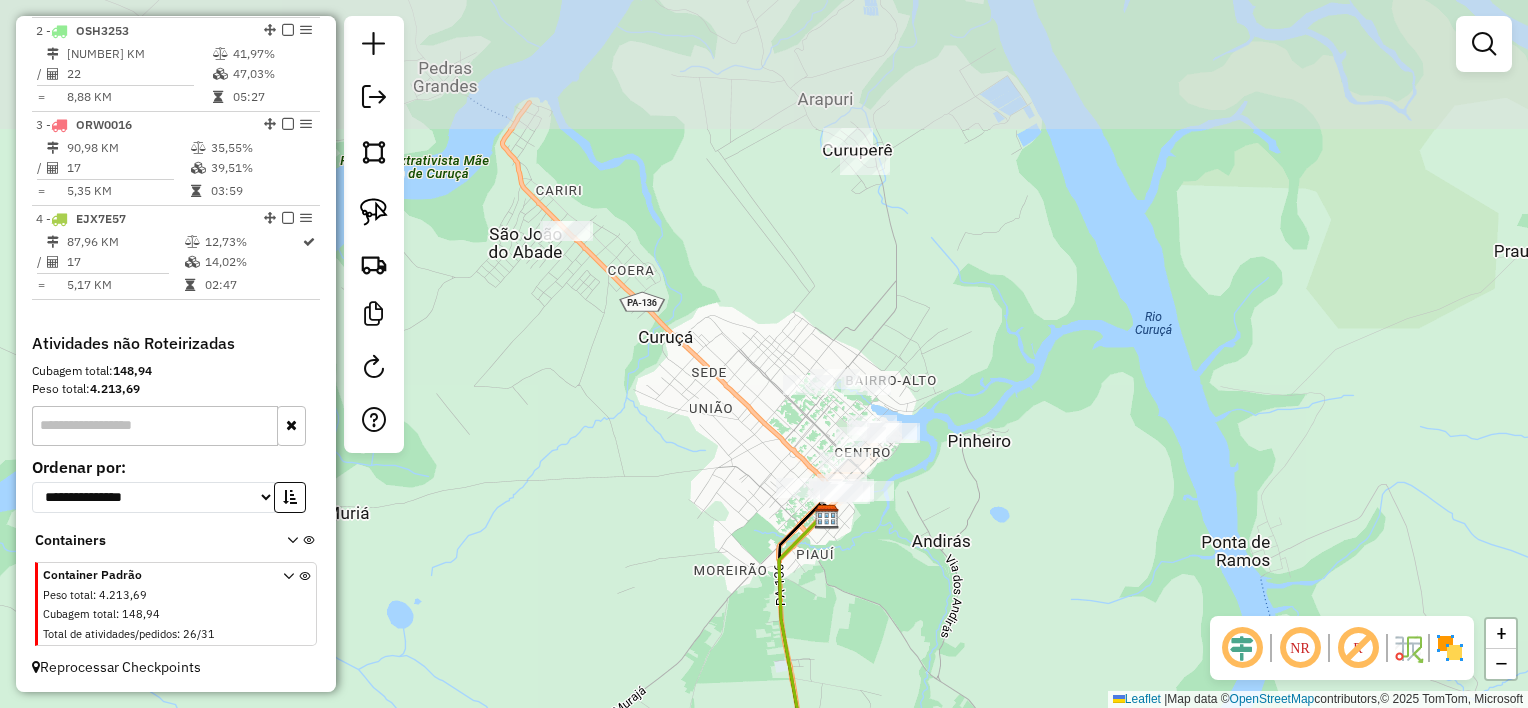 drag, startPoint x: 856, startPoint y: 88, endPoint x: 871, endPoint y: 328, distance: 240.46829 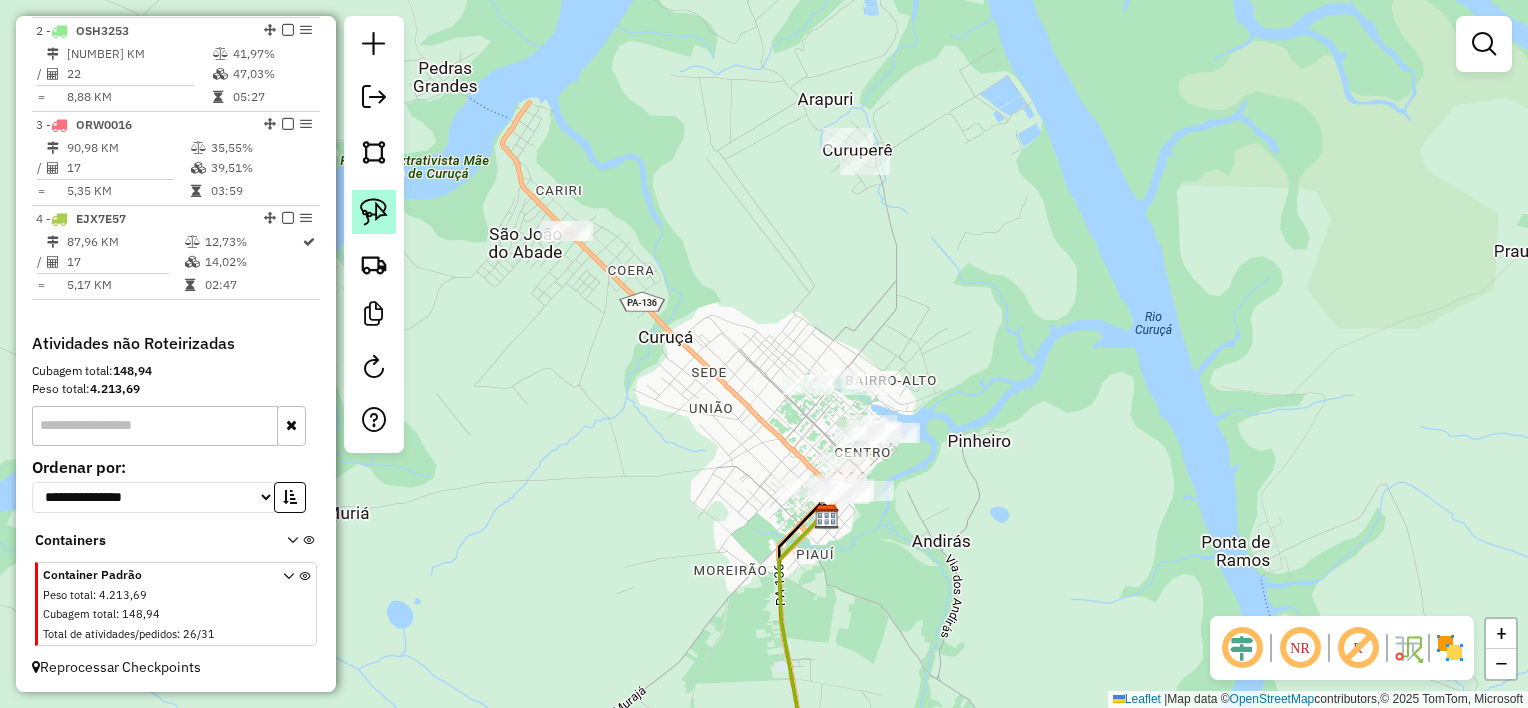 click 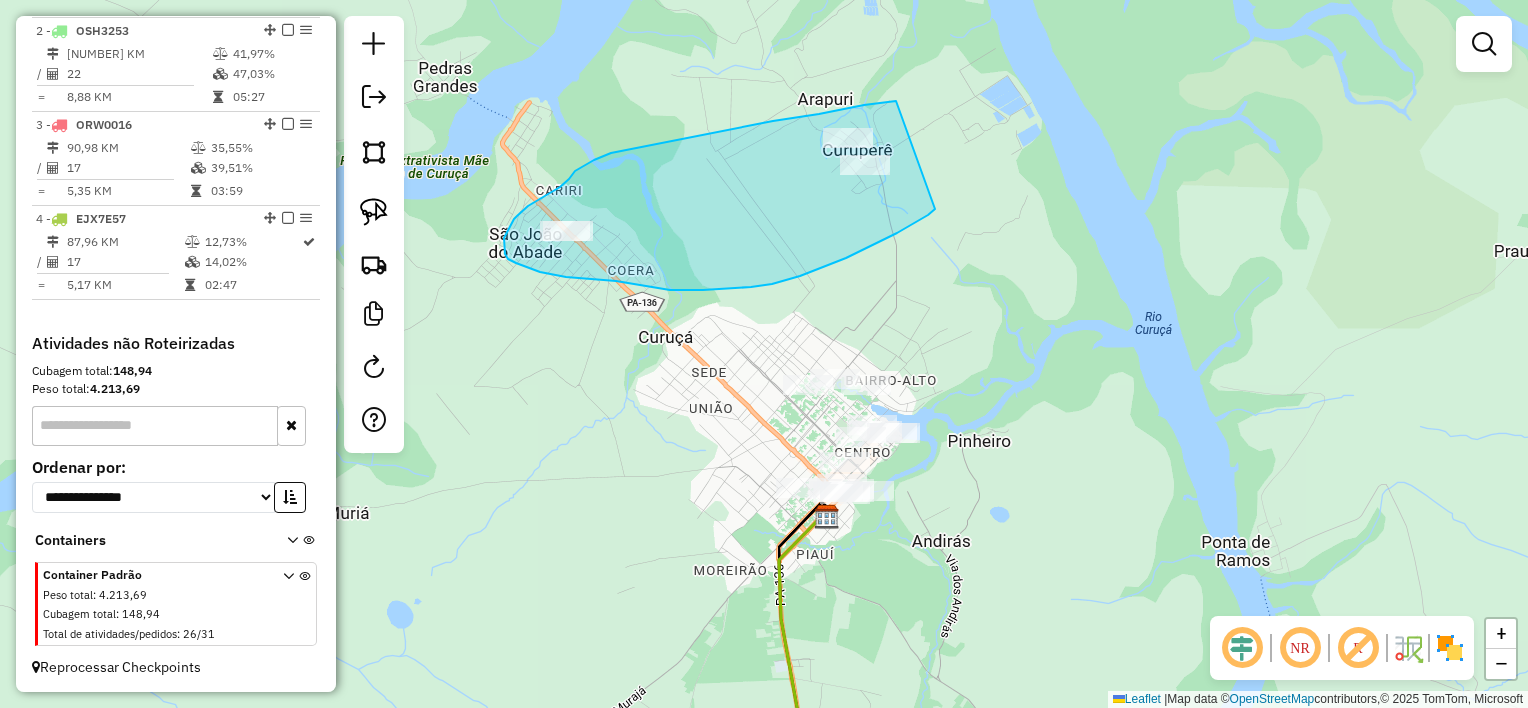 drag, startPoint x: 896, startPoint y: 101, endPoint x: 974, endPoint y: 134, distance: 84.693565 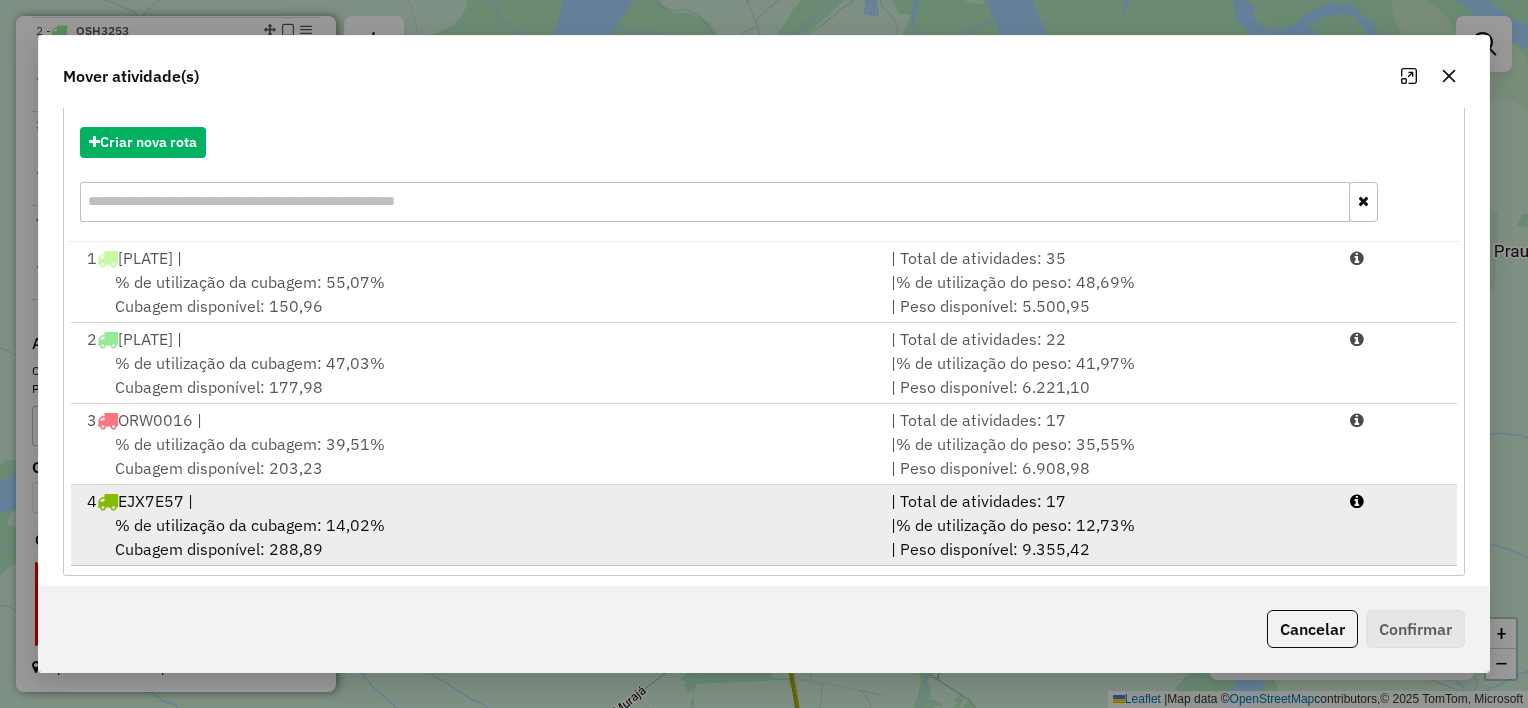 scroll, scrollTop: 228, scrollLeft: 0, axis: vertical 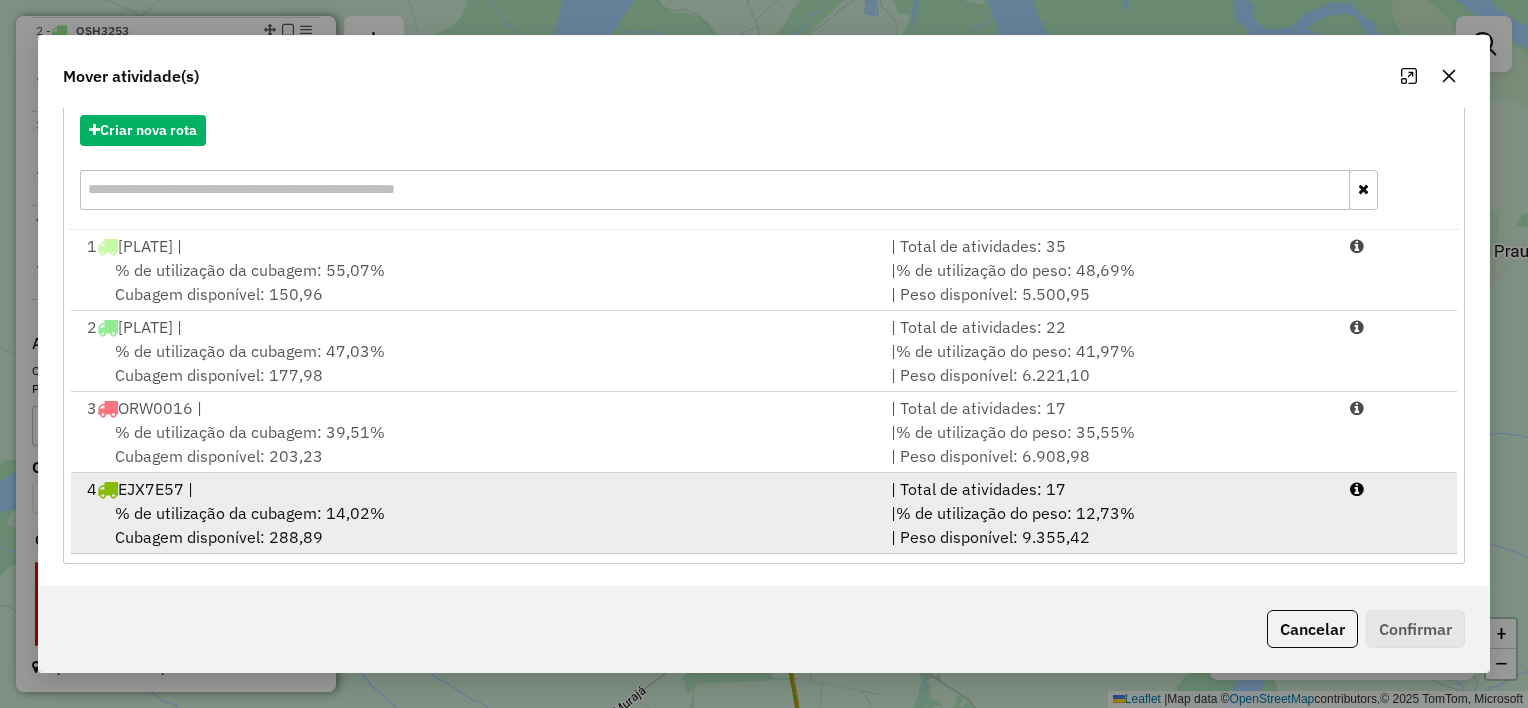 click on "% de utilização da cubagem: 14,02%  Cubagem disponível: 288,89" at bounding box center [477, 525] 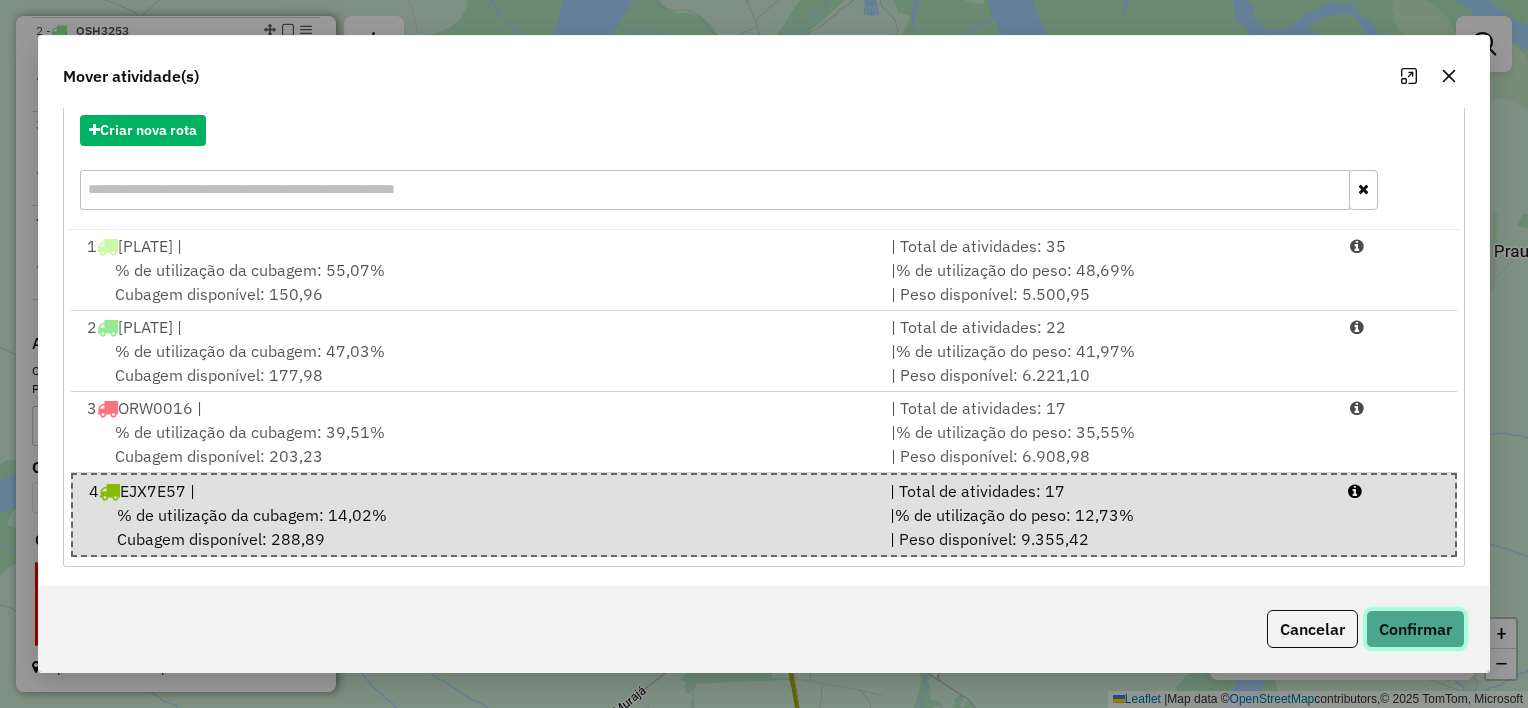 click on "Confirmar" 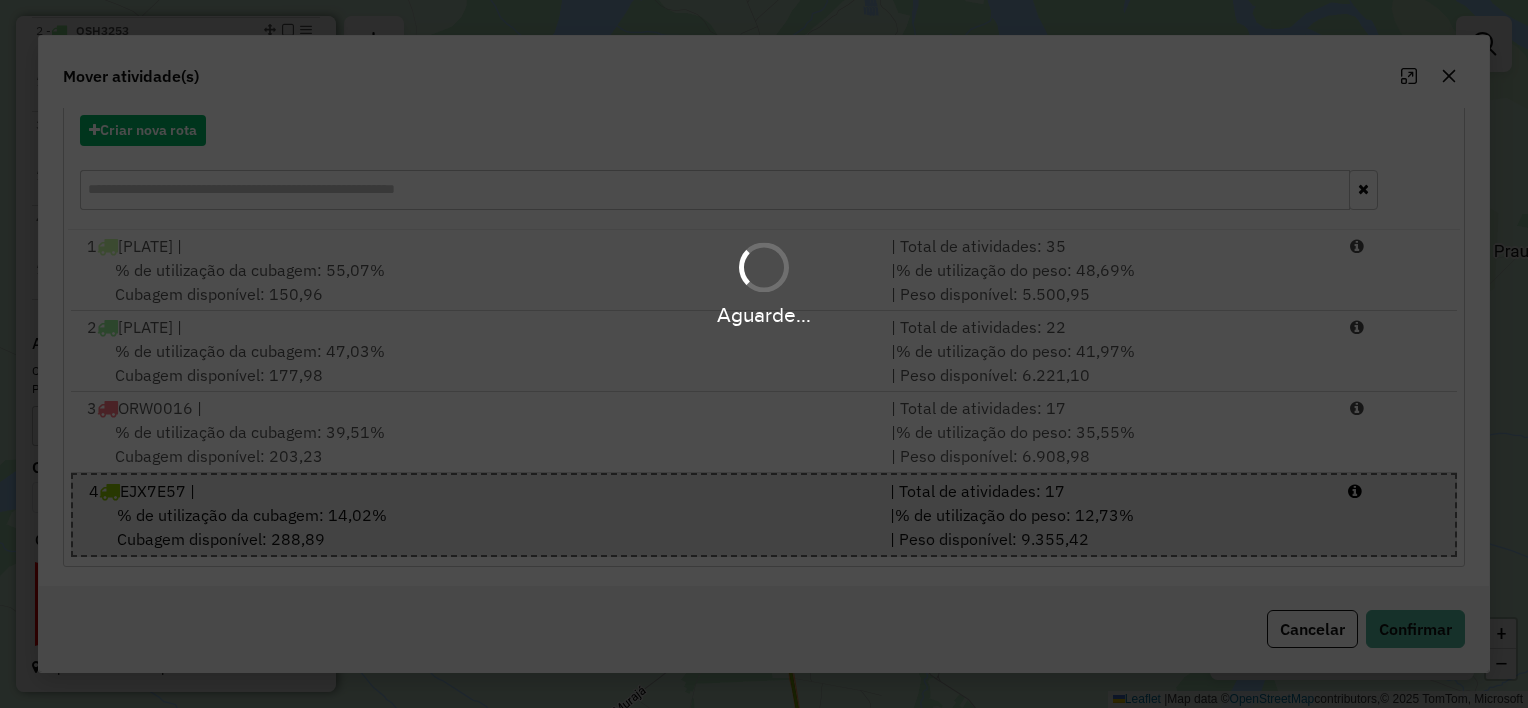 scroll, scrollTop: 0, scrollLeft: 0, axis: both 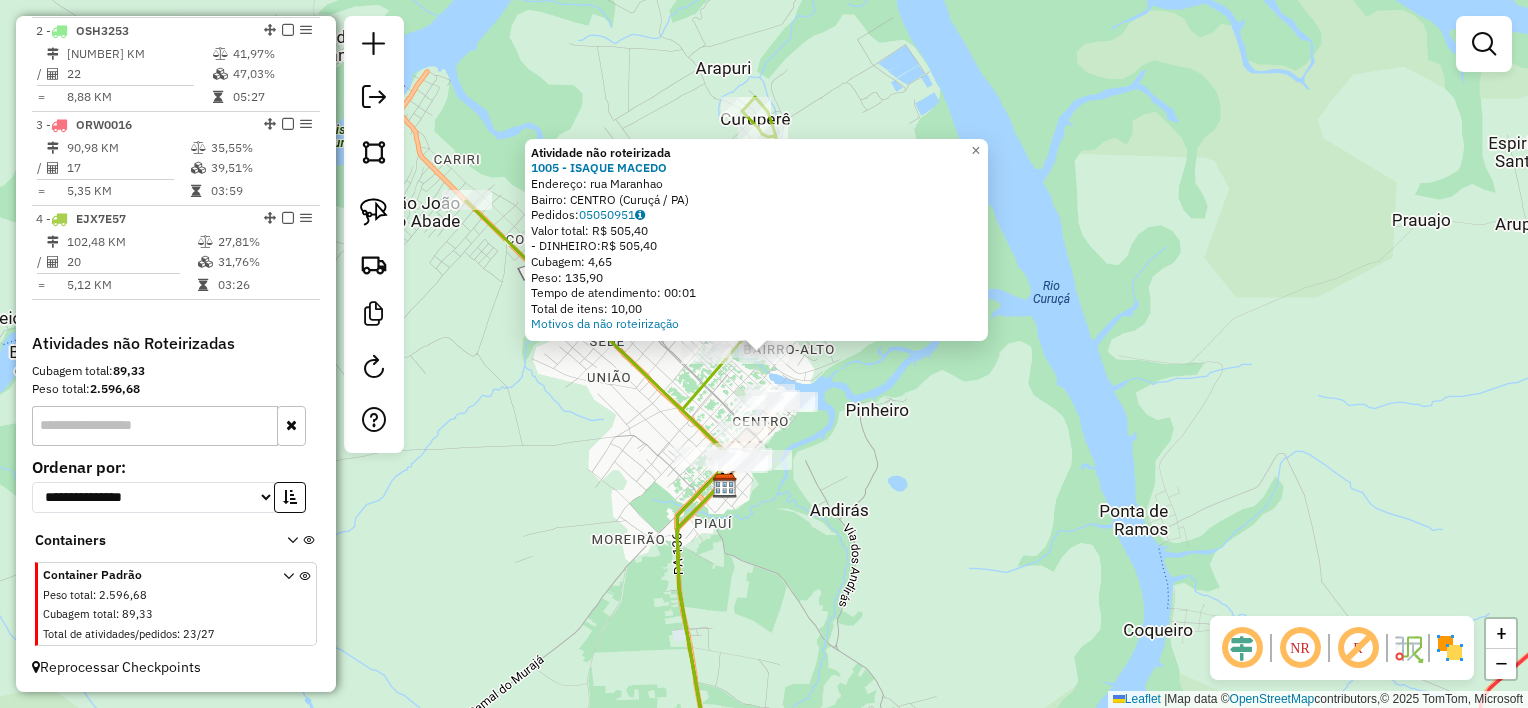 click on "Atividade não roteirizada [NUMBER] - [NAME]  Endereço: [STREET]   Bairro: [NAME] ([NAME] / [STATE])   Pedidos:  [ORDER_ID]   Valor total: [CURRENCY] [AMOUNT]   - DINHEIRO:  [CURRENCY] [AMOUNT]   Cubagem: [AMOUNT]   Peso: [AMOUNT]   Tempo de atendimento: [TIME]   Total de itens: [AMOUNT]  Motivos da não roteirização × Janela de atendimento Grade de atendimento Capacidade Transportadoras Veículos Cliente Pedidos  Rotas Selecione os dias de semana para filtrar as janelas de atendimento  Seg   Ter   Qua   Qui   Sex   Sáb   Dom  Informe o período da janela de atendimento: De: Até:  Filtrar exatamente a janela do cliente  Considerar janela de atendimento padrão  Selecione os dias de semana para filtrar as grades de atendimento  Seg   Ter   Qua   Qui   Sex   Sáb   Dom   Considerar clientes sem dia de atendimento cadastrado  Clientes fora do dia de atendimento selecionado Filtrar as atividades entre os valores definidos abaixo:  Peso mínimo:   Peso máximo:   Cubagem mínima:   Cubagem máxima:   De:   Até:  Nome: +" 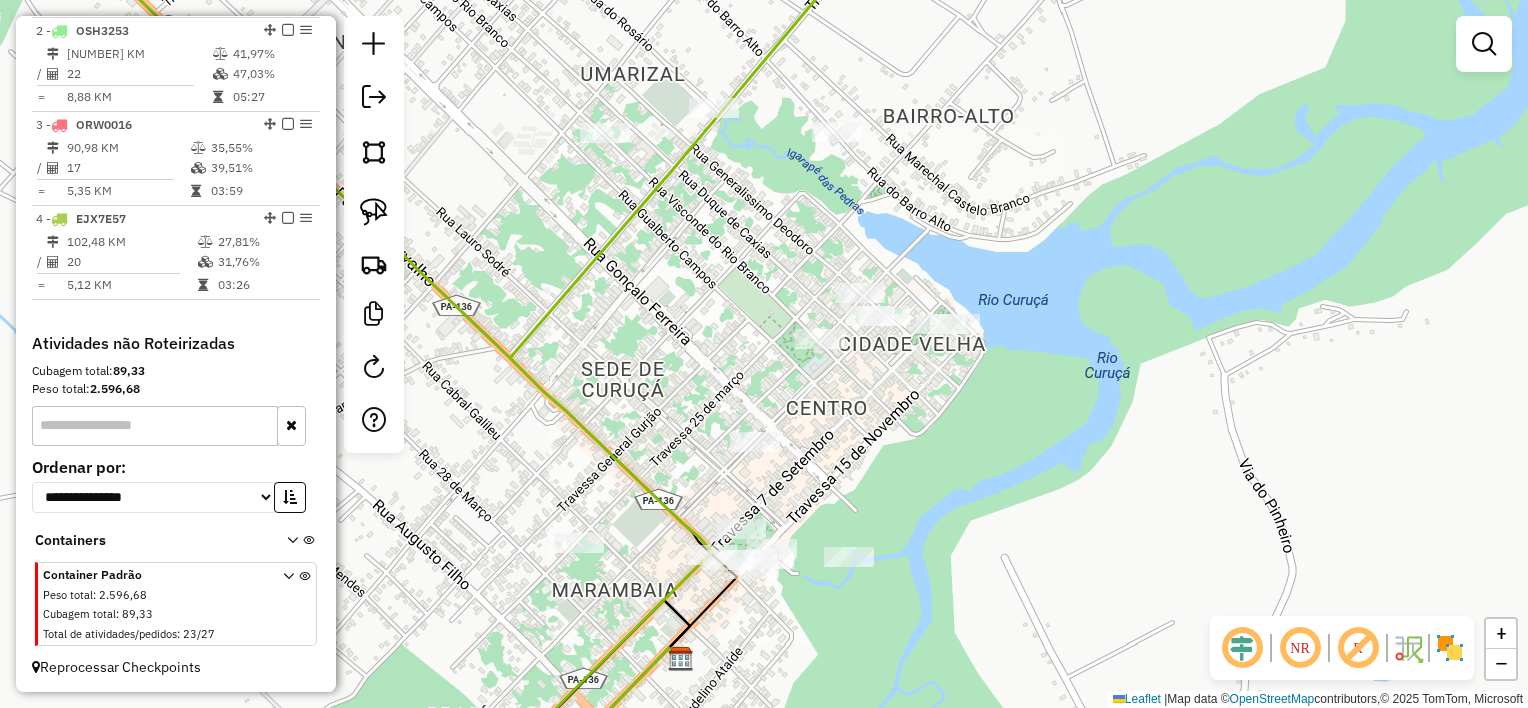 drag, startPoint x: 909, startPoint y: 408, endPoint x: 940, endPoint y: 400, distance: 32.01562 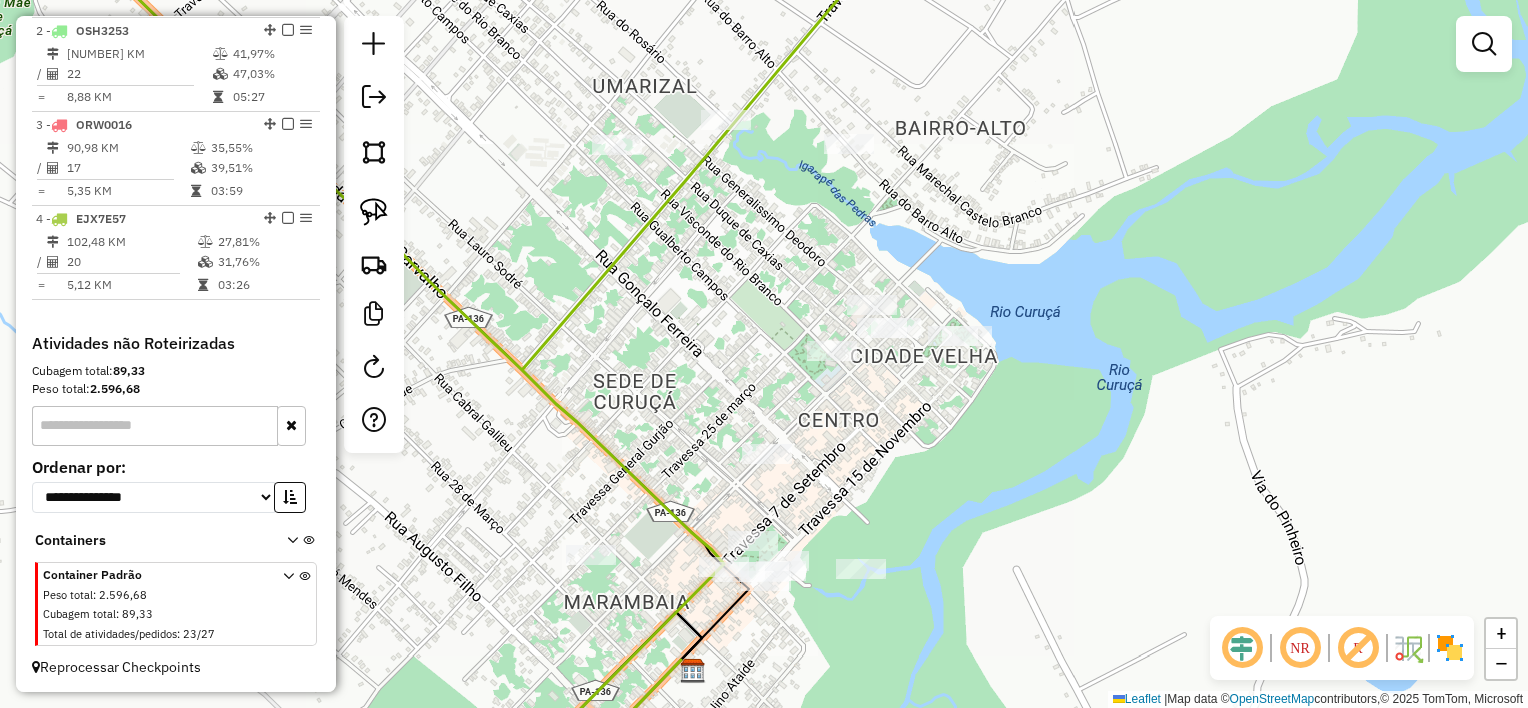 drag, startPoint x: 1114, startPoint y: 157, endPoint x: 1126, endPoint y: 172, distance: 19.209373 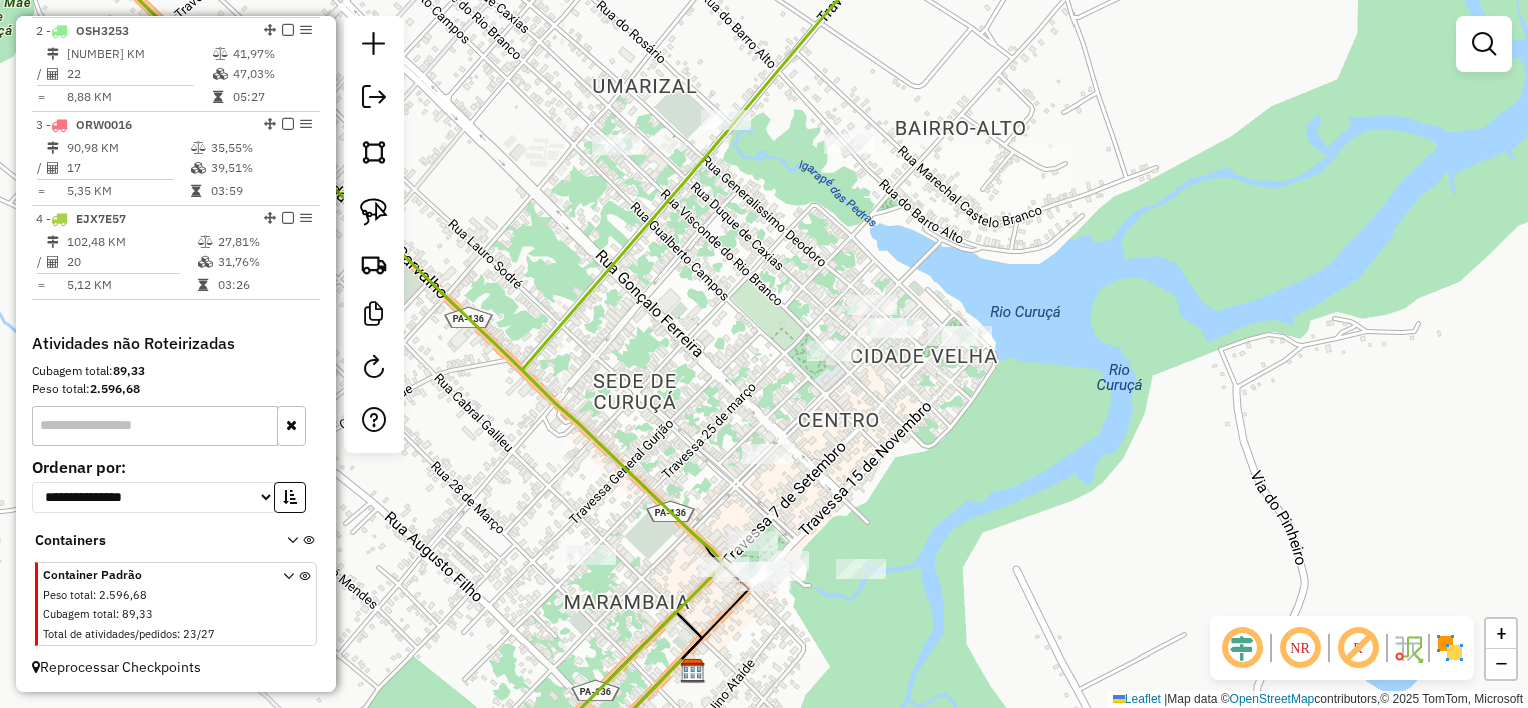 drag, startPoint x: 375, startPoint y: 212, endPoint x: 404, endPoint y: 204, distance: 30.083218 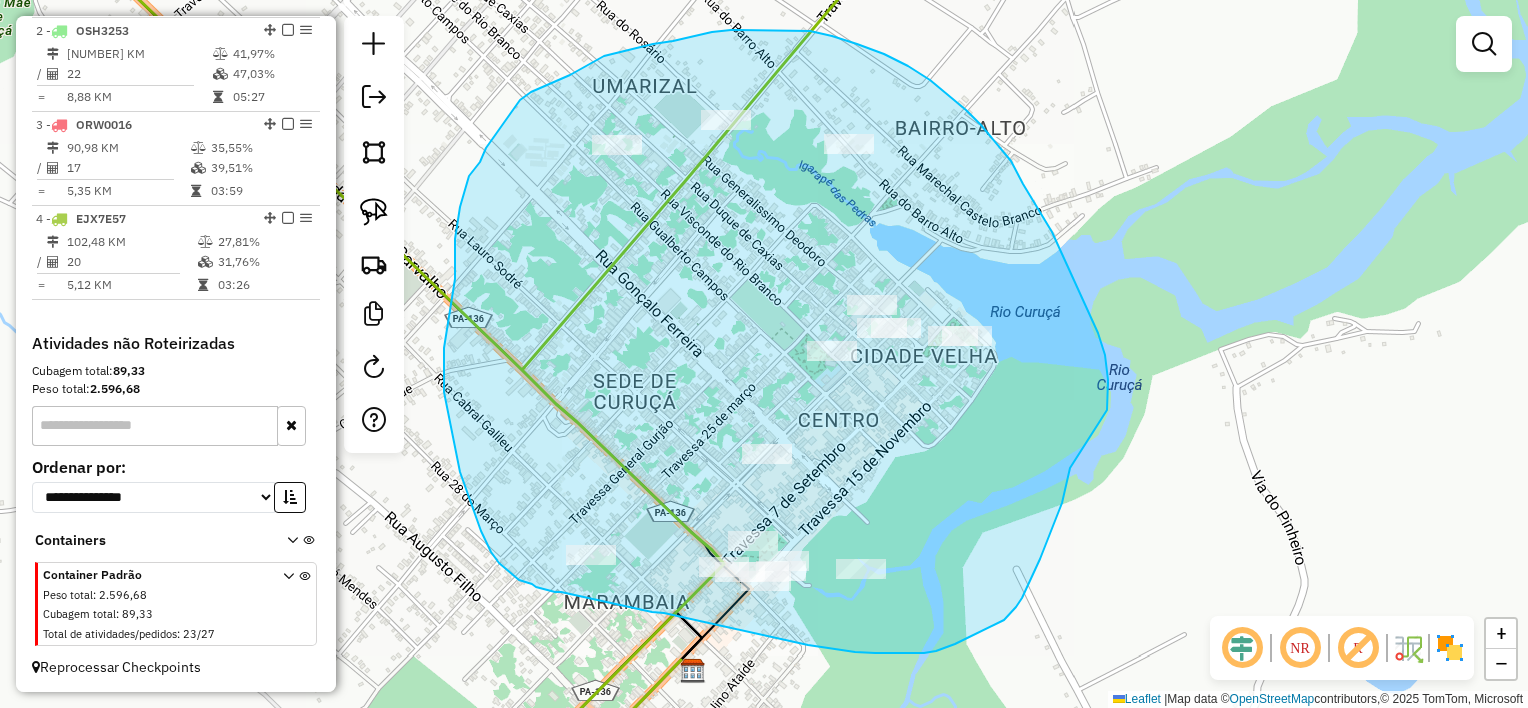 drag, startPoint x: 1107, startPoint y: 410, endPoint x: 1084, endPoint y: 402, distance: 24.351591 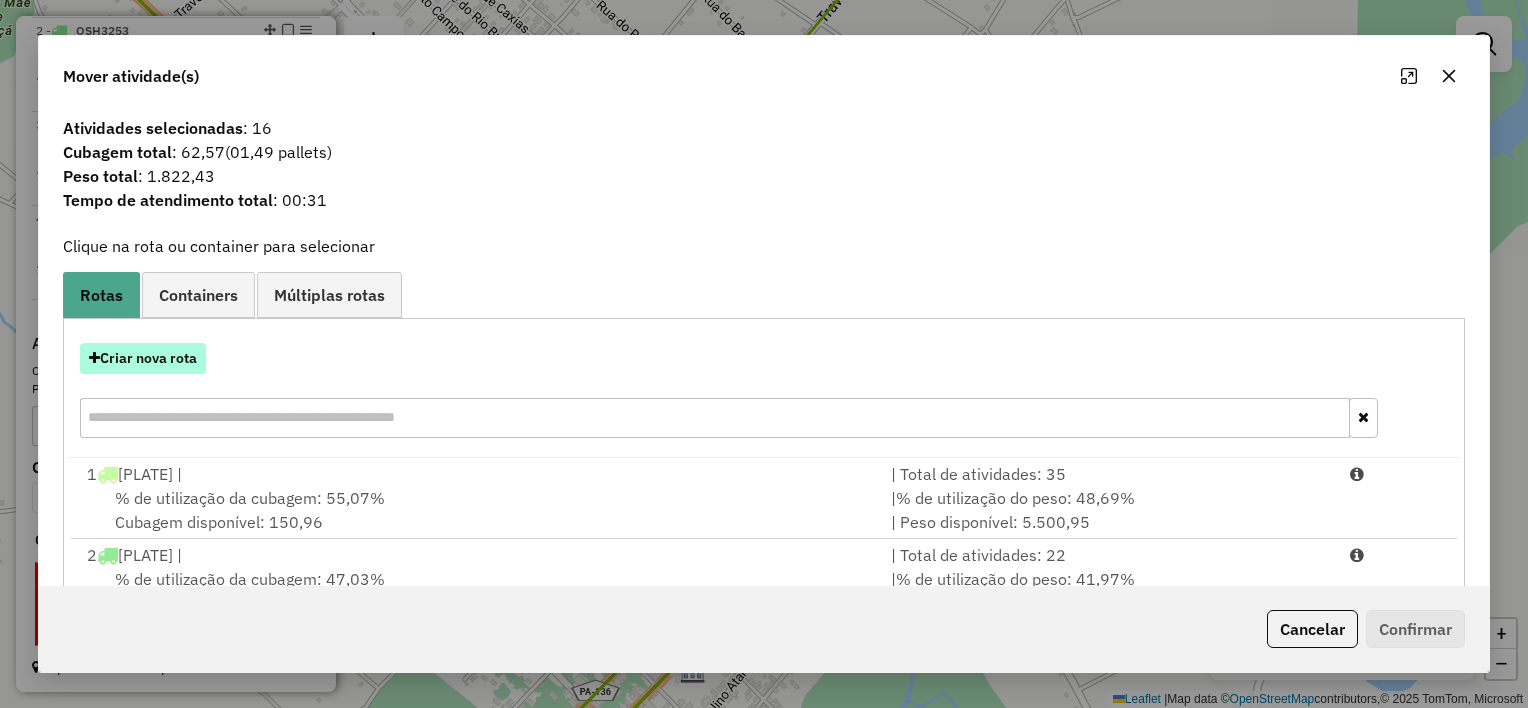 click on "Criar nova rota" at bounding box center (143, 358) 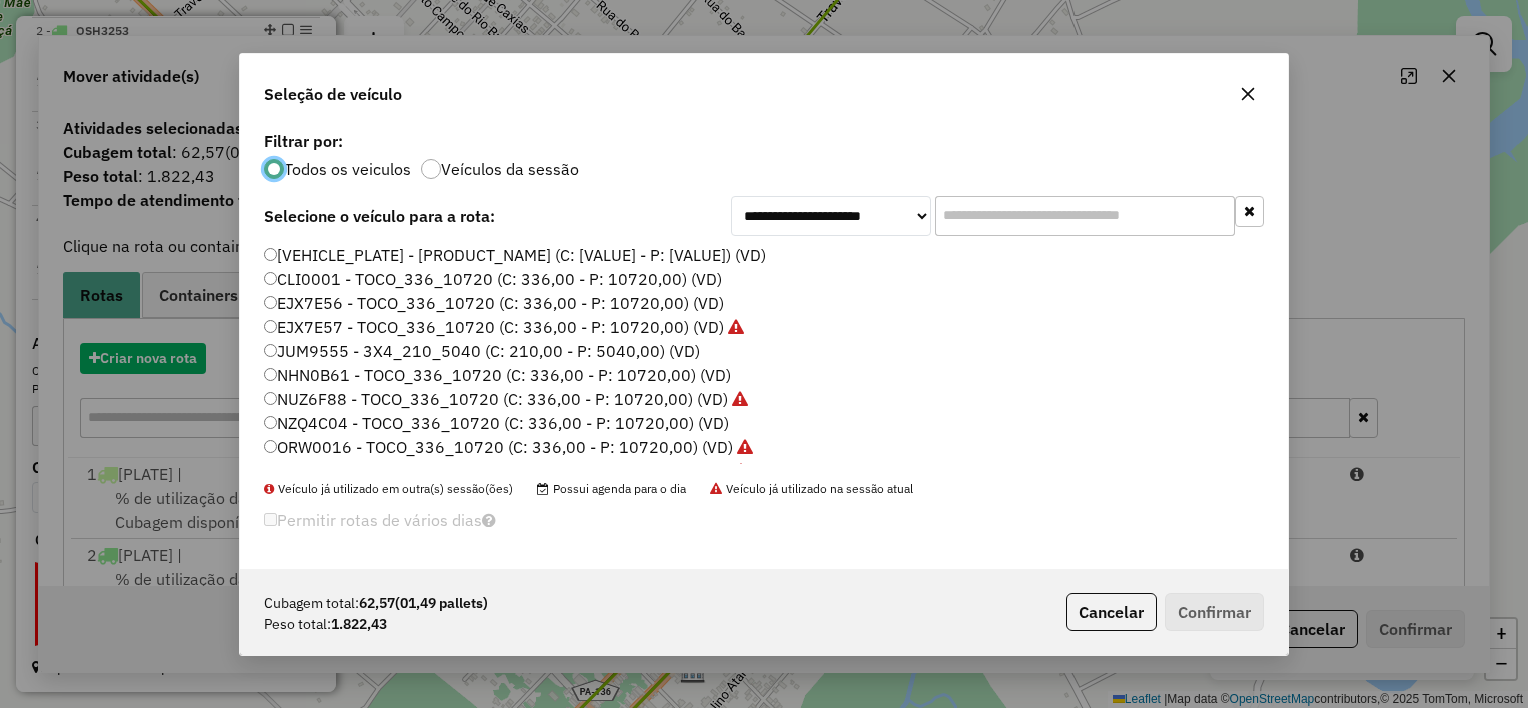scroll, scrollTop: 10, scrollLeft: 6, axis: both 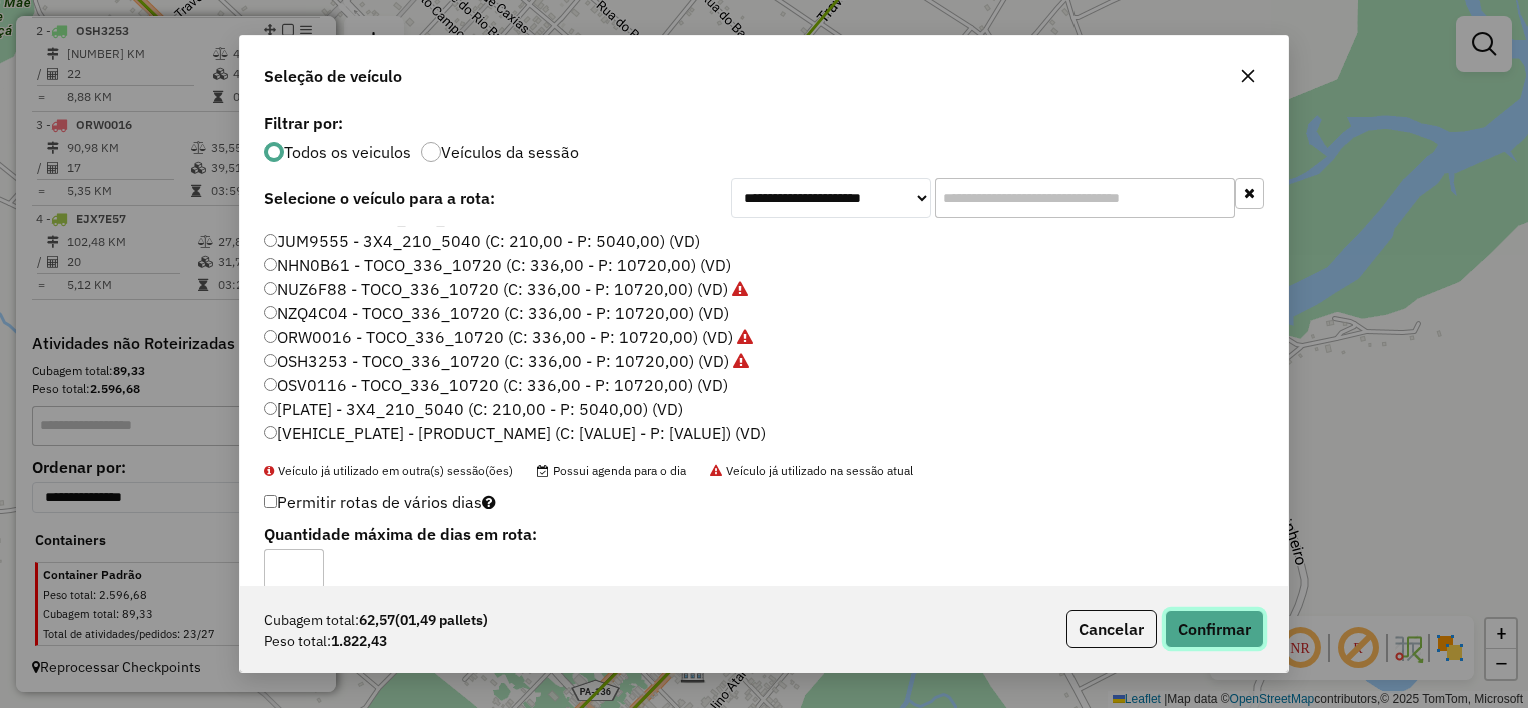 click on "Confirmar" 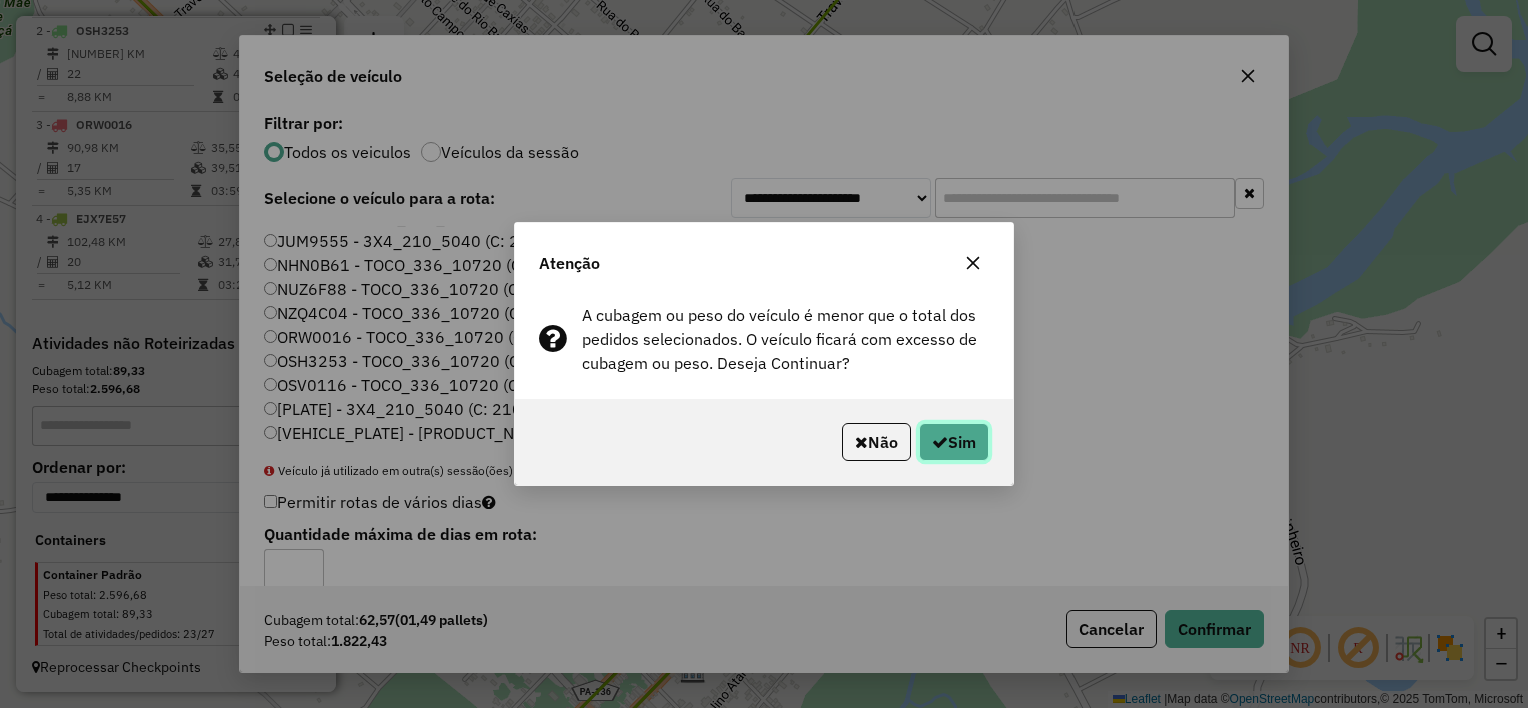 click on "Sim" 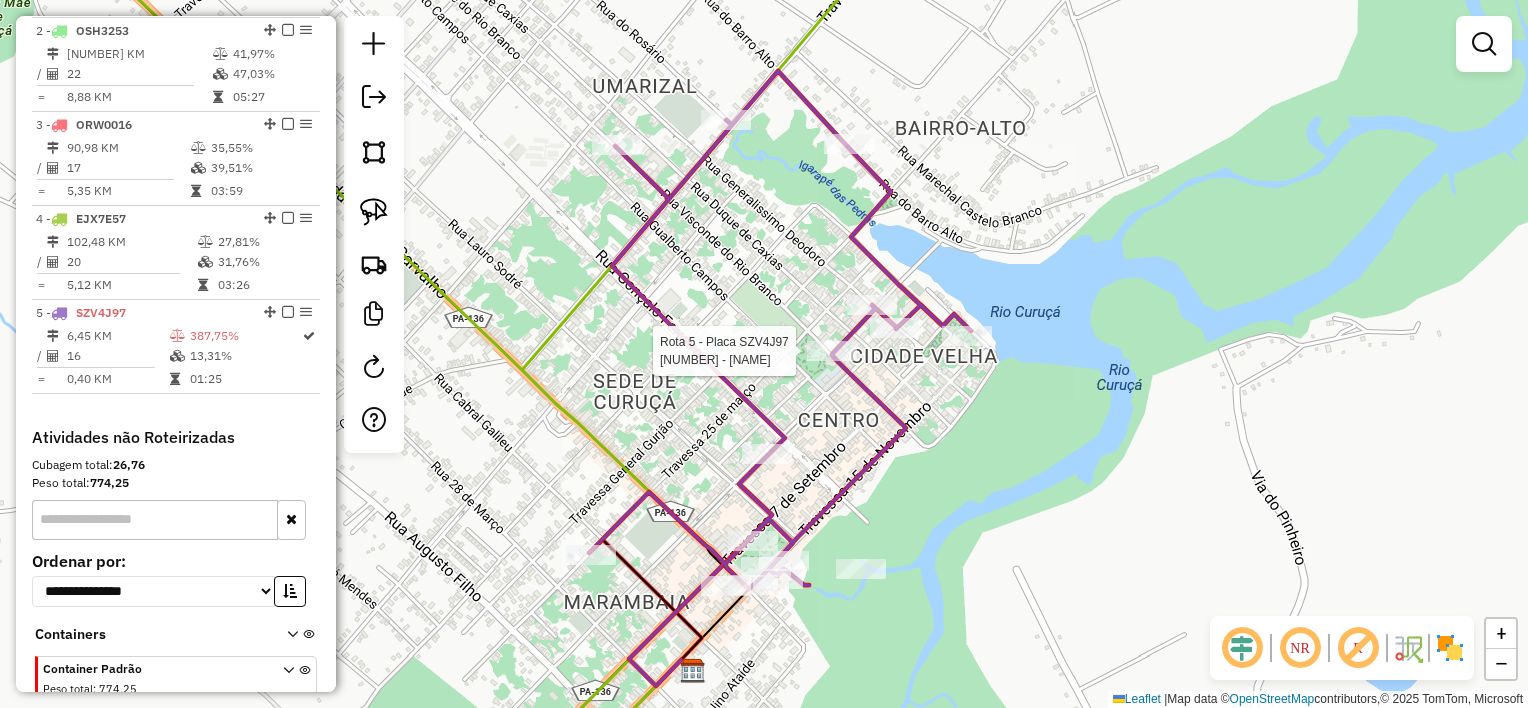 select on "**********" 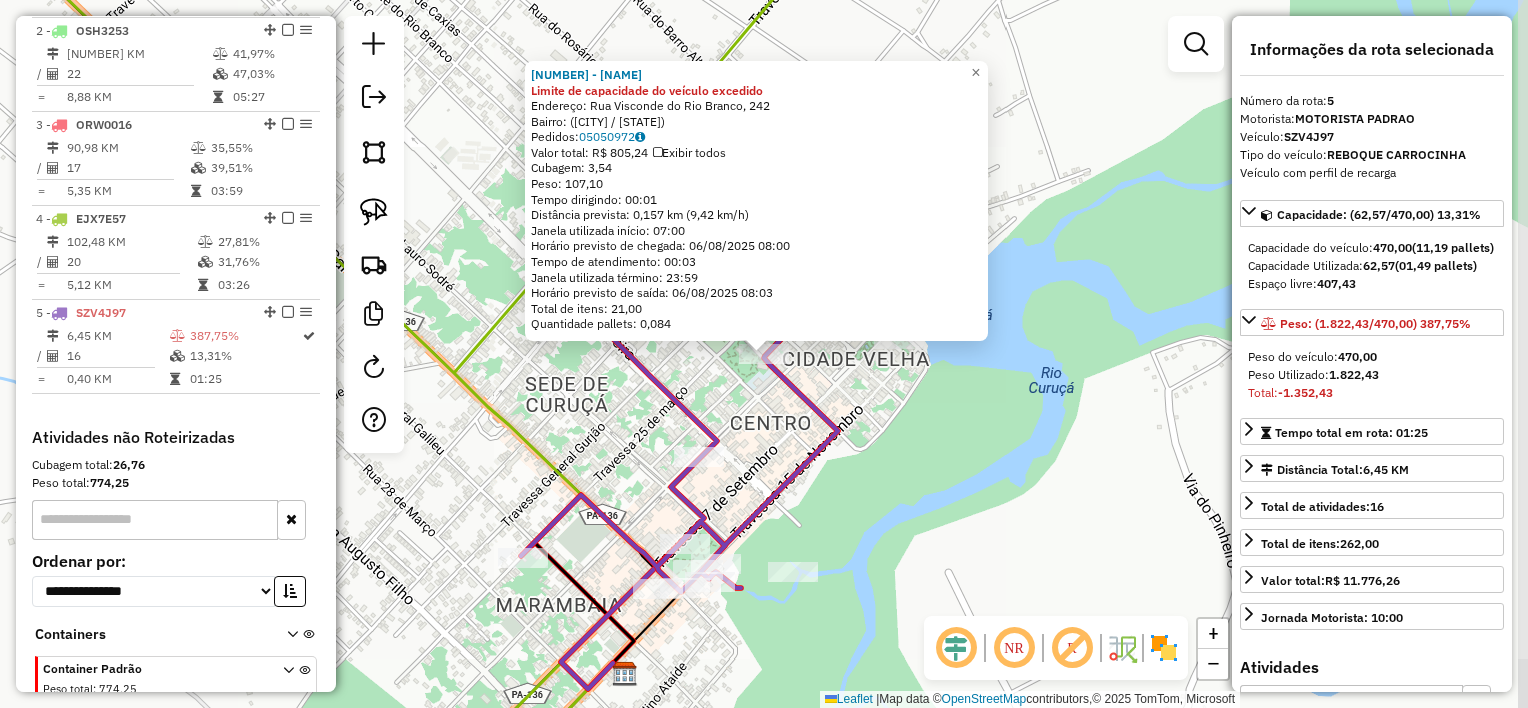 scroll, scrollTop: 960, scrollLeft: 0, axis: vertical 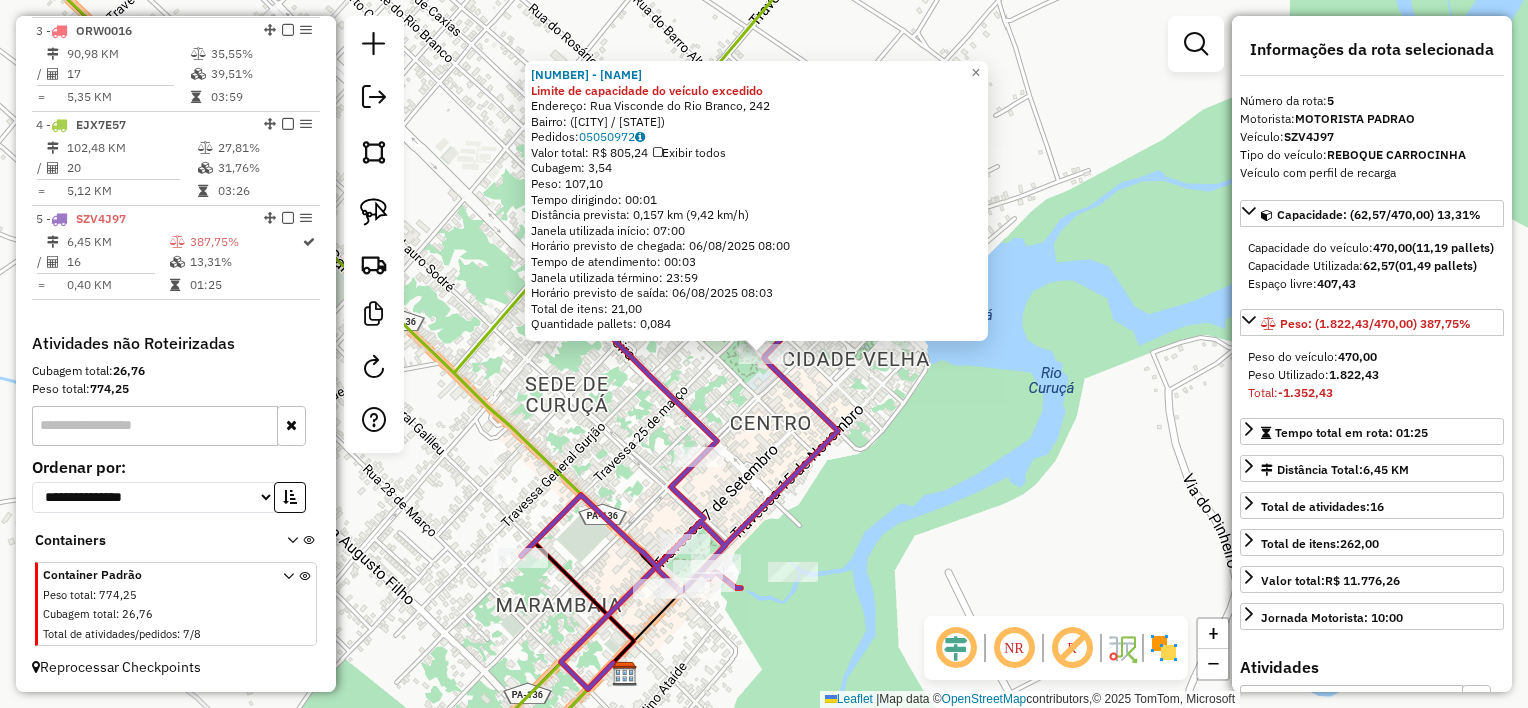 click 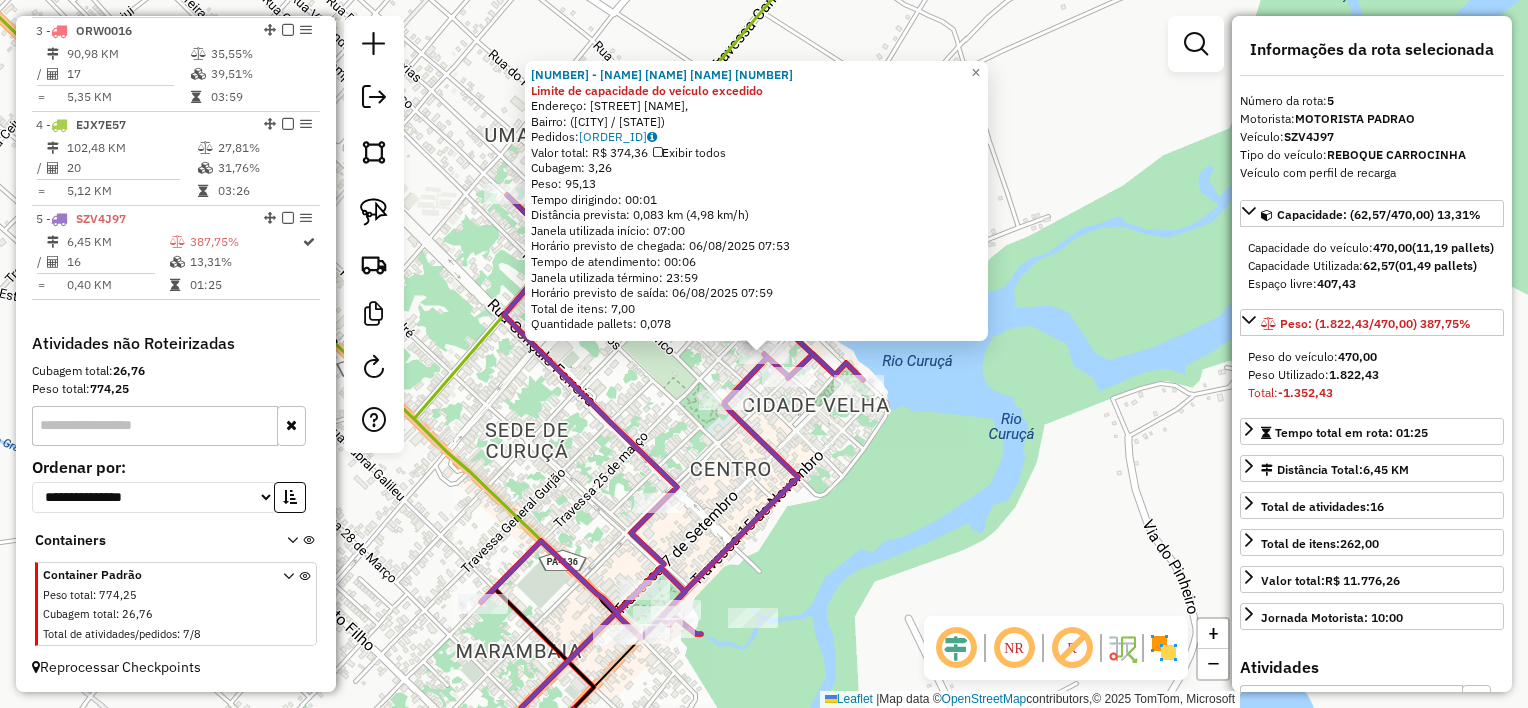 drag, startPoint x: 788, startPoint y: 428, endPoint x: 788, endPoint y: 404, distance: 24 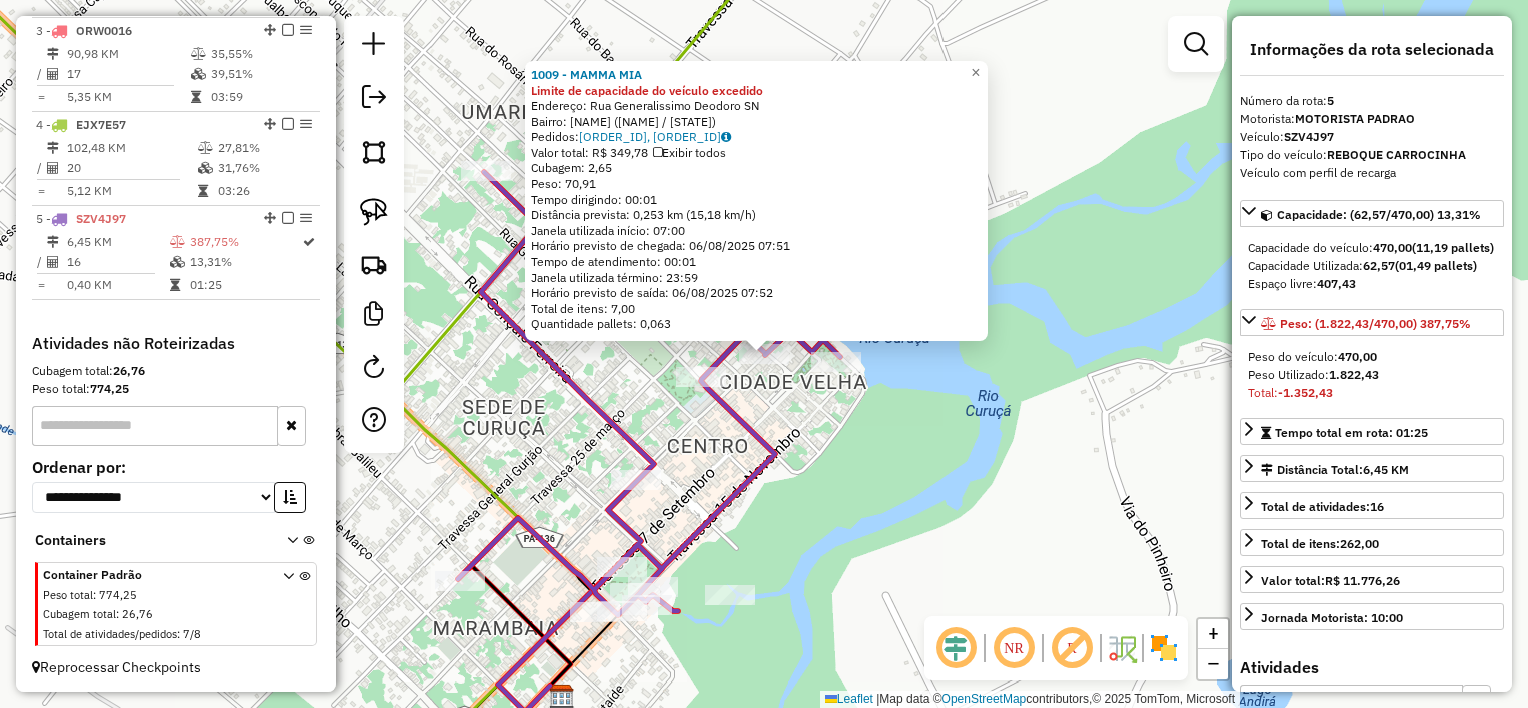 click on "1009 - MAMMA MIA Limite de capacidade do veículo excedido  Endereço:  Rua Generalissimo Deodoro SN   Bairro: CENTRO ([CITY] / [STATE])   Pedidos:  [ORDER_ID], [ORDER_ID]   Valor total: R$ 349,78   Exibir todos   Cubagem: 2,65  Peso: 70,91  Tempo dirigindo: 00:01   Distância prevista: 0,253 km (15,18 km/h)   Janela utilizada início: 07:00   Horário previsto de chegada: 06/08/2025 07:51   Tempo de atendimento: 00:01   Janela utilizada término: 23:59   Horário previsto de saída: 06/08/2025 07:52   Total de itens: 7,00   Quantidade pallets: 0,063  × Janela de atendimento Grade de atendimento Capacidade Transportadoras Veículos Cliente Pedidos  Rotas Selecione os dias de semana para filtrar as janelas de atendimento  Seg   Ter   Qua   Qui   Sex   Sáb   Dom  Informe o período da janela de atendimento: De: Até:  Filtrar exatamente a janela do cliente  Considerar janela de atendimento padrão  Selecione os dias de semana para filtrar as grades de atendimento  Seg   Ter   Qua   Qui   Sex   Sáb   Dom   De:   De:" 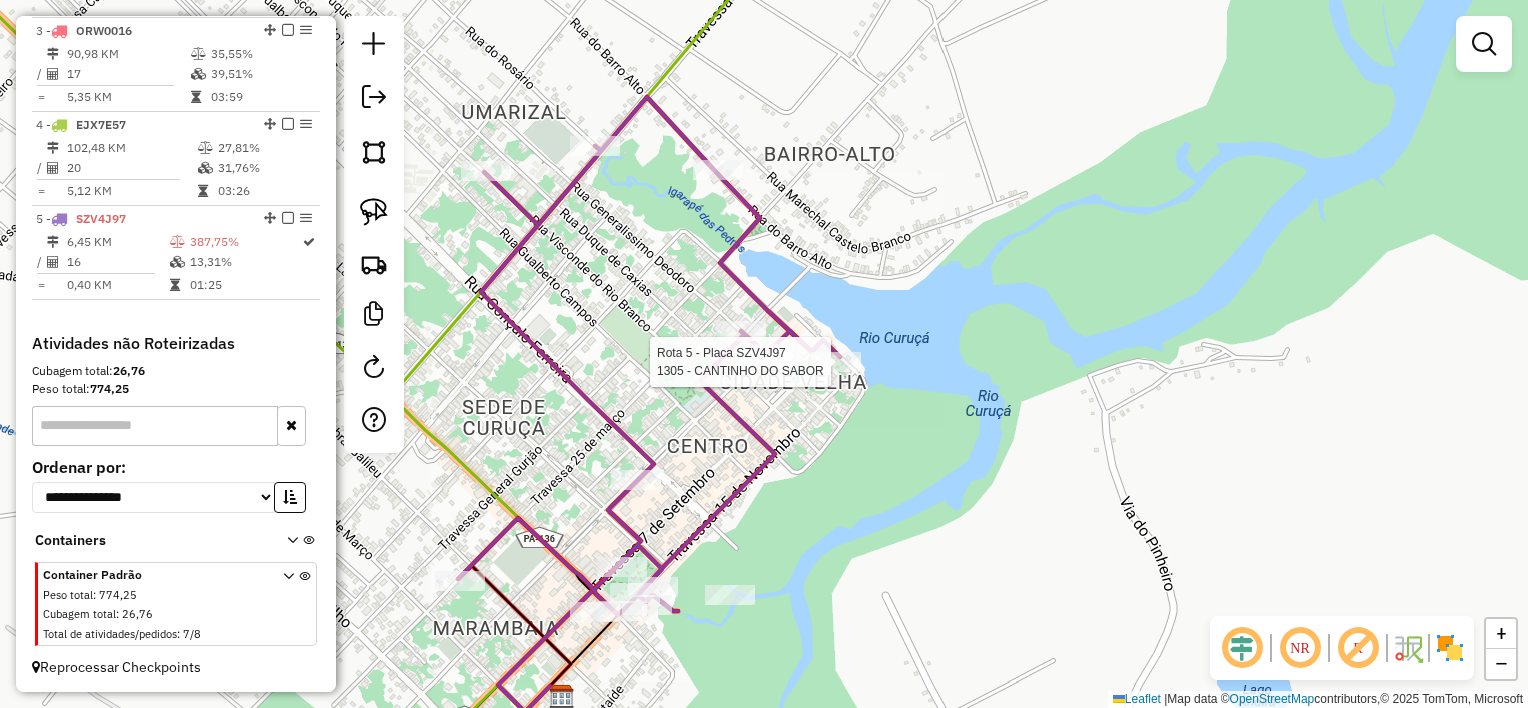 click 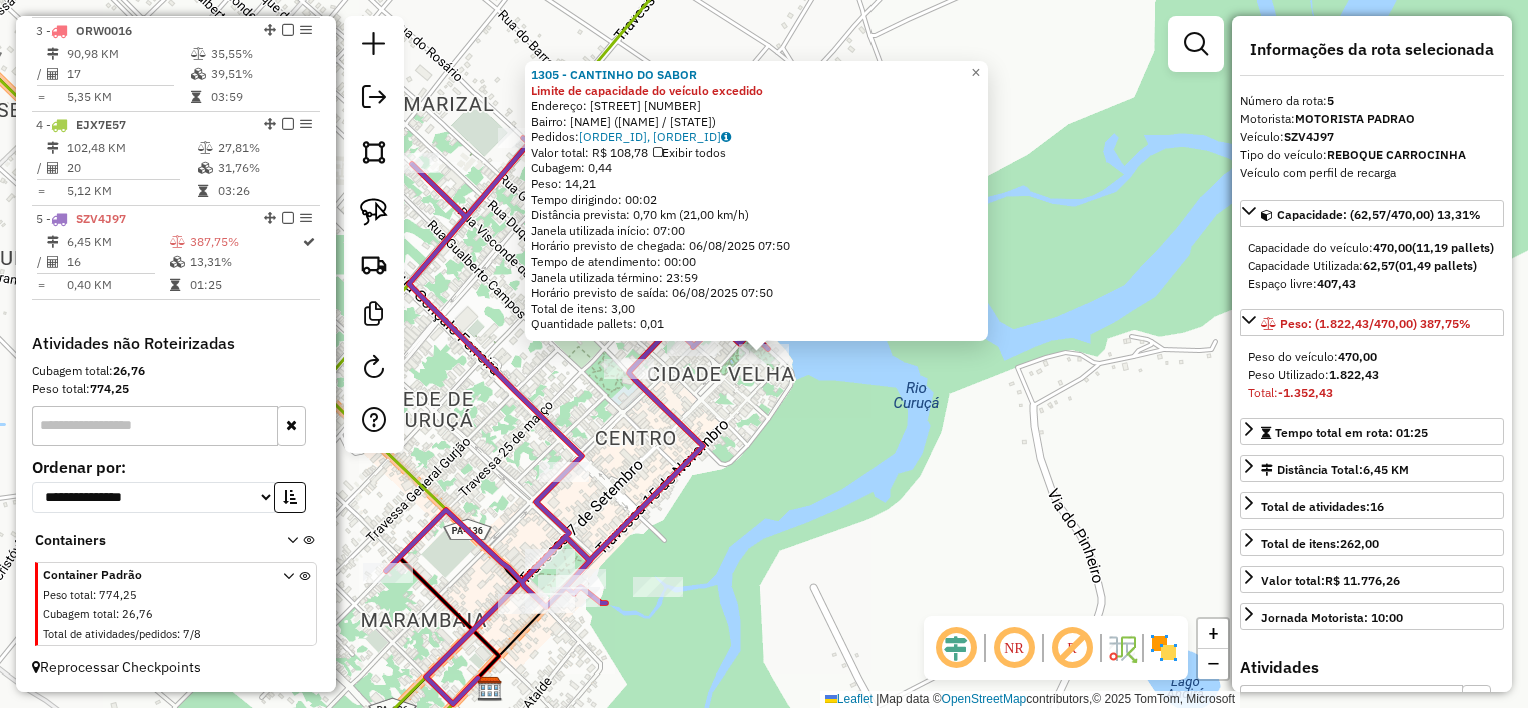 drag, startPoint x: 727, startPoint y: 433, endPoint x: 673, endPoint y: 454, distance: 57.939625 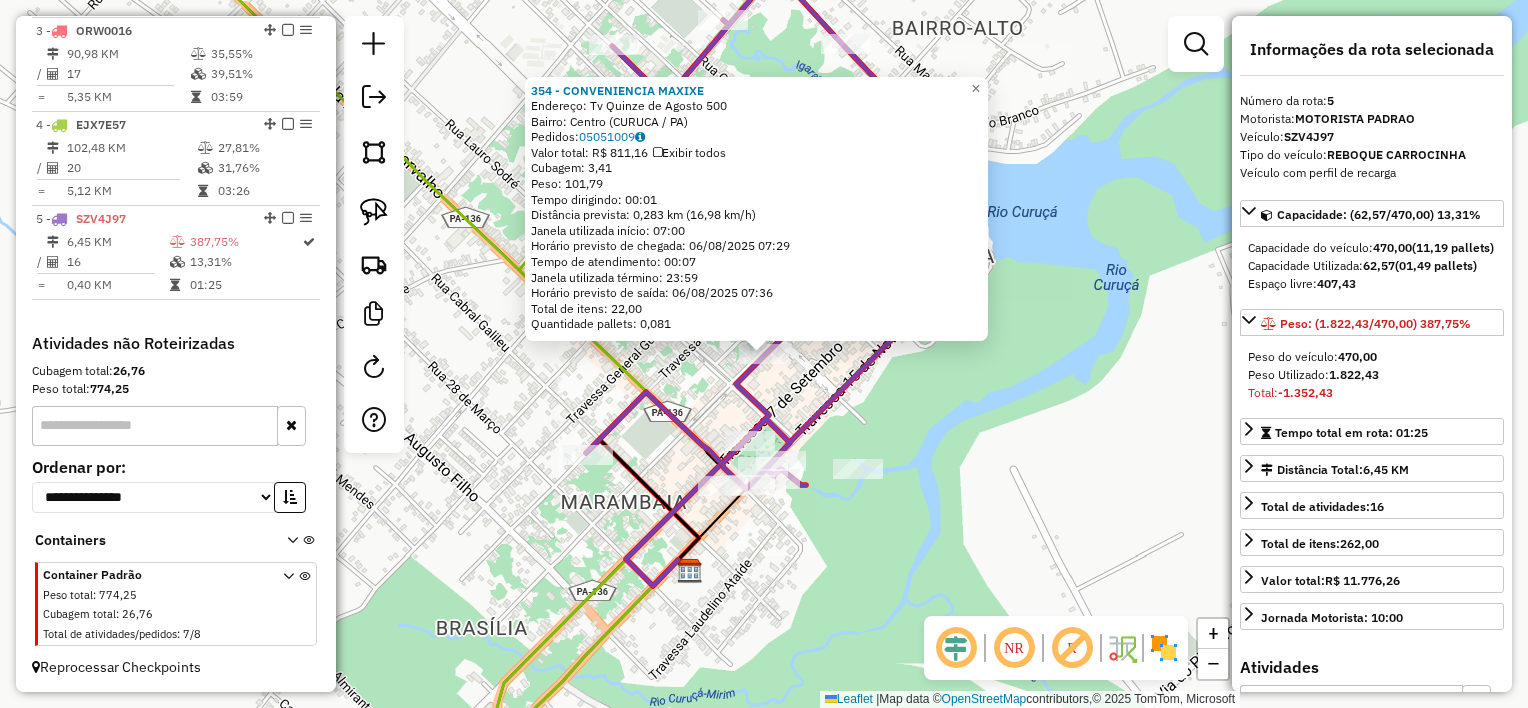 click 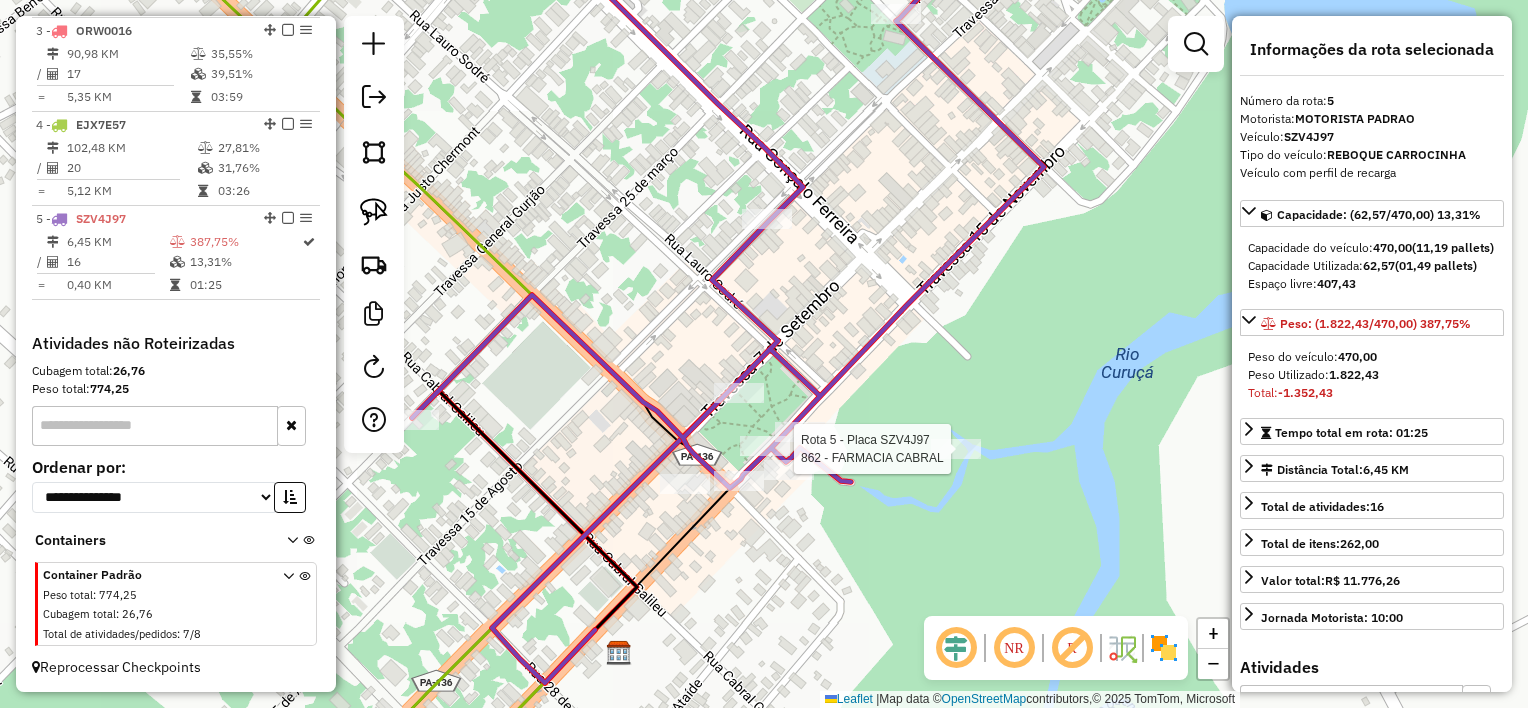 click 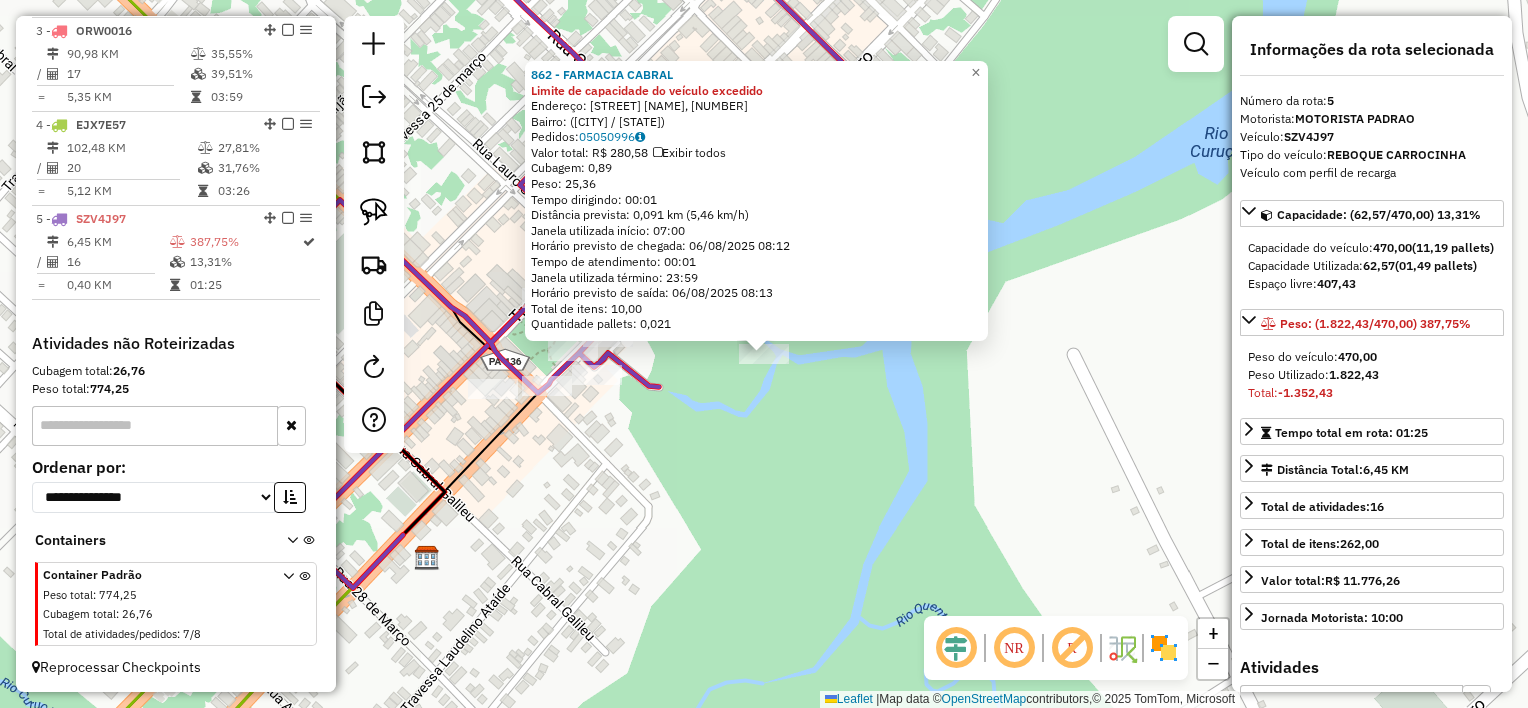 drag, startPoint x: 662, startPoint y: 424, endPoint x: 639, endPoint y: 412, distance: 25.942244 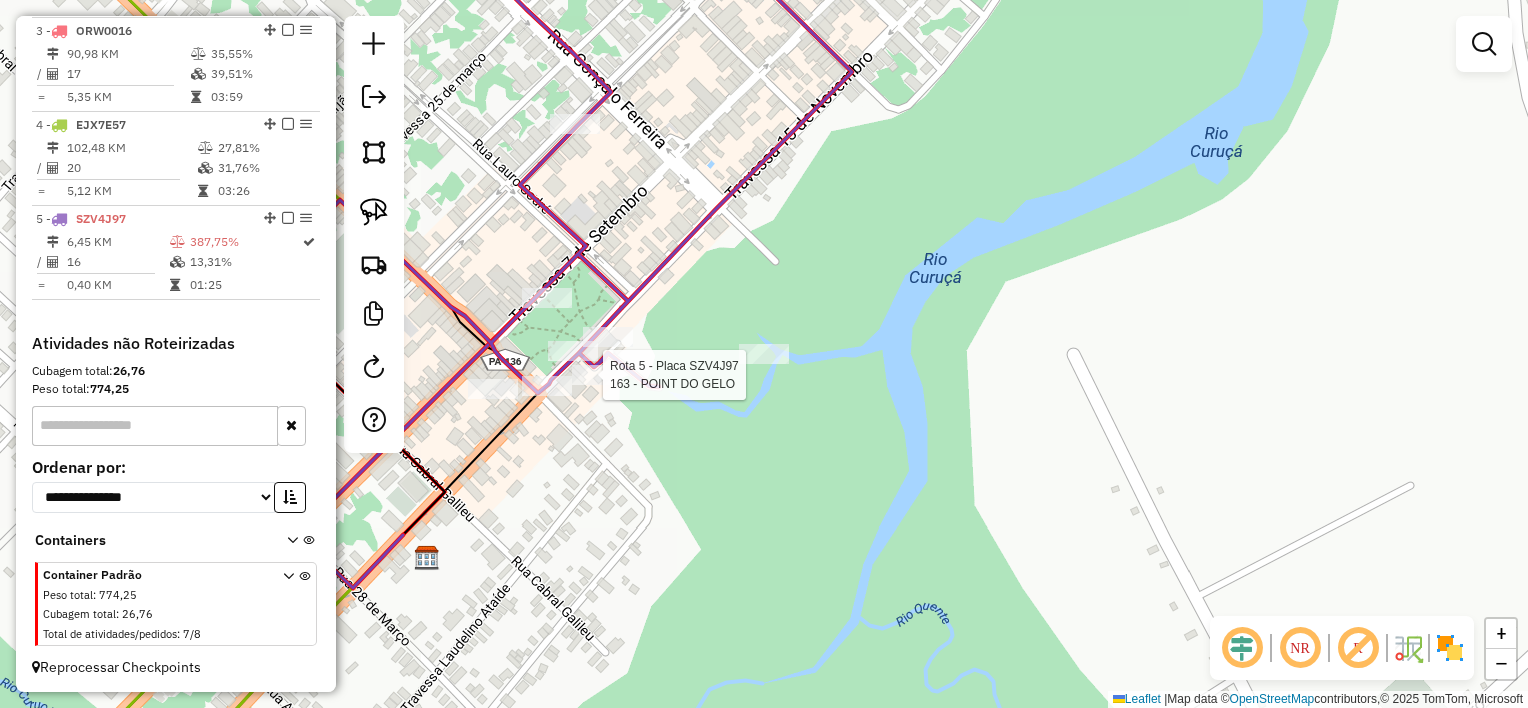 select on "**********" 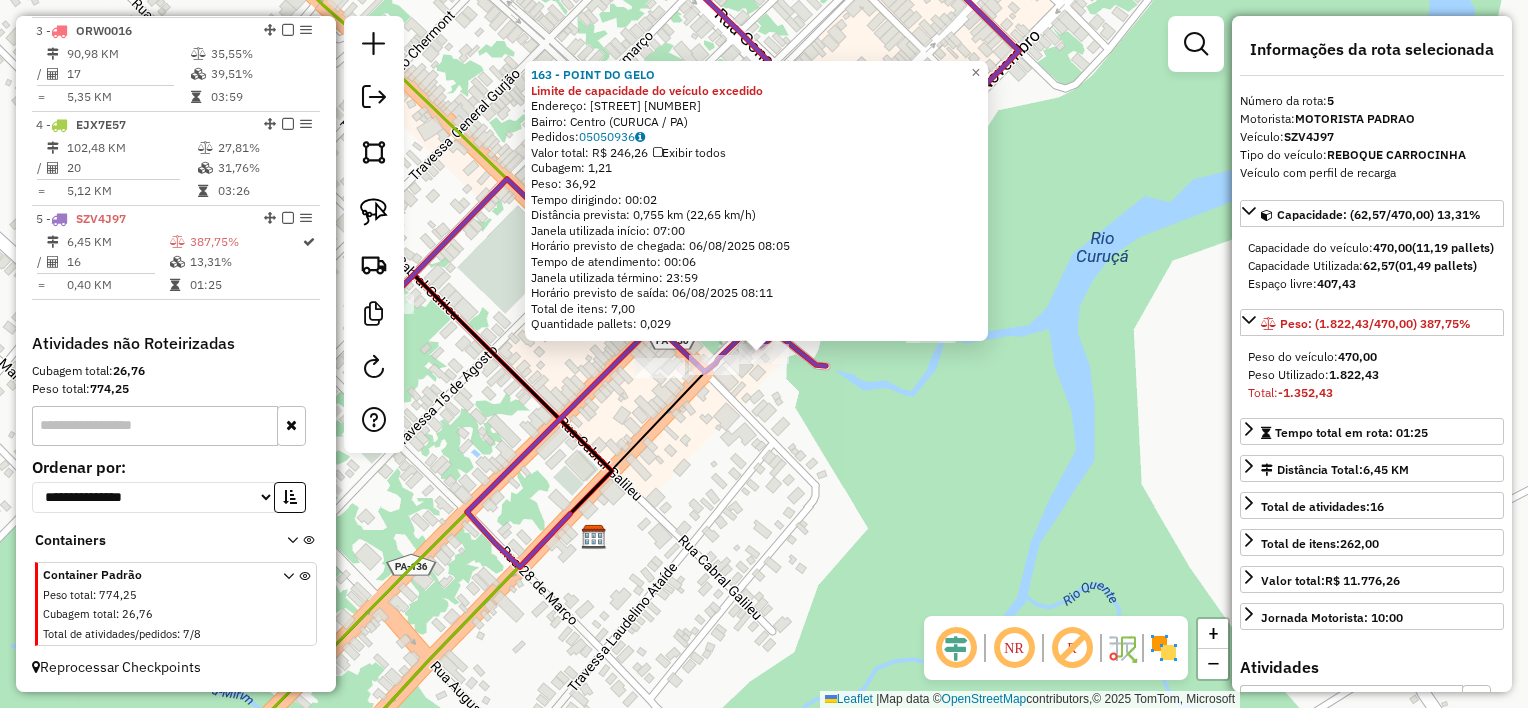 click on "Endereço:  [STREET_NAME] [NUMBER]   Bairro: [NEIGHBORHOOD] ([CITY] / [STATE])   Pedidos:  [ORDER_ID]   Valor total: [CURRENCY] [VALUE]   Exibir todos   Cubagem: [VALUE]  Peso: [VALUE]  Tempo dirigindo: [TIME]   Distância prevista: [VALUE] km ([VALUE] km/h)   Janela utilizada início: [TIME]   Horário previsto de chegada: [DATE] [TIME]   Tempo de atendimento: [TIME]   Janela utilizada término: [TIME]   Horário previsto de saída: [DATE] [TIME]   Total de itens: [VALUE]   Quantidade pallets: [VALUE]  × Janela de atendimento Grade de atendimento Capacidade Transportadoras Veículos Cliente Pedidos  Rotas Selecione os dias de semana para filtrar as janelas de atendimento  Seg   Ter   Qua   Qui   Sex   Sáb   Dom  Informe o período da janela de atendimento: De: Até:  Filtrar exatamente a janela do cliente  Considerar janela de atendimento padrão  Selecione os dias de semana para filtrar as grades de atendimento  Seg   Ter   Qua   Qui   Sex   Sáb   Dom   Peso mínimo:   Peso máximo:" 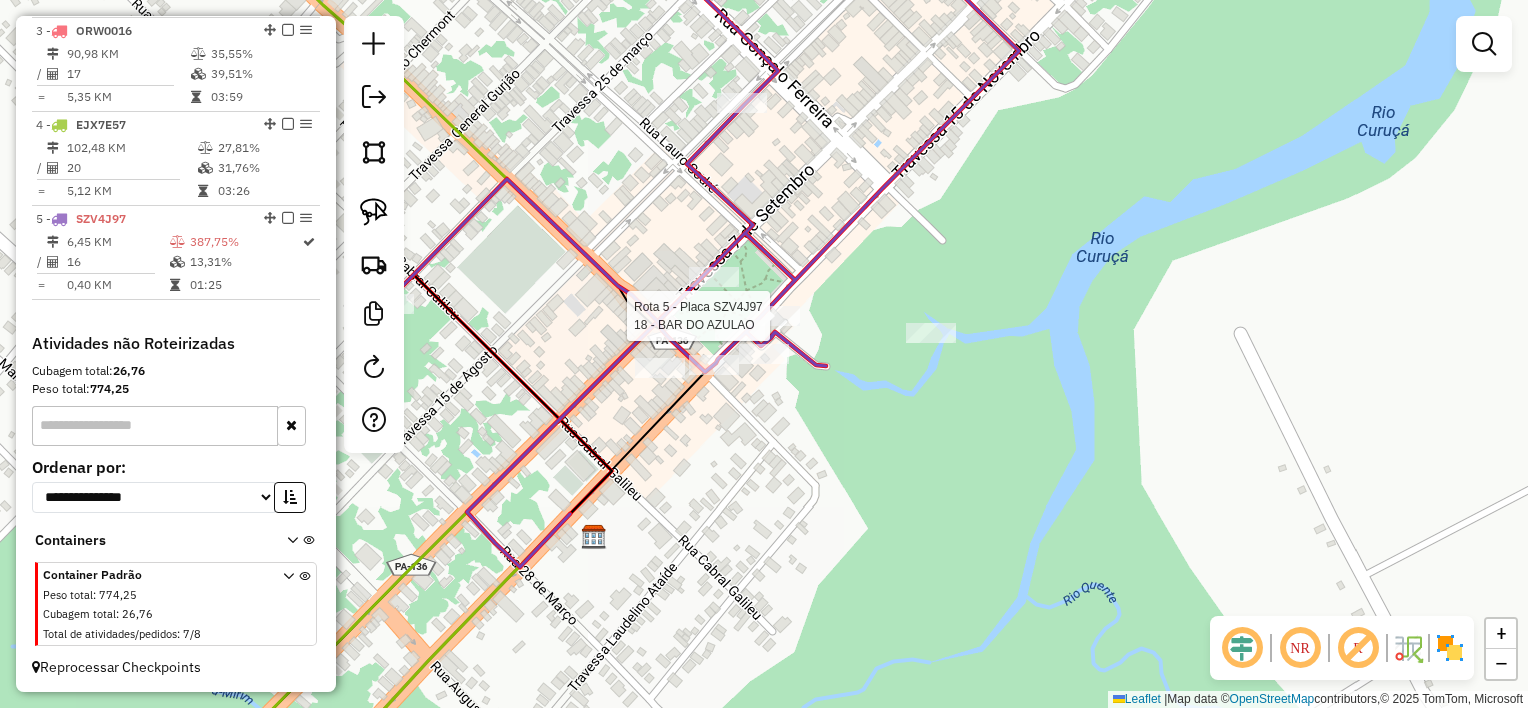 select on "**********" 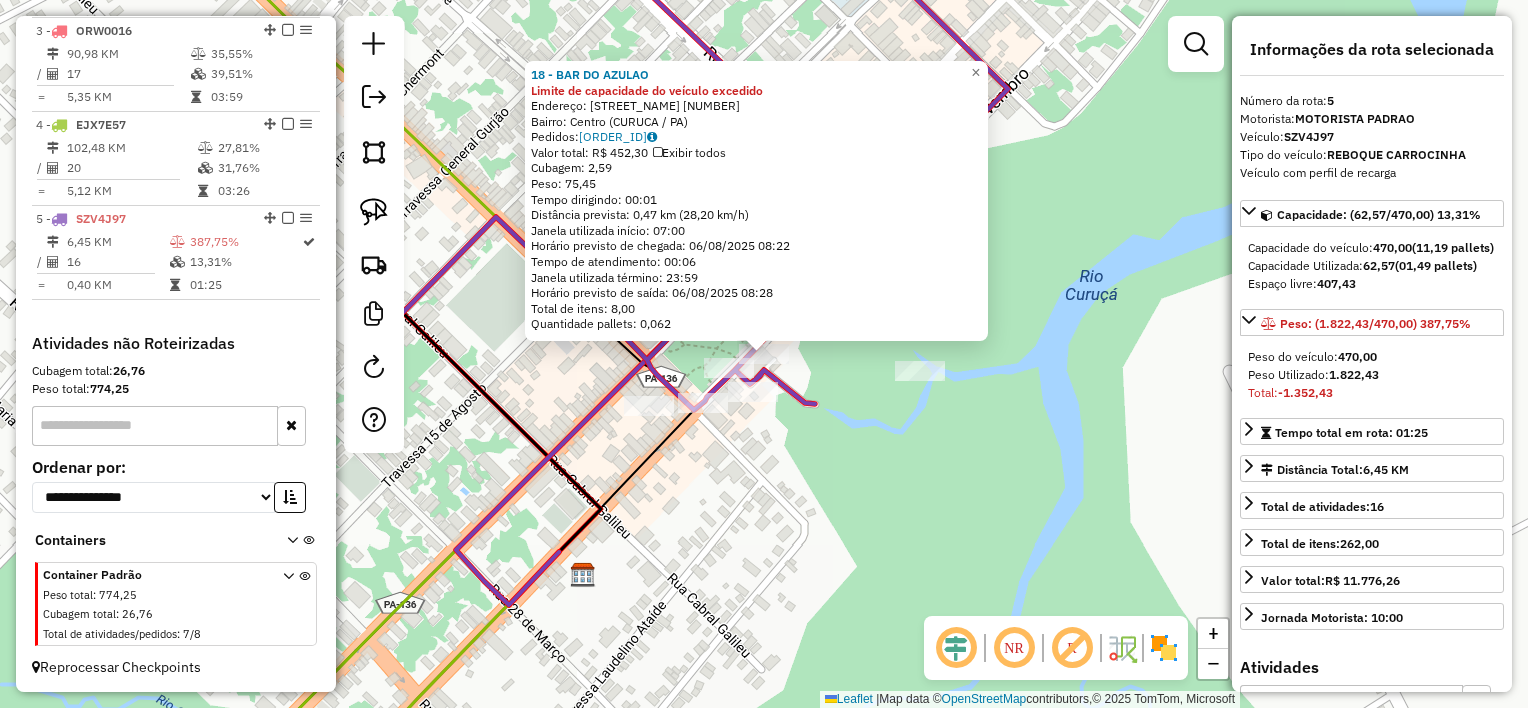 click on "Endereço:  [STREET_NAME] [NUMBER]   Bairro: [NEIGHBORHOOD] ([CITY] / [STATE])   Pedidos:  [ORDER_ID]   Valor total: [CURRENCY] [VALUE]   Exibir todos   Cubagem: [VALUE]  Peso: [VALUE]  Tempo dirigindo: [TIME]   Distância prevista: [VALUE] km ([VALUE] km/h)   Janela utilizada início: [TIME]   Horário previsto de chegada: [DATE] [TIME]   Tempo de atendimento: [TIME]   Janela utilizada término: [TIME]   Horário previsto de saída: [DATE] [TIME]   Total de itens: [VALUE]   Quantidade pallets: [VALUE]  × Janela de atendimento Grade de atendimento Capacidade Transportadoras Veículos Cliente Pedidos  Rotas Selecione os dias de semana para filtrar as janelas de atendimento  Seg   Ter   Qua   Qui   Sex   Sáb   Dom  Informe o período da janela de atendimento: De: Até:  Filtrar exatamente a janela do cliente  Considerar janela de atendimento padrão  Selecione os dias de semana para filtrar as grades de atendimento  Seg   Ter   Qua   Qui   Sex   Sáb   Dom   Peso mínimo:   De:  +" 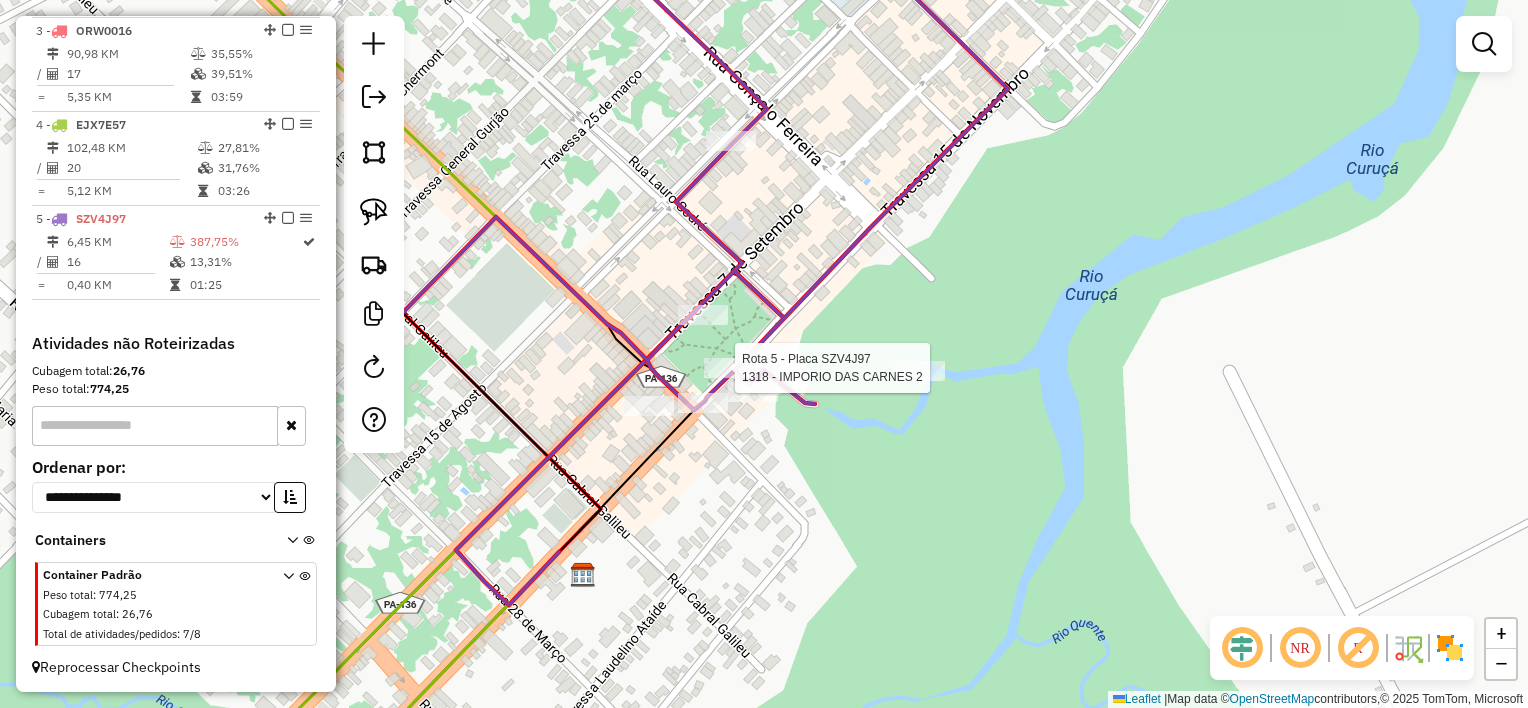 select on "**********" 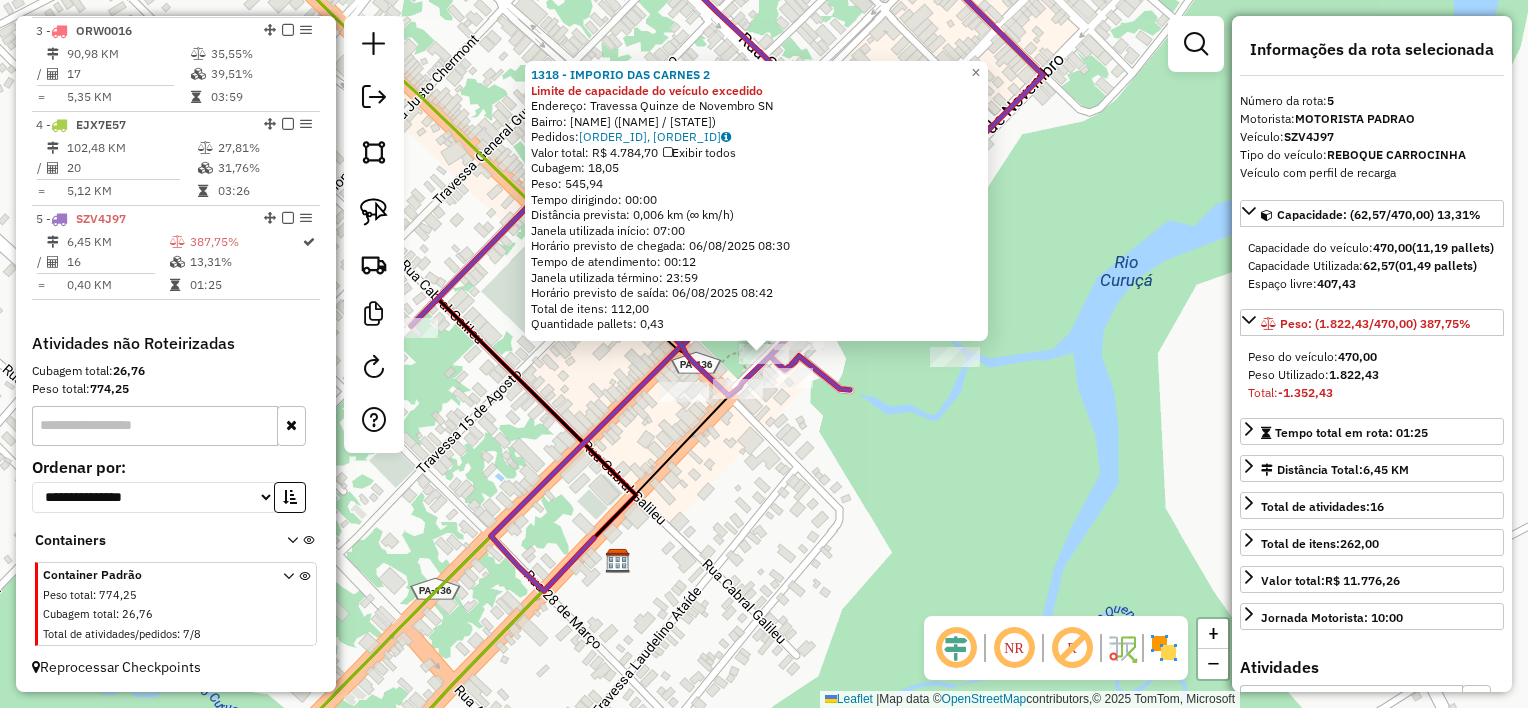 click on "Rota 5 - Placa SZV4J97  [NUMBER] - [NAME] [NUMBER] - [NAME] Limite de capacidade do veículo excedido  Endereço:  [STREET] [NUMBER]   Bairro: [NEIGHBORHOOD] ([CITY] / [STATE])   Pedidos:  [ORDER_ID], [ORDER_ID]   Valor total: R$ 4.784,70   Exibir todos   Cubagem: 18,05  Peso: 545,94  Tempo dirigindo: 00:00   Distância prevista: 0,006 km (∞ km/h)   Janela utilizada início: 07:00   Horário previsto de chegada: 06/08/2025 08:30   Tempo de atendimento: 00:12   Janela utilizada término: 23:59   Horário previsto de saída: 06/08/2025 08:42   Total de itens: 112,00   Quantidade pallets: 0,43  × Janela de atendimento Grade de atendimento Capacidade Transportadoras Veículos Cliente Pedidos  Rotas Selecione os dias de semana para filtrar as janelas de atendimento  Seg   Ter   Qua   Qui   Sex   Sáb   Dom  Informe o período da janela de atendimento: De: Até:  Filtrar exatamente a janela do cliente  Considerar janela de atendimento padrão  Selecione os dias de semana para filtrar as grades de atendimento" 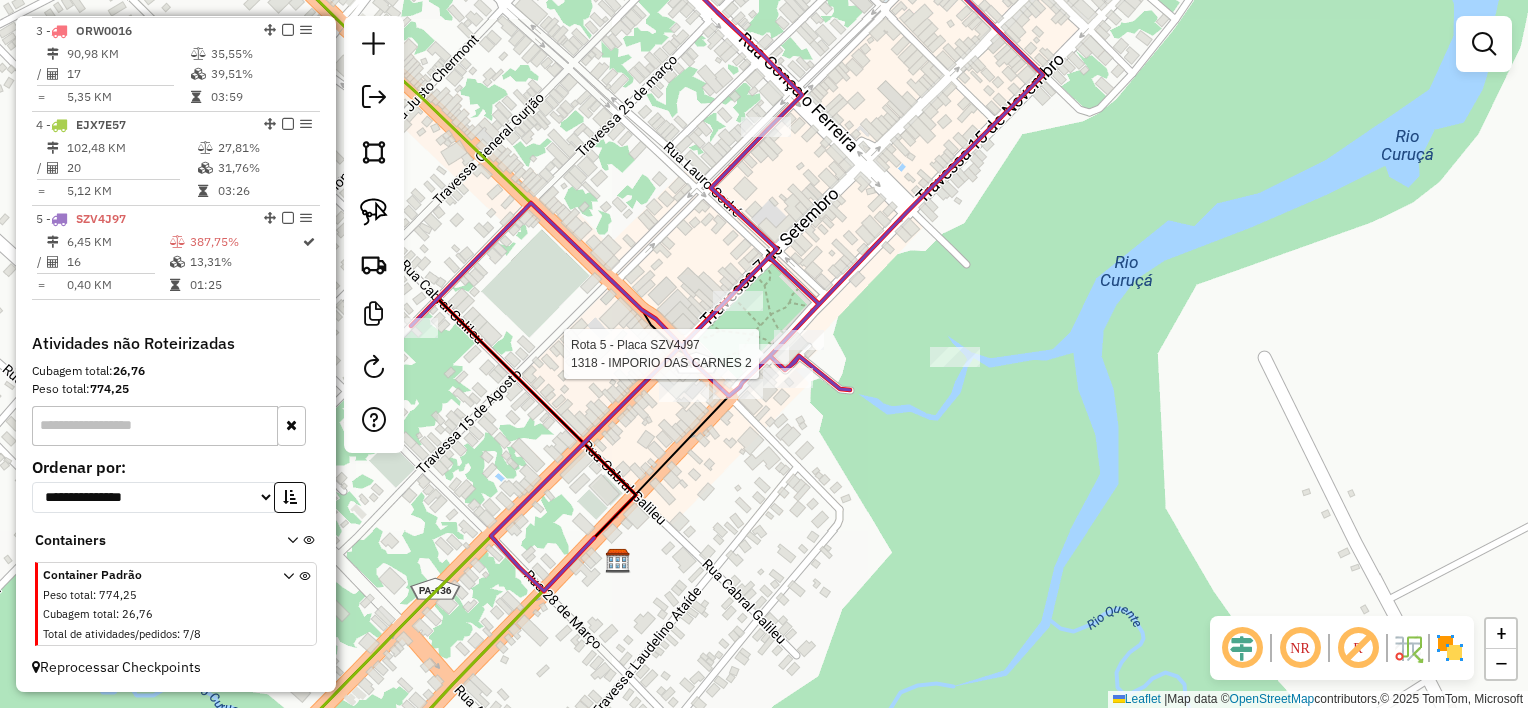 select on "**********" 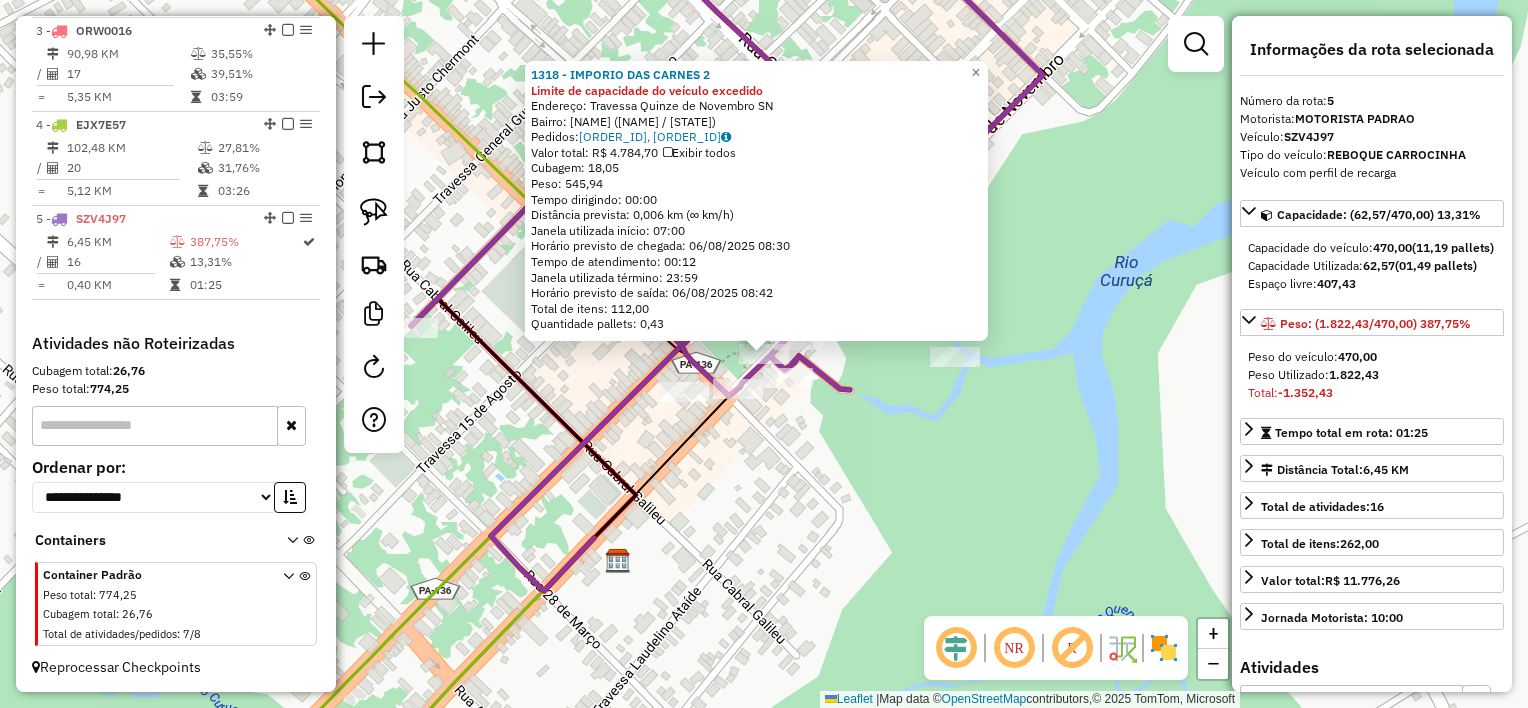 click on "Rota 5 - Placa [PLATE]  24 - JANECO BAR Rota 5 - Placa [PLATE]  163 - POINT DO GELO 1318 - IMPORIO DAS CARNES 2 Limite de capacidade do veículo excedido  Endereço:  Travessa Quinze de Novembro SN   Bairro: CENTRO ([CITY] / [STATE])   Pedidos:  [ORDER_ID], [ORDER_ID]   Valor total: R$ 4.784,70   Exibir todos   Cubagem: 18,05  Peso: 545,94  Tempo dirigindo: 00:00   Distância prevista: 0,006 km (∞ km/h)   Janela utilizada início: 07:00   Horário previsto de chegada: 06/08/2025 08:30   Tempo de atendimento: 00:12   Janela utilizada término: 23:59   Horário previsto de saída: 06/08/2025 08:42   Total de itens: 112,00   Quantidade pallets: 0,43  × Janela de atendimento Grade de atendimento Capacidade Transportadoras Veículos Cliente Pedidos  Rotas Selecione os dias de semana para filtrar as janelas de atendimento  Seg   Ter   Qua   Qui   Sex   Sáb   Dom  Informe o período da janela de atendimento: De: Até:  Filtrar exatamente a janela do cliente  Considerar janela de atendimento padrão   Seg   Ter   Qua  De:" 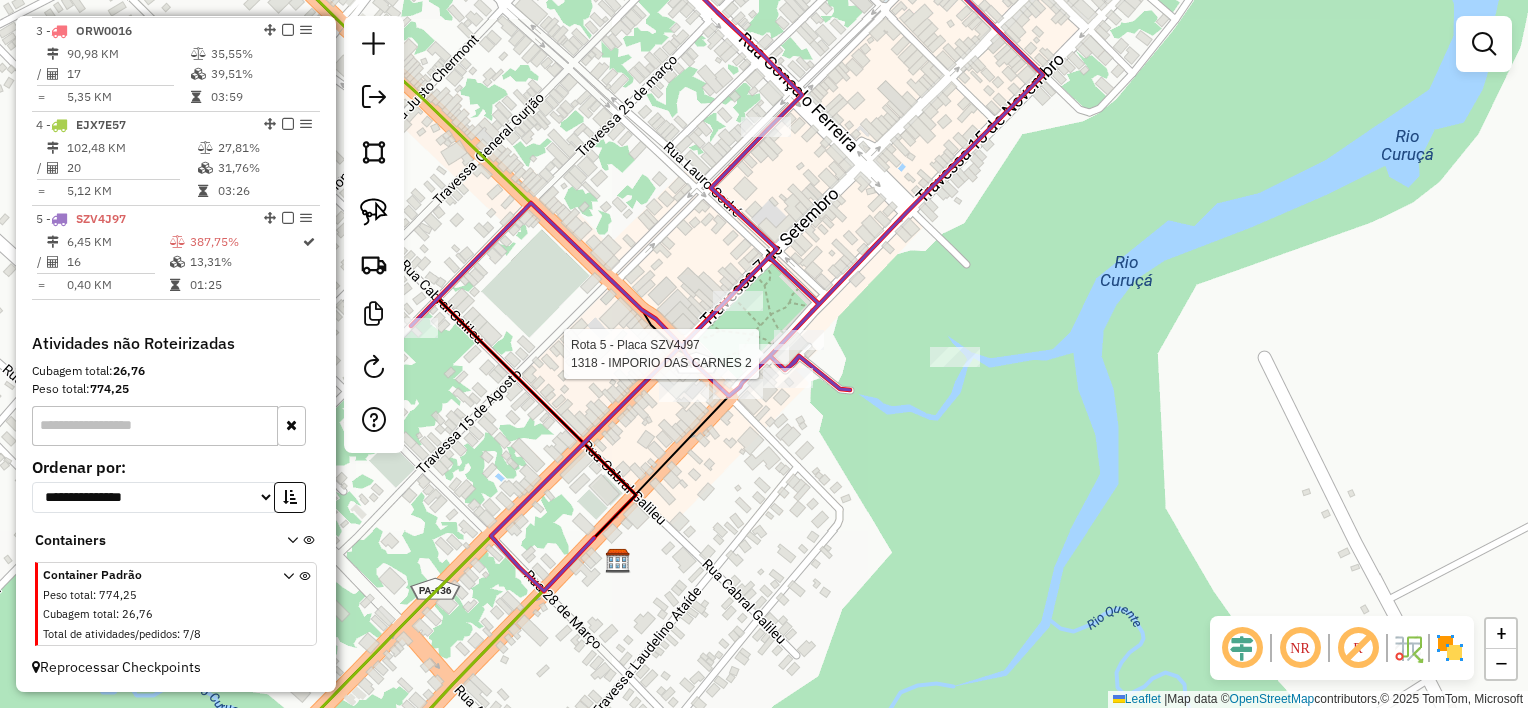 select on "**********" 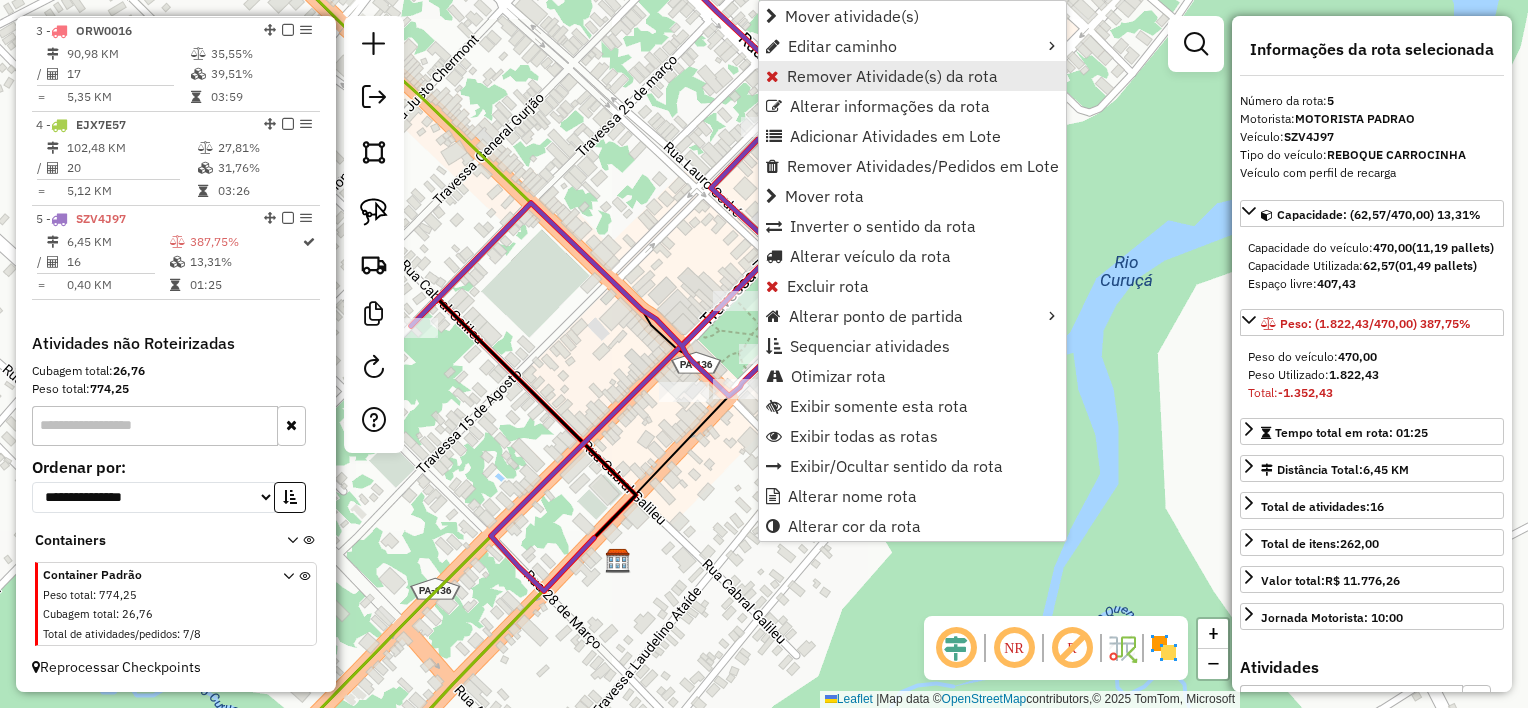 click on "Remover Atividade(s) da rota" at bounding box center [892, 76] 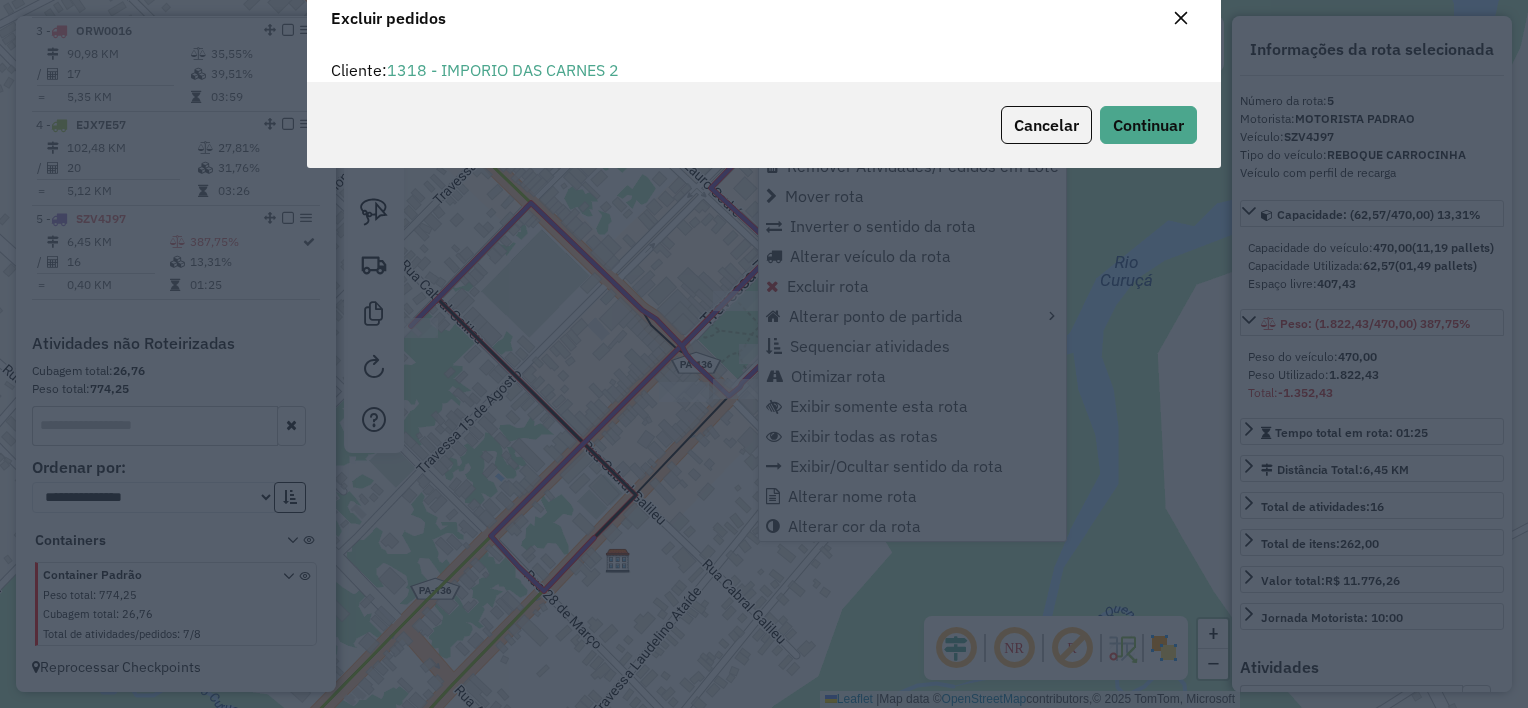 scroll, scrollTop: 10, scrollLeft: 6, axis: both 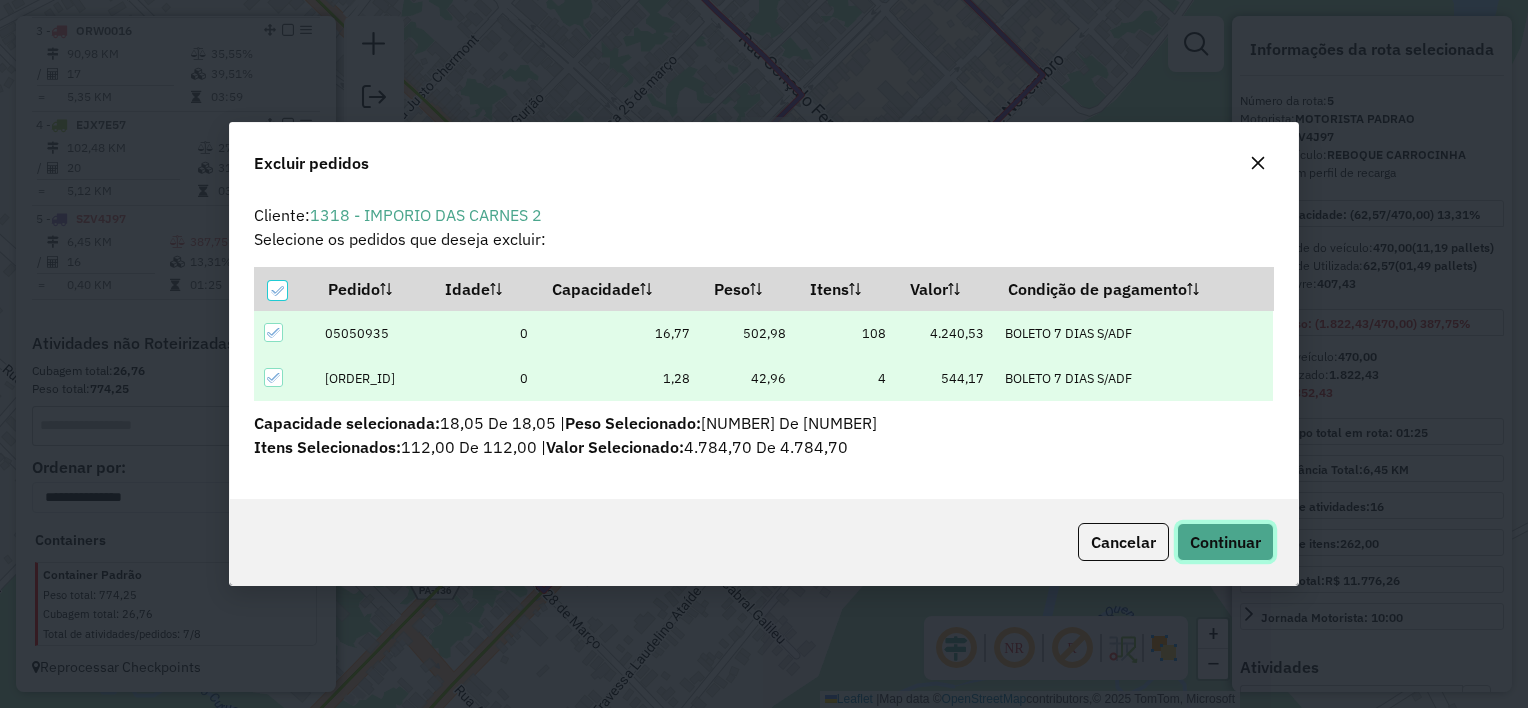click on "Continuar" 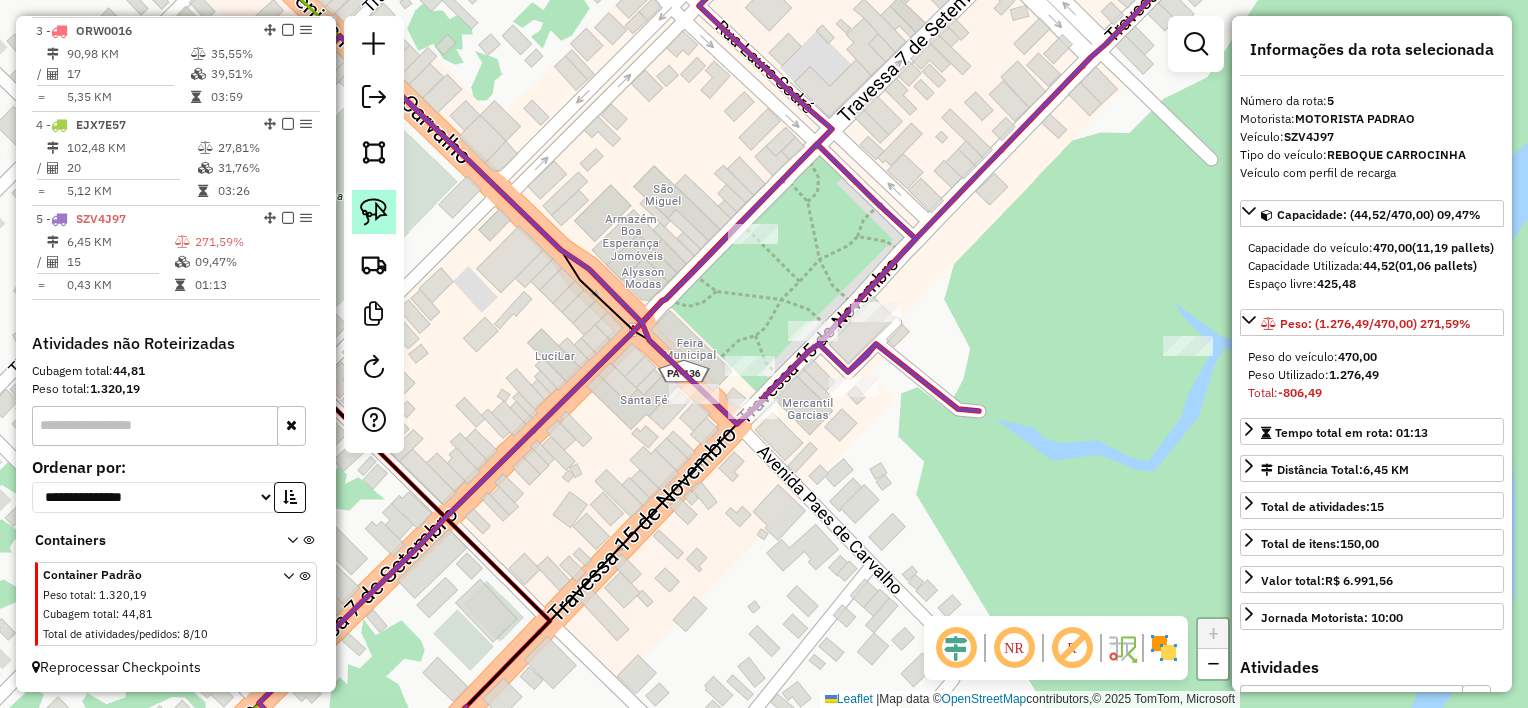 click 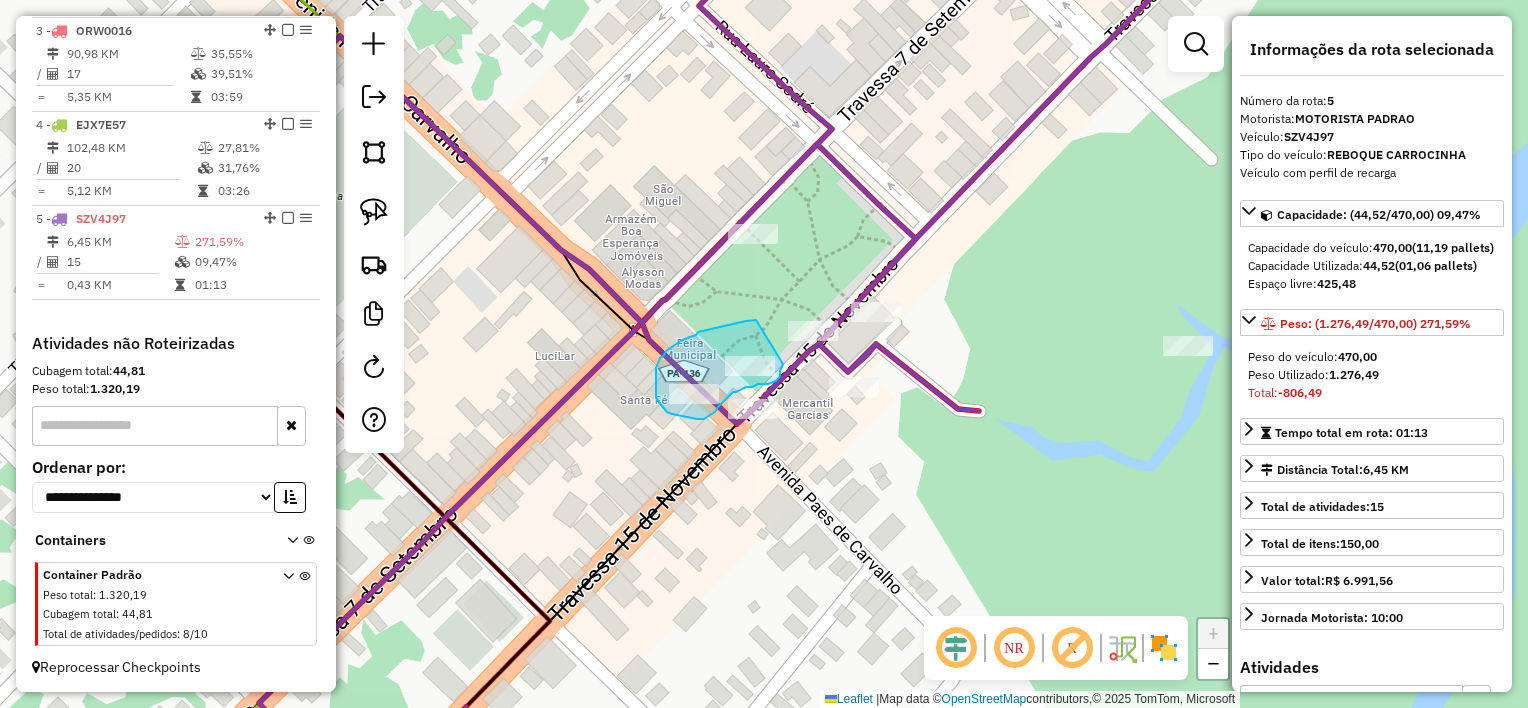 click on "Janela de atendimento Grade de atendimento Capacidade Transportadoras Veículos Cliente Pedidos  Rotas Selecione os dias de semana para filtrar as janelas de atendimento  Seg   Ter   Qua   Qui   Sex   Sáb   Dom  Informe o período da janela de atendimento: De: Até:  Filtrar exatamente a janela do cliente  Considerar janela de atendimento padrão  Selecione os dias de semana para filtrar as grades de atendimento  Seg   Ter   Qua   Qui   Sex   Sáb   Dom   Considerar clientes sem dia de atendimento cadastrado  Clientes fora do dia de atendimento selecionado Filtrar as atividades entre os valores definidos abaixo:  Peso mínimo:   Peso máximo:   Cubagem mínima:   Cubagem máxima:   De:   Até:  Filtrar as atividades entre o tempo de atendimento definido abaixo:  De:   Até:   Considerar capacidade total dos clientes não roteirizados Transportadora: Selecione um ou mais itens Tipo de veículo: Selecione um ou mais itens Veículo: Selecione um ou mais itens Motorista: Selecione um ou mais itens Nome: Rótulo:" 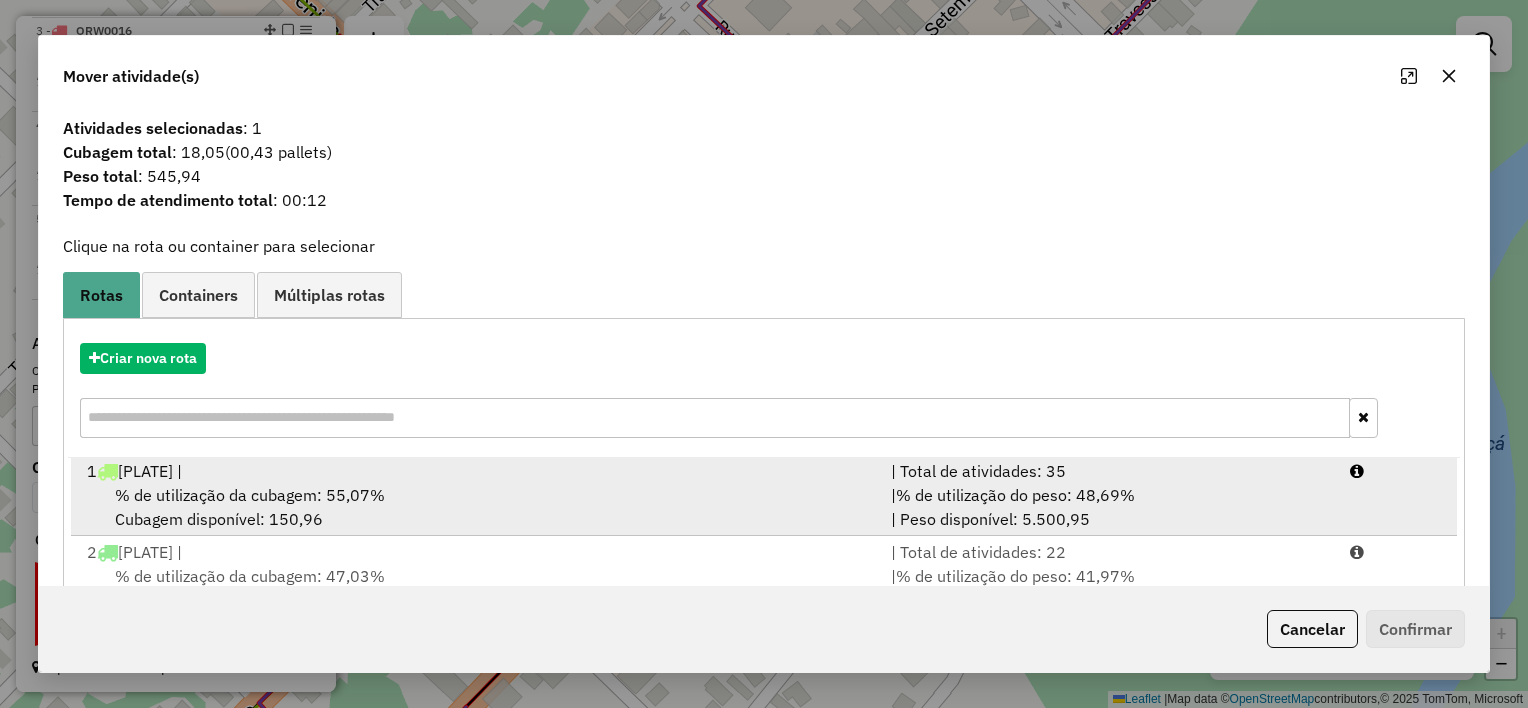 scroll, scrollTop: 4, scrollLeft: 0, axis: vertical 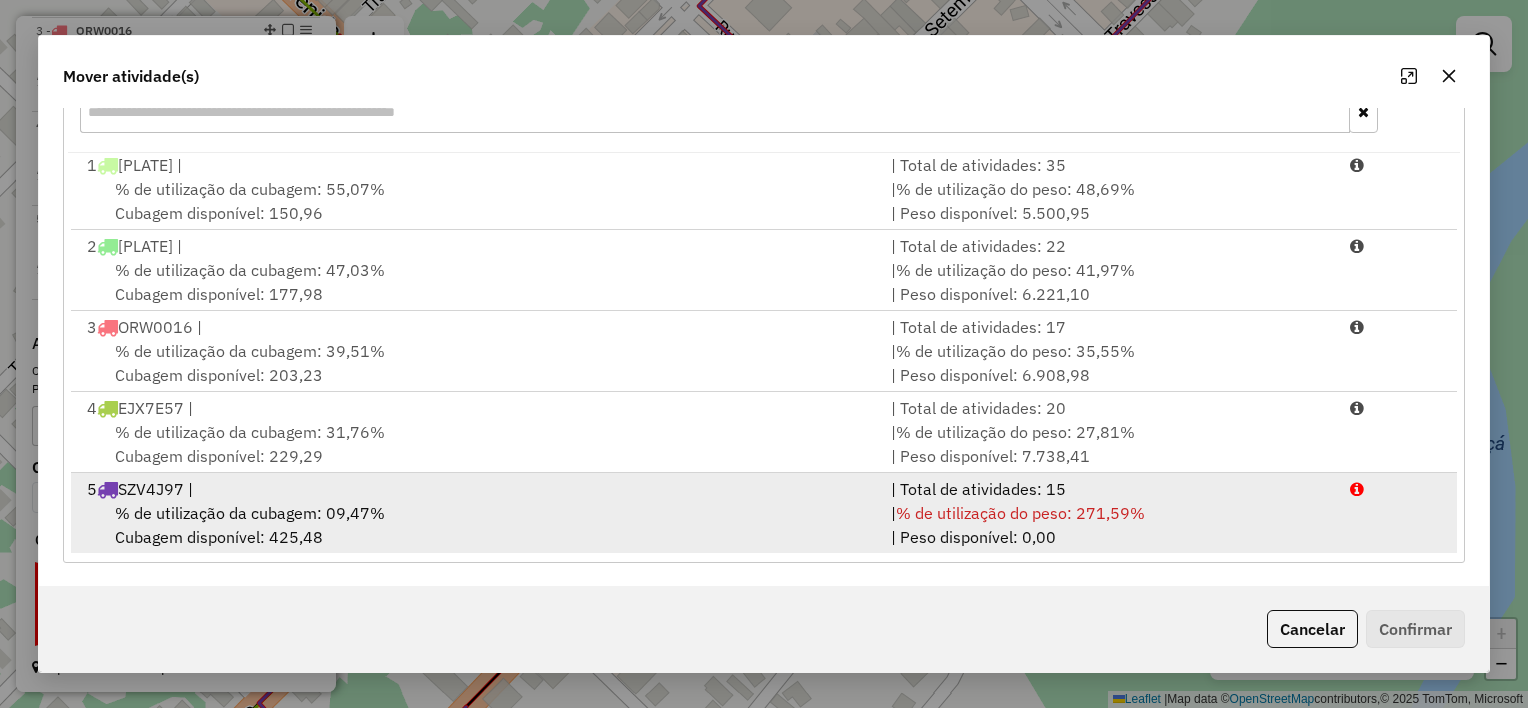 click on "% de utilização da cubagem: 09,47%  Cubagem disponível: 425,48" at bounding box center (477, 525) 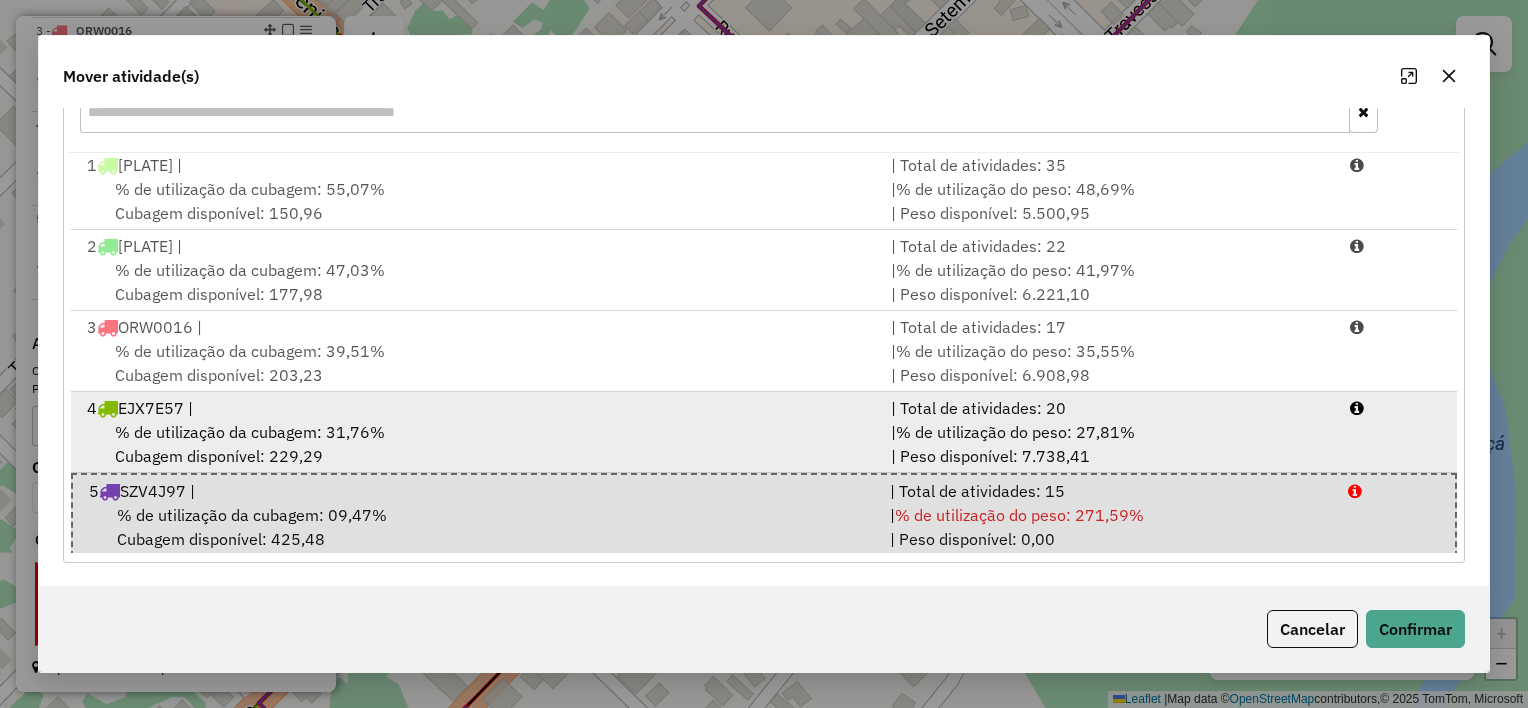 click on "% de utilização da cubagem: 31,76%  Cubagem disponível: 229,29" at bounding box center (477, 444) 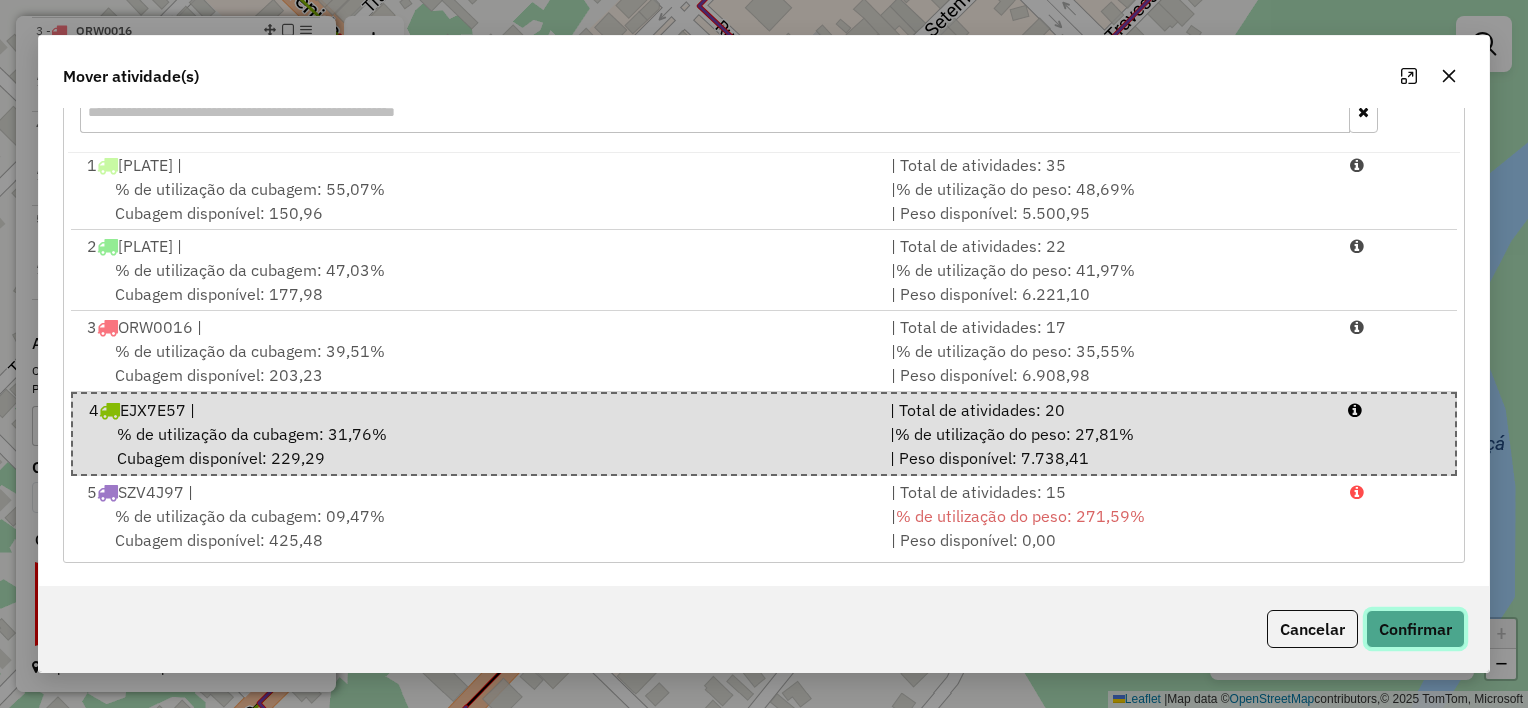 click on "Confirmar" 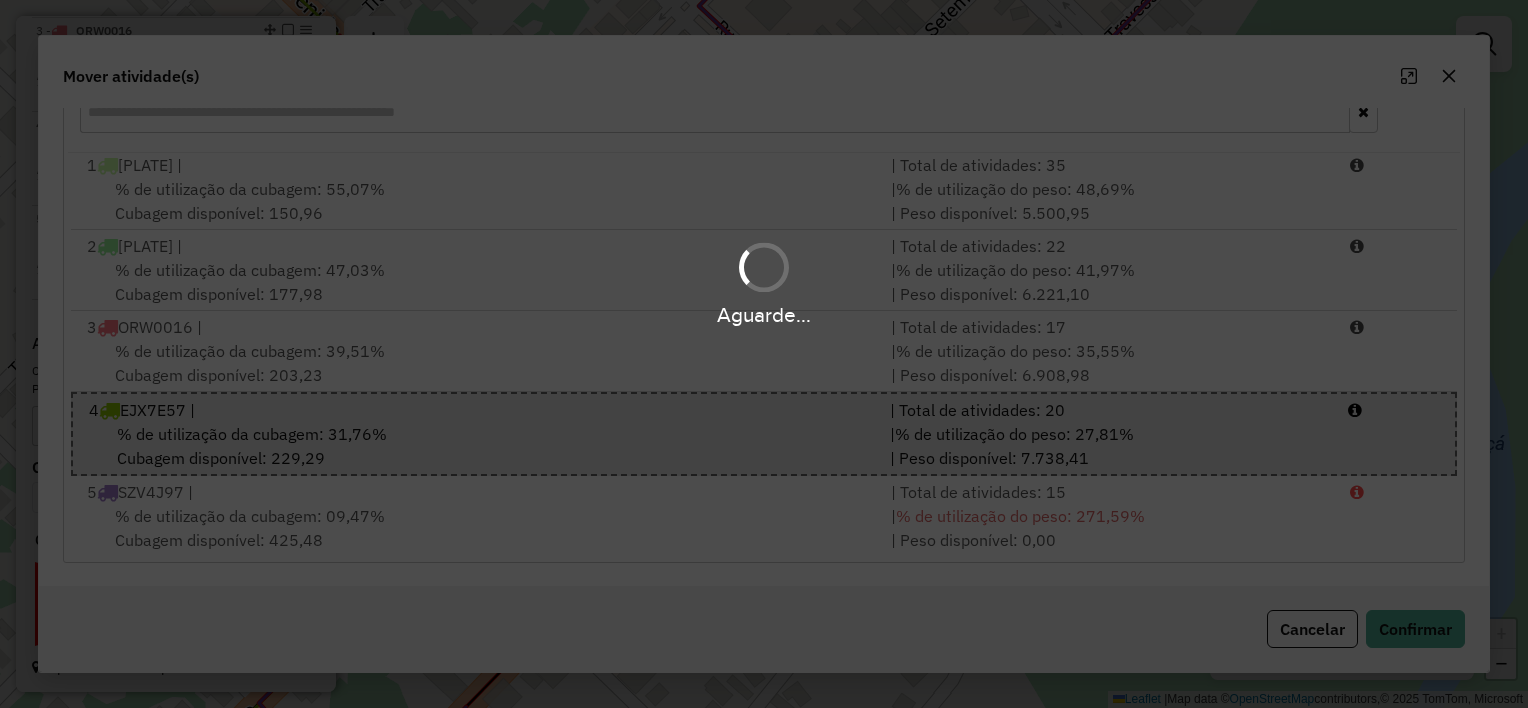 scroll, scrollTop: 0, scrollLeft: 0, axis: both 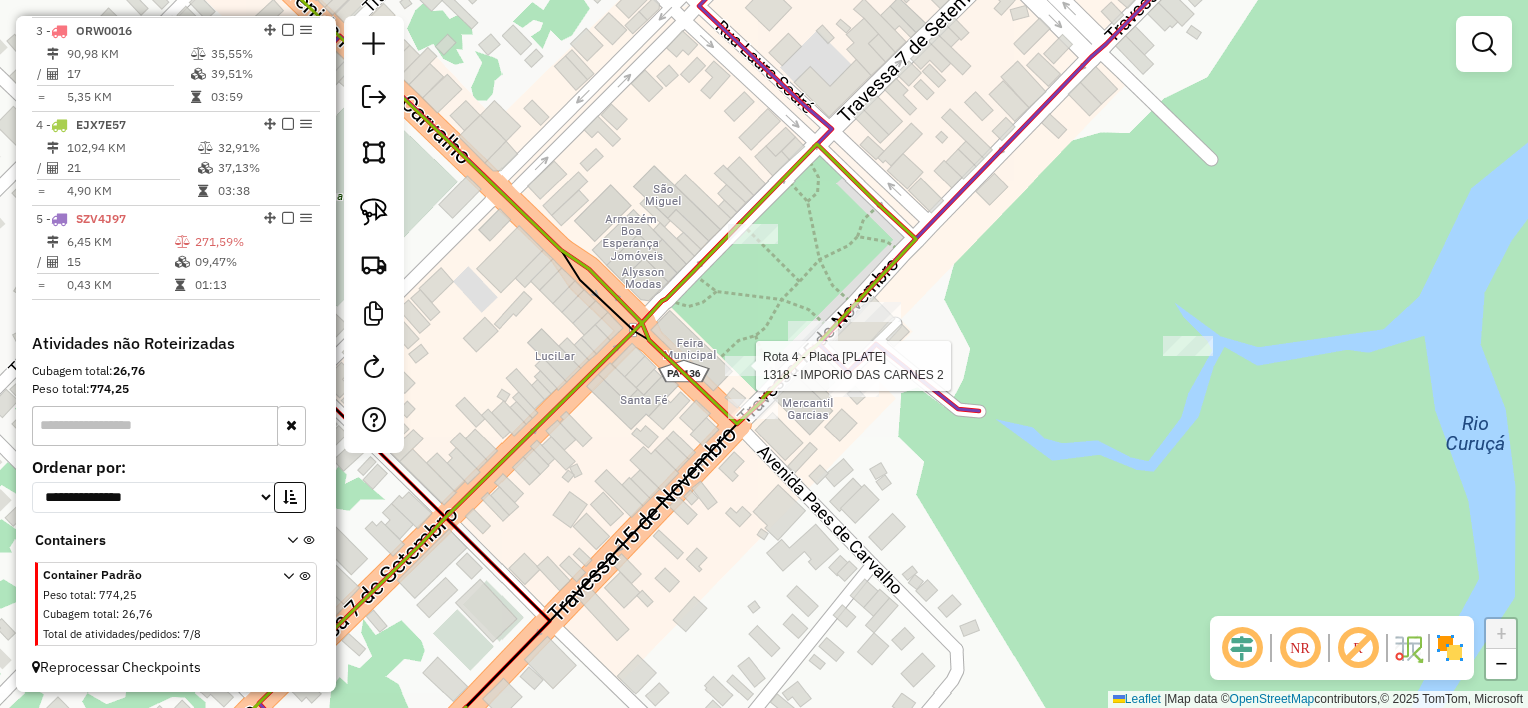 select on "**********" 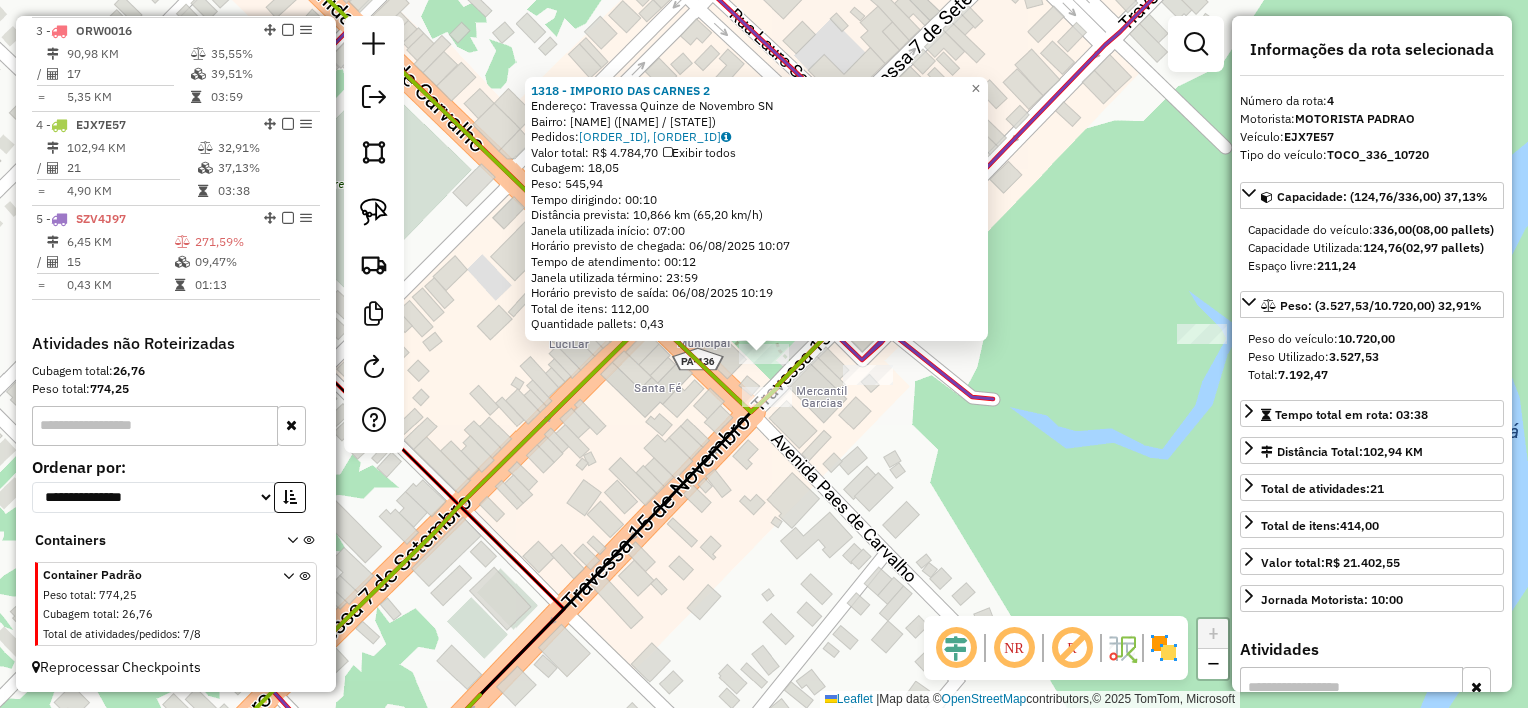 drag, startPoint x: 824, startPoint y: 430, endPoint x: 830, endPoint y: 407, distance: 23.769728 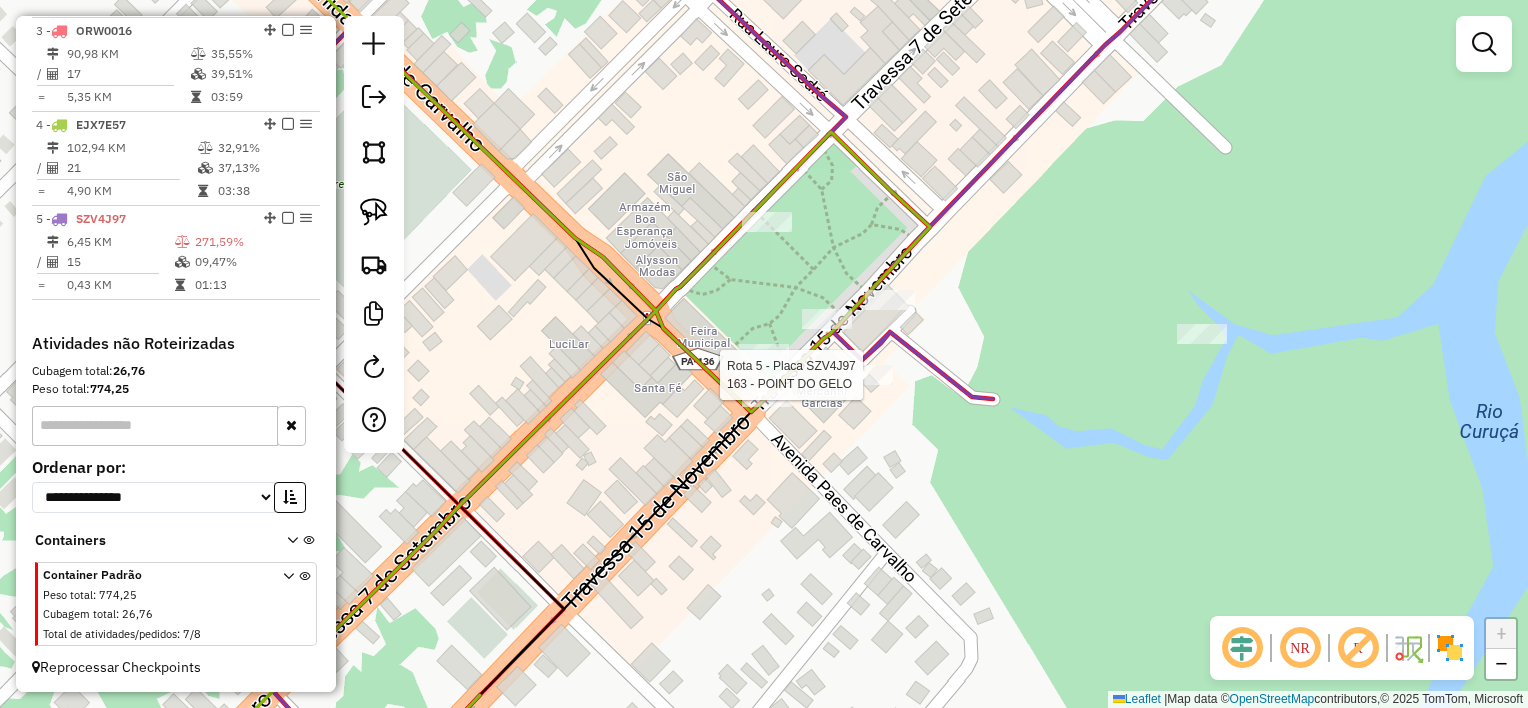 select on "**********" 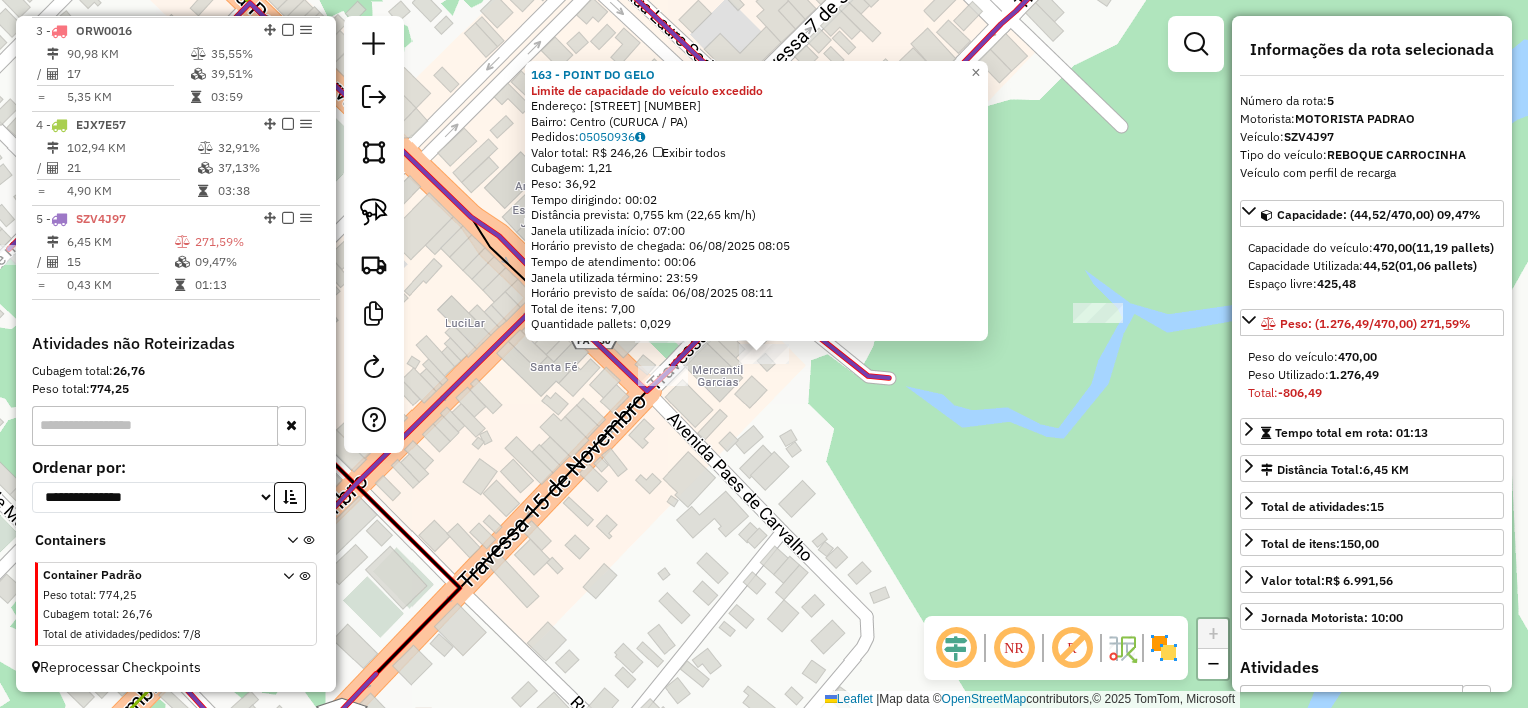 click on "Endereço:  [STREET_NAME] [NUMBER]   Bairro: [NEIGHBORHOOD] ([CITY] / [STATE])   Pedidos:  [ORDER_ID]   Valor total: [CURRENCY] [VALUE]   Exibir todos   Cubagem: [VALUE]  Peso: [VALUE]  Tempo dirigindo: [TIME]   Distância prevista: [VALUE] km ([VALUE] km/h)   Janela utilizada início: [TIME]   Horário previsto de chegada: [DATE] [TIME]   Tempo de atendimento: [TIME]   Janela utilizada término: [TIME]   Horário previsto de saída: [DATE] [TIME]   Total de itens: [VALUE]   Quantidade pallets: [VALUE]  × Janela de atendimento Grade de atendimento Capacidade Transportadoras Veículos Cliente Pedidos  Rotas Selecione os dias de semana para filtrar as janelas de atendimento  Seg   Ter   Qua   Qui   Sex   Sáb   Dom  Informe o período da janela de atendimento: De: Até:  Filtrar exatamente a janela do cliente  Considerar janela de atendimento padrão  Selecione os dias de semana para filtrar as grades de atendimento  Seg   Ter   Qua   Qui   Sex   Sáb   Dom   Peso mínimo:   Peso máximo:" 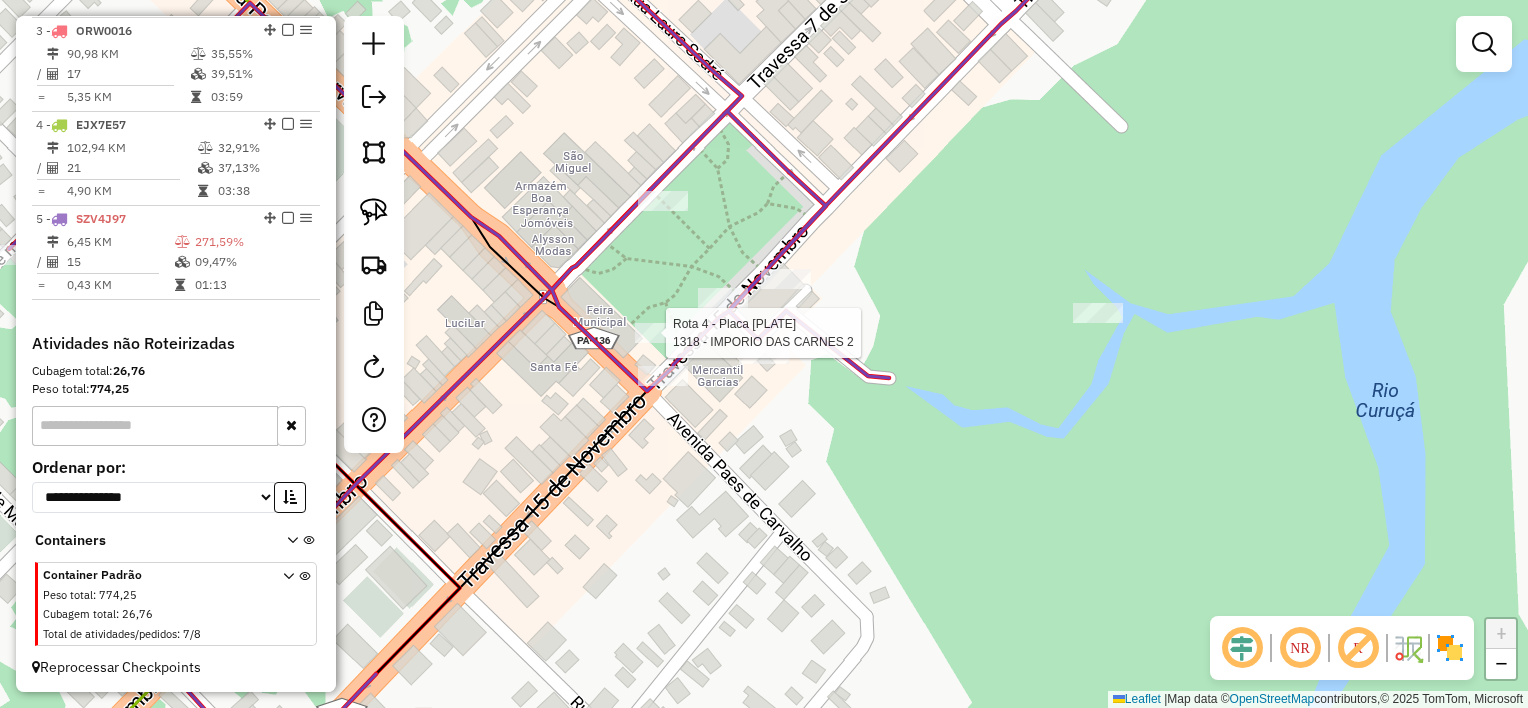 select on "**********" 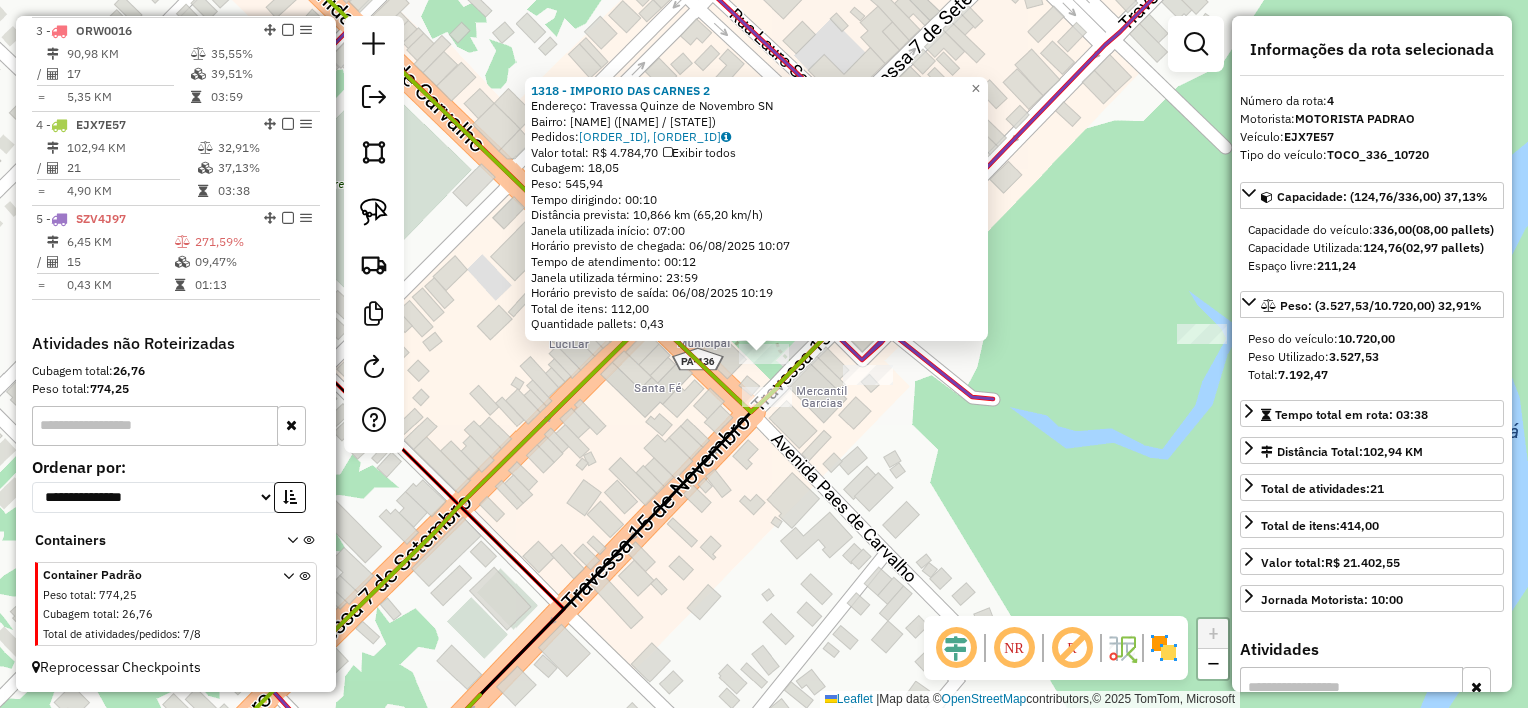 drag, startPoint x: 787, startPoint y: 460, endPoint x: 776, endPoint y: 431, distance: 31.016125 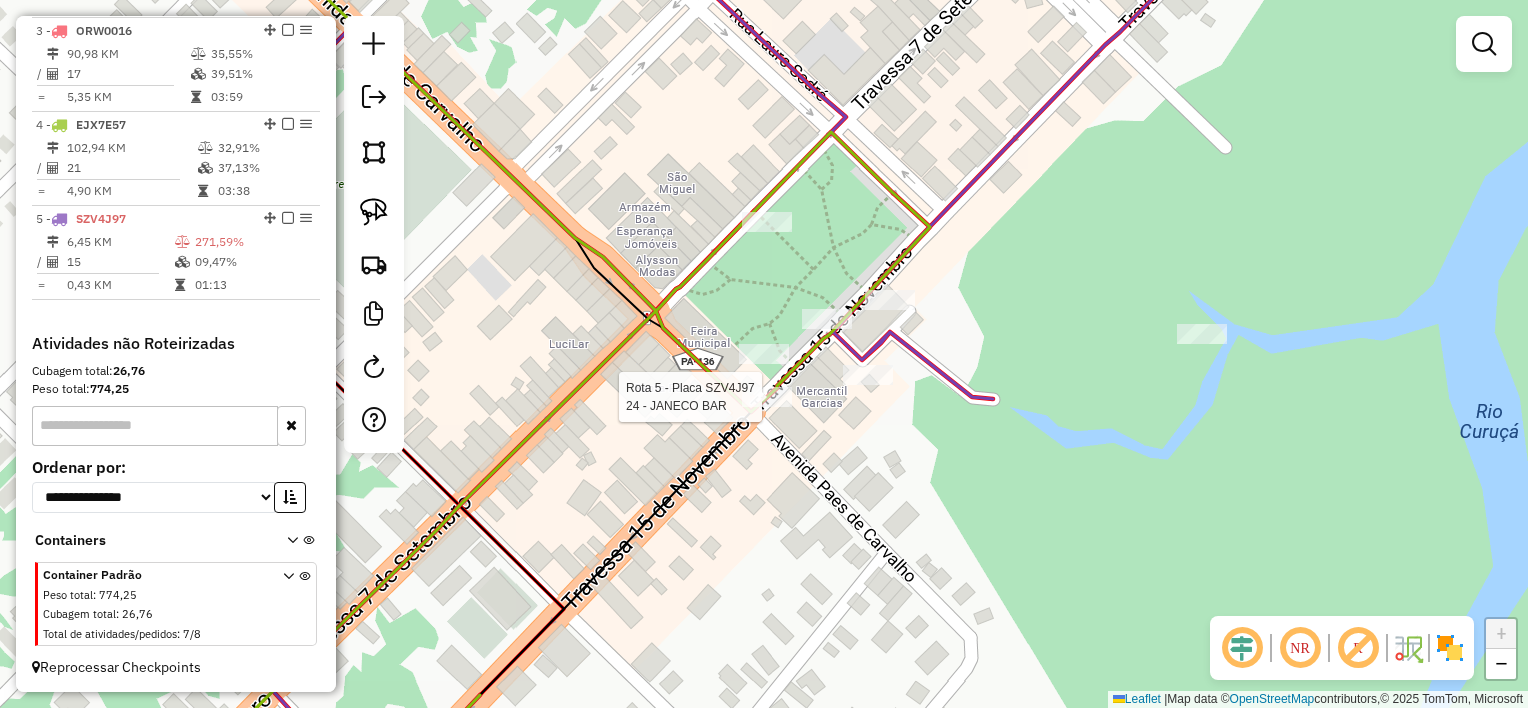 select on "**********" 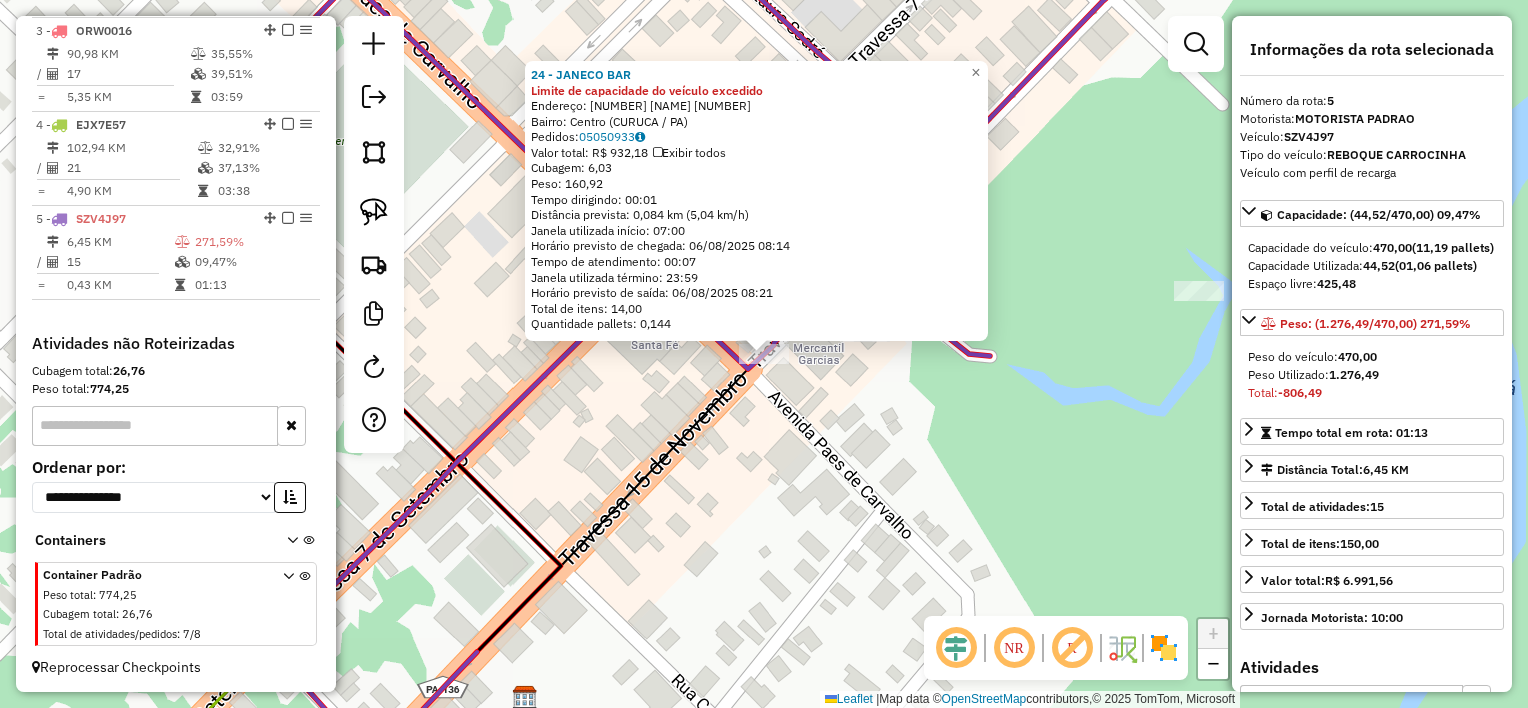 click on "24 - JANECO BAR Limite de capacidade do veículo excedido  Endereço:  15 DE NOVEMBRO 3   Bairro: Centro ([CITY] / [STATE])   Pedidos:  [ORDER_ID]   Valor total: R$ 932,18   Exibir todos   Cubagem: 6,03  Peso: 160,92  Tempo dirigindo: 00:01   Distância prevista: 0,084 km (5,04 km/h)   Janela utilizada início: 07:00   Horário previsto de chegada: 06/08/2025 08:14   Tempo de atendimento: 00:07   Janela utilizada término: 23:59   Horário previsto de saída: 06/08/2025 08:21   Total de itens: 14,00   Quantidade pallets: 0,144  × Janela de atendimento Grade de atendimento Capacidade Transportadoras Veículos Cliente Pedidos  Rotas Selecione os dias de semana para filtrar as janelas de atendimento  Seg   Ter   Qua   Qui   Sex   Sáb   Dom  Informe o período da janela de atendimento: De: Até:  Filtrar exatamente a janela do cliente  Considerar janela de atendimento padrão  Selecione os dias de semana para filtrar as grades de atendimento  Seg   Ter   Qua   Qui   Sex   Sáb   Dom   Peso mínimo:   Peso máximo:  +" 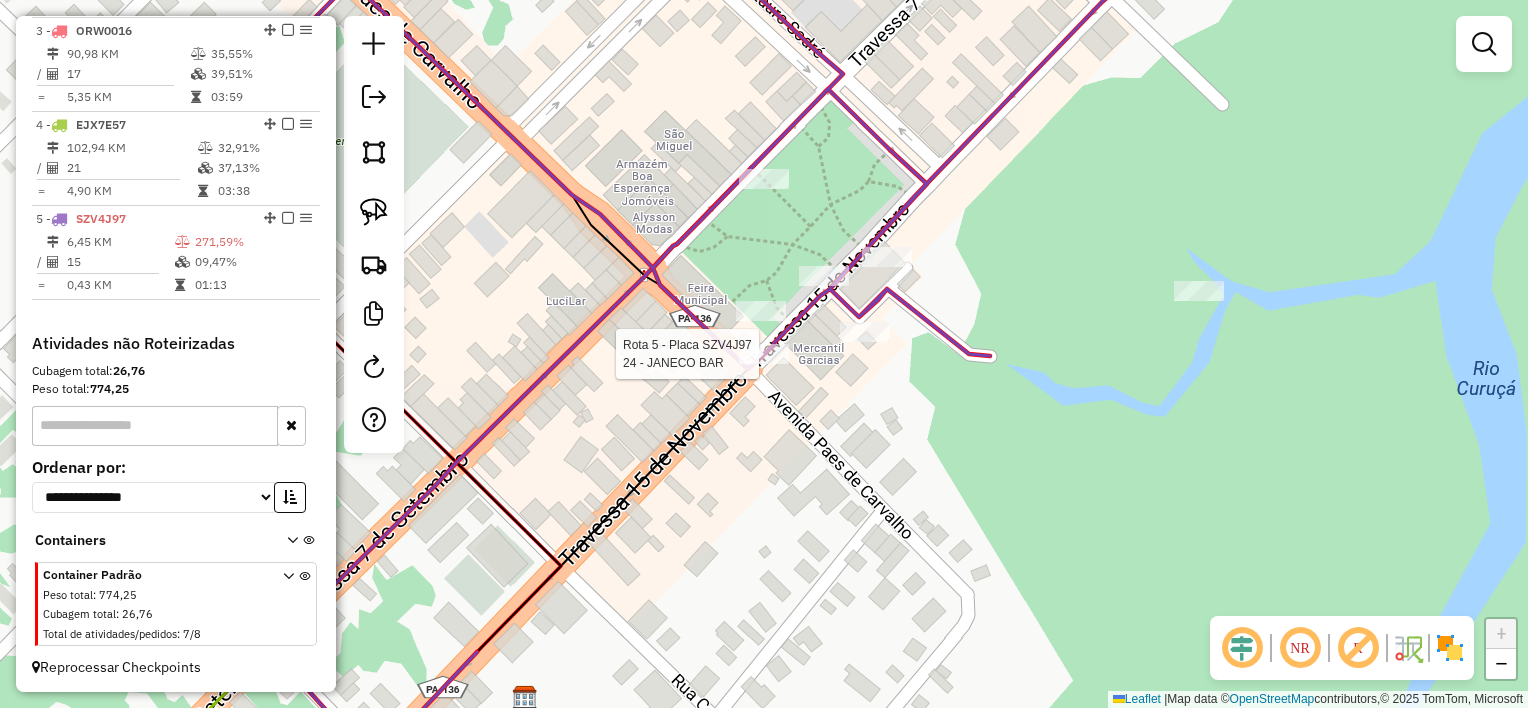 select on "**********" 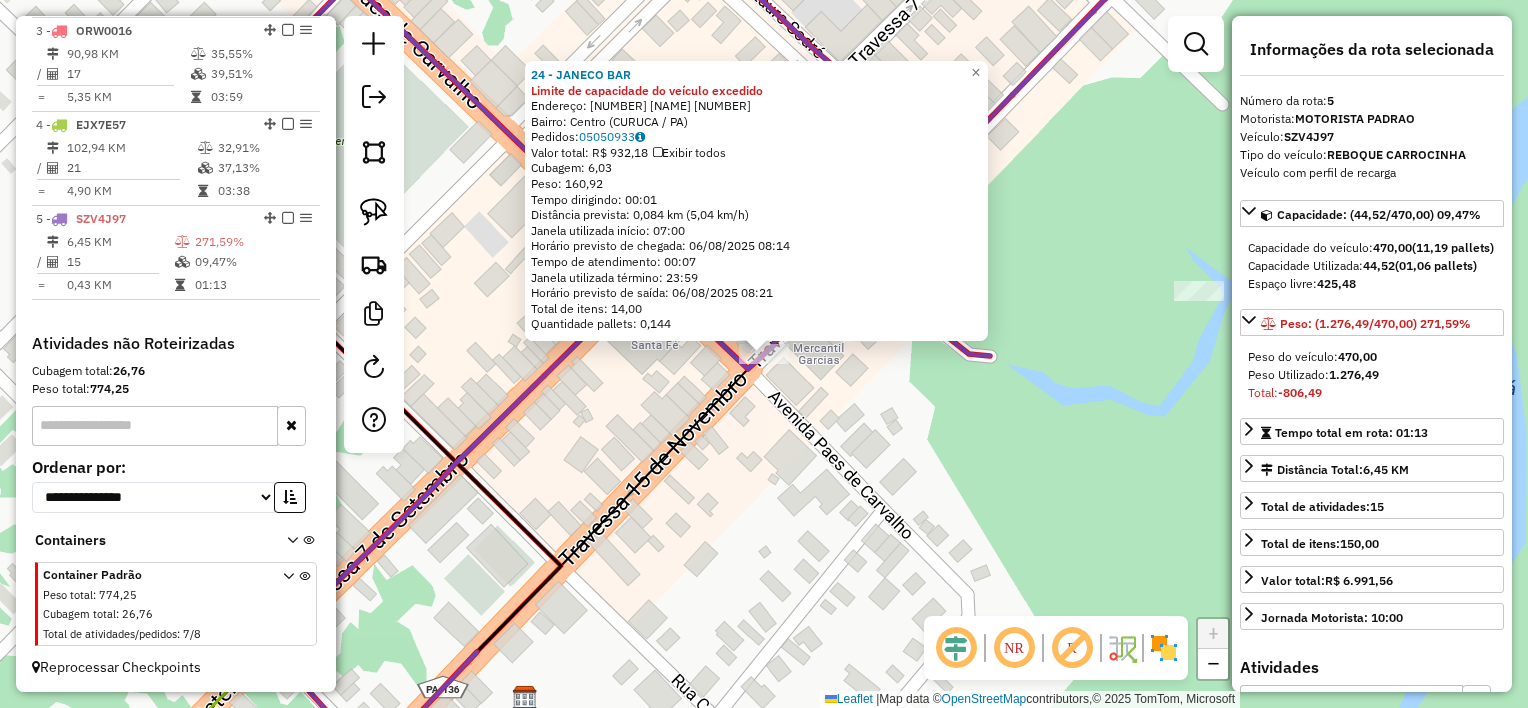 drag, startPoint x: 800, startPoint y: 392, endPoint x: 782, endPoint y: 376, distance: 24.083189 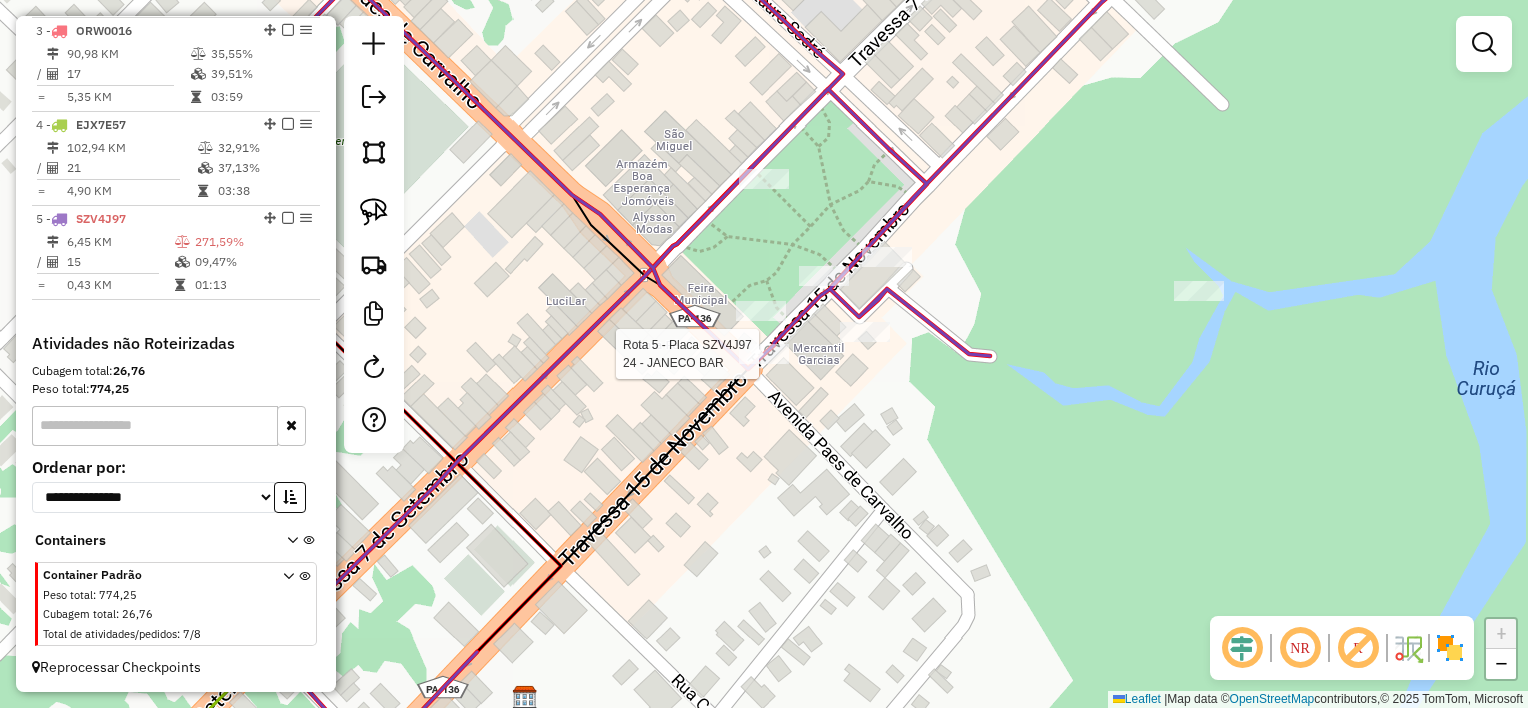 select on "**********" 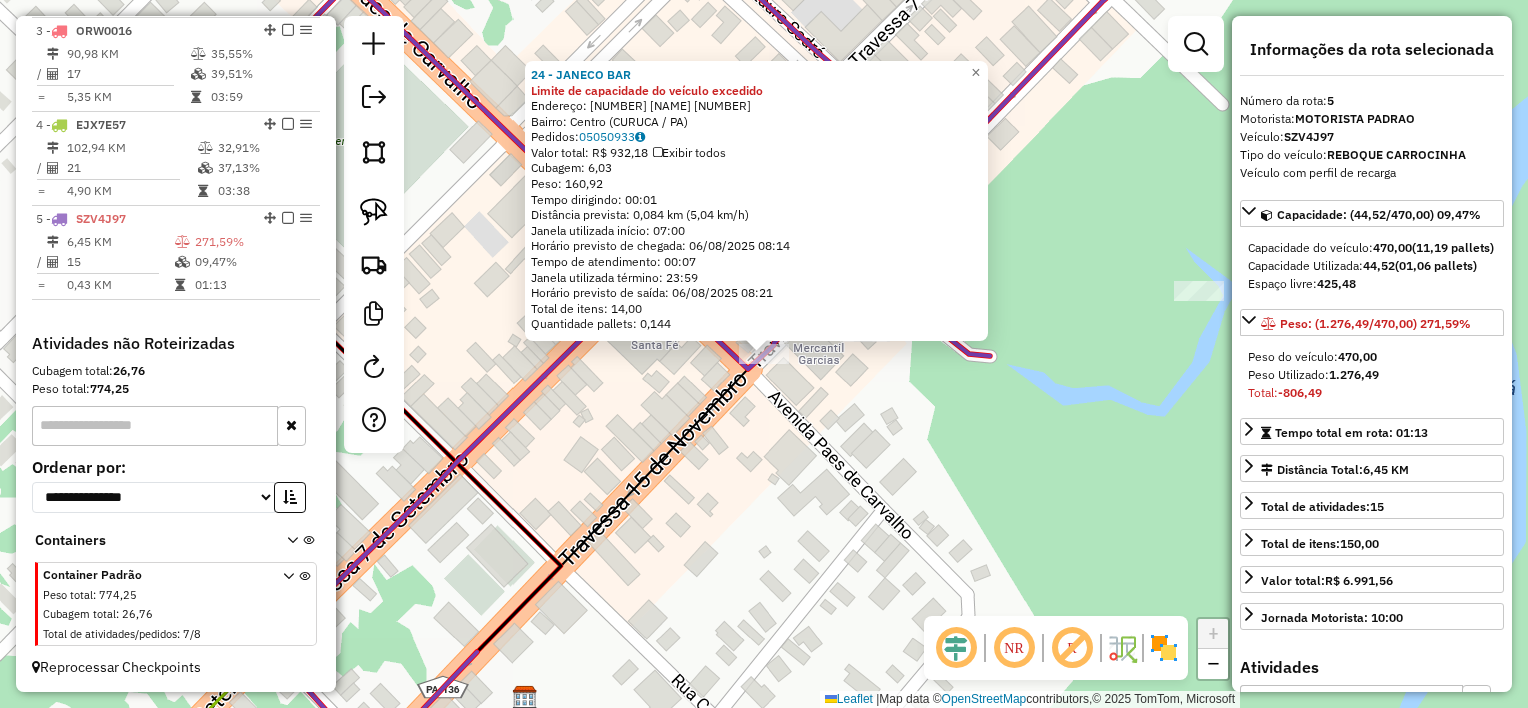 click on "Rota 5 - Placa SZV4J97  [NUMBER] - [NAME] [NUMBER] - [NAME] Limite de capacidade do veículo excedido  Endereço:  [STREET] [NUMBER]   Bairro: [NEIGHBORHOOD] ([CITY] / [STATE])   Pedidos:  [ORDER_ID]   Valor total: R$ 932,18   Exibir todos   Cubagem: 6,03  Peso: 160,92  Tempo dirigindo: 00:01   Distância prevista: 0,084 km (5,04 km/h)   Janela utilizada início: 07:00   Horário previsto de chegada: 06/08/2025 08:14   Tempo de atendimento: 00:07   Janela utilizada término: 23:59   Horário previsto de saída: 06/08/2025 08:21   Total de itens: 14,00   Quantidade pallets: 0,144  × Janela de atendimento Grade de atendimento Capacidade Transportadoras Veículos Cliente Pedidos  Rotas Selecione os dias de semana para filtrar as janelas de atendimento  Seg   Ter   Qua   Qui   Sex   Sáb   Dom  Informe o período da janela de atendimento: De: Até:  Filtrar exatamente a janela do cliente  Considerar janela de atendimento padrão  Selecione os dias de semana para filtrar as grades de atendimento  Seg   Ter   Qua   Qui   Sex   Sáb" 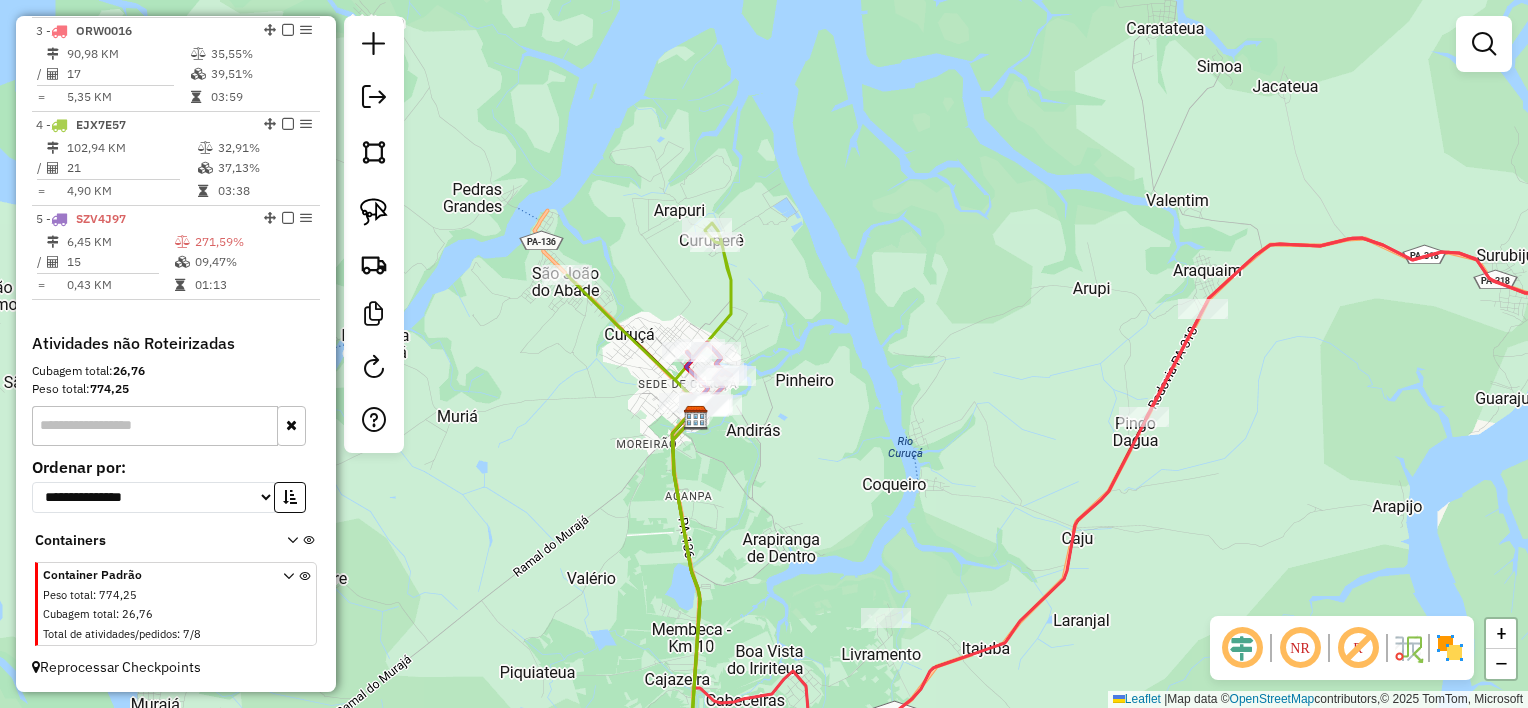 click on "Janela de atendimento Grade de atendimento Capacidade Transportadoras Veículos Cliente Pedidos  Rotas Selecione os dias de semana para filtrar as janelas de atendimento  Seg   Ter   Qua   Qui   Sex   Sáb   Dom  Informe o período da janela de atendimento: De: Até:  Filtrar exatamente a janela do cliente  Considerar janela de atendimento padrão  Selecione os dias de semana para filtrar as grades de atendimento  Seg   Ter   Qua   Qui   Sex   Sáb   Dom   Considerar clientes sem dia de atendimento cadastrado  Clientes fora do dia de atendimento selecionado Filtrar as atividades entre os valores definidos abaixo:  Peso mínimo:   Peso máximo:   Cubagem mínima:   Cubagem máxima:   De:   Até:  Filtrar as atividades entre o tempo de atendimento definido abaixo:  De:   Até:   Considerar capacidade total dos clientes não roteirizados Transportadora: Selecione um ou mais itens Tipo de veículo: Selecione um ou mais itens Veículo: Selecione um ou mais itens Motorista: Selecione um ou mais itens Nome: Rótulo:" 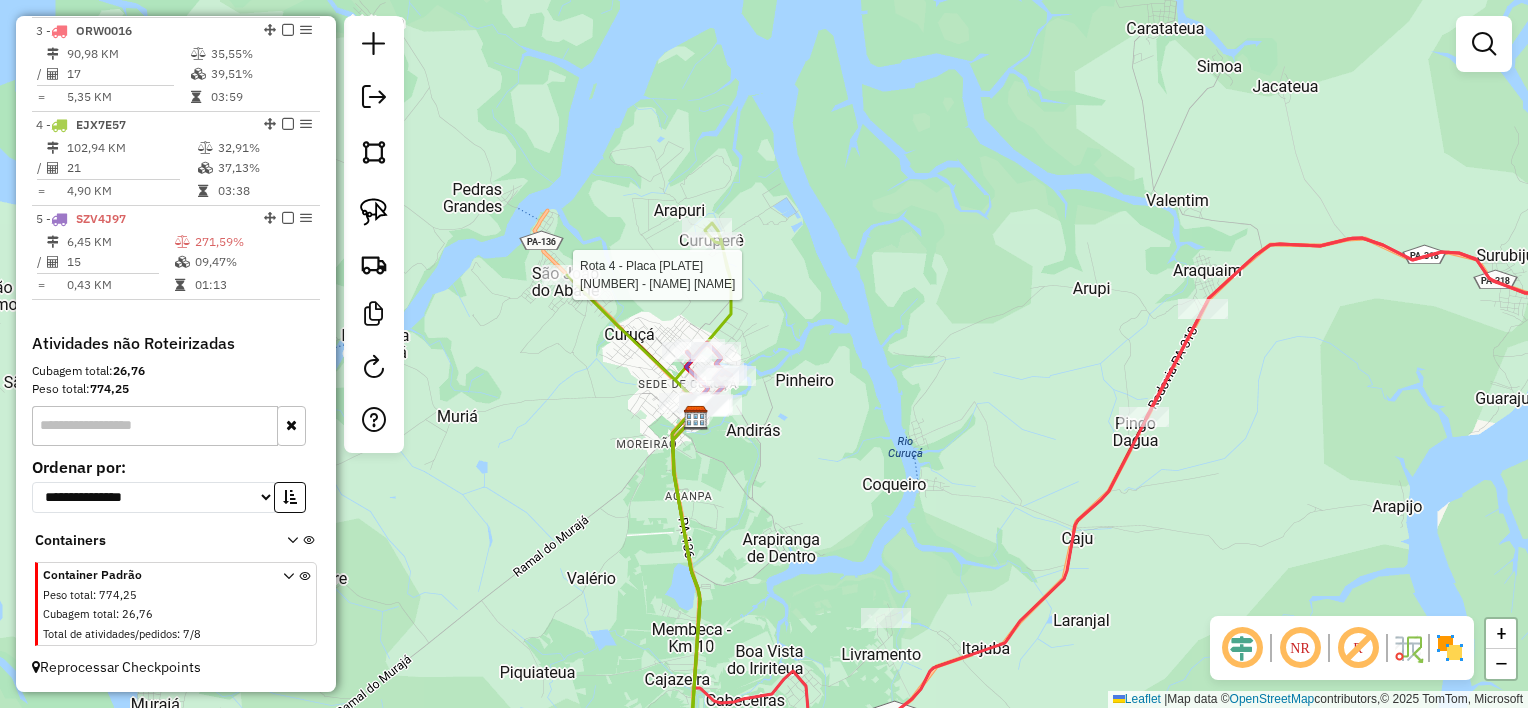 select on "**********" 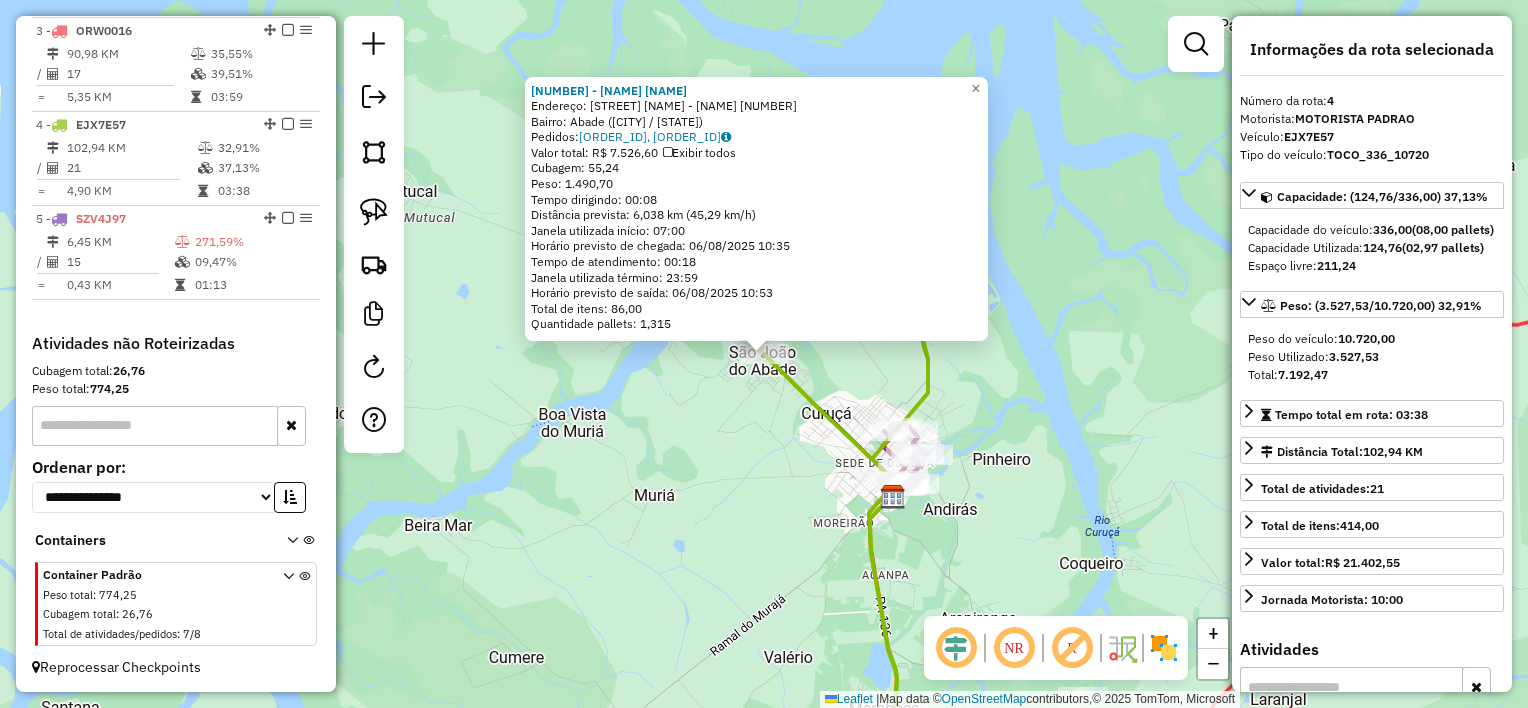 click on "Endereço:  [STREET_NAME] [NUMBER]   Bairro: [NEIGHBORHOOD] ([CITY] / [STATE])   Pedidos:  [ORDER_ID], [ORDER_ID]   Valor total: [CURRENCY] [VALUE]   Exibir todos   Cubagem: [VALUE]  Peso: [VALUE]  Tempo dirigindo: [TIME]   Distância prevista: [VALUE] km ([VALUE] km/h)   Janela utilizada início: [TIME]   Horário previsto de chegada: [DATE] [TIME]   Tempo de atendimento: [TIME]   Janela utilizada término: [TIME]   Horário previsto de saída: [DATE] [TIME]   Total de itens: [VALUE]   Quantidade pallets: [VALUE]  × Janela de atendimento Grade de atendimento Capacidade Transportadoras Veículos Cliente Pedidos  Rotas Selecione os dias de semana para filtrar as janelas de atendimento  Seg   Ter   Qua   Qui   Sex   Sáb   Dom  Informe o período da janela de atendimento: De: Até:  Filtrar exatamente a janela do cliente  Considerar janela de atendimento padrão  Selecione os dias de semana para filtrar as grades de atendimento  Seg   Ter   Qua   Qui   Sex   Sáb   Dom   Peso mínimo:   Peso máximo:   De:   Até:" 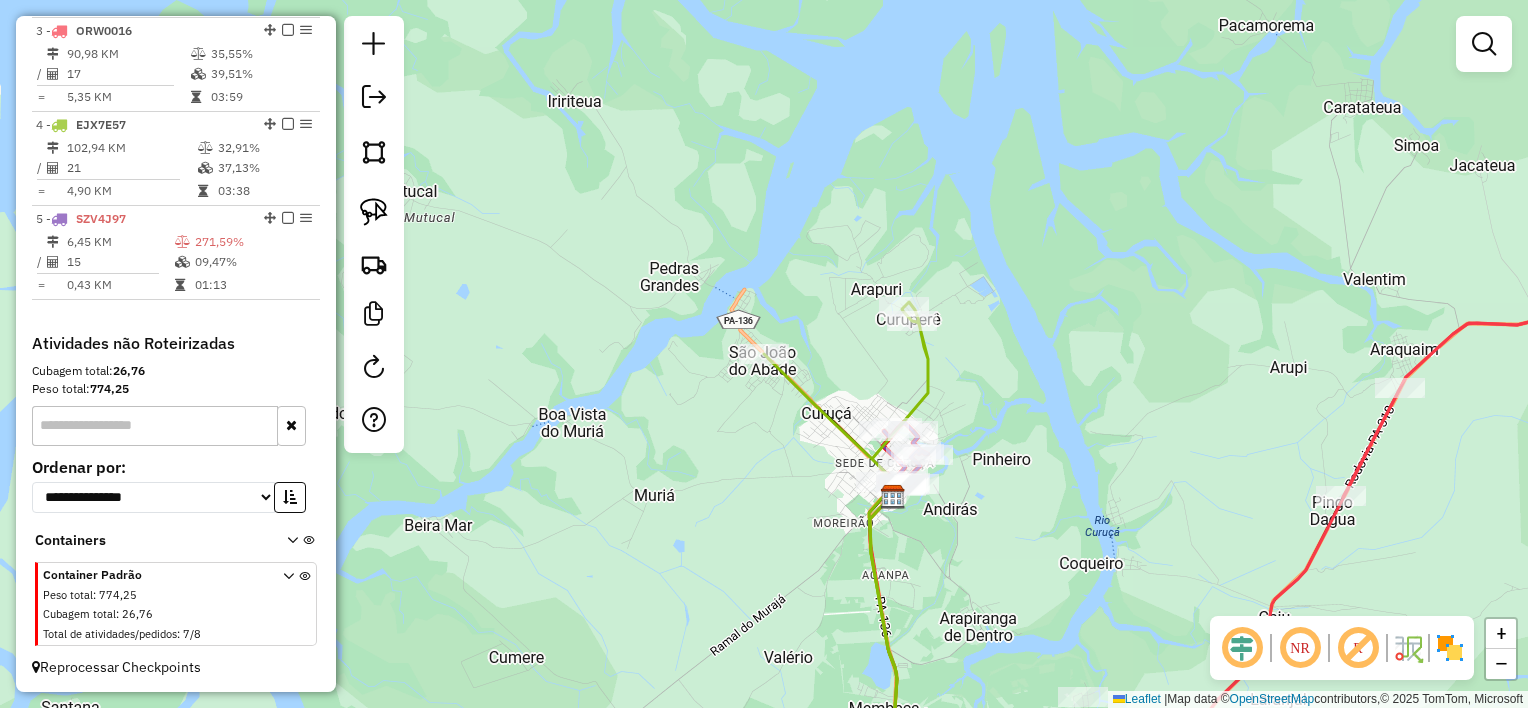 drag, startPoint x: 757, startPoint y: 492, endPoint x: 592, endPoint y: 256, distance: 287.96005 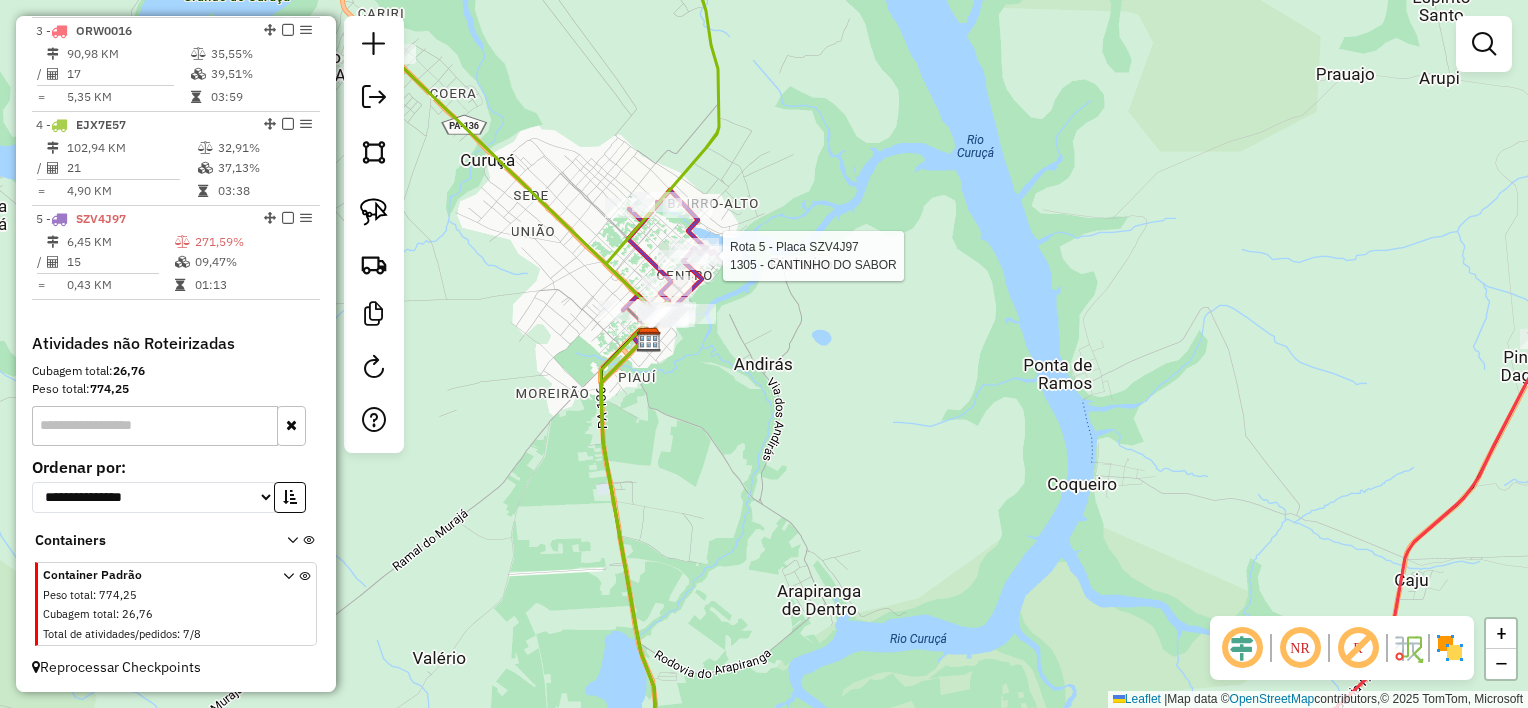 select on "**********" 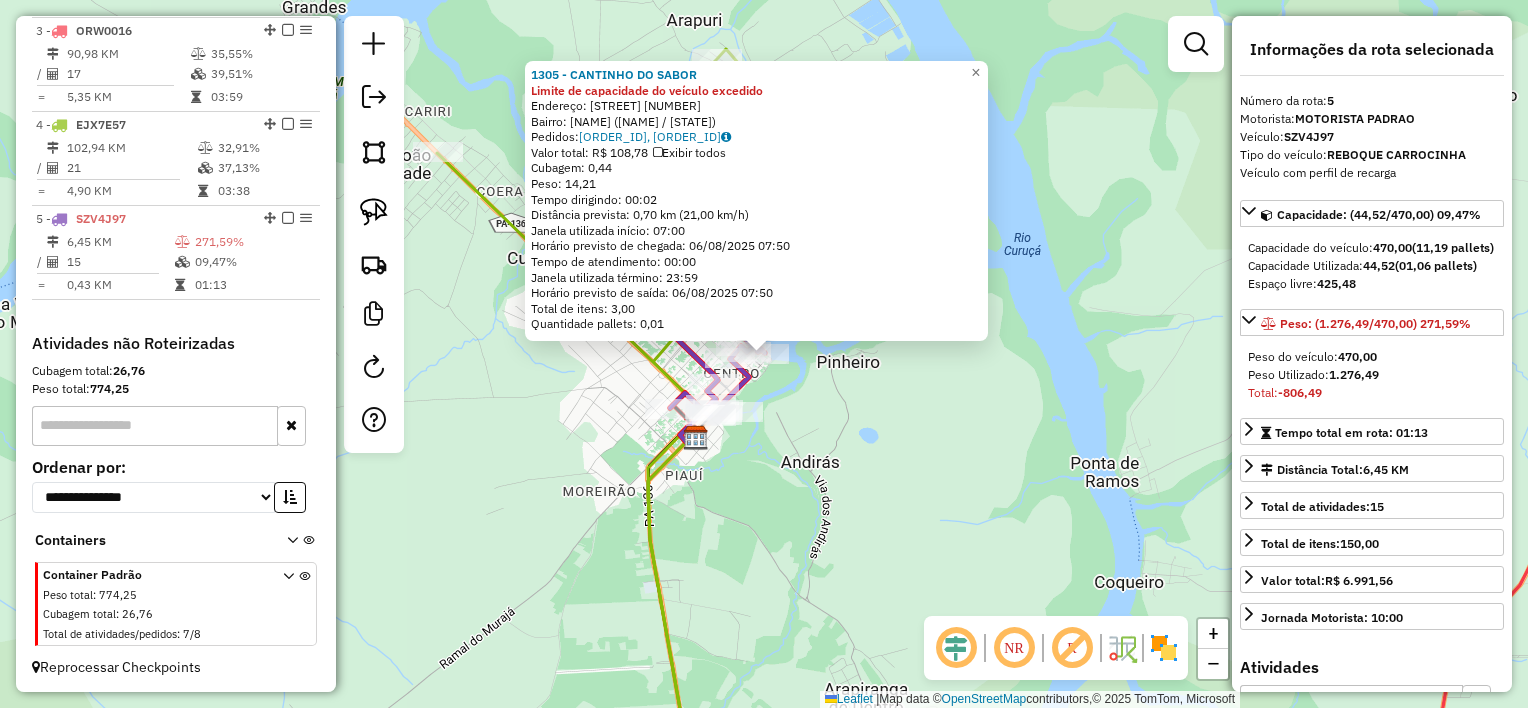 click on "1305 - CANTINHO DO SABOR Limite de capacidade do veículo excedido  Endereço:  Rua visconde do Rio Branco 23   Bairro: CENTRO ([CITY] / [STATE])   Pedidos:  [ORDER_ID], [ORDER_ID]   Valor total: R$ 108,78   Exibir todos   Cubagem: 0,44  Peso: 14,21  Tempo dirigindo: 00:02   Distância prevista: 0,70 km (21,00 km/h)   Janela utilizada início: 07:00   Horário previsto de chegada: 06/08/2025 07:50   Tempo de atendimento: 00:00   Janela utilizada término: 23:59   Horário previsto de saída: 06/08/2025 07:50   Total de itens: 3,00   Quantidade pallets: 0,01  × Janela de atendimento Grade de atendimento Capacidade Transportadoras Veículos Cliente Pedidos  Rotas Selecione os dias de semana para filtrar as janelas de atendimento  Seg   Ter   Qua   Qui   Sex   Sáb   Dom  Informe o período da janela de atendimento: De: Até:  Filtrar exatamente a janela do cliente  Considerar janela de atendimento padrão  Selecione os dias de semana para filtrar as grades de atendimento  Seg   Ter   Qua   Qui   Sex   Sáb   Dom   De:" 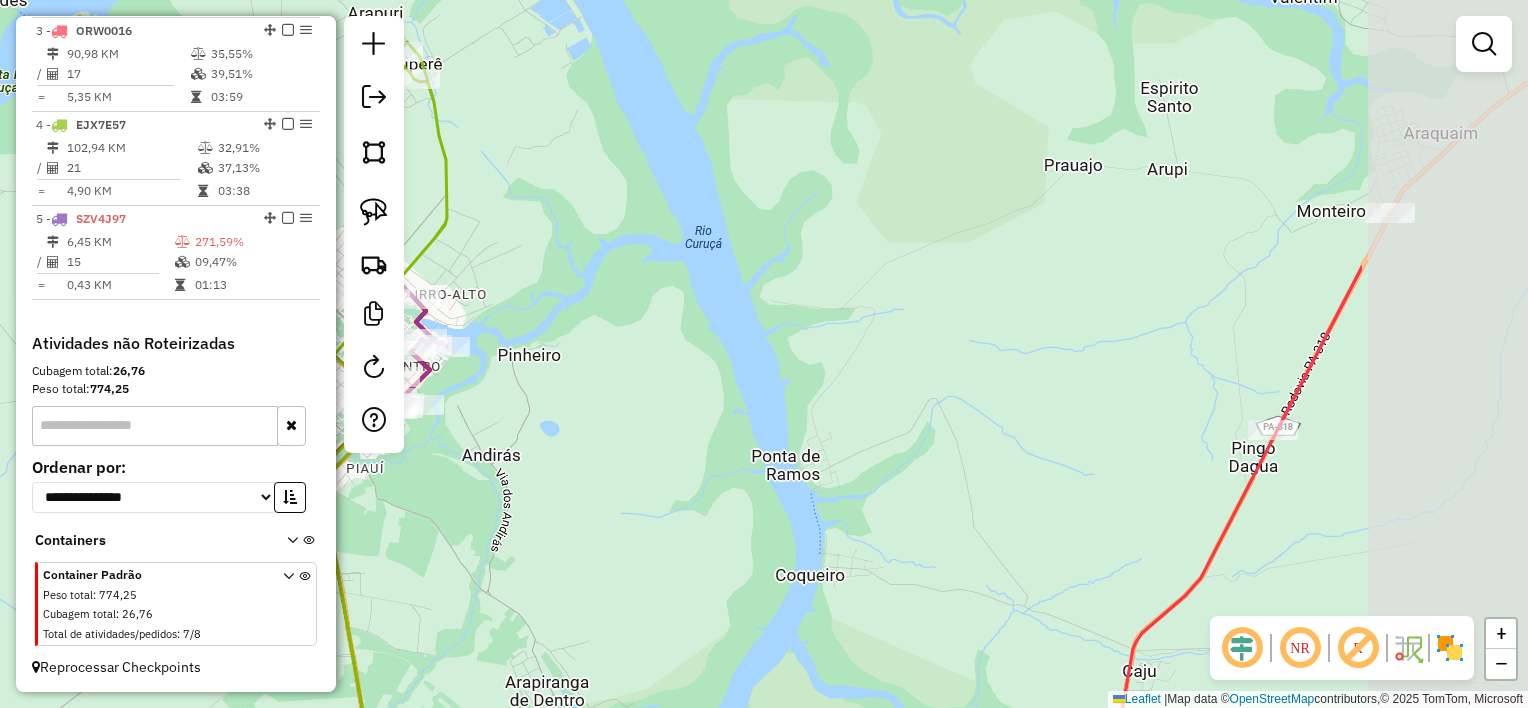 drag, startPoint x: 1089, startPoint y: 496, endPoint x: 733, endPoint y: 484, distance: 356.20218 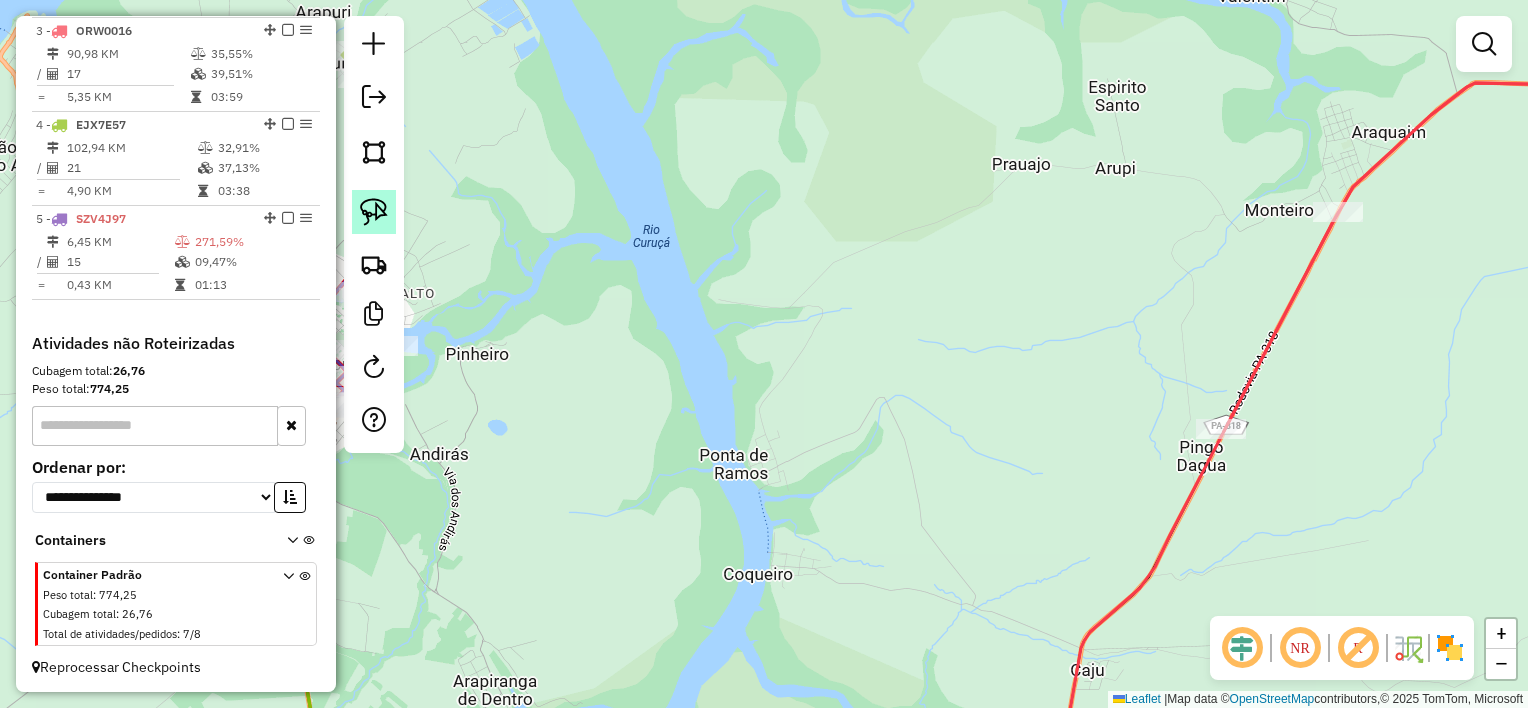 click 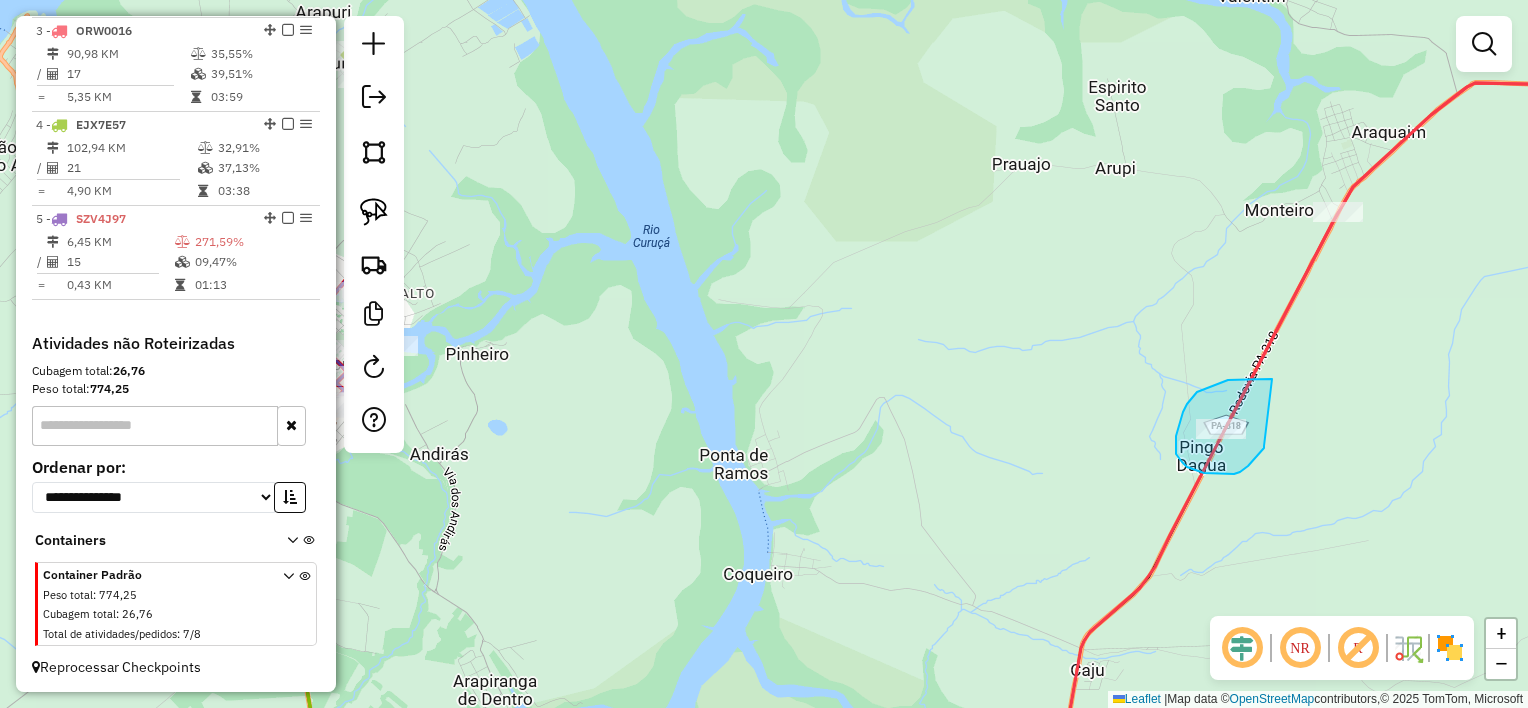 drag, startPoint x: 1272, startPoint y: 379, endPoint x: 1264, endPoint y: 444, distance: 65.490456 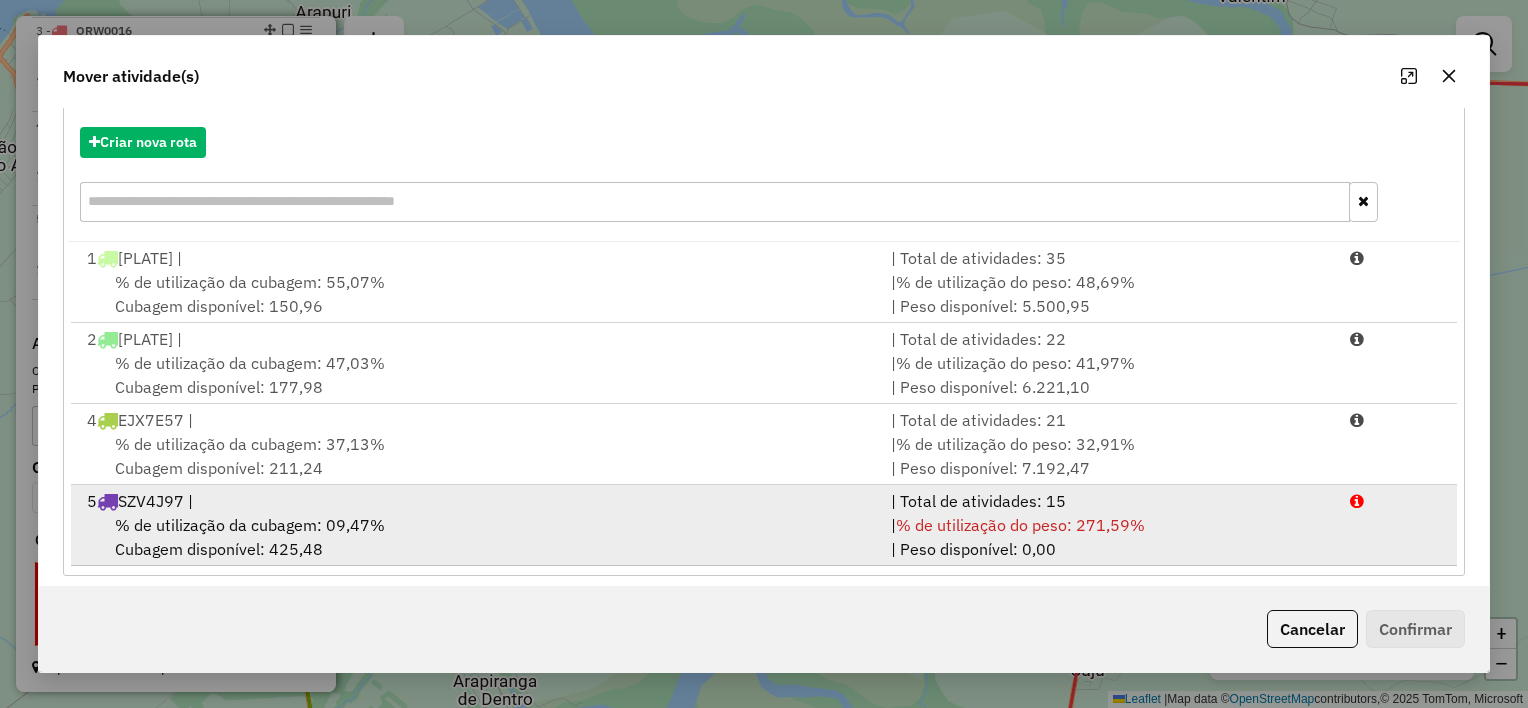 scroll, scrollTop: 228, scrollLeft: 0, axis: vertical 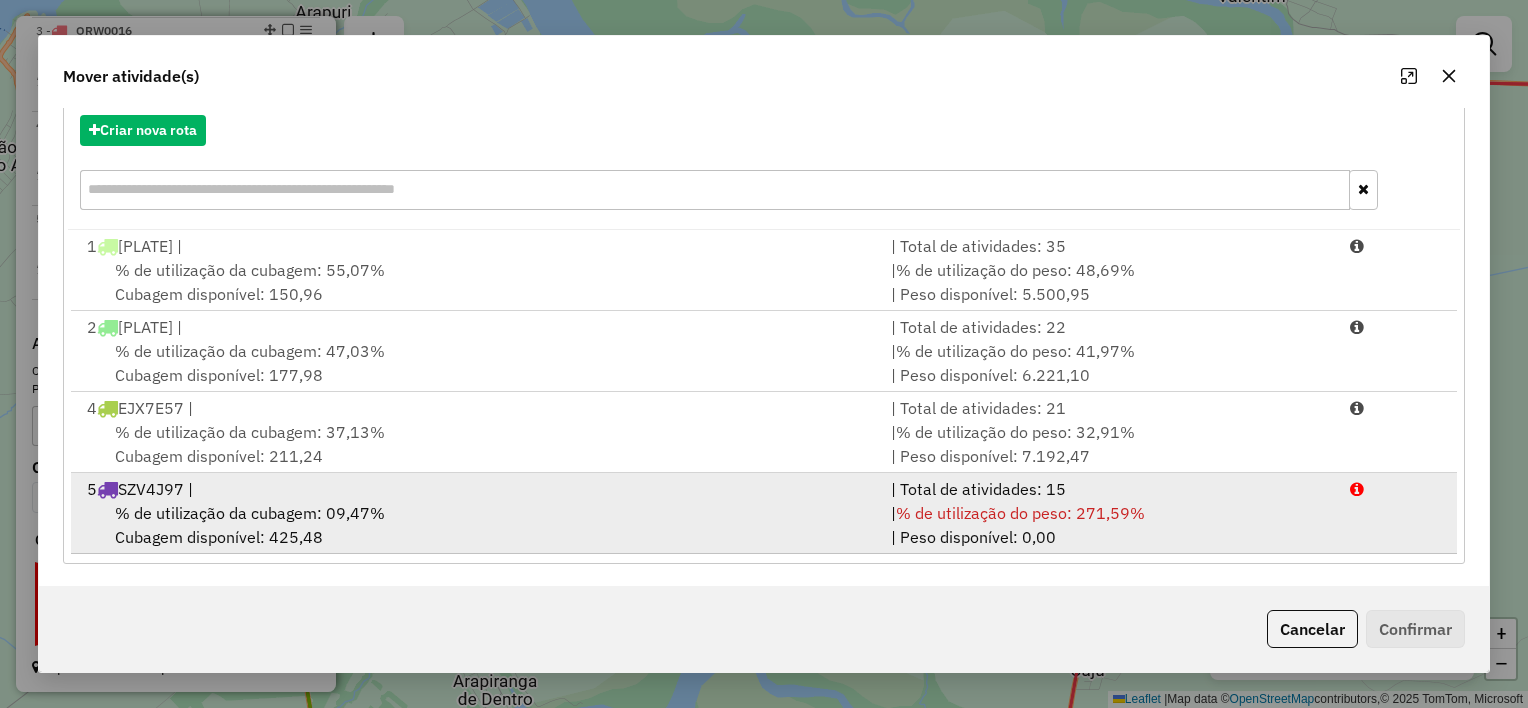 click on "% de utilização da cubagem: 09,47%  Cubagem disponível: 425,48" at bounding box center [477, 525] 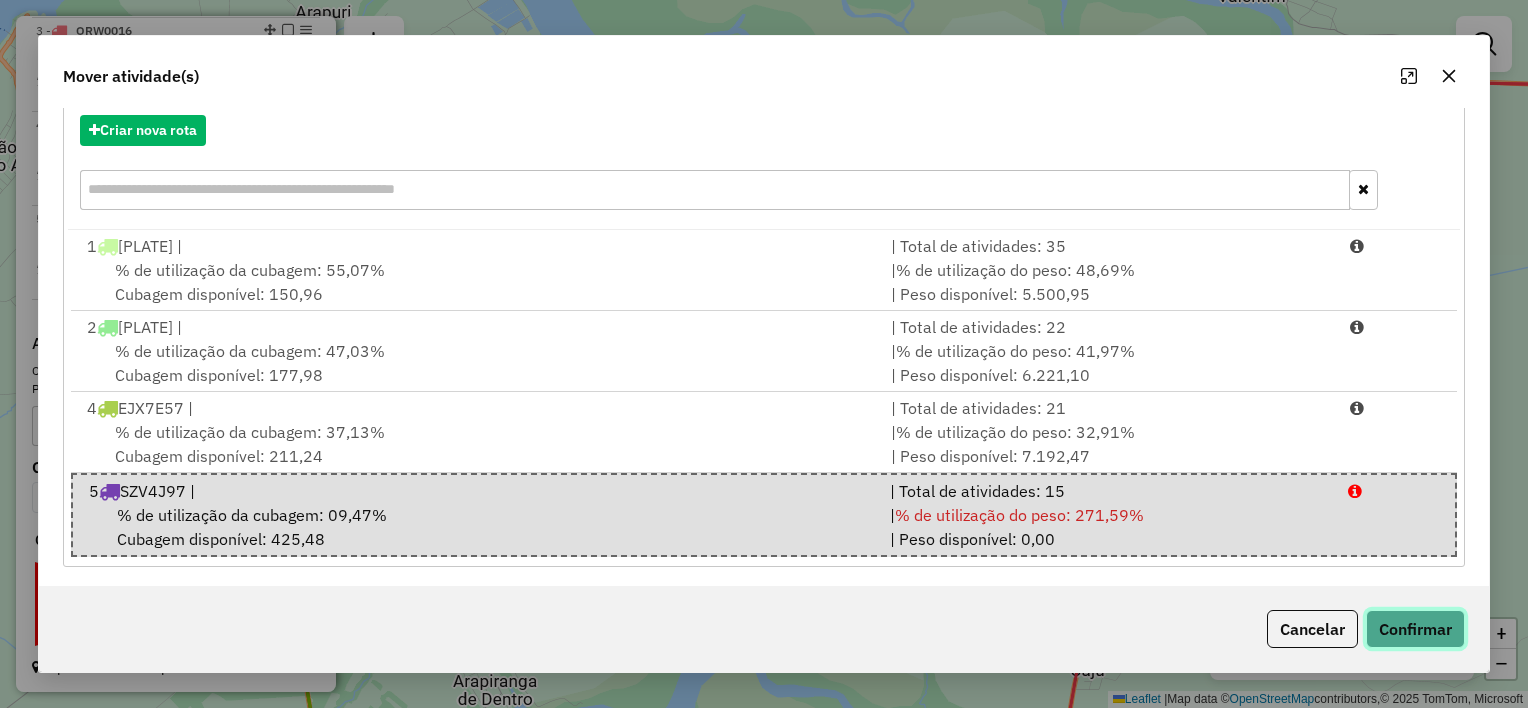 click on "Confirmar" 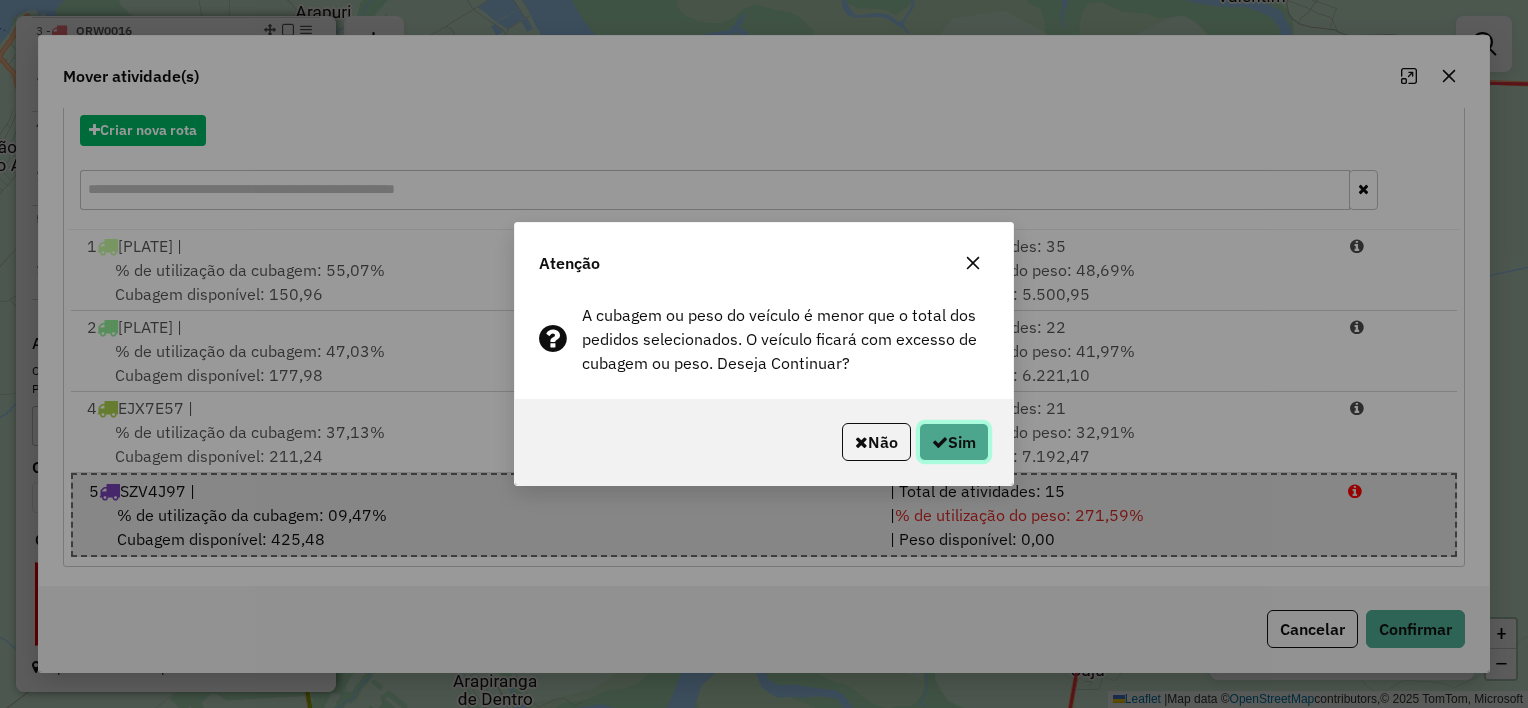 click on "Sim" 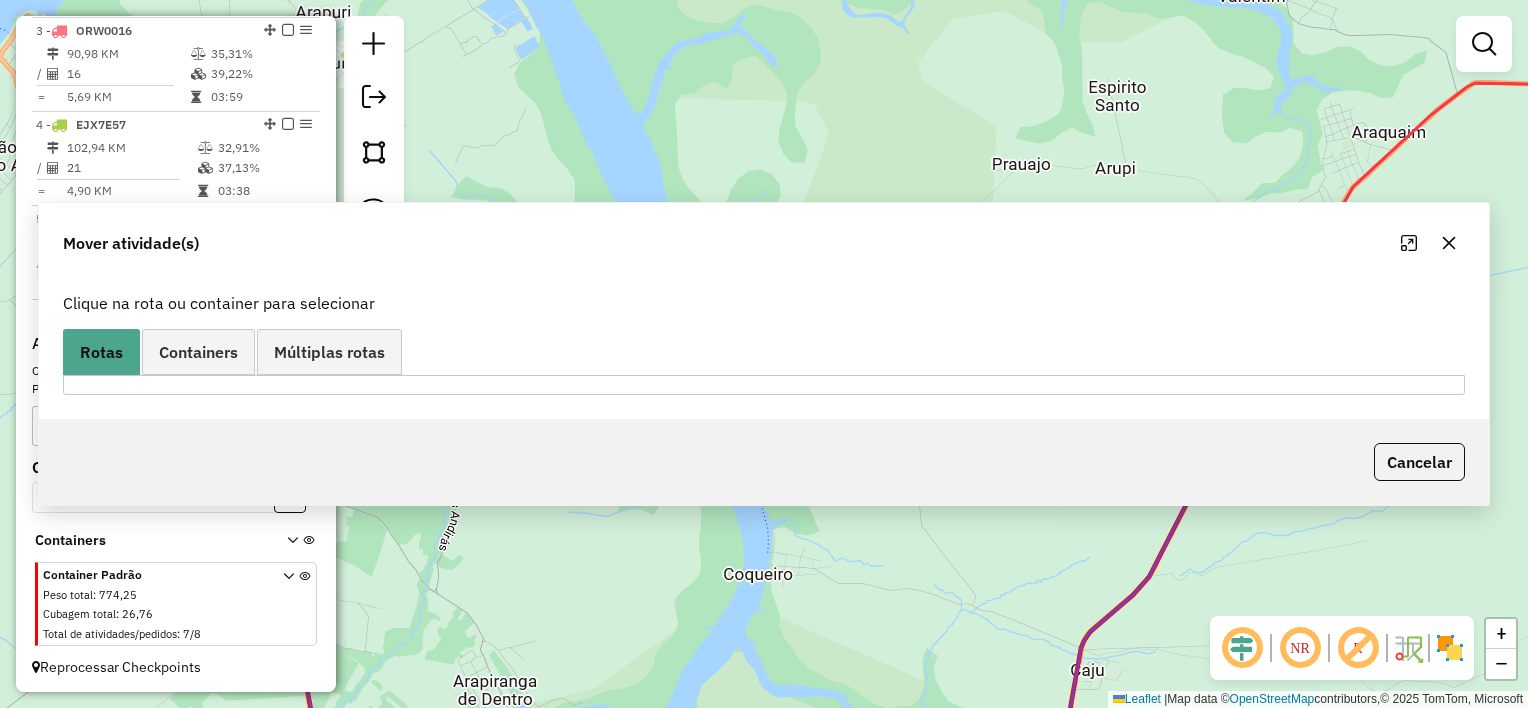 scroll, scrollTop: 0, scrollLeft: 0, axis: both 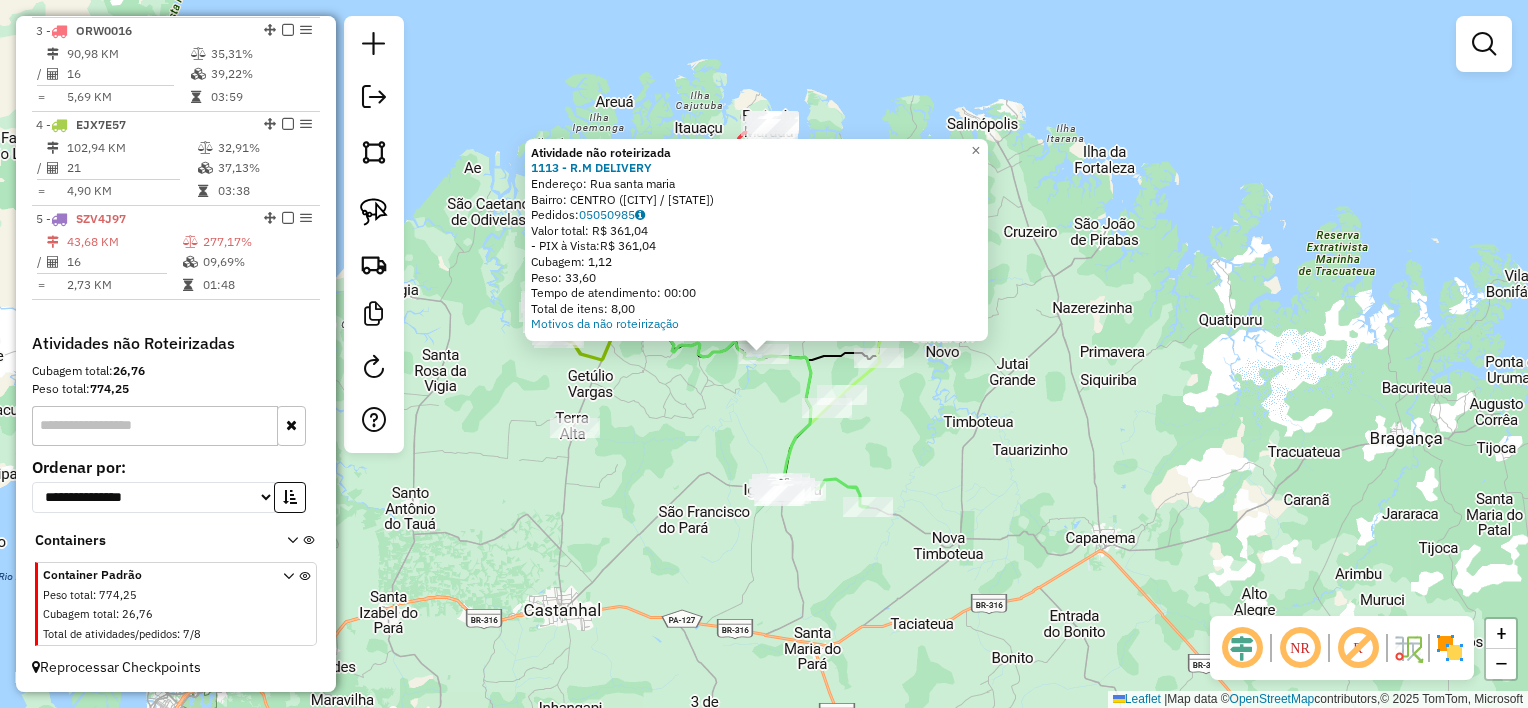 click on "Atividade não roteirizada [NUMBER] - [NAME]  Endereço: [STREET]   Bairro: [NEIGHBORHOOD] ([CITY] / [STATE])   Pedidos:  [ORDER_ID]   Valor total: R$ 361,04   - PIX à Vista:  R$ 361,04   Cubagem: 1,12   Peso: 33,60   Tempo de atendimento: 00:00   Total de itens: 8,00  Motivos da não roteirização × Janela de atendimento Grade de atendimento Capacidade Transportadoras Veículos Cliente Pedidos  Rotas Selecione os dias de semana para filtrar as janelas de atendimento  Seg   Ter   Qua   Qui   Sex   Sáb   Dom  Informe o período da janela de atendimento: De: Até:  Filtrar exatamente a janela do cliente  Considerar janela de atendimento padrão  Selecione os dias de semana para filtrar as grades de atendimento  Seg   Ter   Qua   Qui   Sex   Sáb   Dom   Considerar clientes sem dia de atendimento cadastrado  Clientes fora do dia de atendimento selecionado Filtrar as atividades entre os valores definidos abaixo:  Peso mínimo:   Peso máximo:   Cubagem mínima:   Cubagem máxima:   De:   Até:  De:" 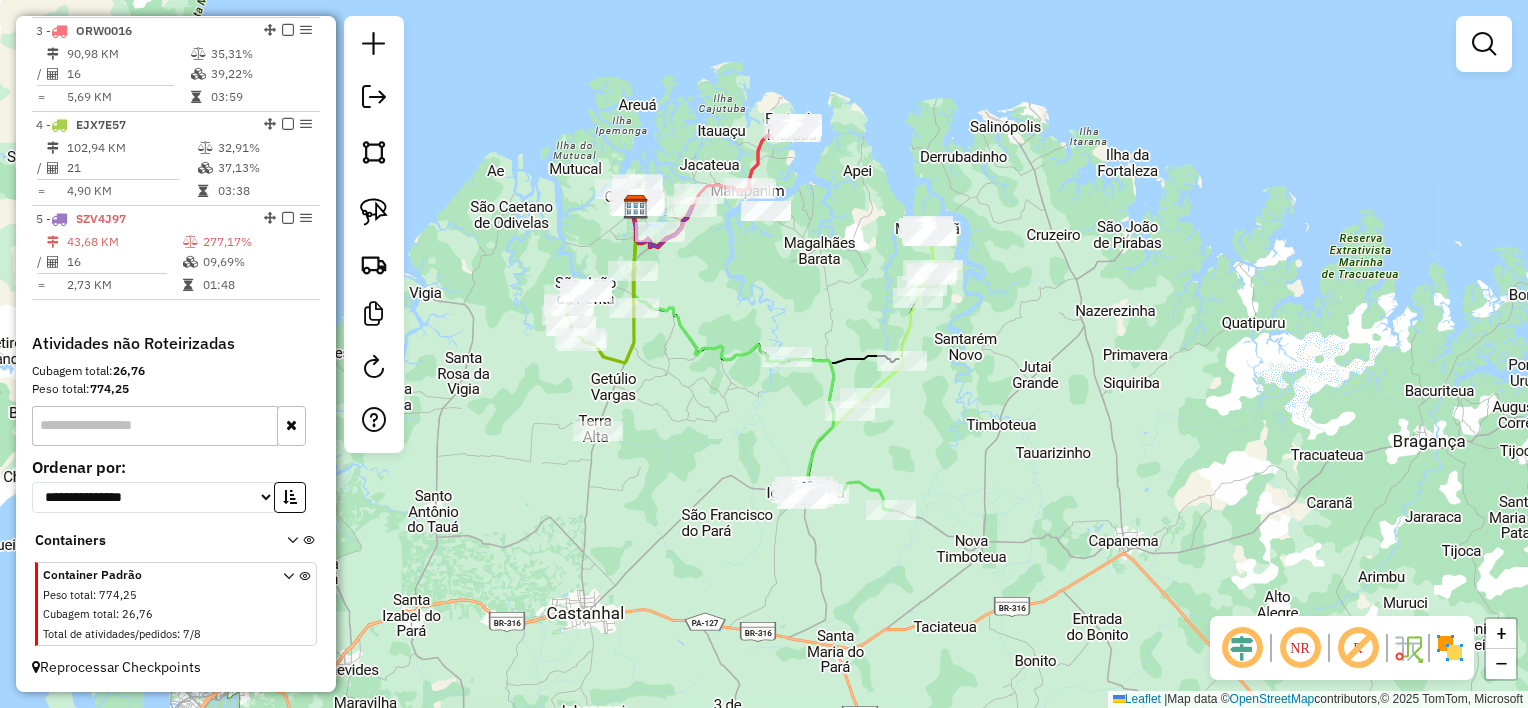 drag, startPoint x: 661, startPoint y: 404, endPoint x: 691, endPoint y: 408, distance: 30.265491 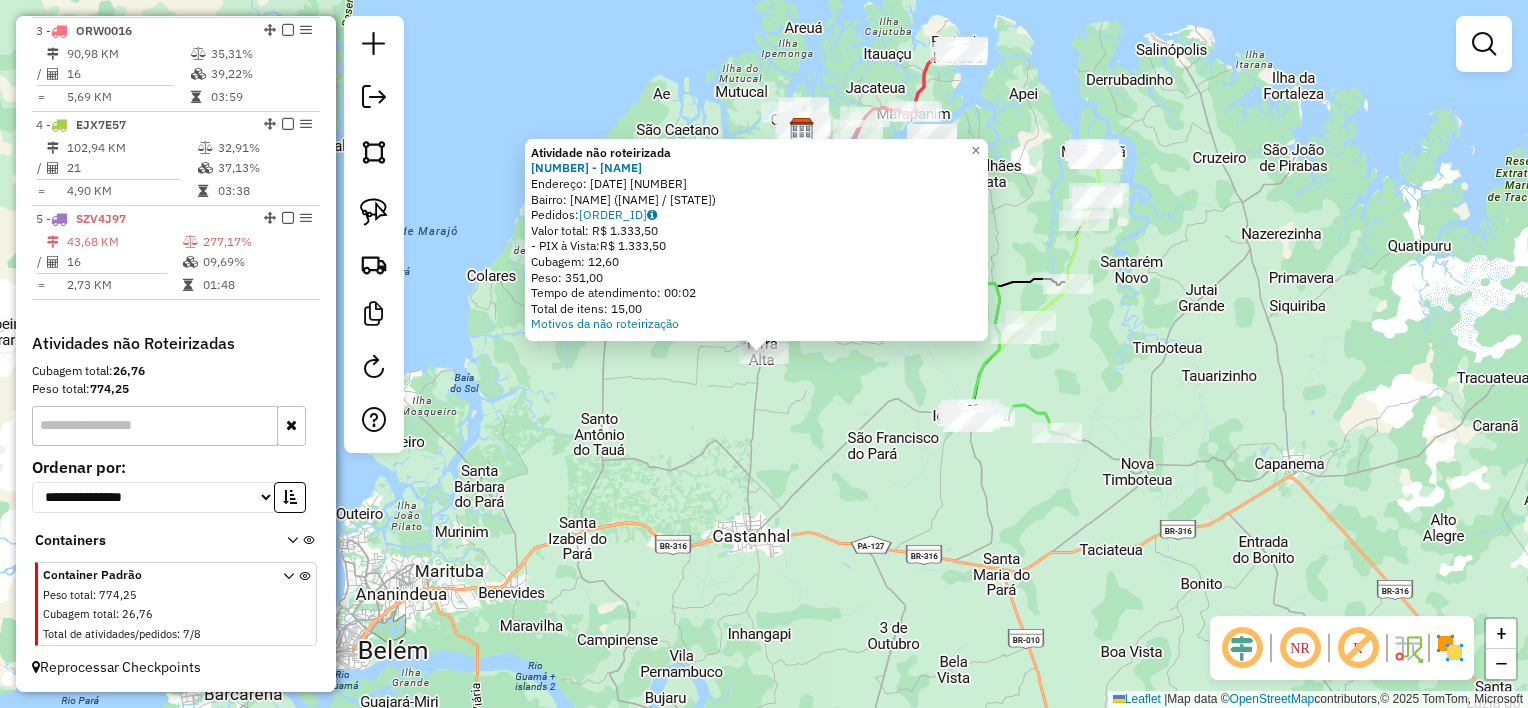 click on "Atividade não roteirizada 130 - POINT DO JUCELINO  Endereço:  31 de marco 110   Bairro: Centro ([CITY] / [STATE])   Pedidos:  [ORDER_ID]   Valor total: R$ 1.333,50   - PIX à Vista:  R$ 1.333,50   Cubagem: 12,60   Peso: 351,00   Tempo de atendimento: 00:02   Total de itens: 15,00  Motivos da não roteirização × Janela de atendimento Grade de atendimento Capacidade Transportadoras Veículos Cliente Pedidos  Rotas Selecione os dias de semana para filtrar as janelas de atendimento  Seg   Ter   Qua   Qui   Sex   Sáb   Dom  Informe o período da janela de atendimento: De: Até:  Filtrar exatamente a janela do cliente  Considerar janela de atendimento padrão  Selecione os dias de semana para filtrar as grades de atendimento  Seg   Ter   Qua   Qui   Sex   Sáb   Dom   Considerar clientes sem dia de atendimento cadastrado  Clientes fora do dia de atendimento selecionado Filtrar as atividades entre os valores definidos abaixo:  Peso mínimo:   Peso máximo:   Cubagem mínima:   Cubagem máxima:   De:   Até:  De:" 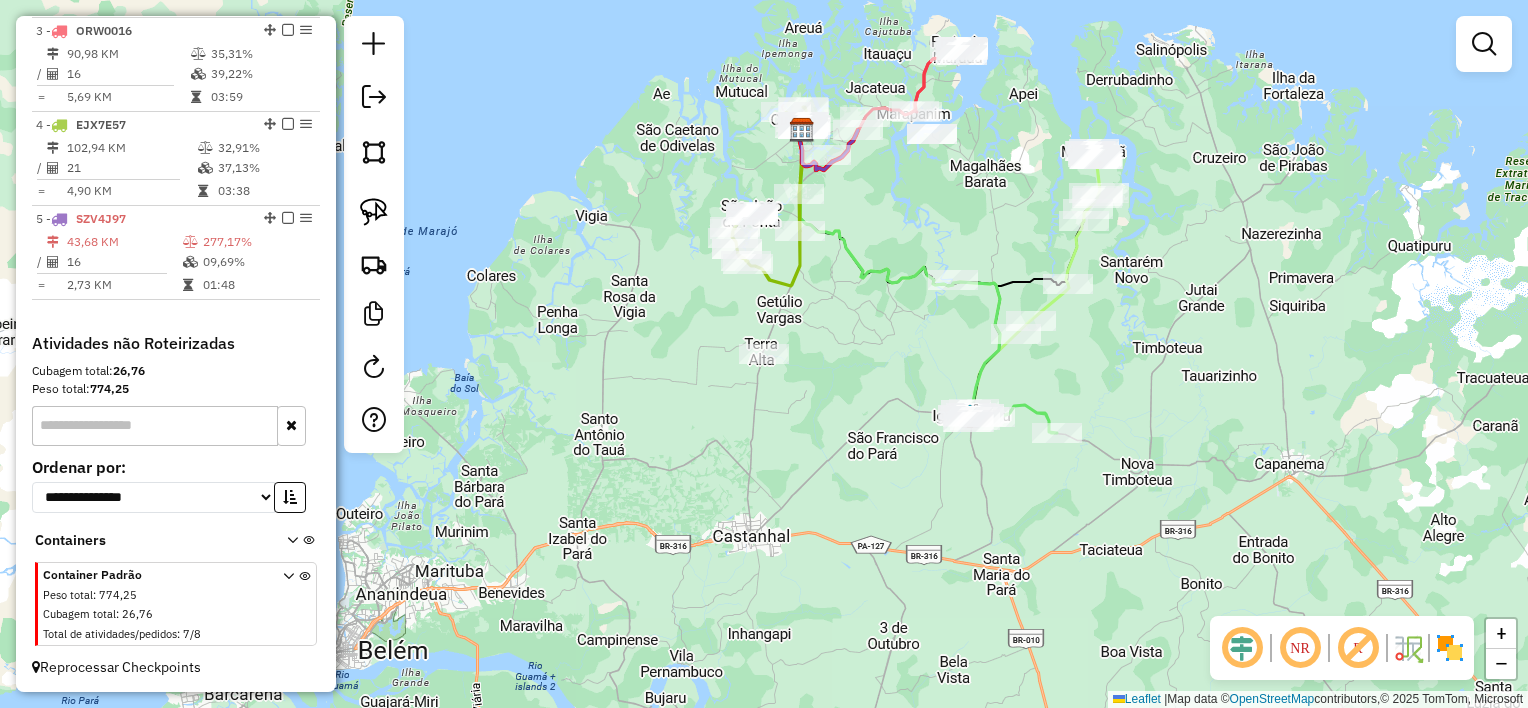 click on "Janela de atendimento Grade de atendimento Capacidade Transportadoras Veículos Cliente Pedidos  Rotas Selecione os dias de semana para filtrar as janelas de atendimento  Seg   Ter   Qua   Qui   Sex   Sáb   Dom  Informe o período da janela de atendimento: De: Até:  Filtrar exatamente a janela do cliente  Considerar janela de atendimento padrão  Selecione os dias de semana para filtrar as grades de atendimento  Seg   Ter   Qua   Qui   Sex   Sáb   Dom   Considerar clientes sem dia de atendimento cadastrado  Clientes fora do dia de atendimento selecionado Filtrar as atividades entre os valores definidos abaixo:  Peso mínimo:   Peso máximo:   Cubagem mínima:   Cubagem máxima:   De:   Até:  Filtrar as atividades entre o tempo de atendimento definido abaixo:  De:   Até:   Considerar capacidade total dos clientes não roteirizados Transportadora: Selecione um ou mais itens Tipo de veículo: Selecione um ou mais itens Veículo: Selecione um ou mais itens Motorista: Selecione um ou mais itens Nome: Rótulo:" 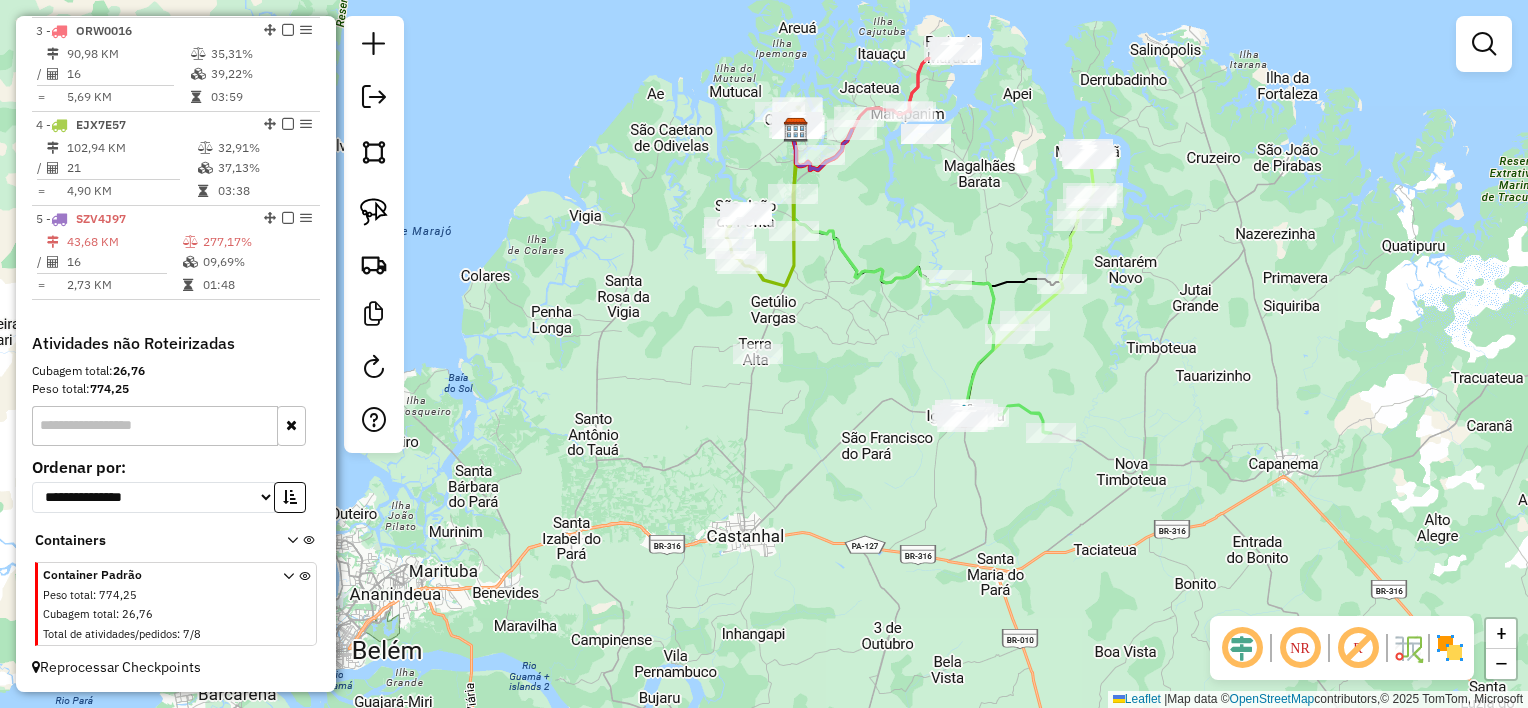 click on "Janela de atendimento Grade de atendimento Capacidade Transportadoras Veículos Cliente Pedidos  Rotas Selecione os dias de semana para filtrar as janelas de atendimento  Seg   Ter   Qua   Qui   Sex   Sáb   Dom  Informe o período da janela de atendimento: De: Até:  Filtrar exatamente a janela do cliente  Considerar janela de atendimento padrão  Selecione os dias de semana para filtrar as grades de atendimento  Seg   Ter   Qua   Qui   Sex   Sáb   Dom   Considerar clientes sem dia de atendimento cadastrado  Clientes fora do dia de atendimento selecionado Filtrar as atividades entre os valores definidos abaixo:  Peso mínimo:   Peso máximo:   Cubagem mínima:   Cubagem máxima:   De:   Até:  Filtrar as atividades entre o tempo de atendimento definido abaixo:  De:   Até:   Considerar capacidade total dos clientes não roteirizados Transportadora: Selecione um ou mais itens Tipo de veículo: Selecione um ou mais itens Veículo: Selecione um ou mais itens Motorista: Selecione um ou mais itens Nome: Rótulo:" 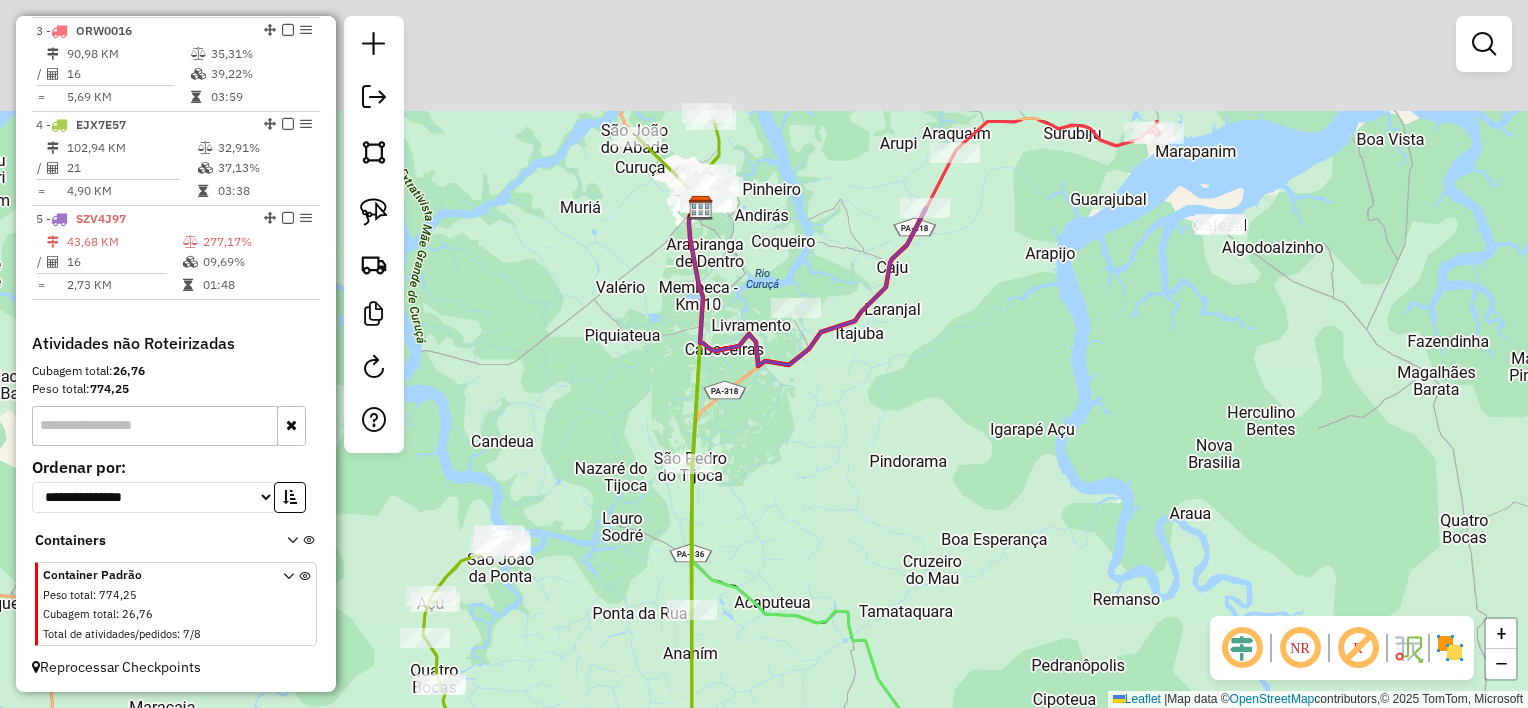 drag, startPoint x: 979, startPoint y: 165, endPoint x: 828, endPoint y: 440, distance: 313.7292 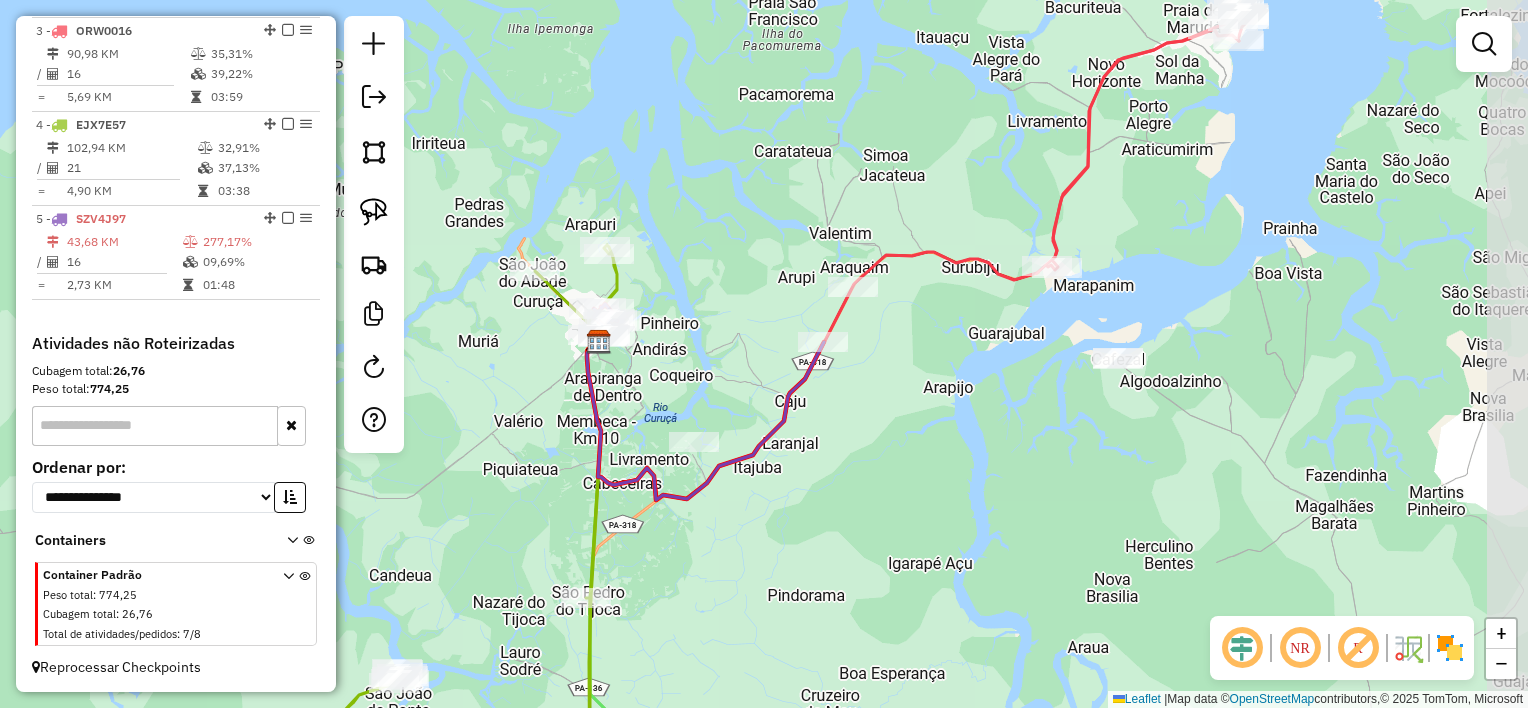 click on "Janela de atendimento Grade de atendimento Capacidade Transportadoras Veículos Cliente Pedidos  Rotas Selecione os dias de semana para filtrar as janelas de atendimento  Seg   Ter   Qua   Qui   Sex   Sáb   Dom  Informe o período da janela de atendimento: De: Até:  Filtrar exatamente a janela do cliente  Considerar janela de atendimento padrão  Selecione os dias de semana para filtrar as grades de atendimento  Seg   Ter   Qua   Qui   Sex   Sáb   Dom   Considerar clientes sem dia de atendimento cadastrado  Clientes fora do dia de atendimento selecionado Filtrar as atividades entre os valores definidos abaixo:  Peso mínimo:   Peso máximo:   Cubagem mínima:   Cubagem máxima:   De:   Até:  Filtrar as atividades entre o tempo de atendimento definido abaixo:  De:   Até:   Considerar capacidade total dos clientes não roteirizados Transportadora: Selecione um ou mais itens Tipo de veículo: Selecione um ou mais itens Veículo: Selecione um ou mais itens Motorista: Selecione um ou mais itens Nome: Rótulo:" 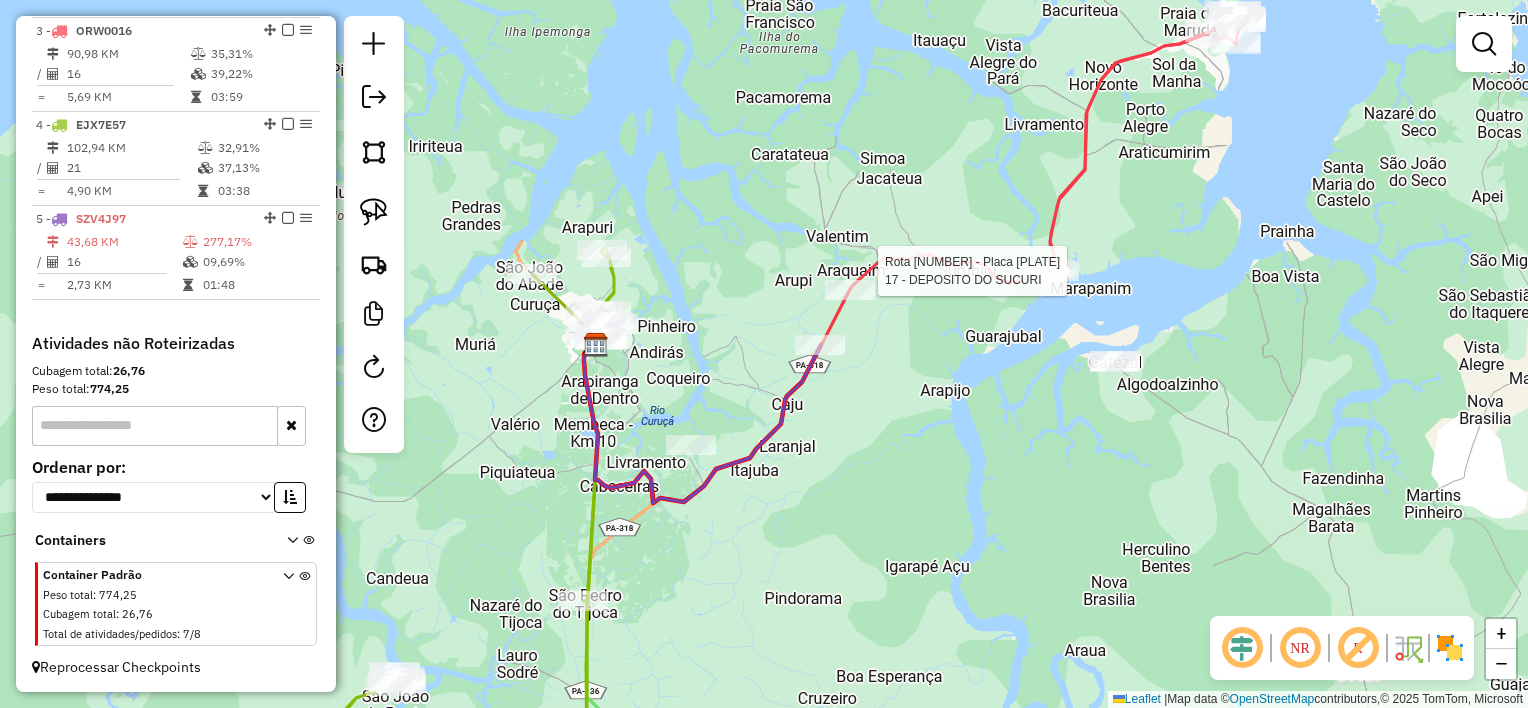 select on "**********" 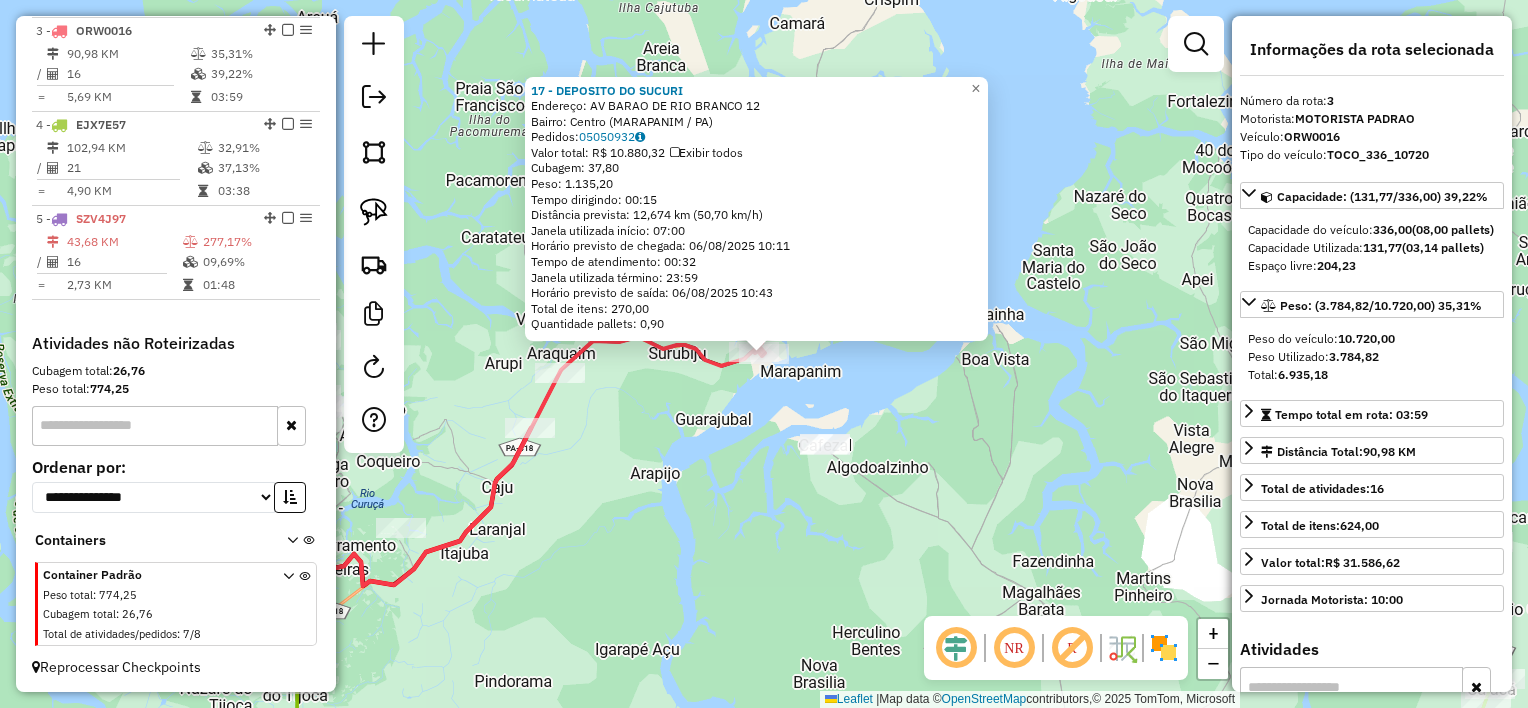 drag, startPoint x: 713, startPoint y: 525, endPoint x: 705, endPoint y: 542, distance: 18.788294 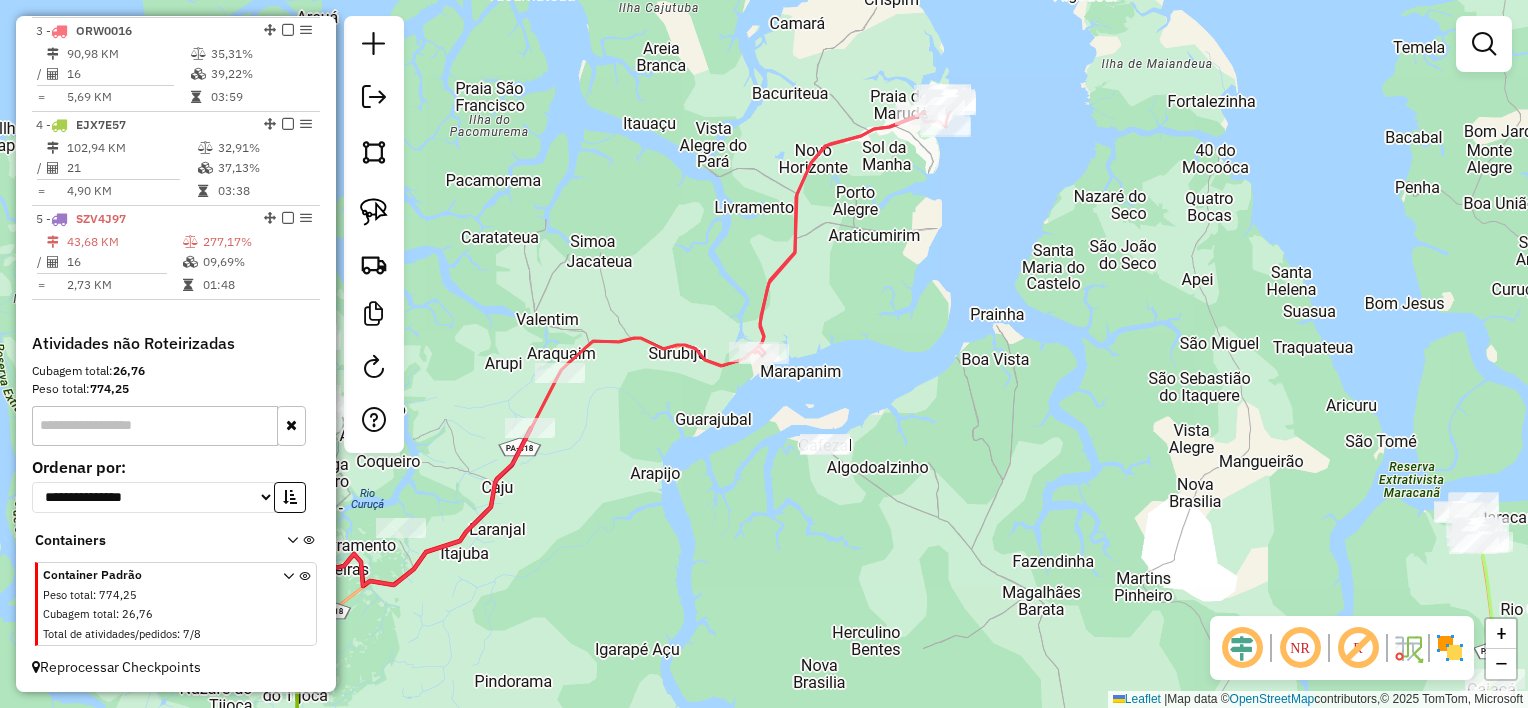 click on "[ORDER_ID], [ORDER_ID]" 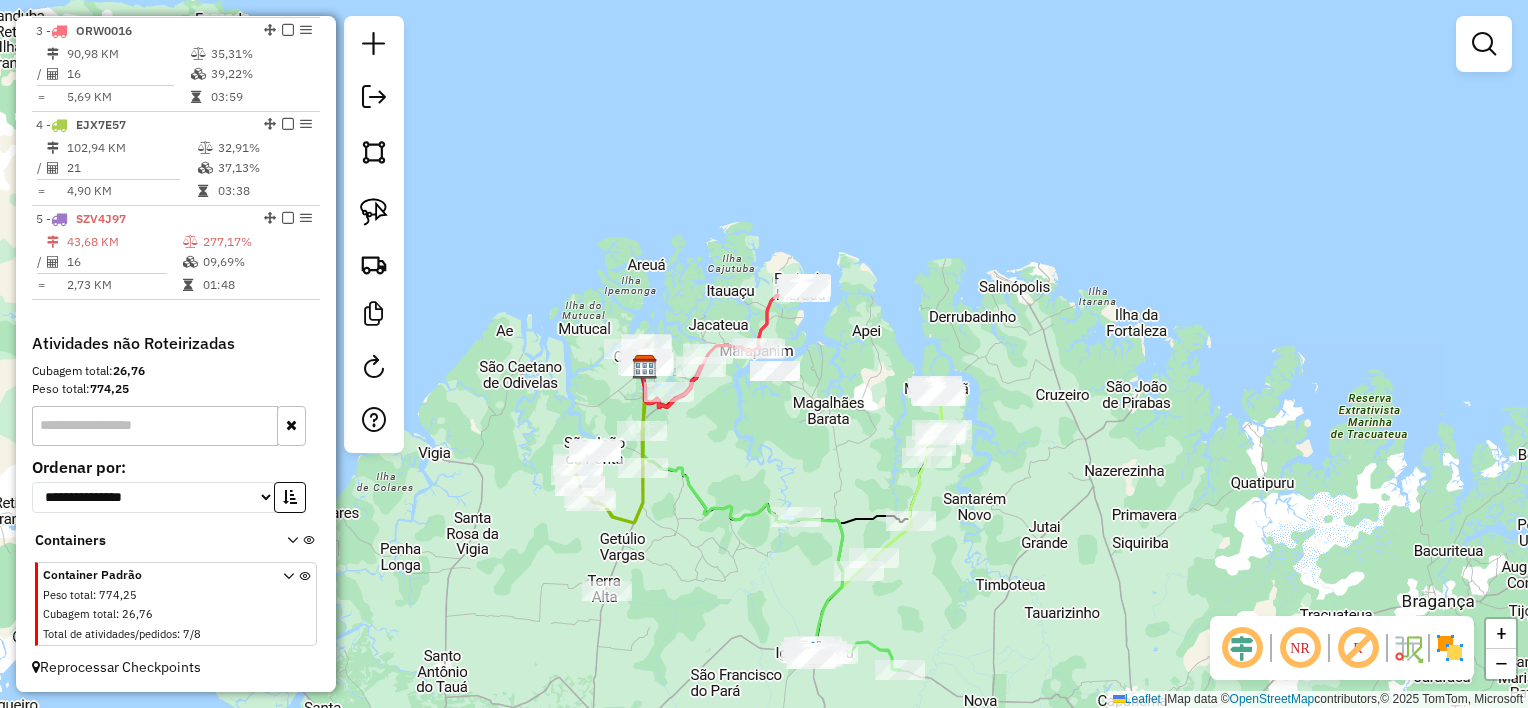 drag, startPoint x: 714, startPoint y: 520, endPoint x: 749, endPoint y: 415, distance: 110.67972 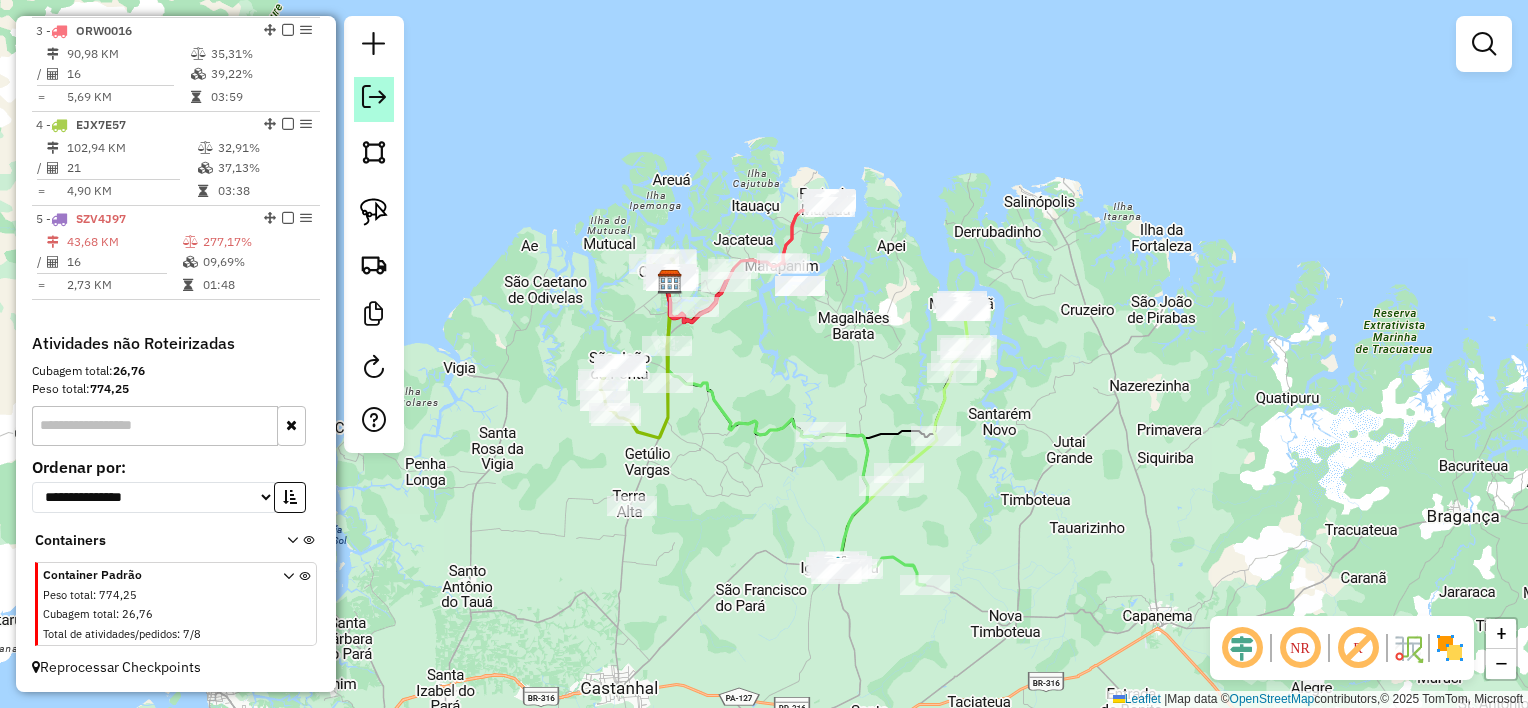 click 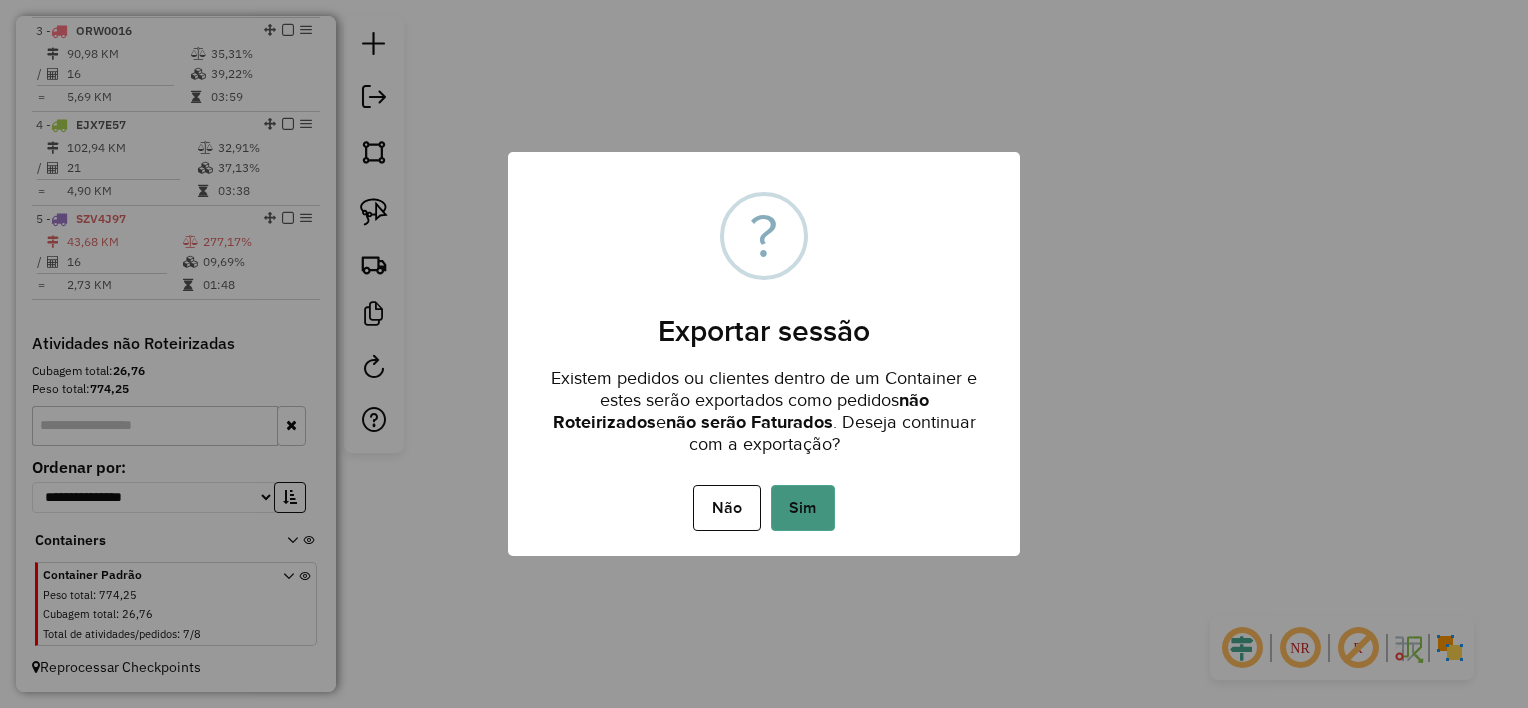 click on "Sim" at bounding box center (803, 508) 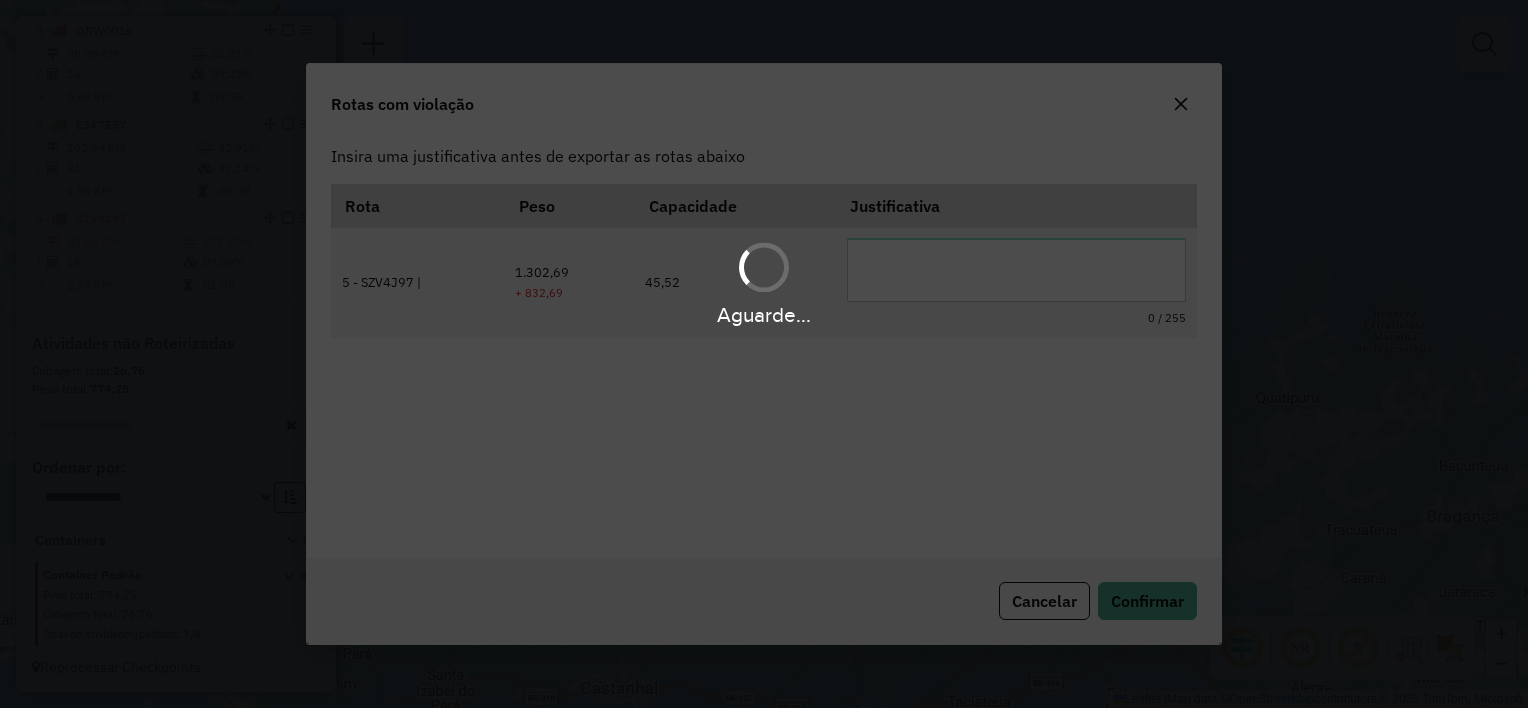 scroll, scrollTop: 0, scrollLeft: 0, axis: both 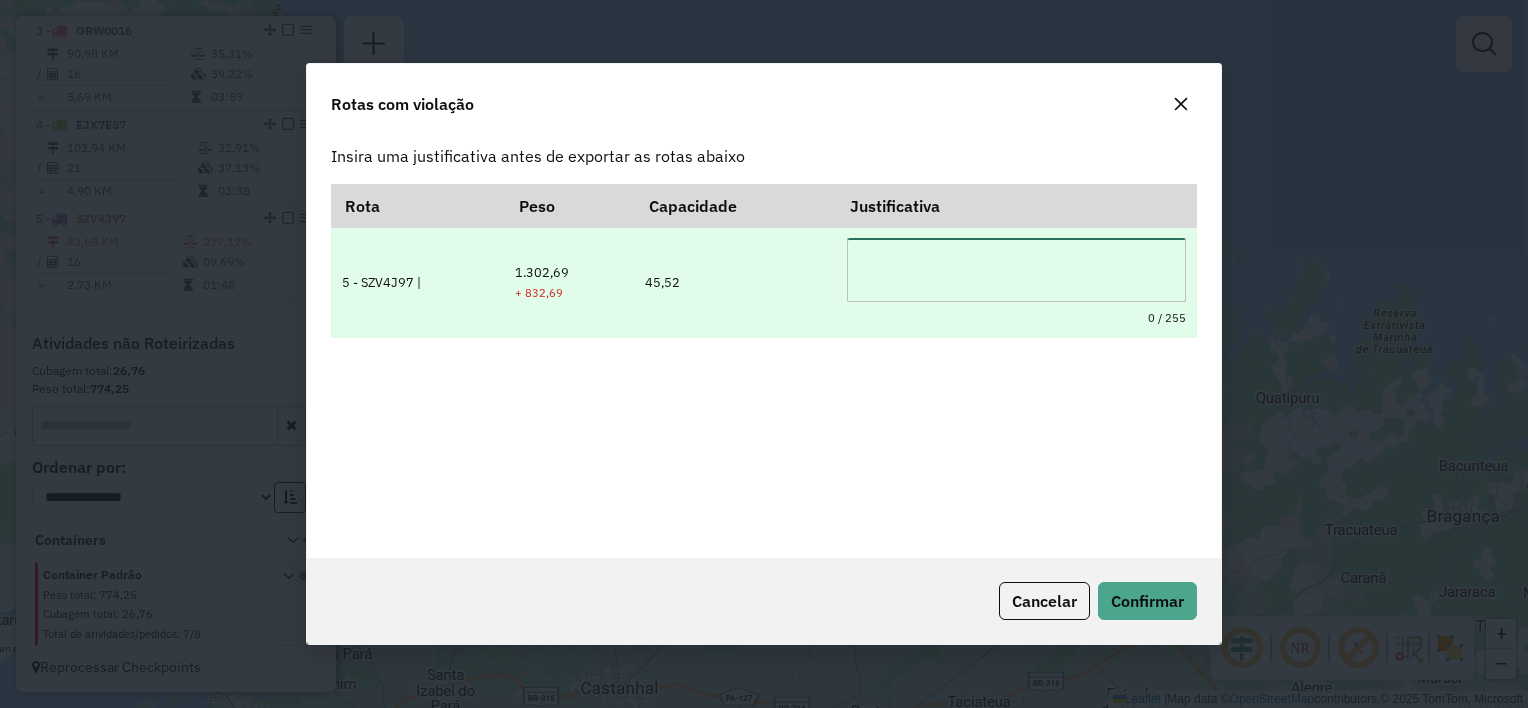 click at bounding box center [1017, 270] 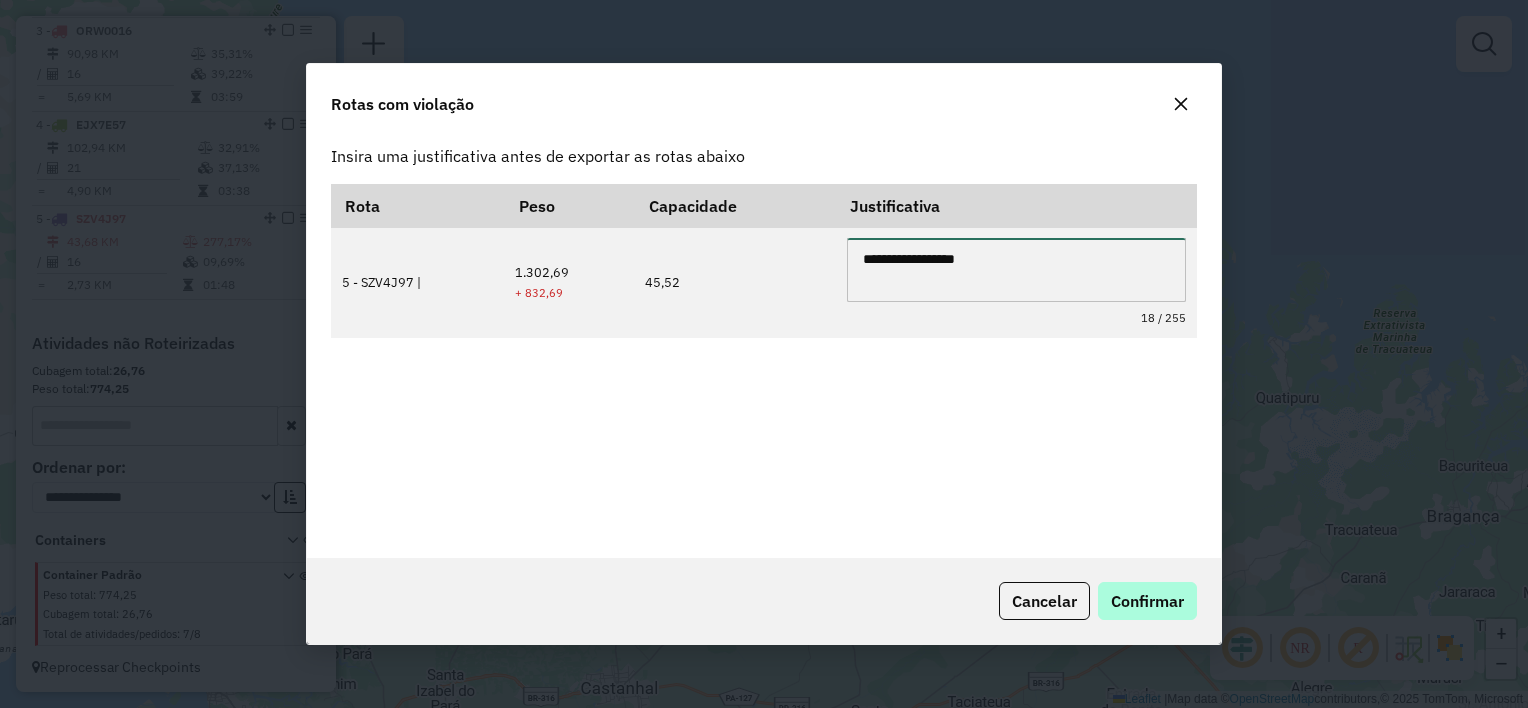 type on "**********" 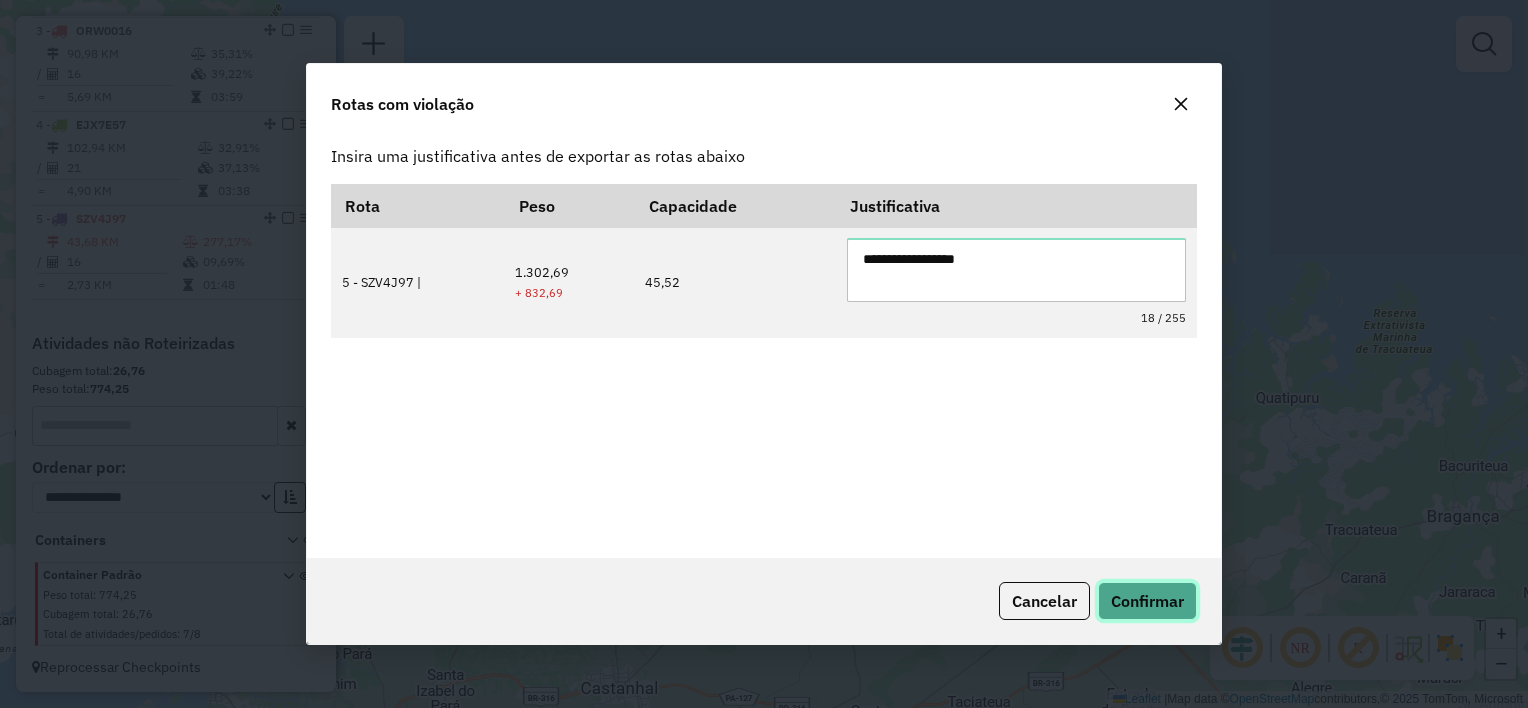 click on "Confirmar" 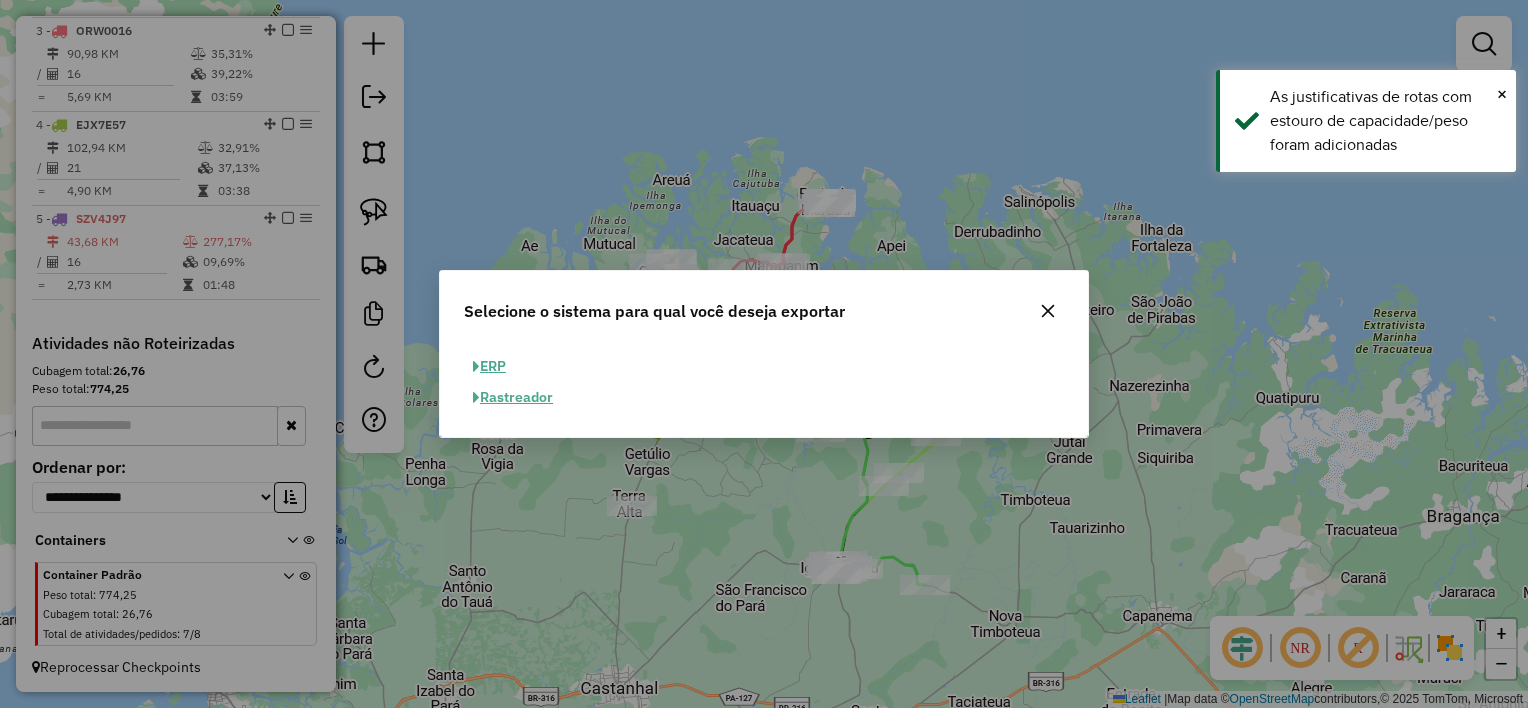 click on "ERP" 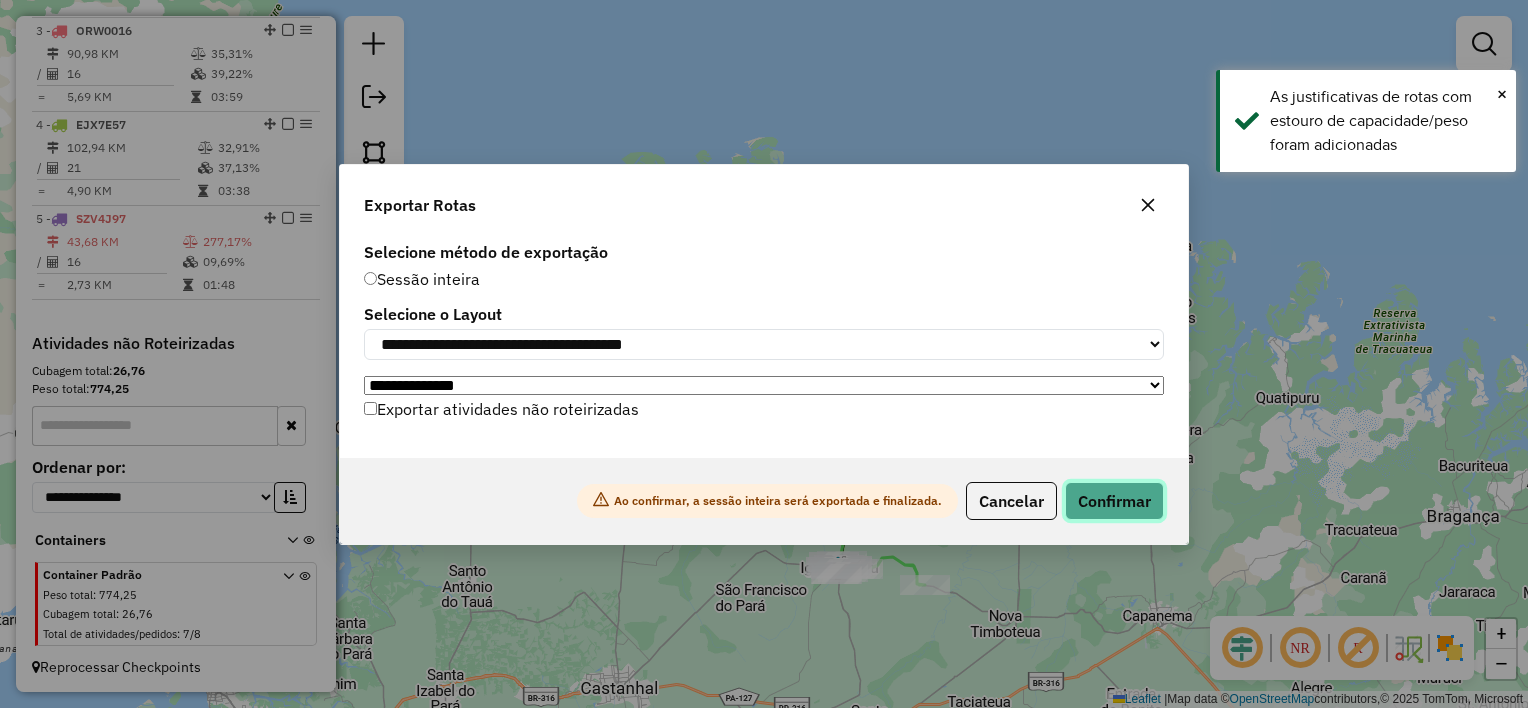 click on "Confirmar" 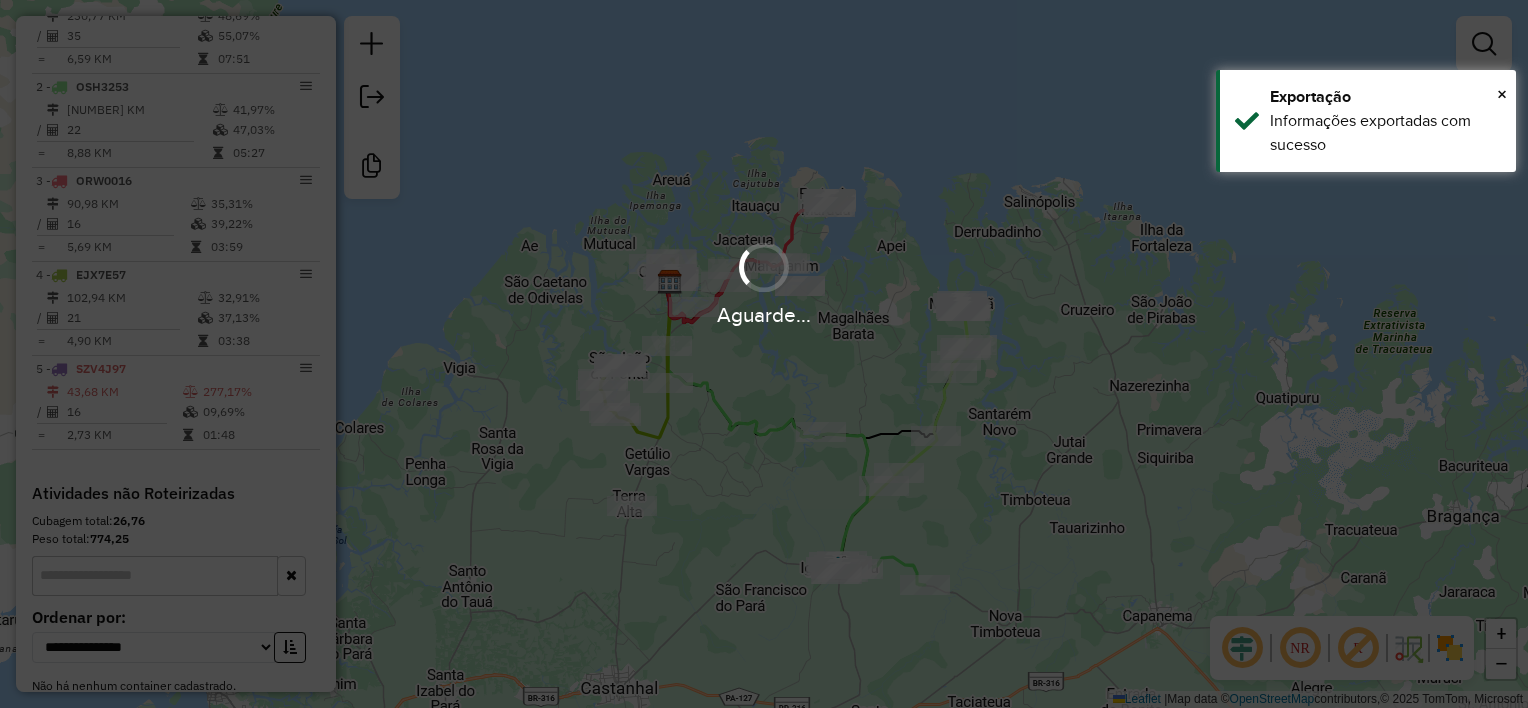 scroll, scrollTop: 928, scrollLeft: 0, axis: vertical 